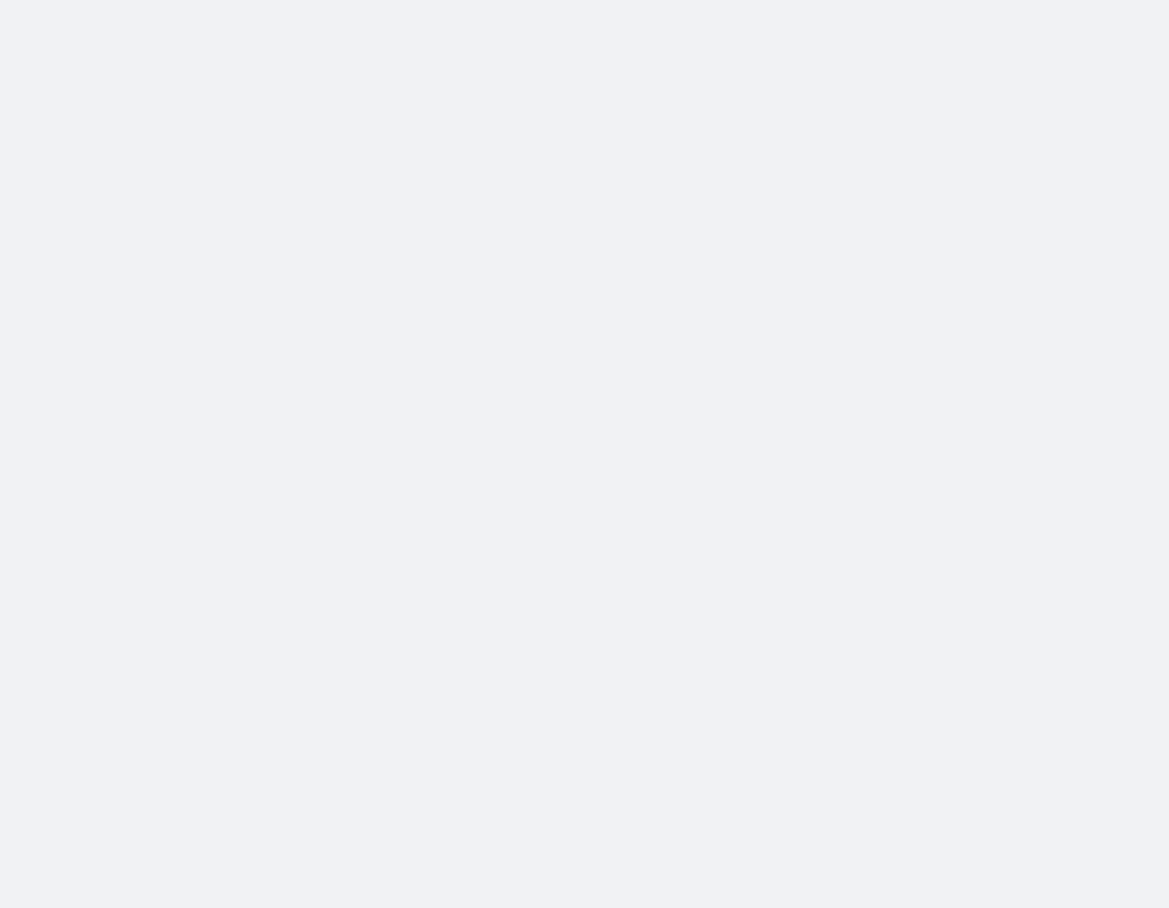 scroll, scrollTop: 0, scrollLeft: 0, axis: both 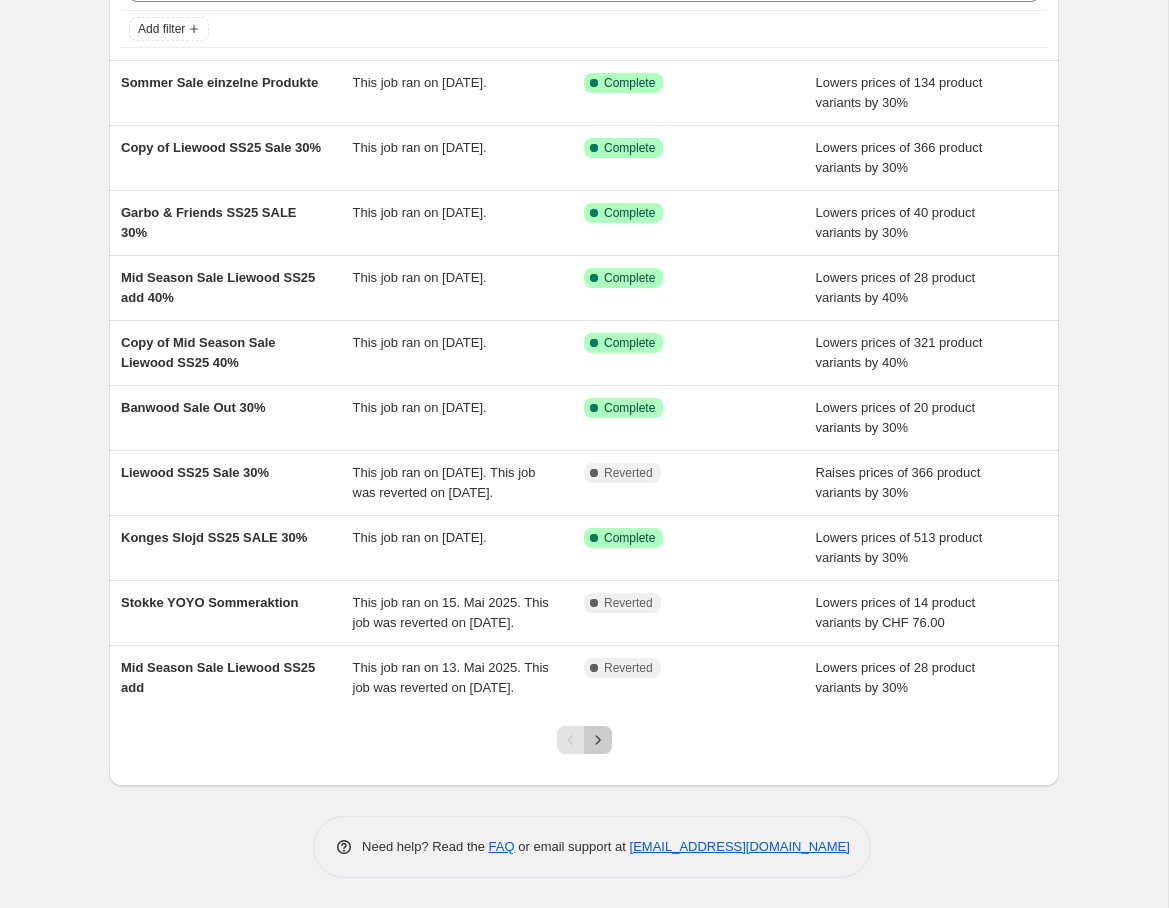 click 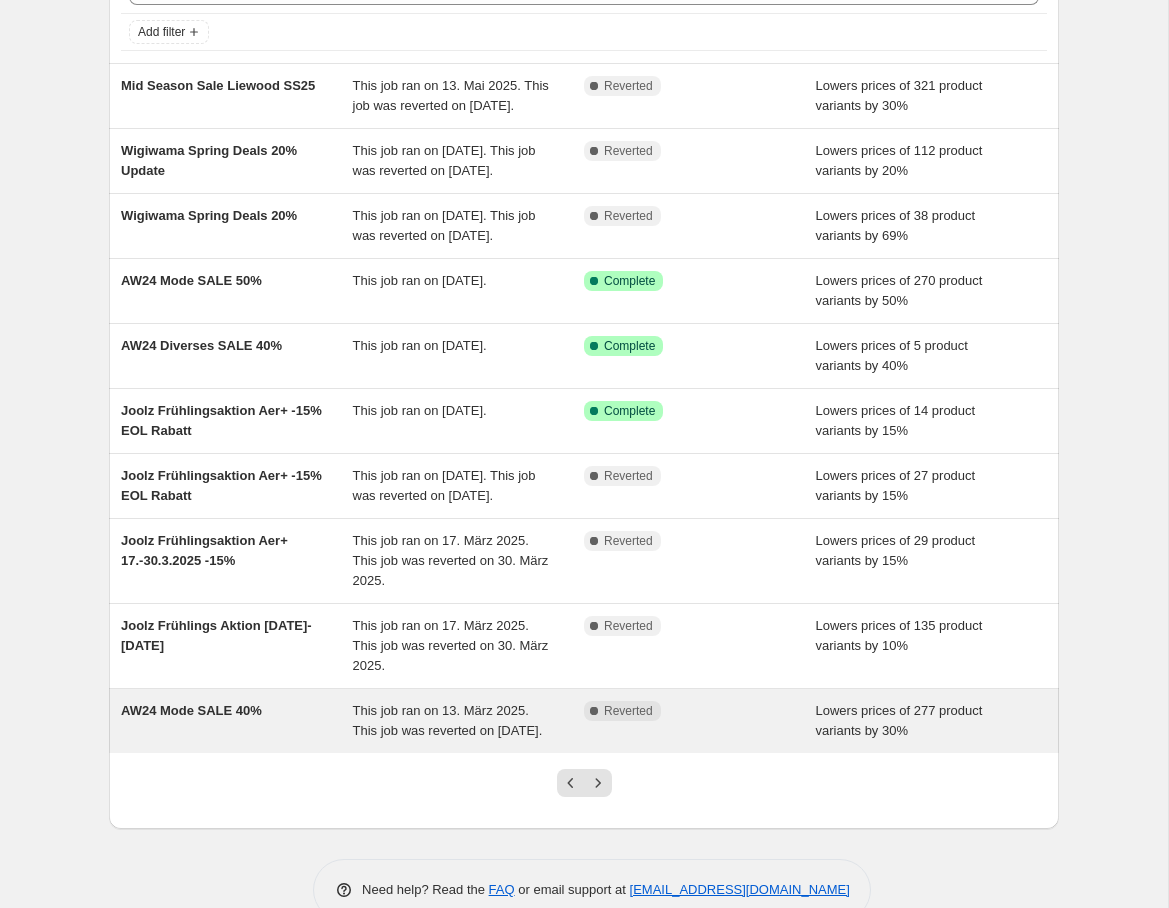 scroll, scrollTop: 262, scrollLeft: 0, axis: vertical 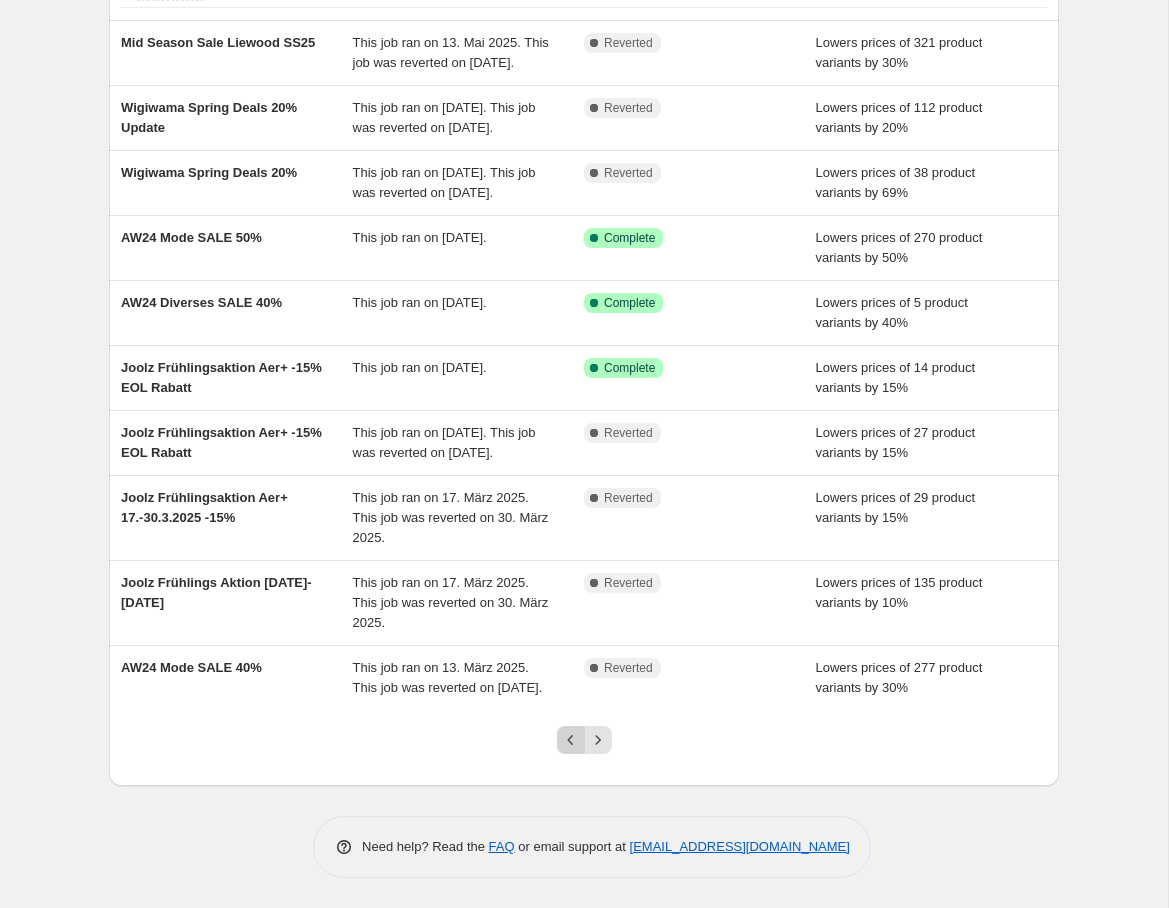 click 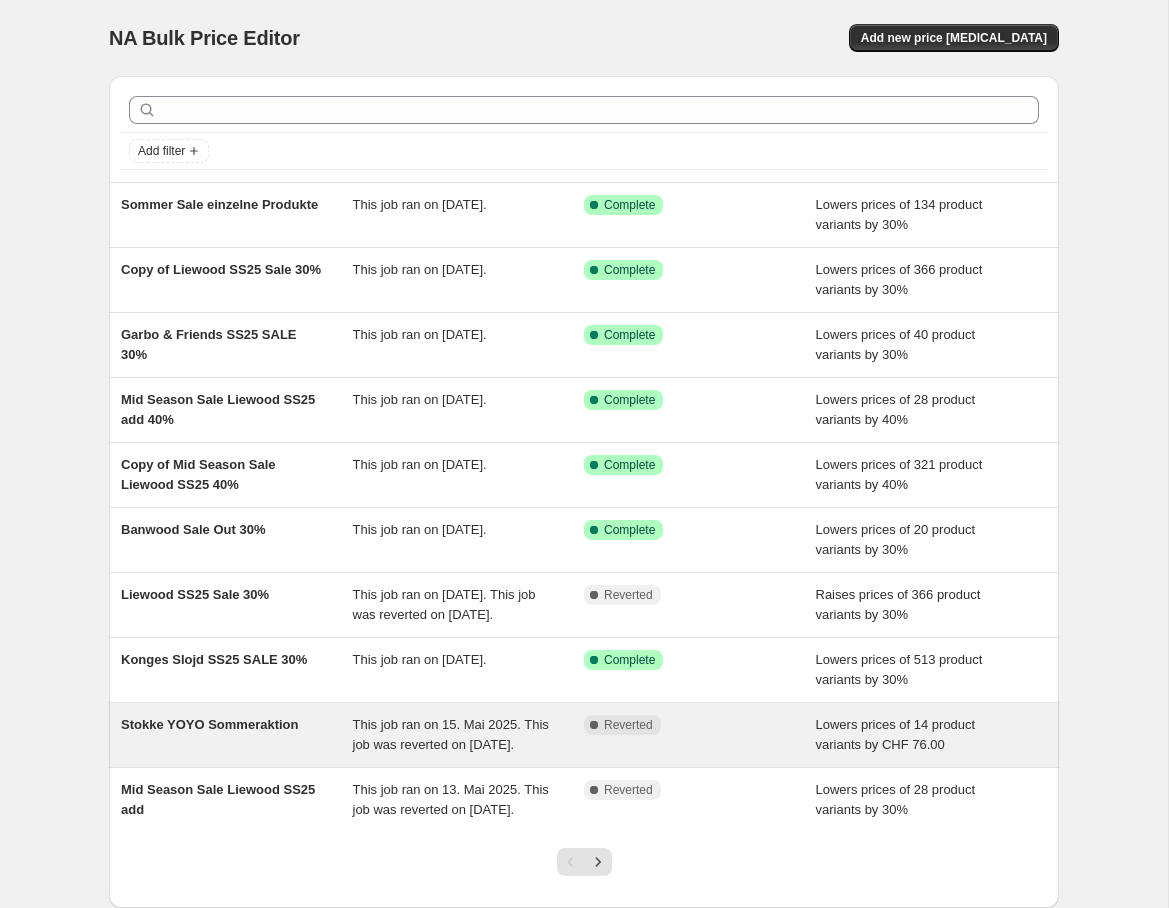 scroll, scrollTop: 182, scrollLeft: 0, axis: vertical 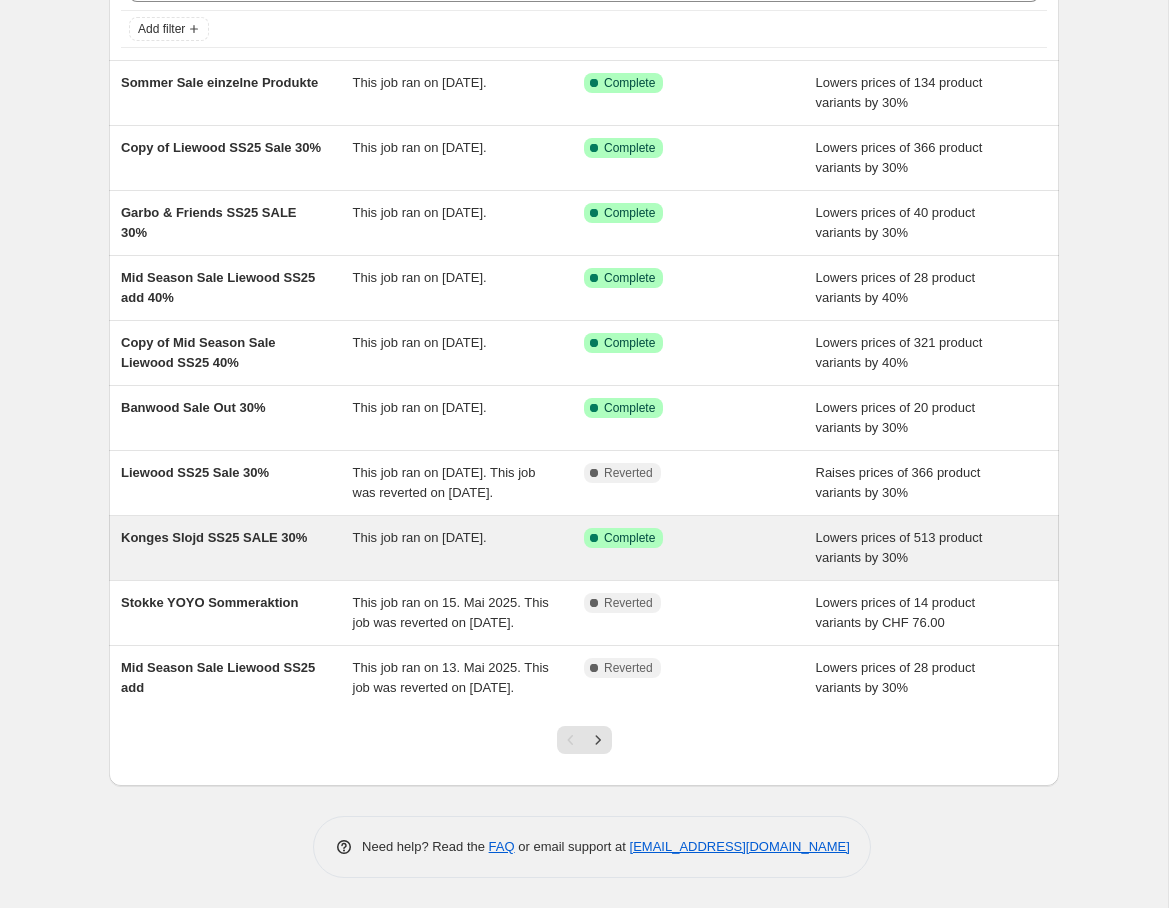 click on "Konges Slojd SS25 SALE 30%" at bounding box center [214, 537] 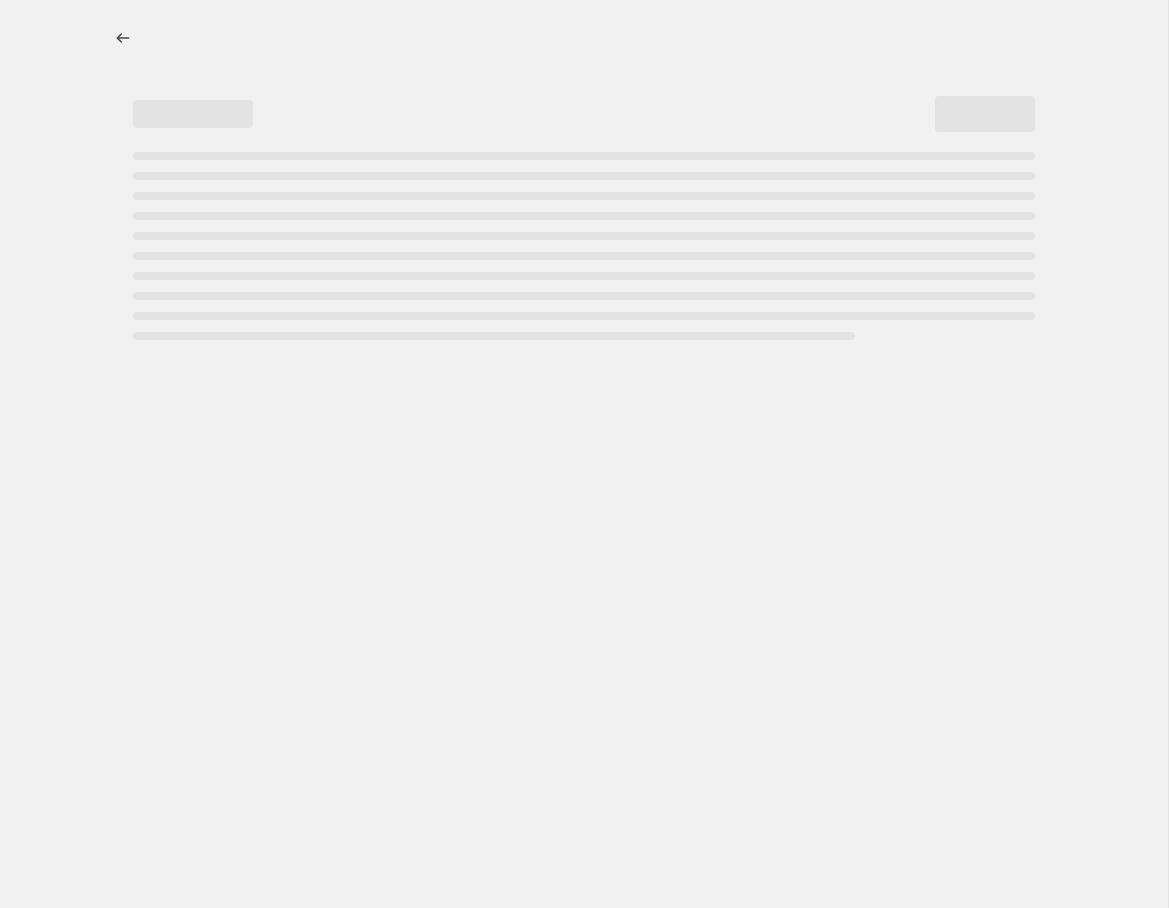 scroll, scrollTop: 0, scrollLeft: 0, axis: both 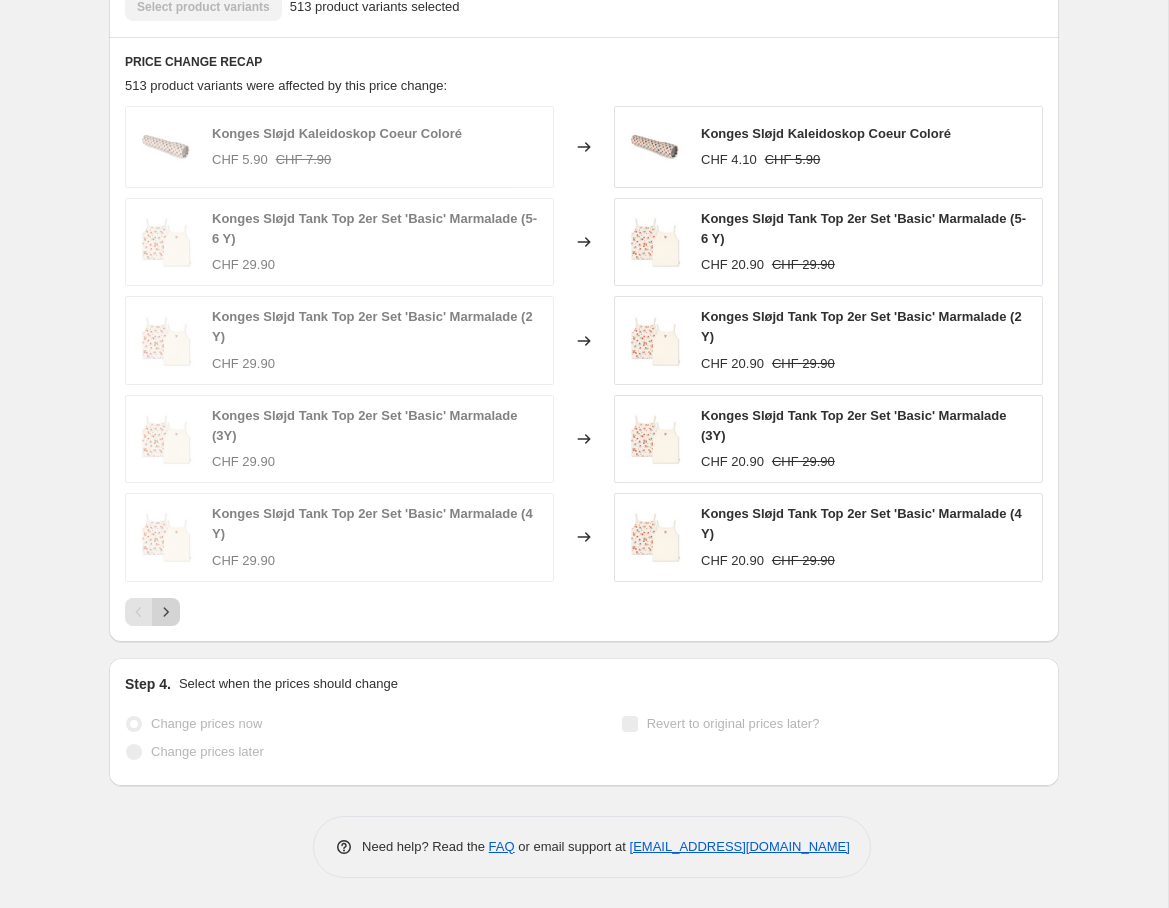 click 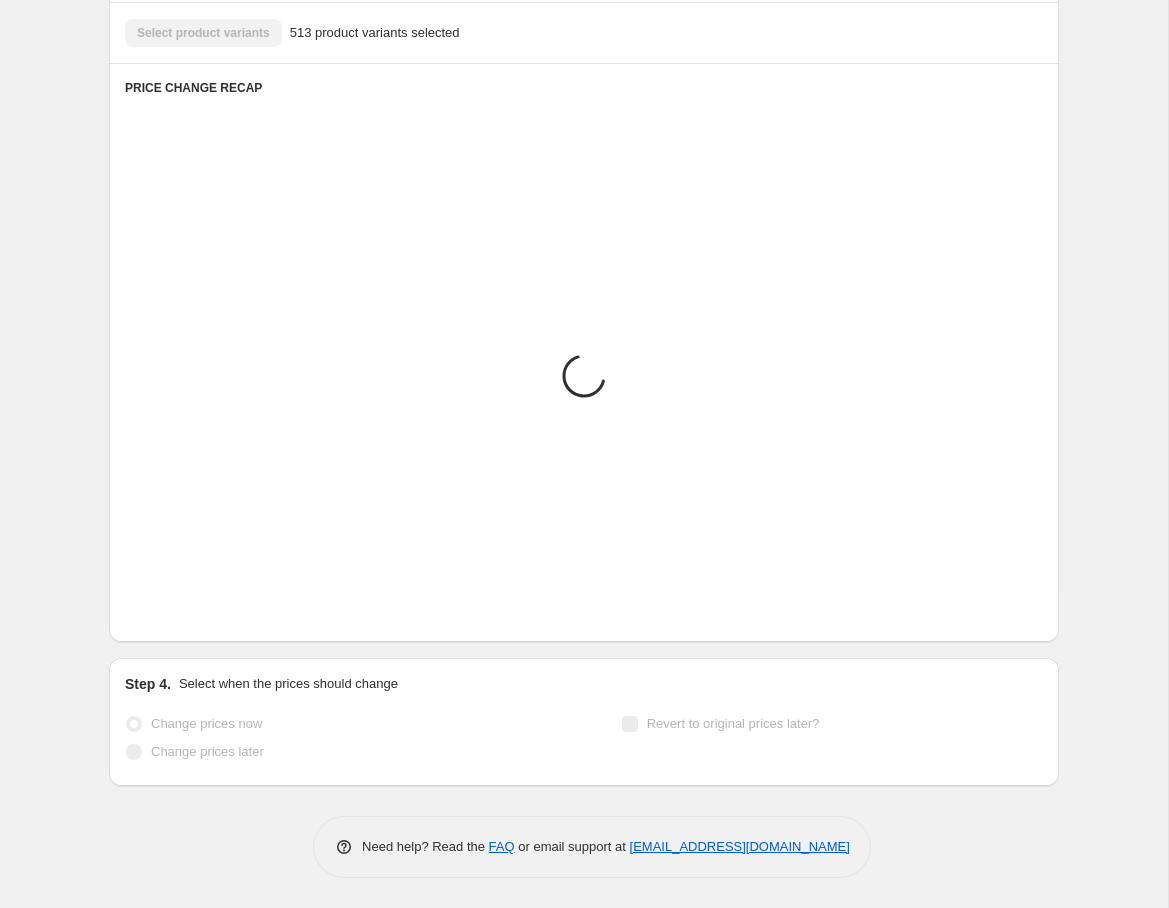 scroll, scrollTop: 1552, scrollLeft: 0, axis: vertical 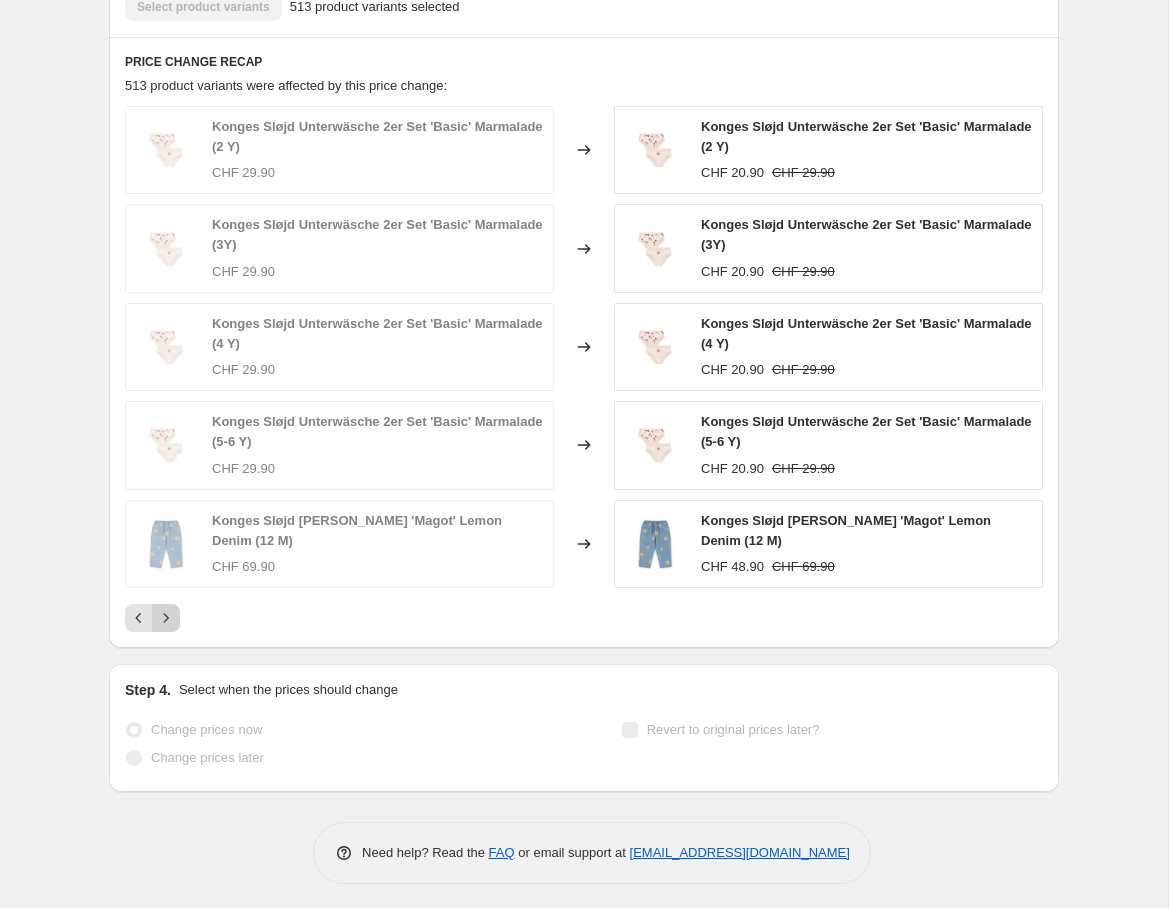 click 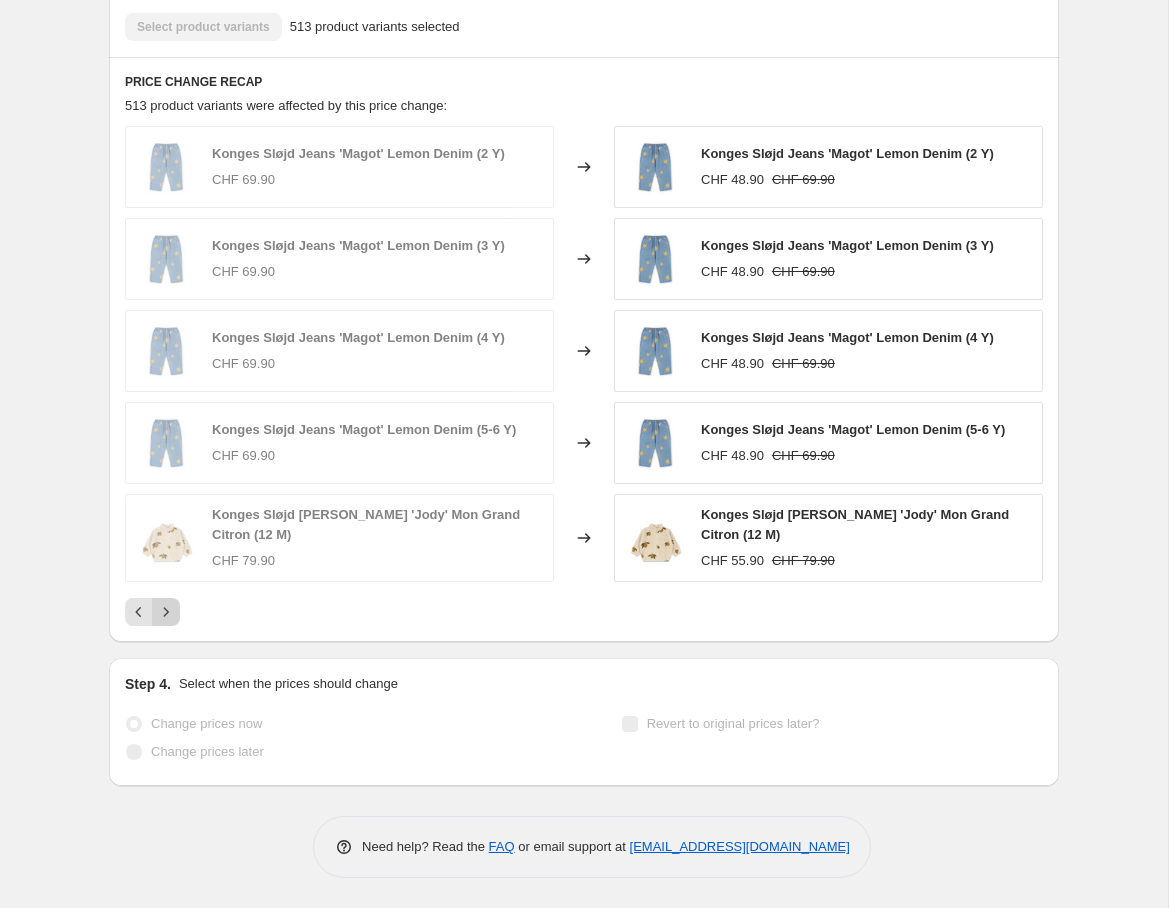 click 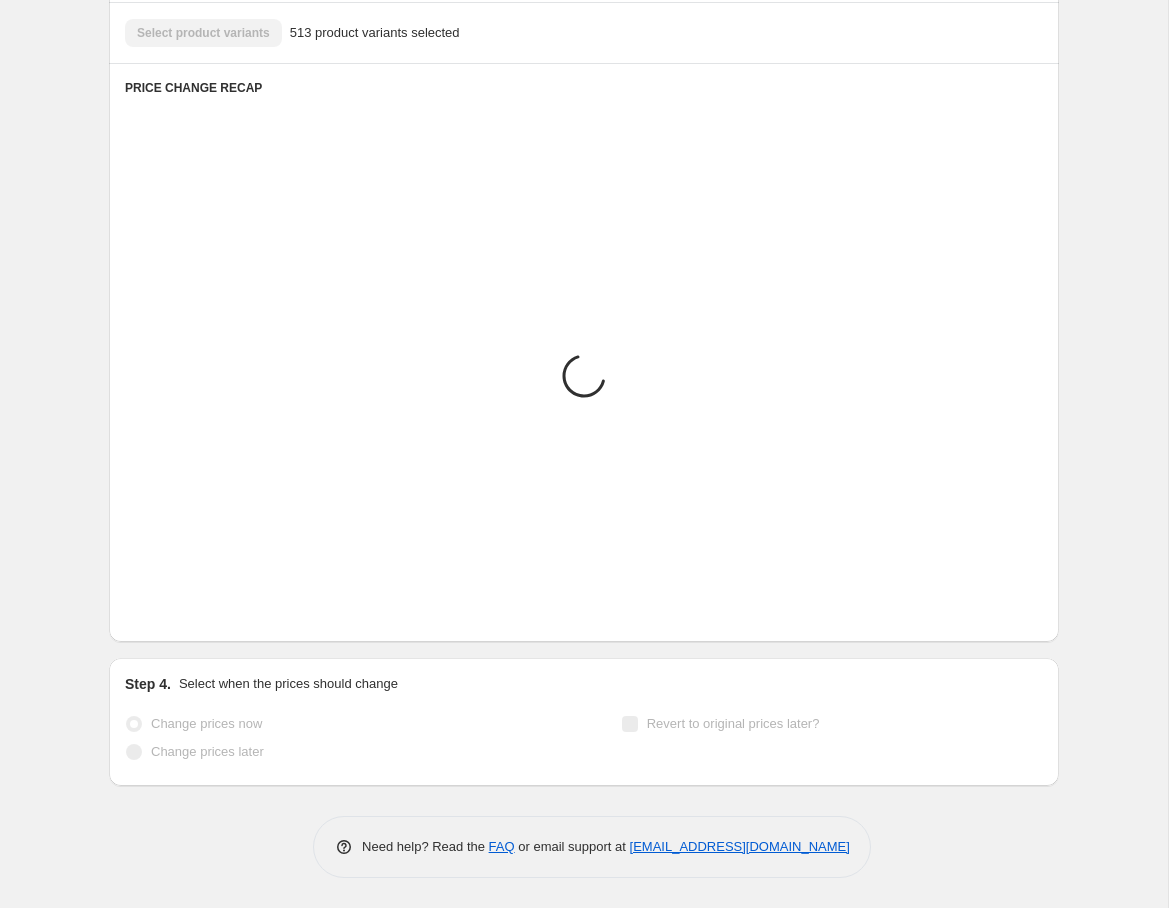 scroll, scrollTop: 1532, scrollLeft: 0, axis: vertical 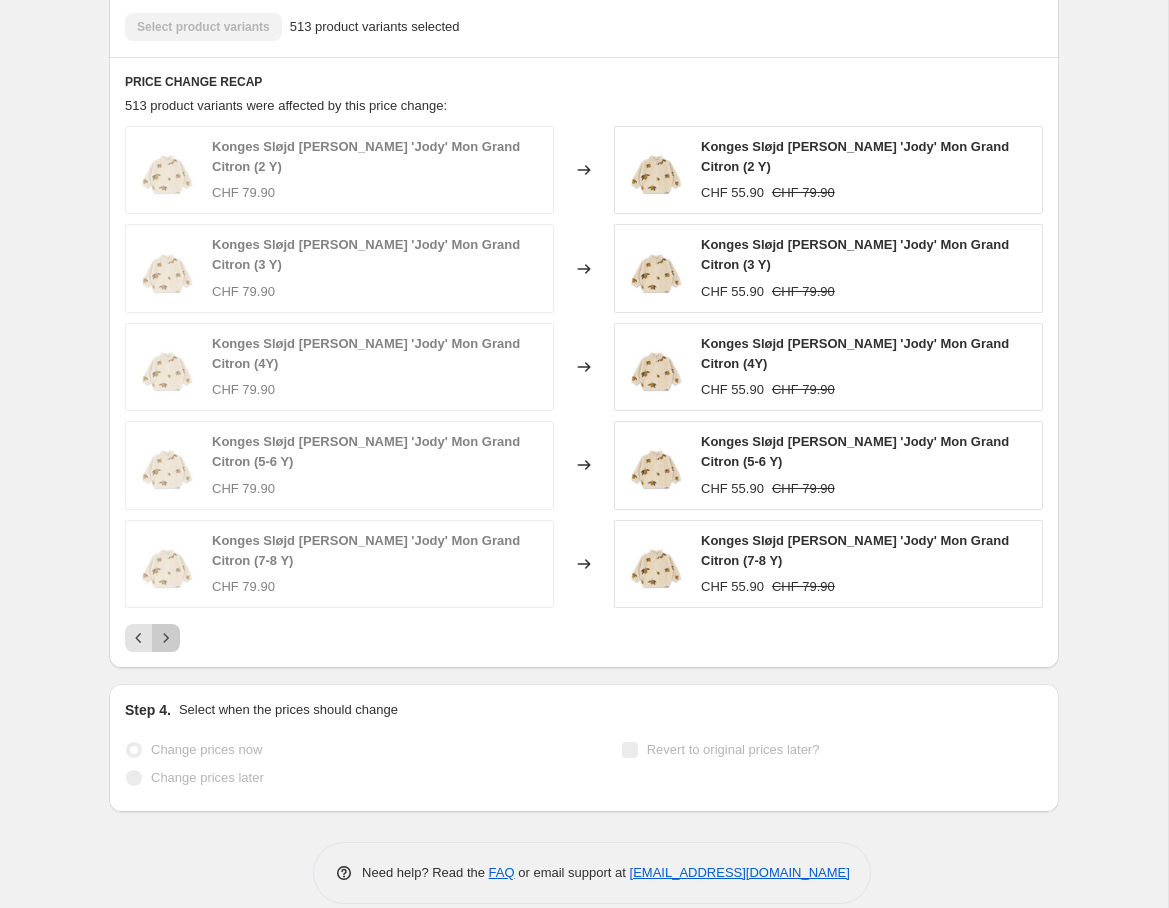 click 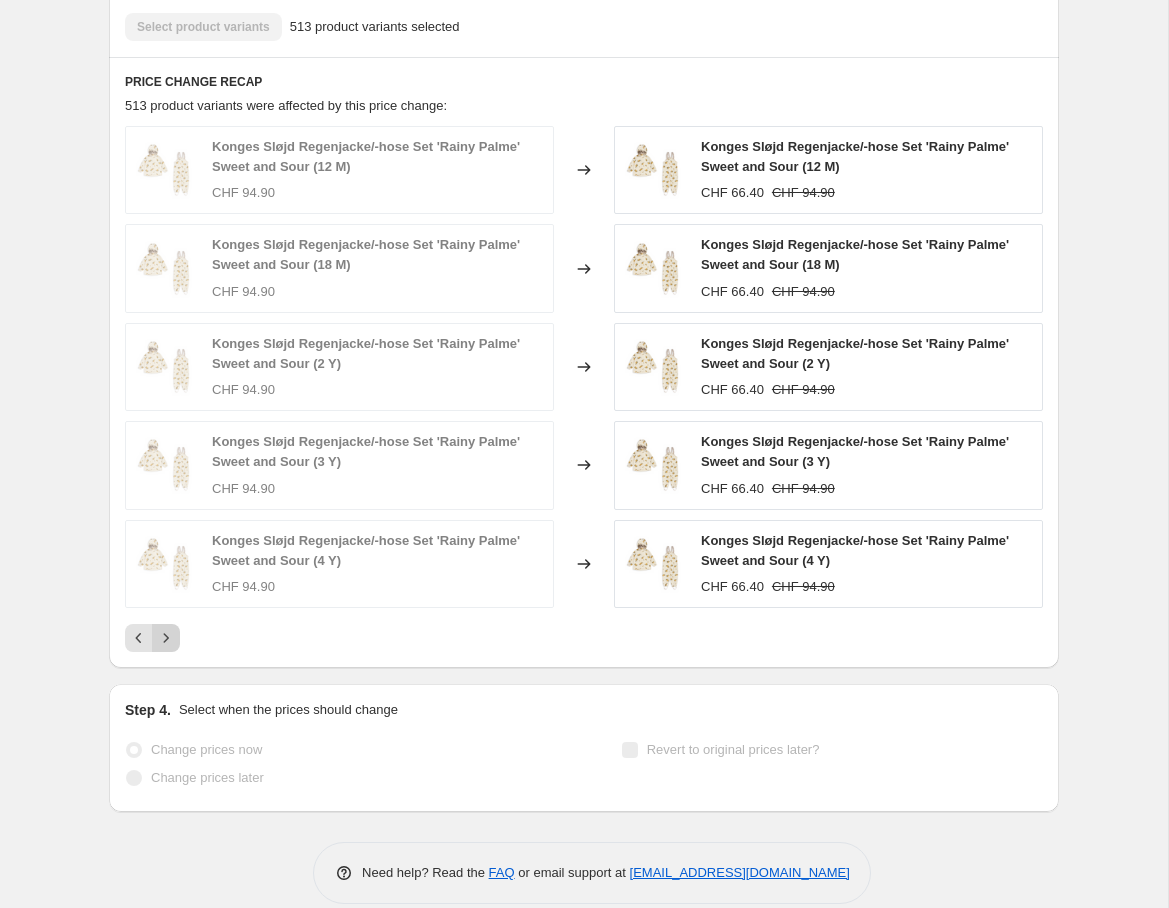click 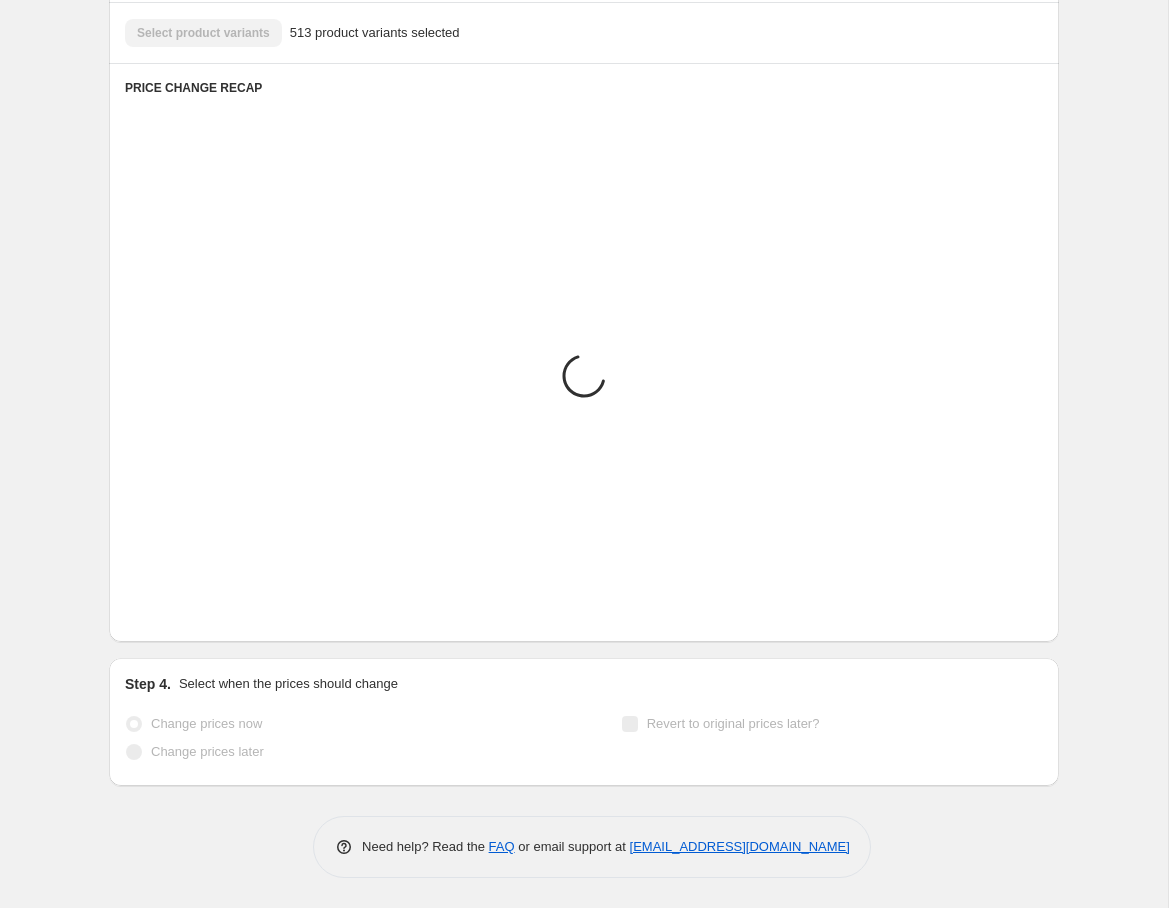 scroll, scrollTop: 1532, scrollLeft: 0, axis: vertical 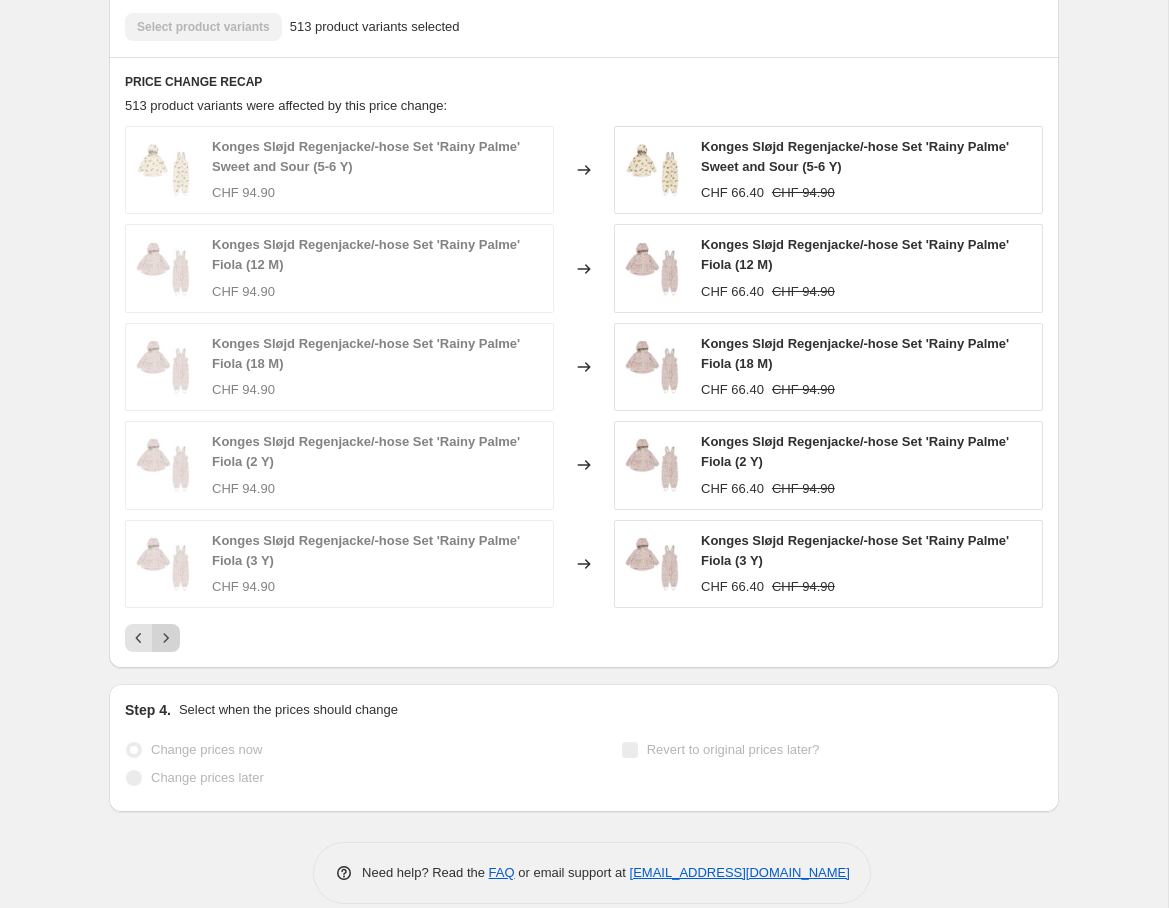 click 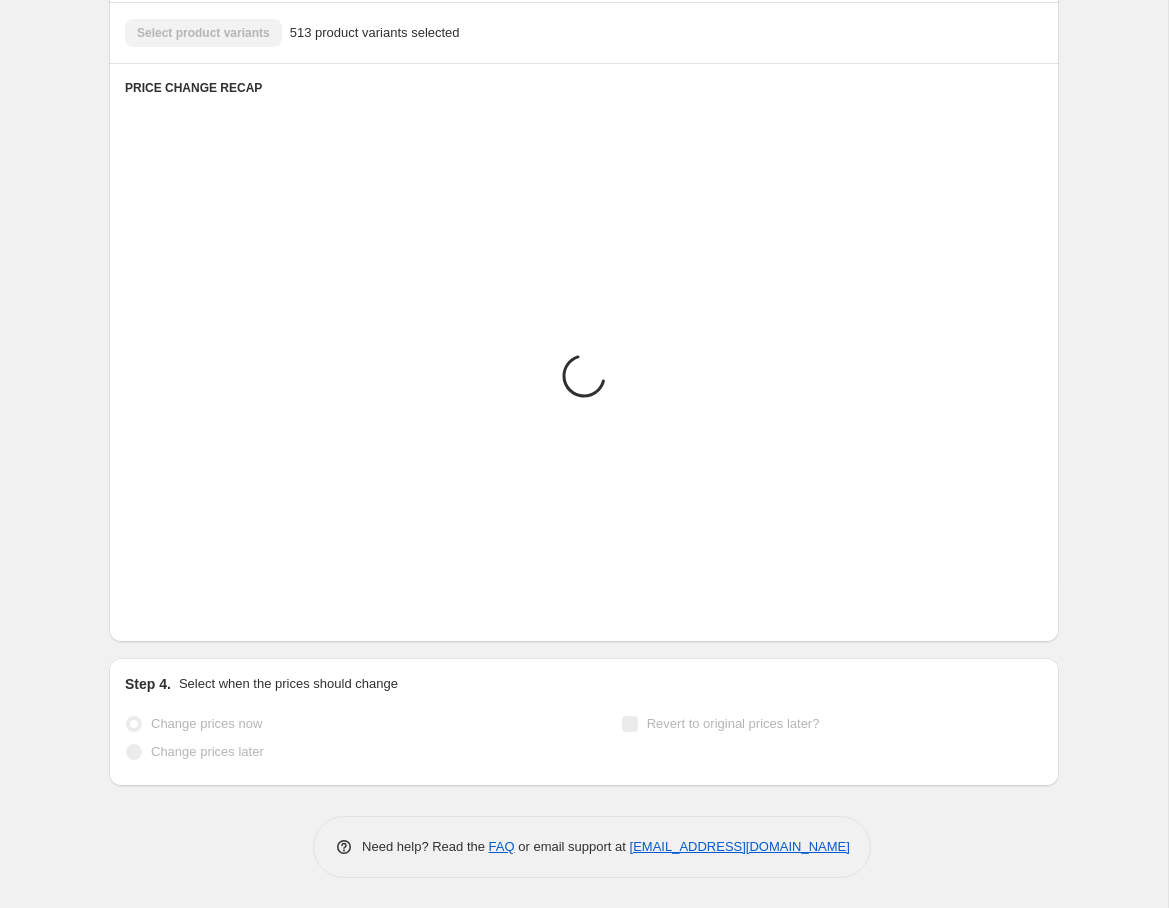 scroll, scrollTop: 1532, scrollLeft: 0, axis: vertical 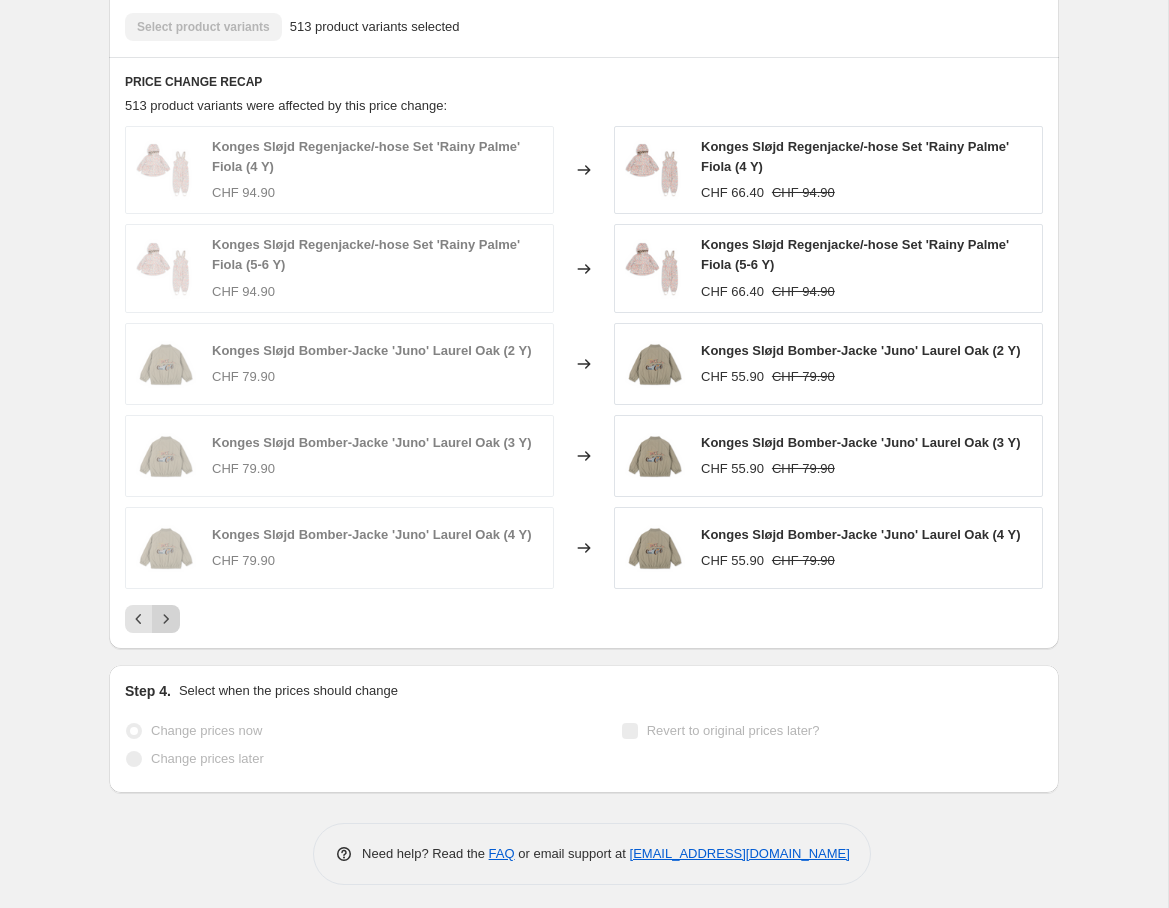click 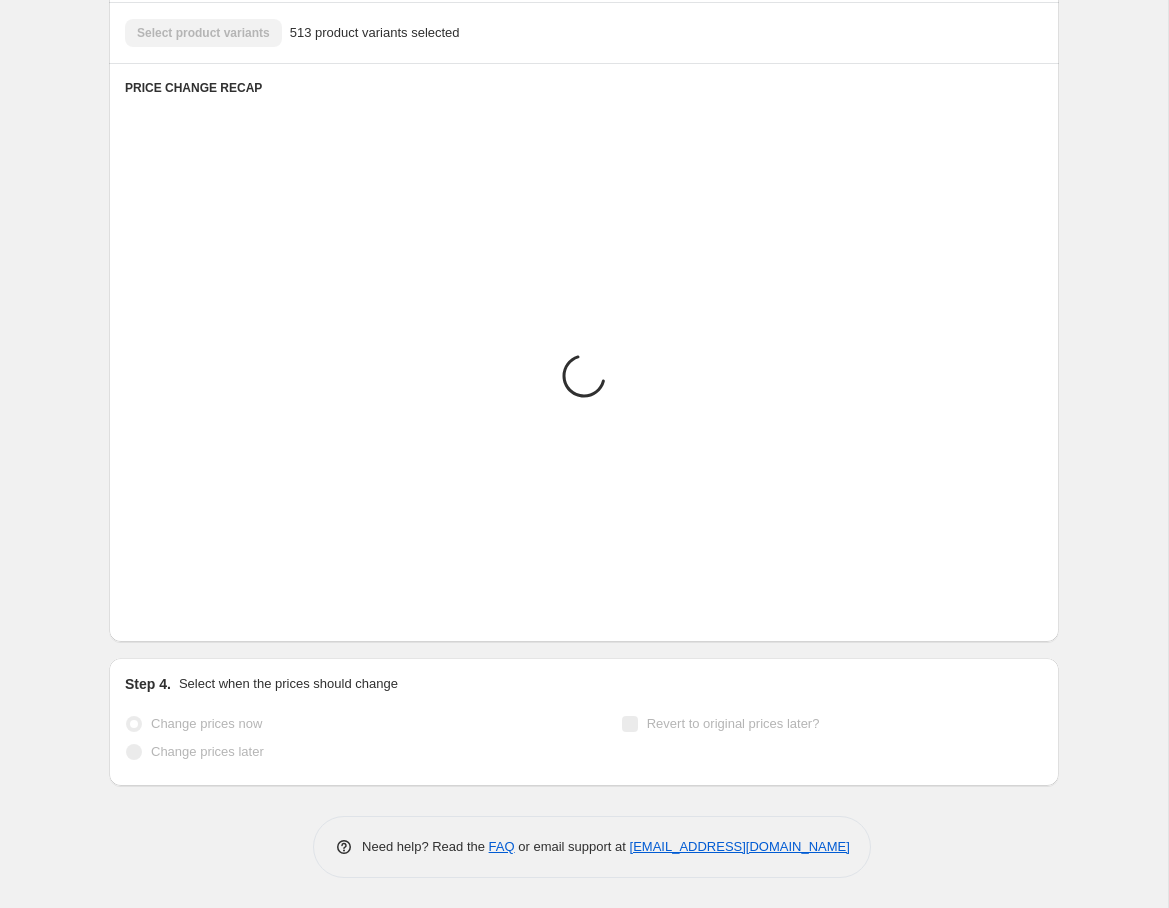 scroll, scrollTop: 1532, scrollLeft: 0, axis: vertical 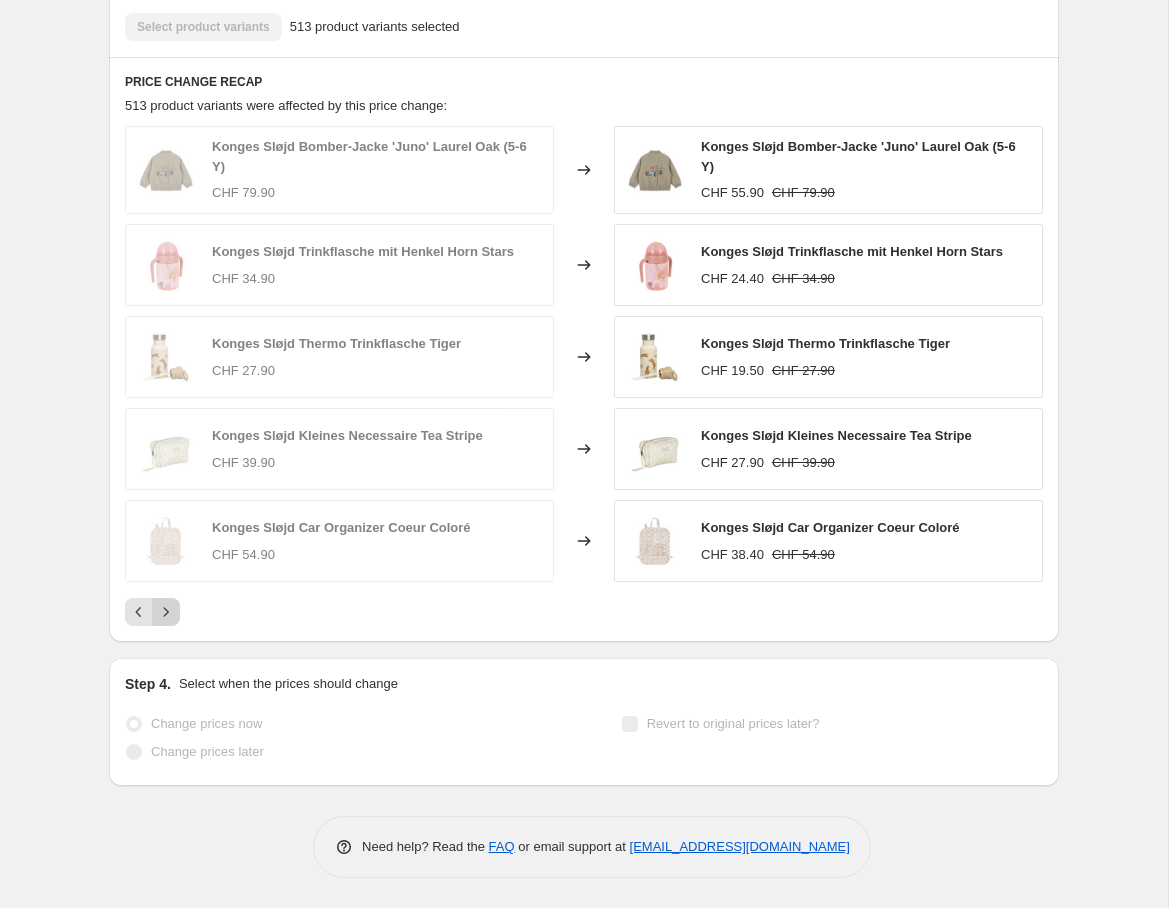 click 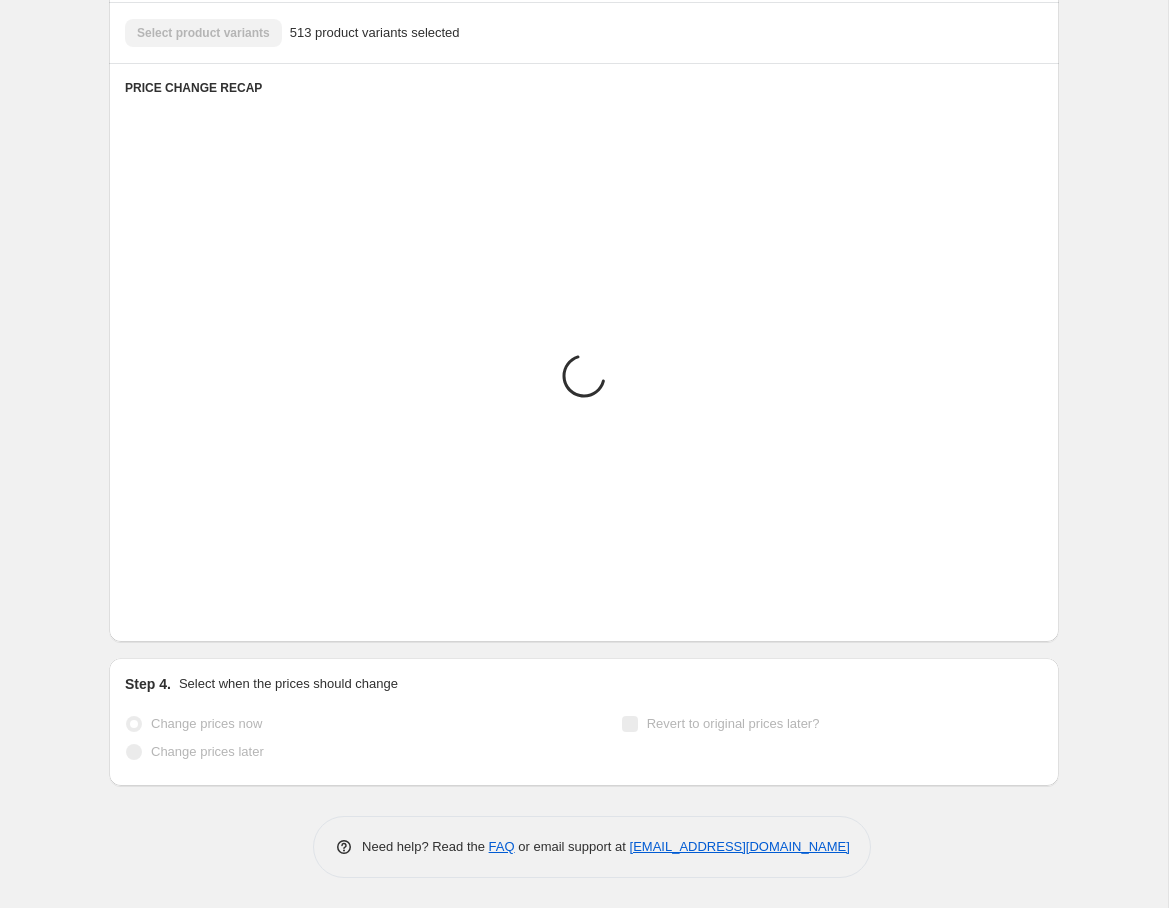 scroll, scrollTop: 1532, scrollLeft: 0, axis: vertical 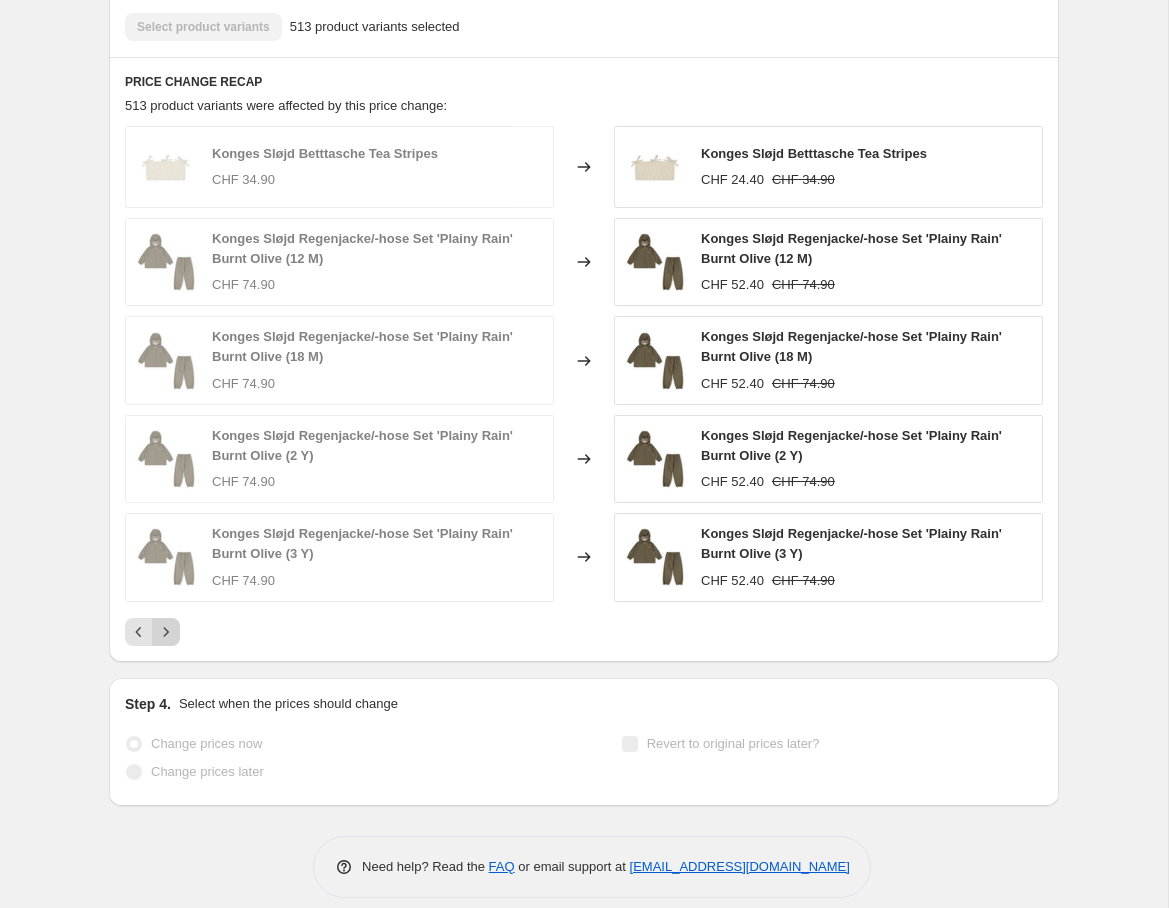 click 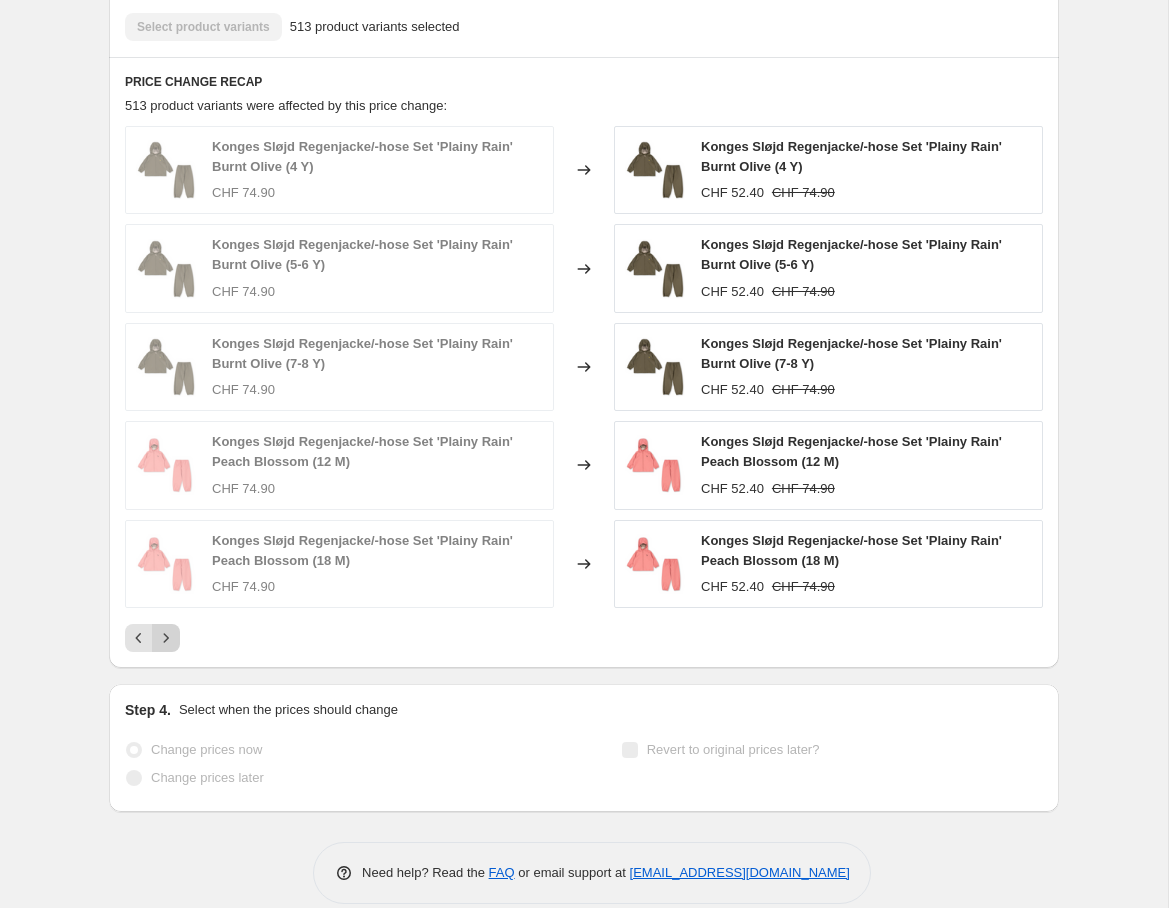 click 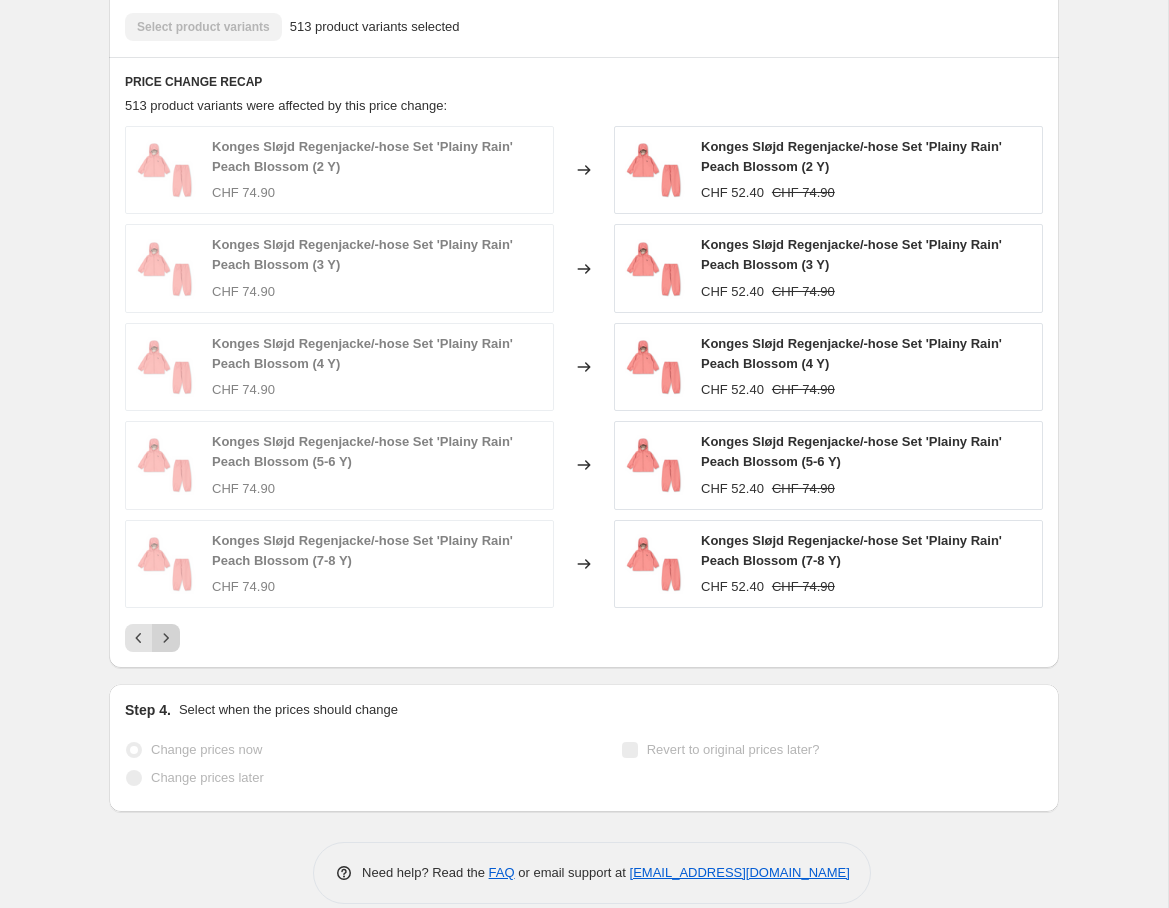 click 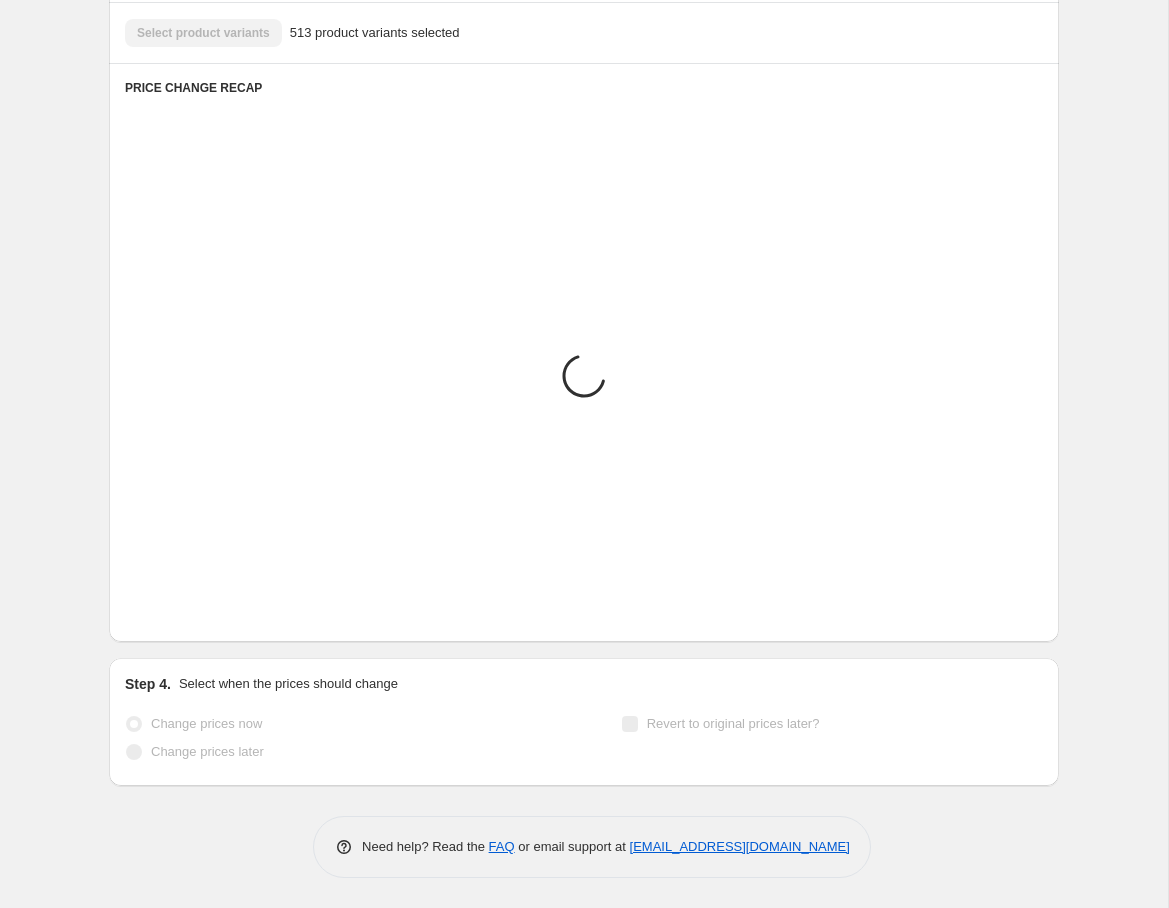 scroll, scrollTop: 1532, scrollLeft: 0, axis: vertical 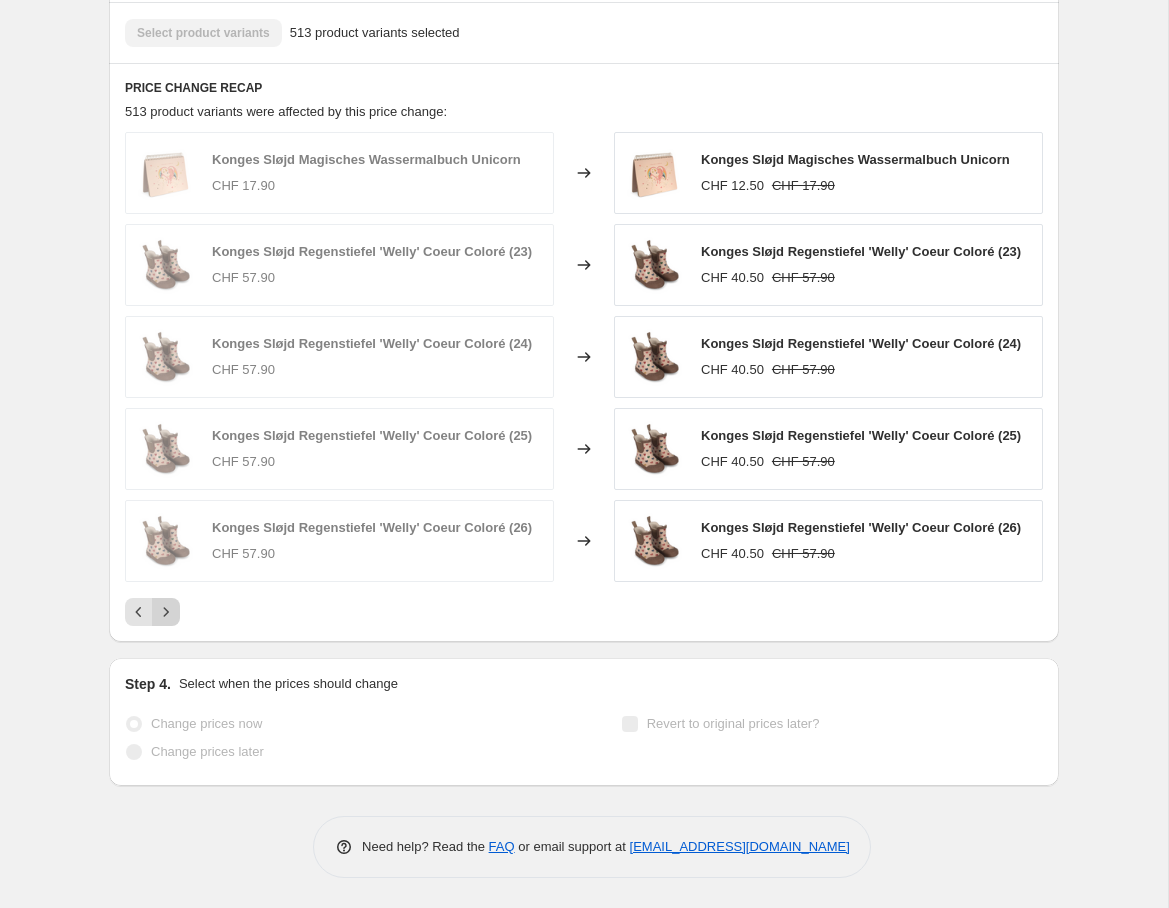 click at bounding box center (166, 612) 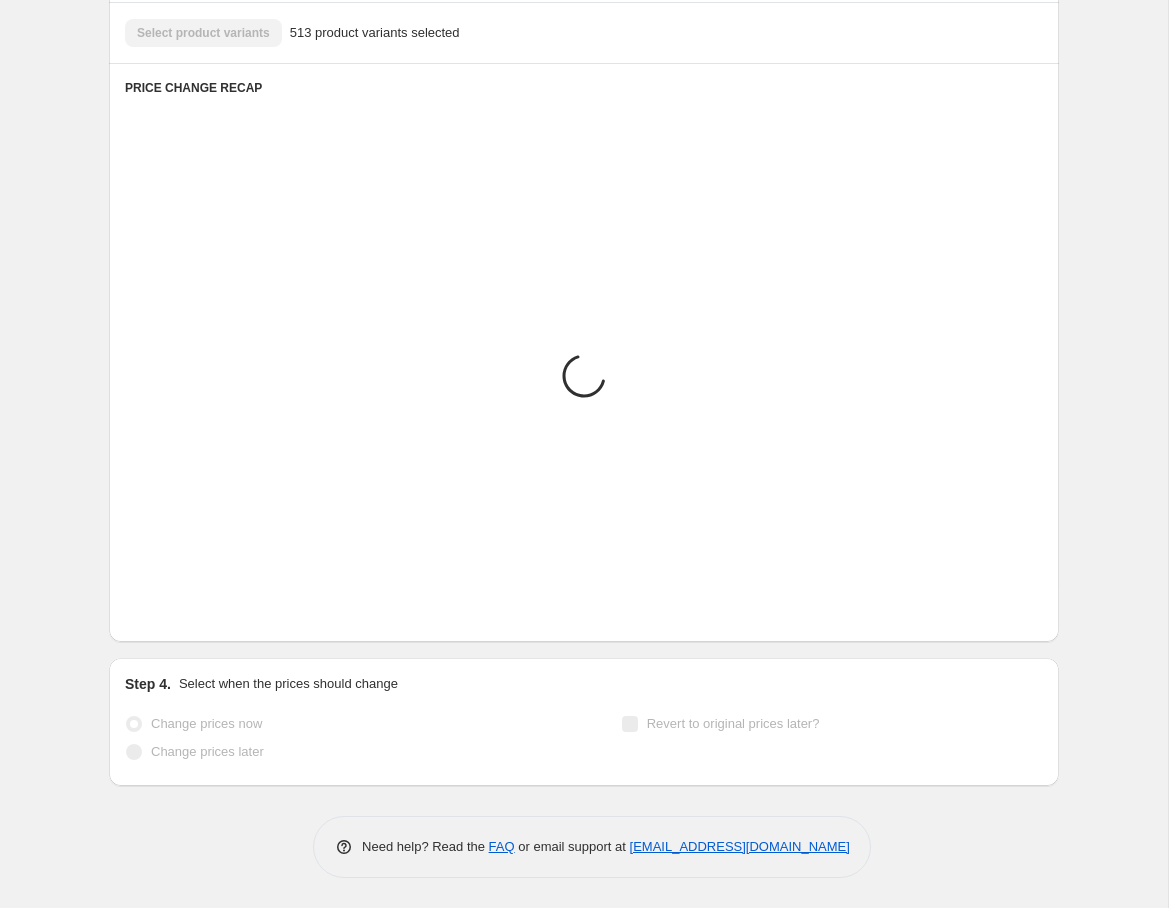 scroll, scrollTop: 1532, scrollLeft: 0, axis: vertical 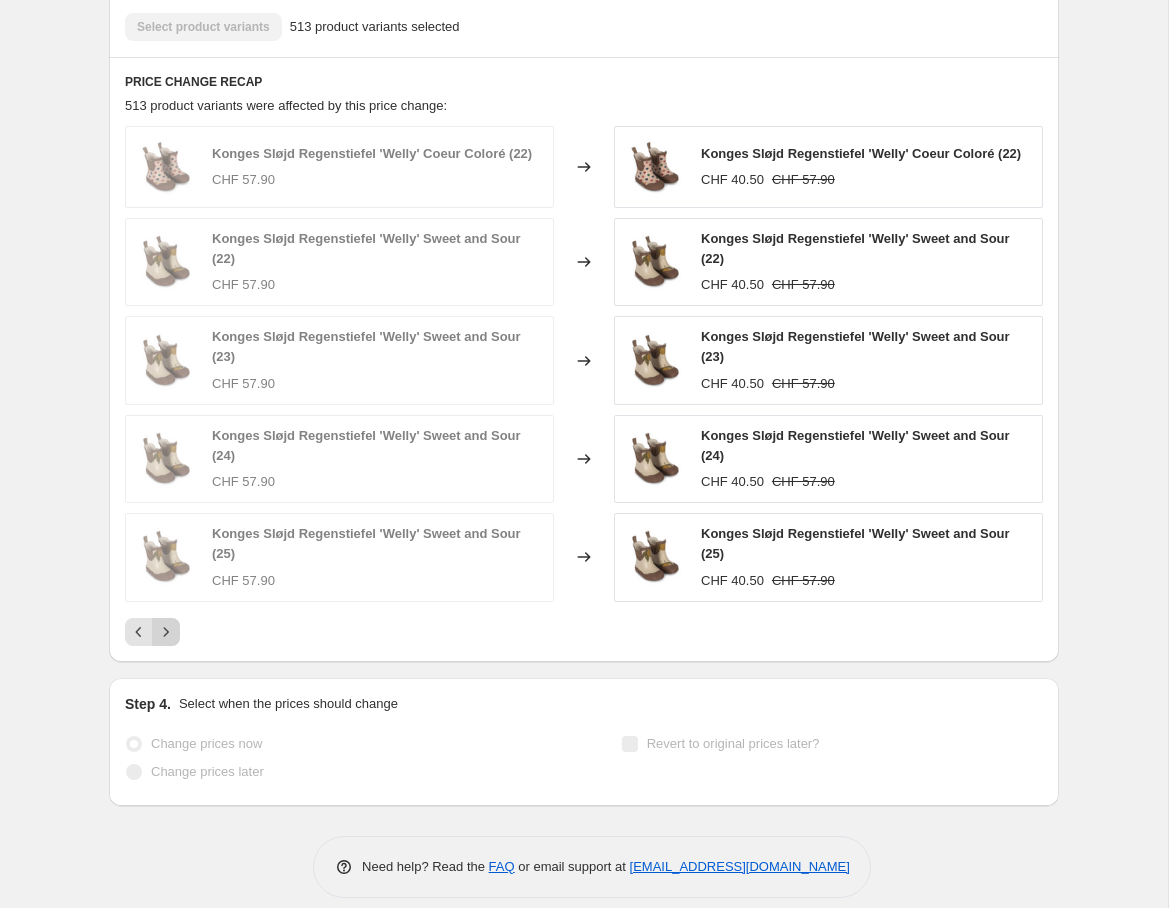 click 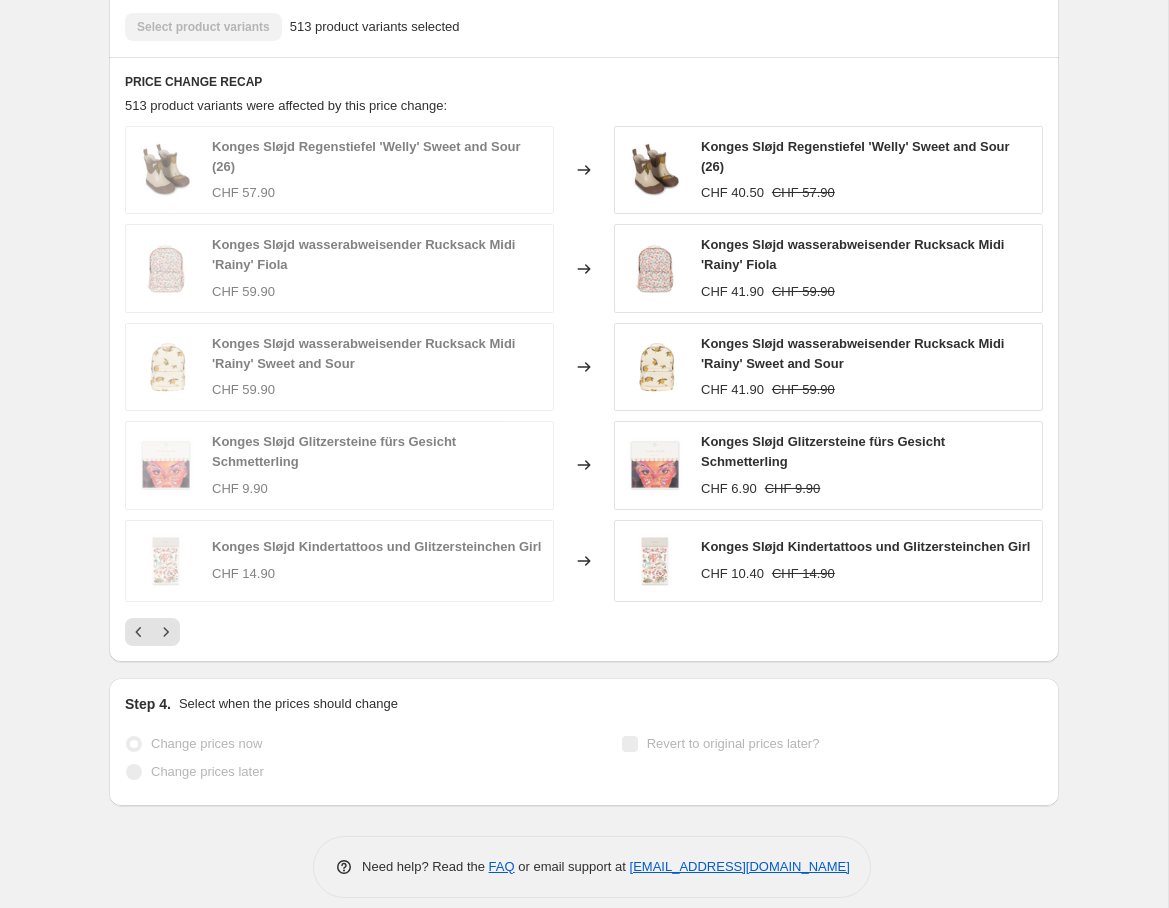 click 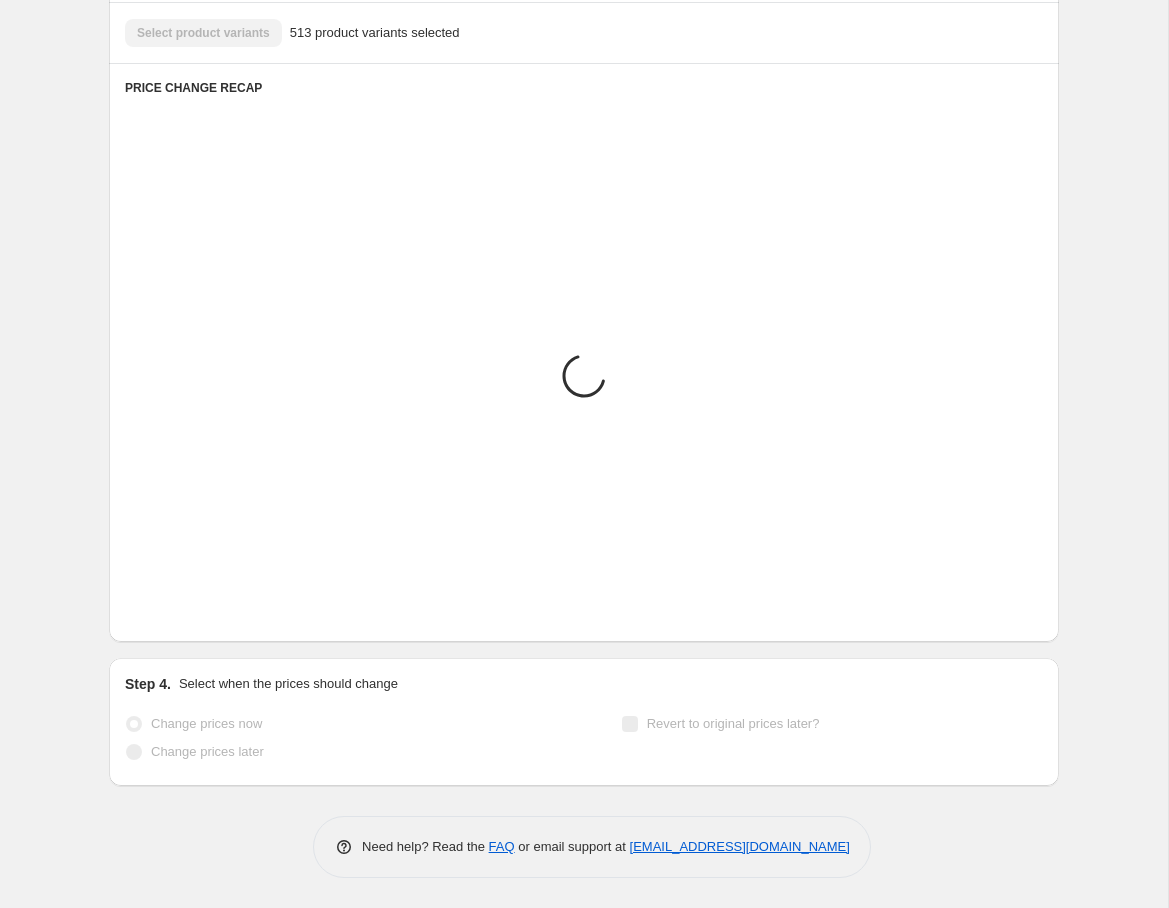 scroll, scrollTop: 1532, scrollLeft: 0, axis: vertical 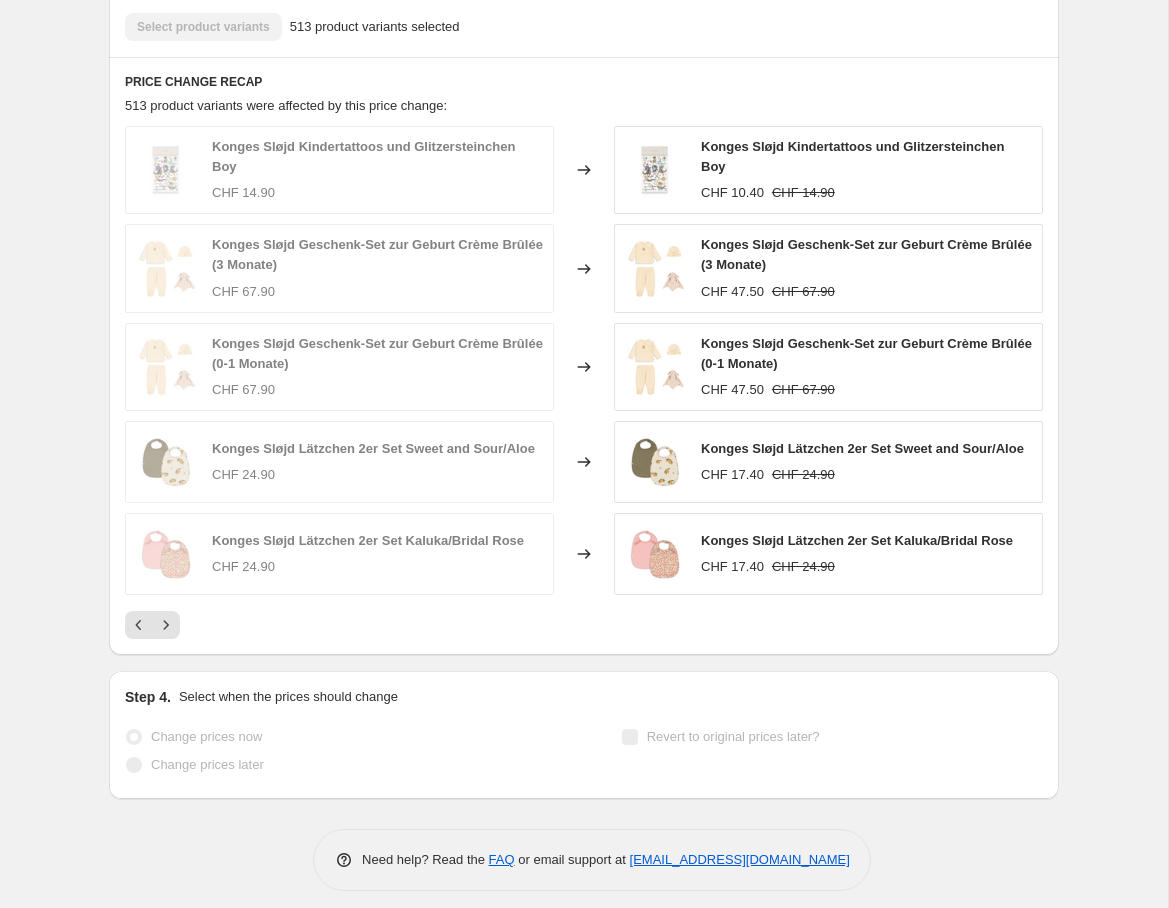 click 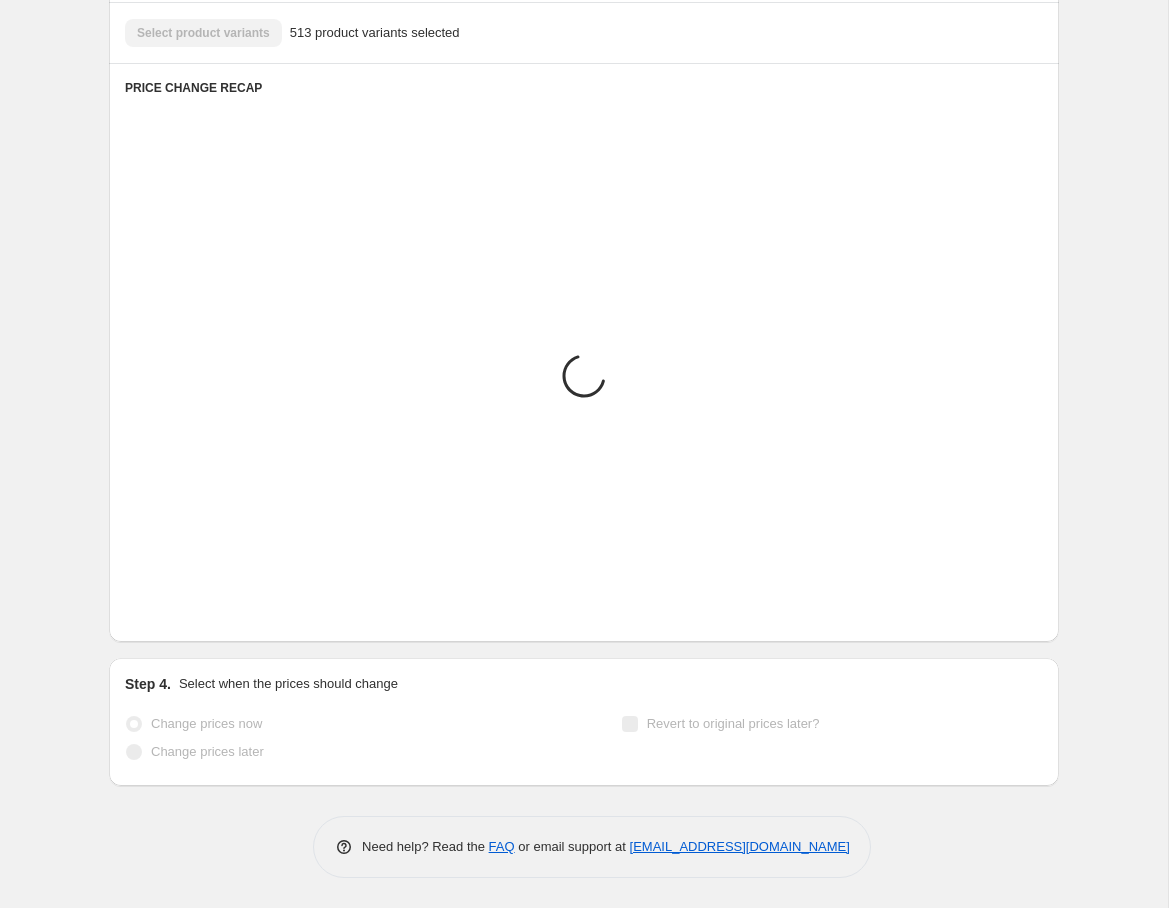scroll, scrollTop: 1526, scrollLeft: 0, axis: vertical 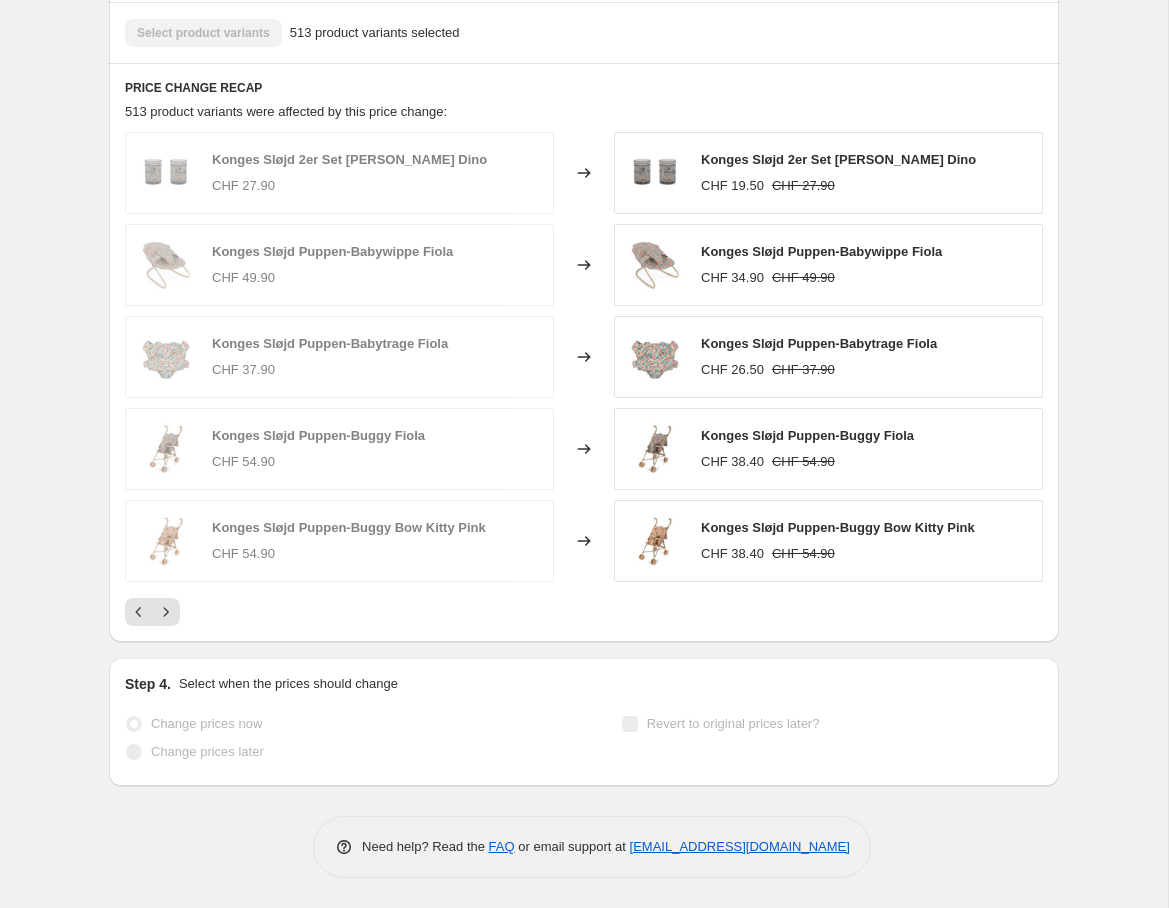 click on "PRICE CHANGE RECAP 513 product variants were affected by this price change: Konges Sløjd  2er Set [PERSON_NAME] Dino CHF 27.90 Changed to Konges Sløjd  2er Set [PERSON_NAME] Dino CHF 19.50 CHF 27.90 Konges Sløjd Puppen-Babywippe Fiola CHF 49.90 Changed to Konges Sløjd Puppen-Babywippe Fiola CHF 34.90 CHF 49.90 Konges Sløjd Puppen-Babytrage Fiola CHF 37.90 Changed to Konges Sløjd Puppen-Babytrage Fiola CHF 26.50 CHF 37.90 Konges Sløjd Puppen-Buggy Fiola CHF 54.90 Changed to Konges Sløjd Puppen-Buggy Fiola CHF 38.40 CHF 54.90 Konges Sløjd Puppen-Buggy Bow Kitty Pink CHF 54.90 Changed to Konges Sløjd Puppen-Buggy Bow Kitty Pink CHF 38.40 CHF 54.90" at bounding box center [584, 352] 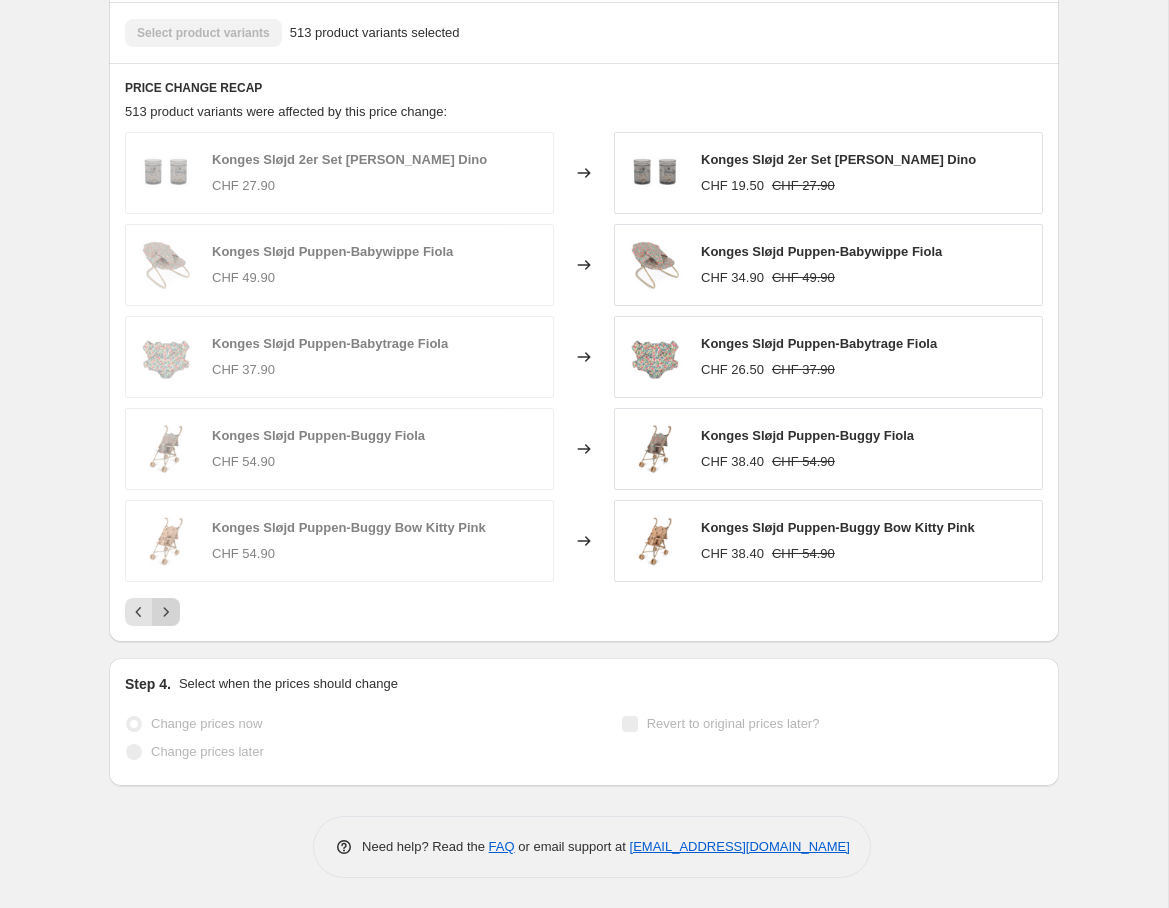 click 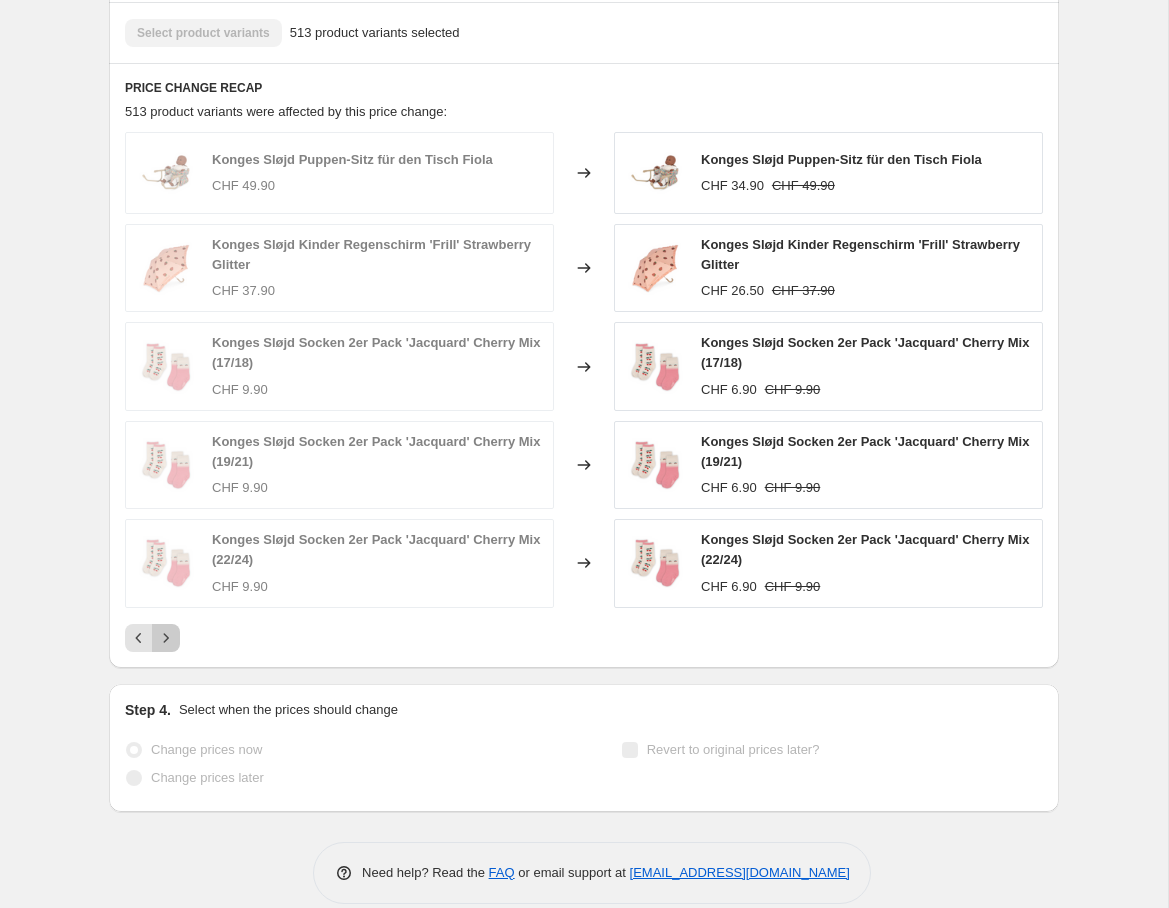 click 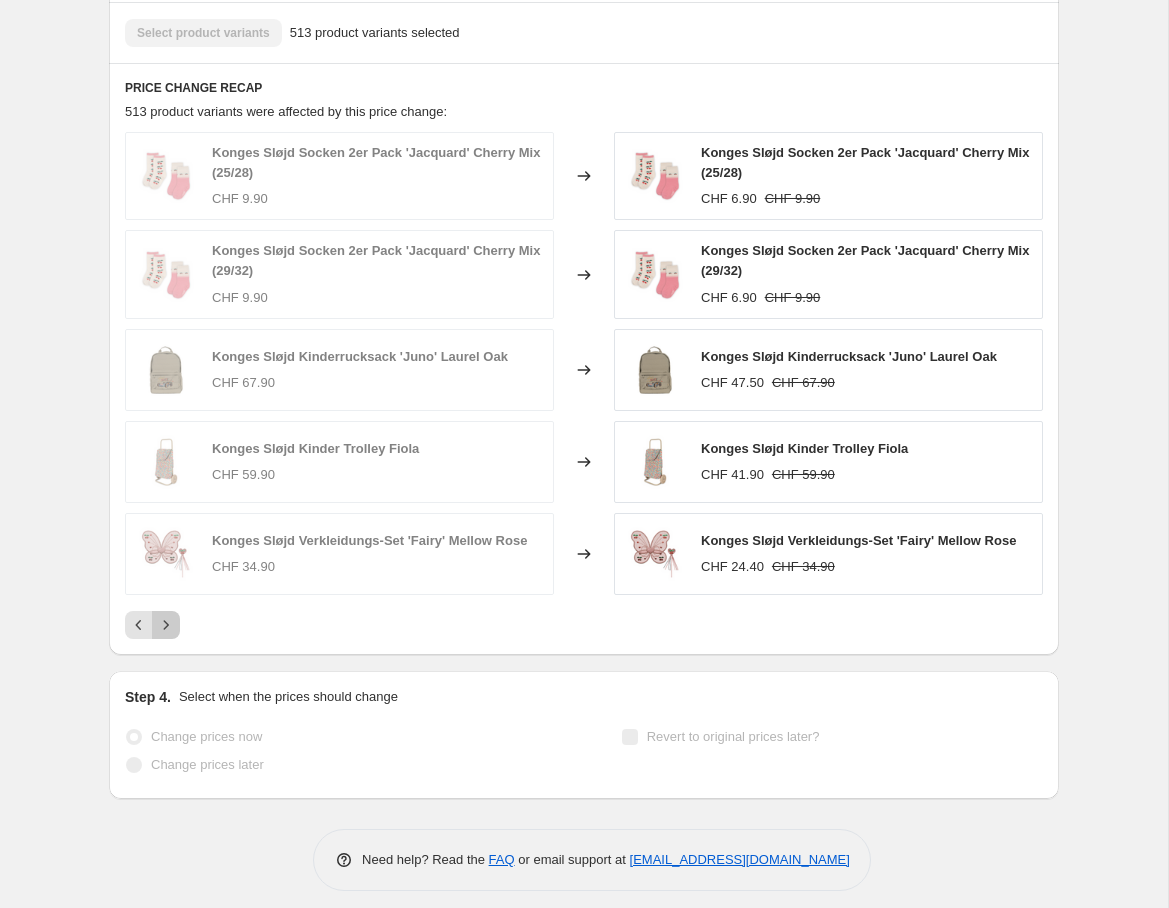 click 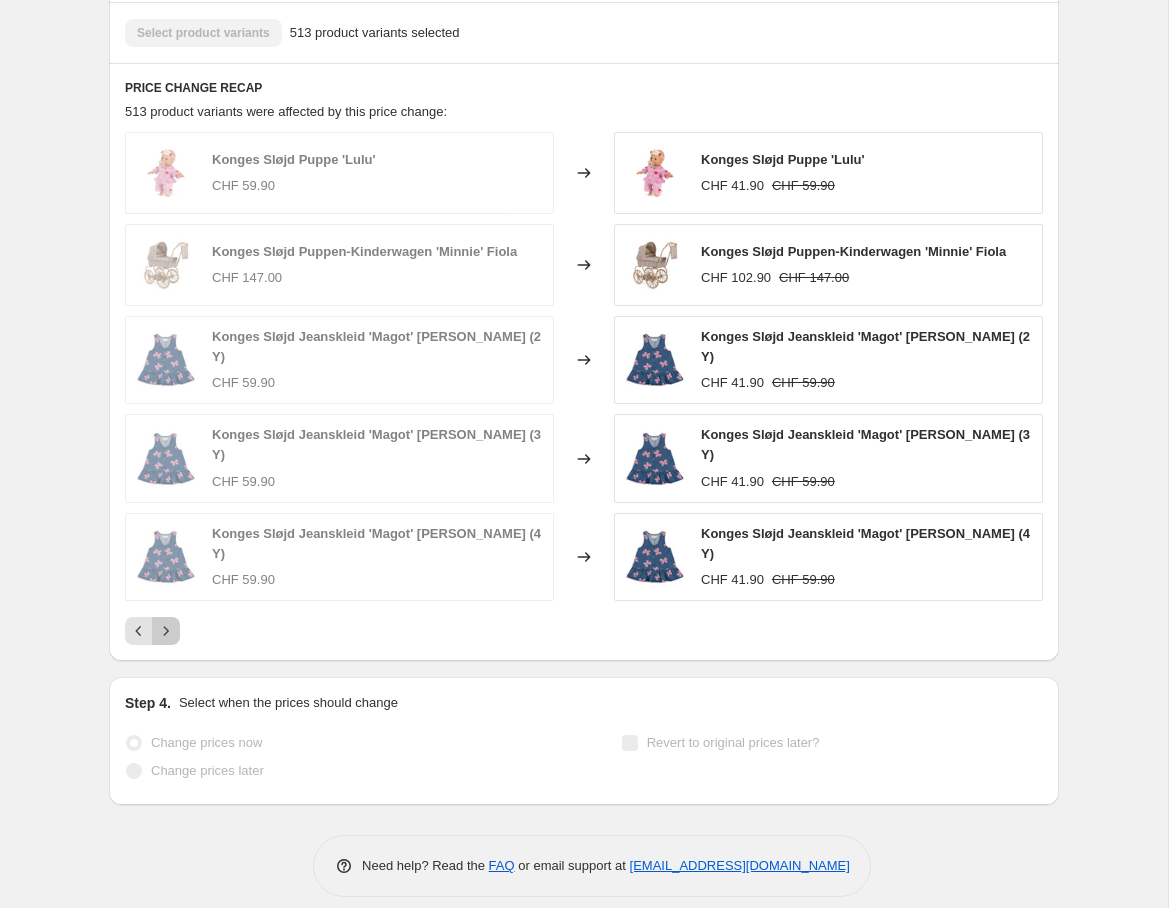 click 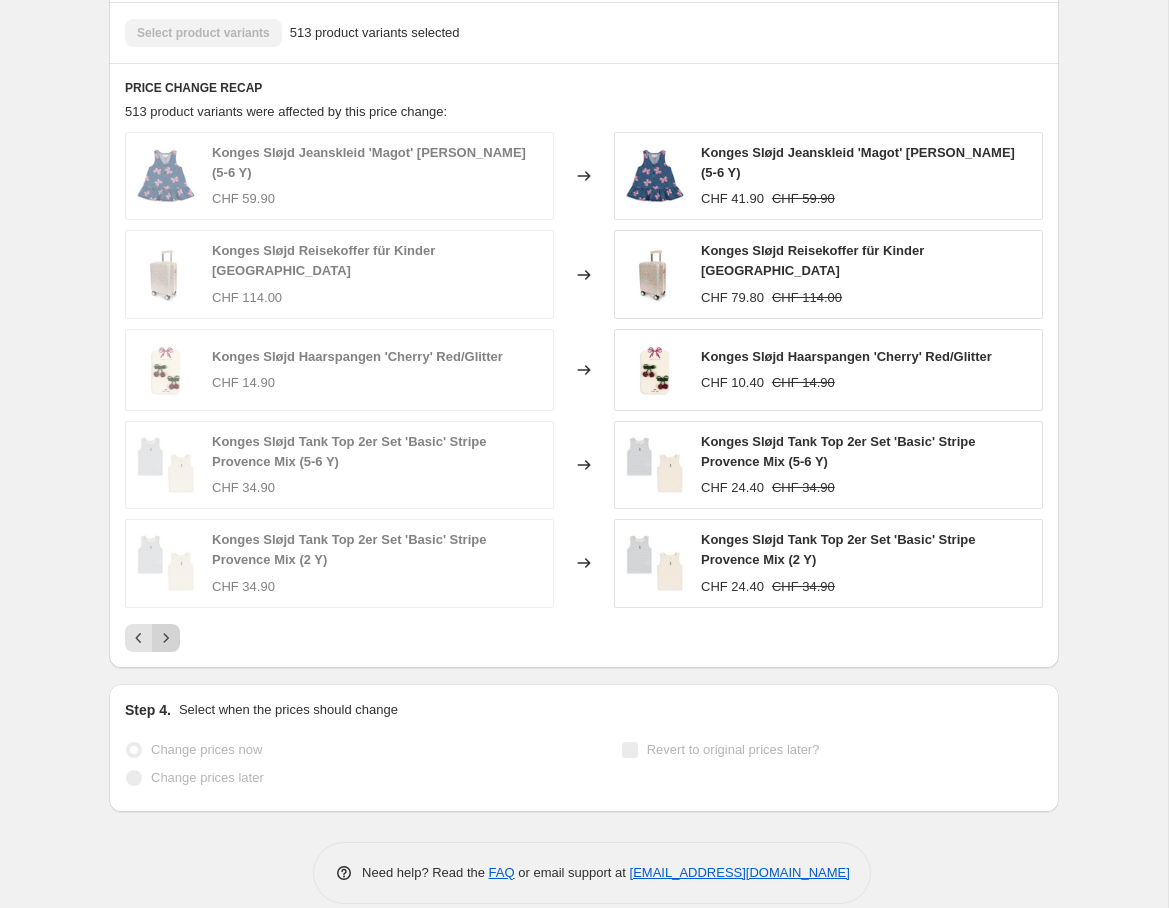 click 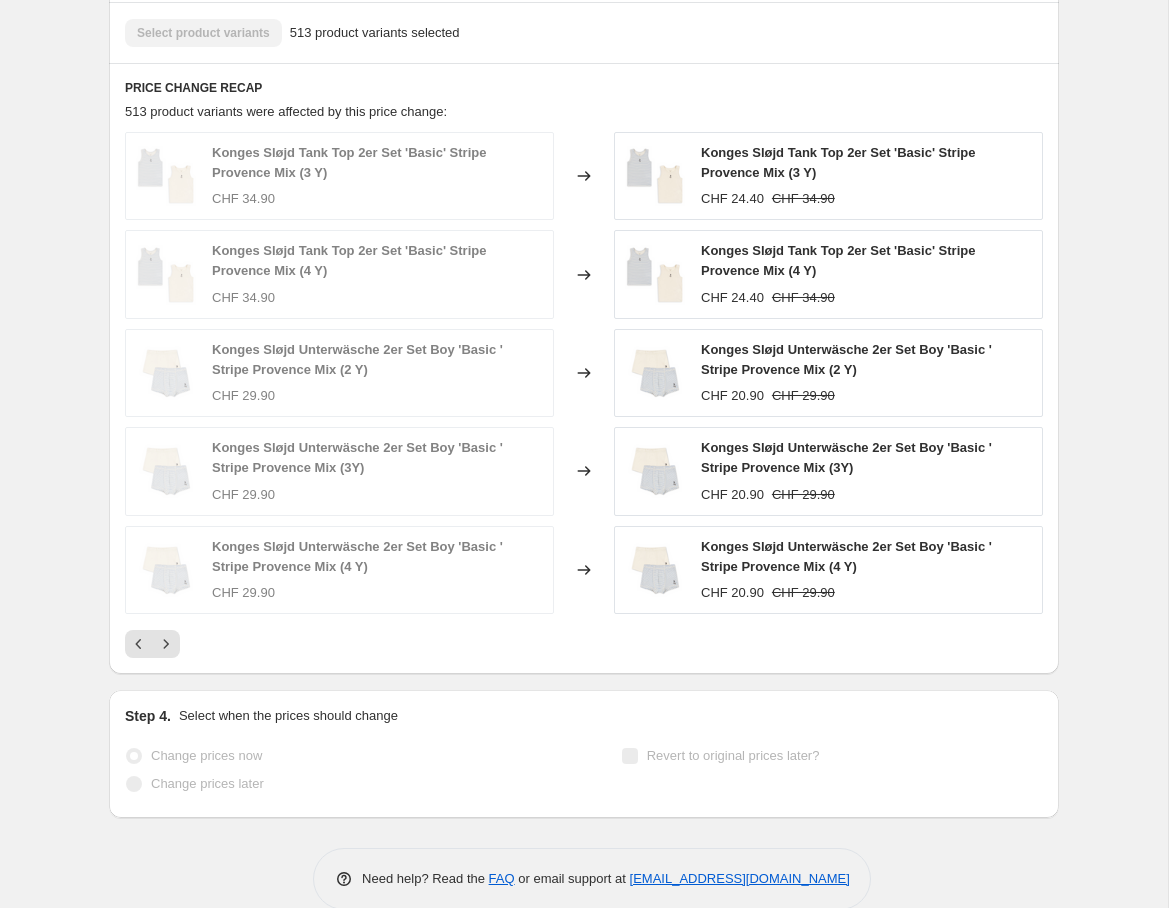 click at bounding box center [166, 644] 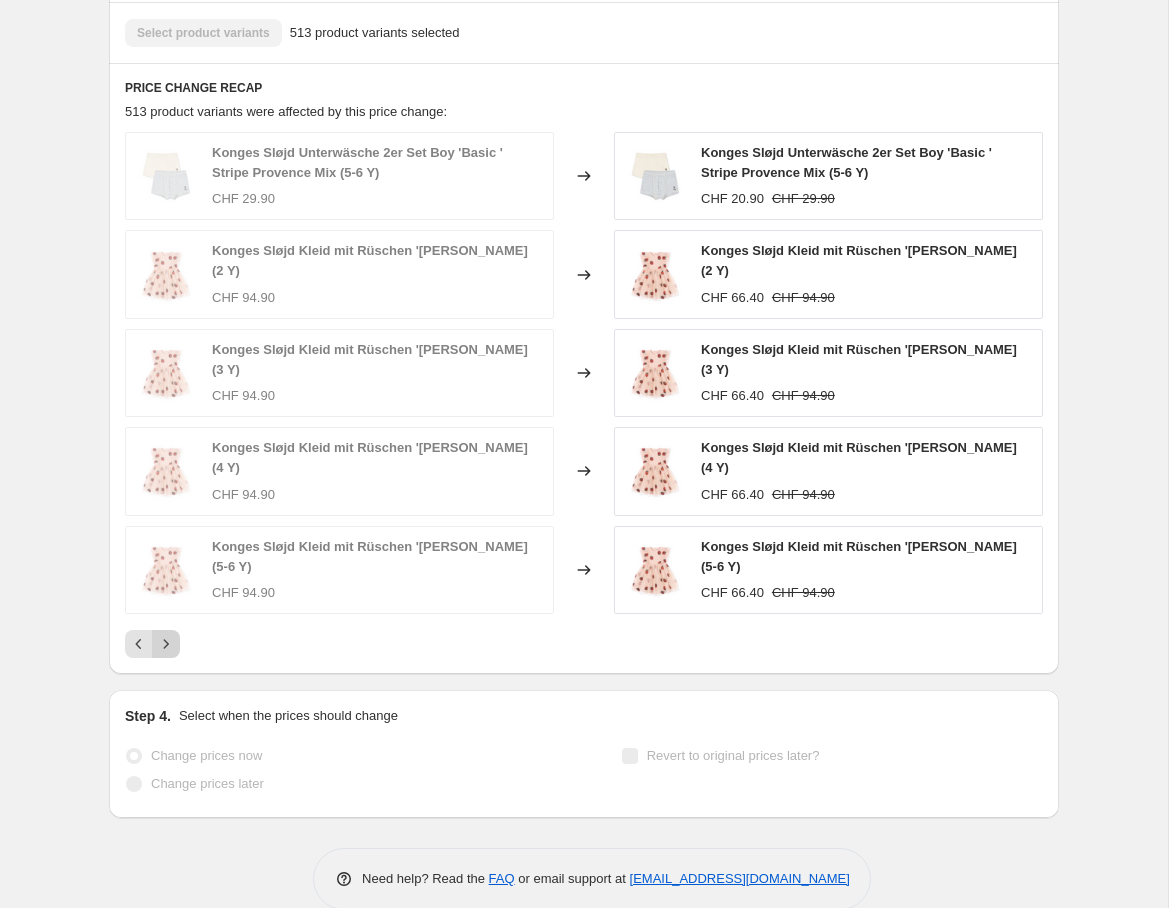 click 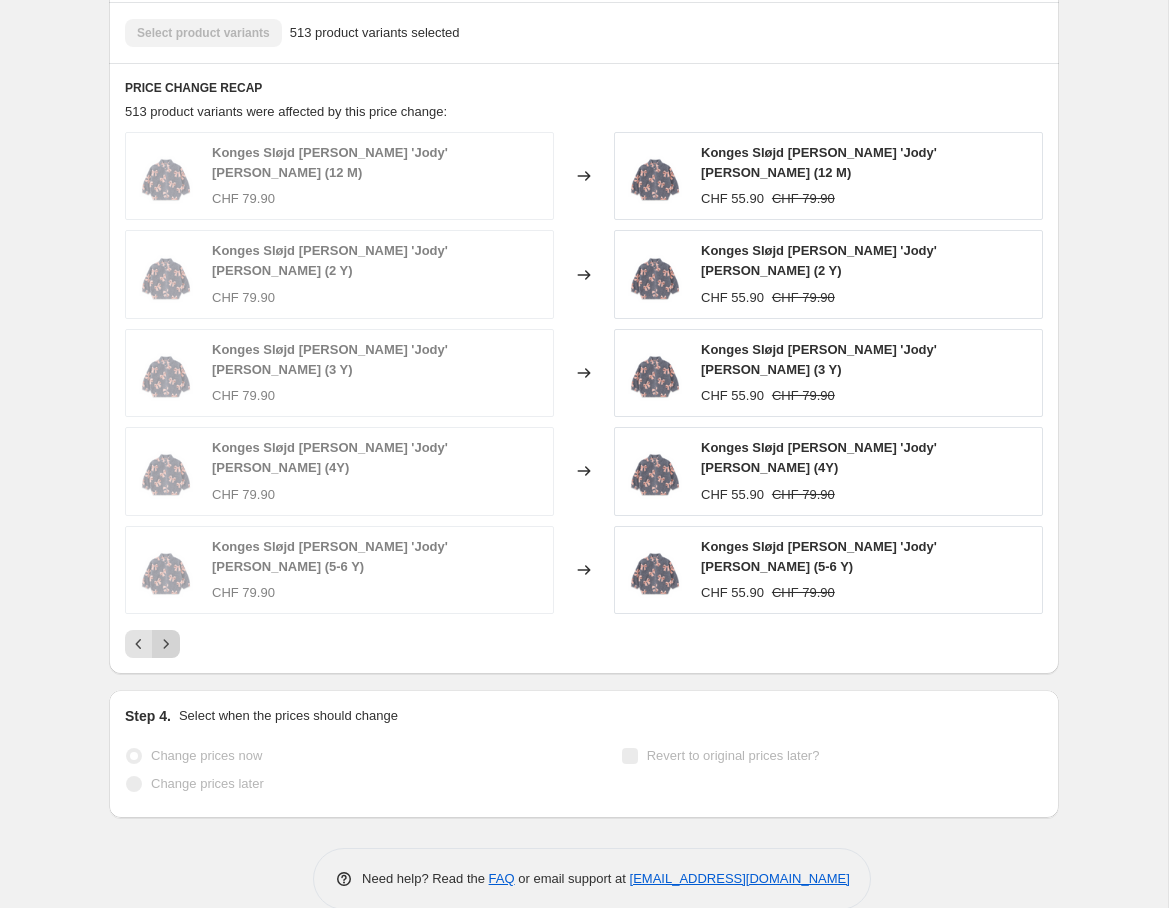 click 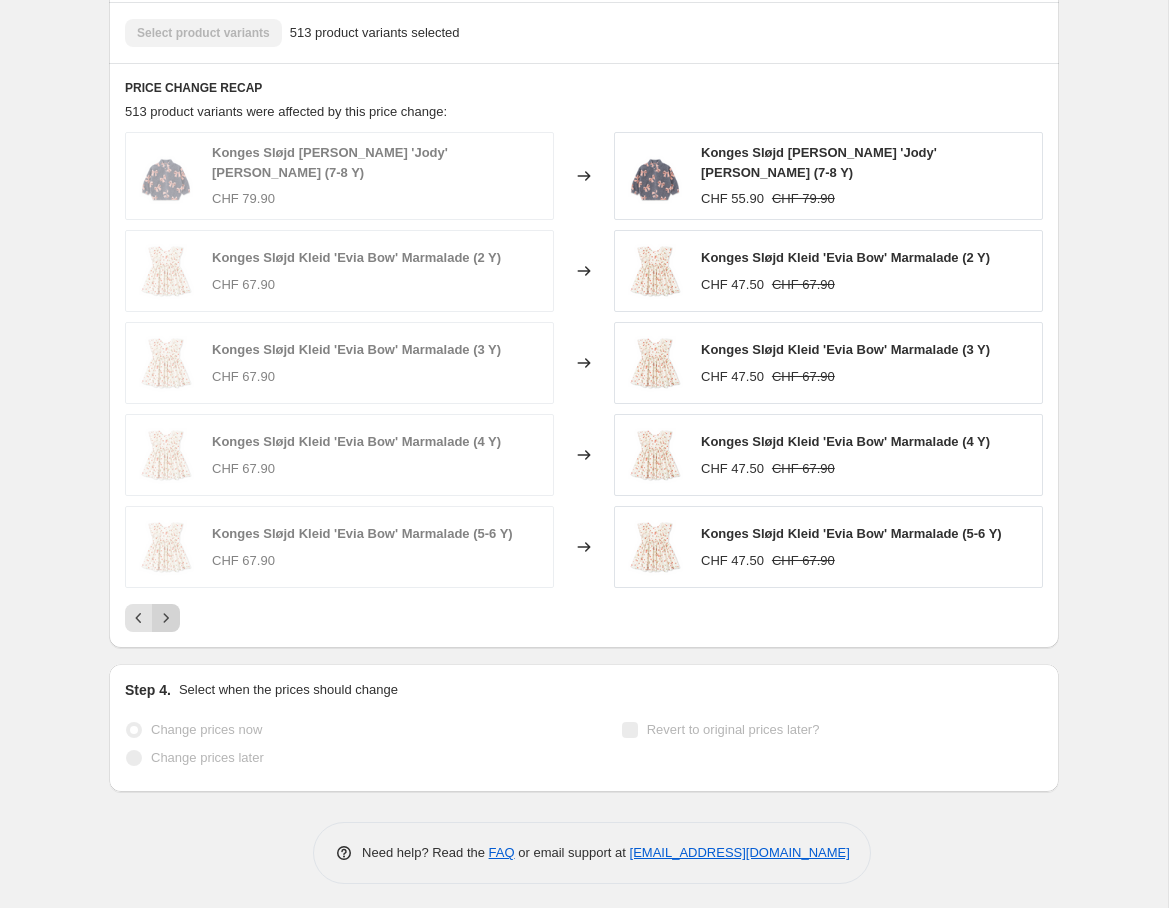 click 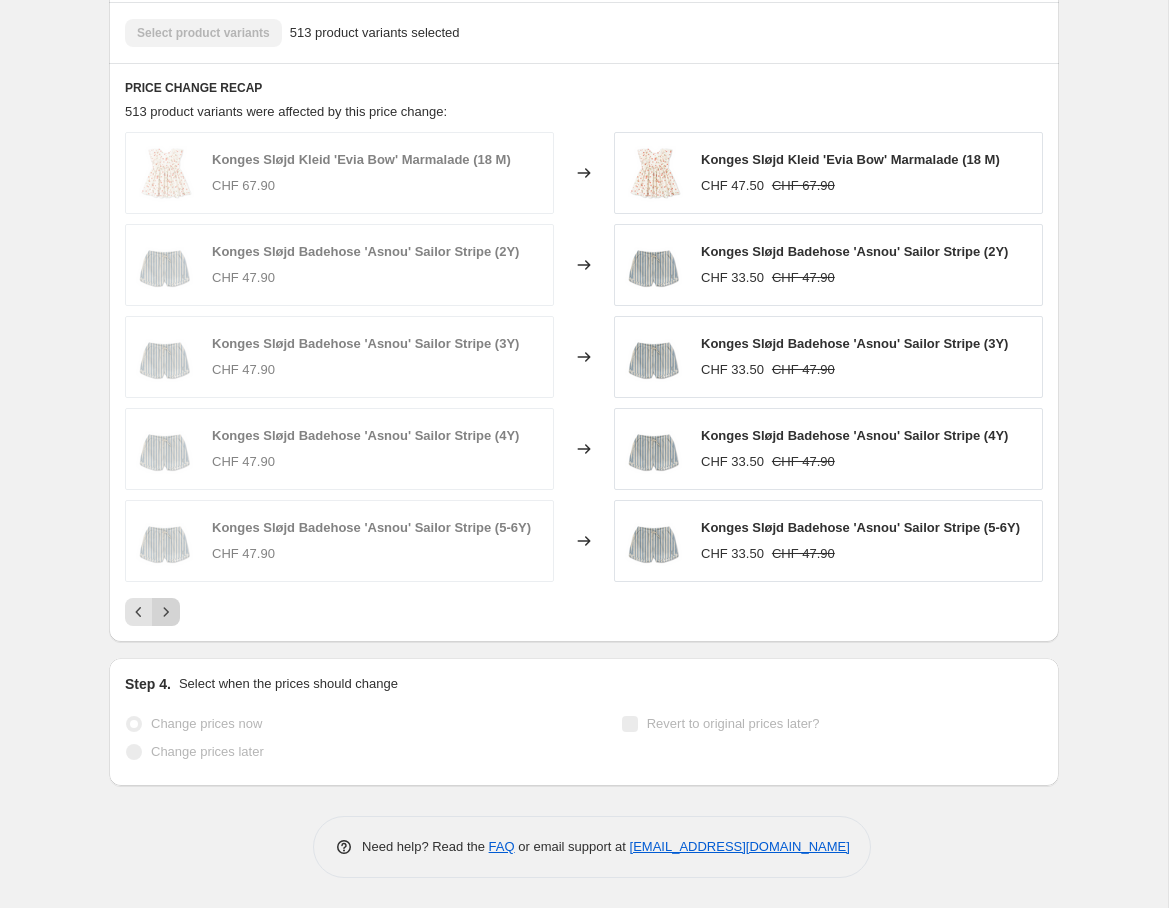 click 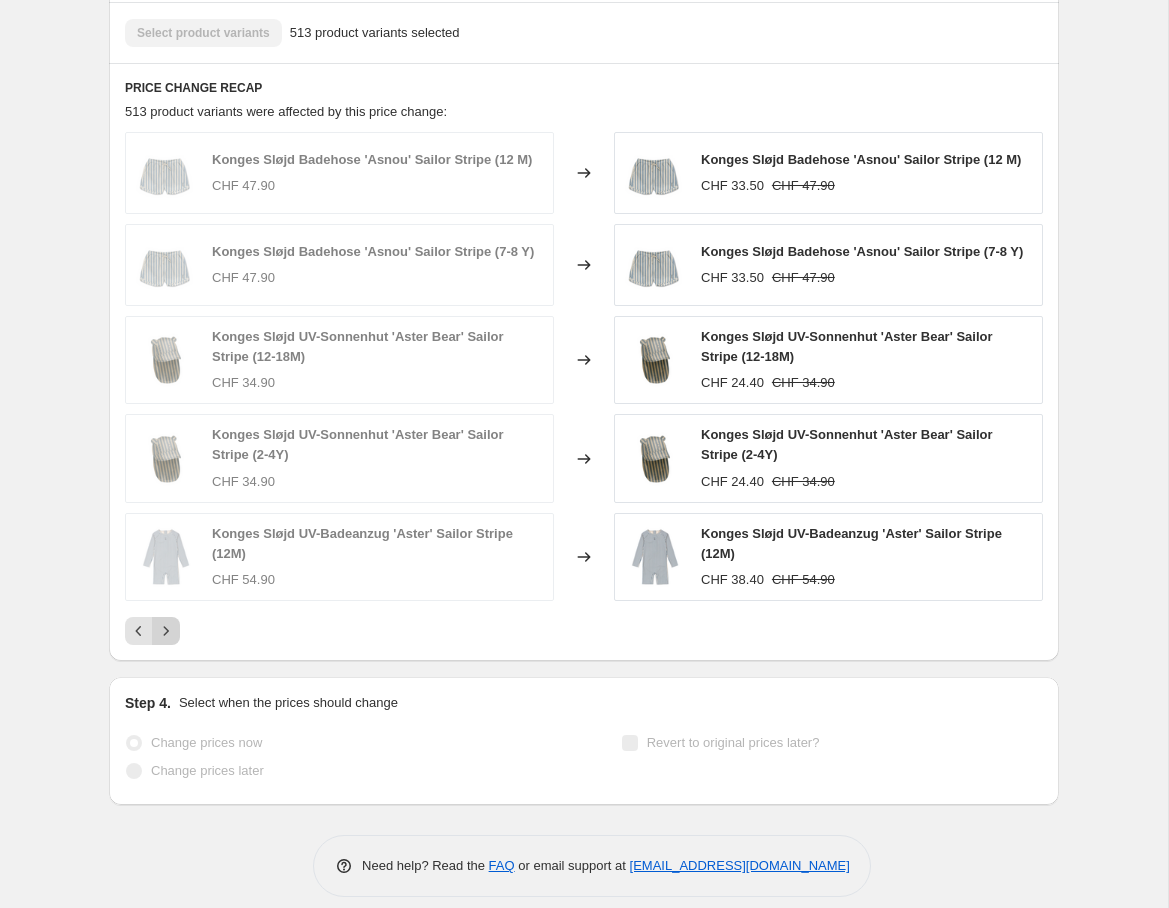 click 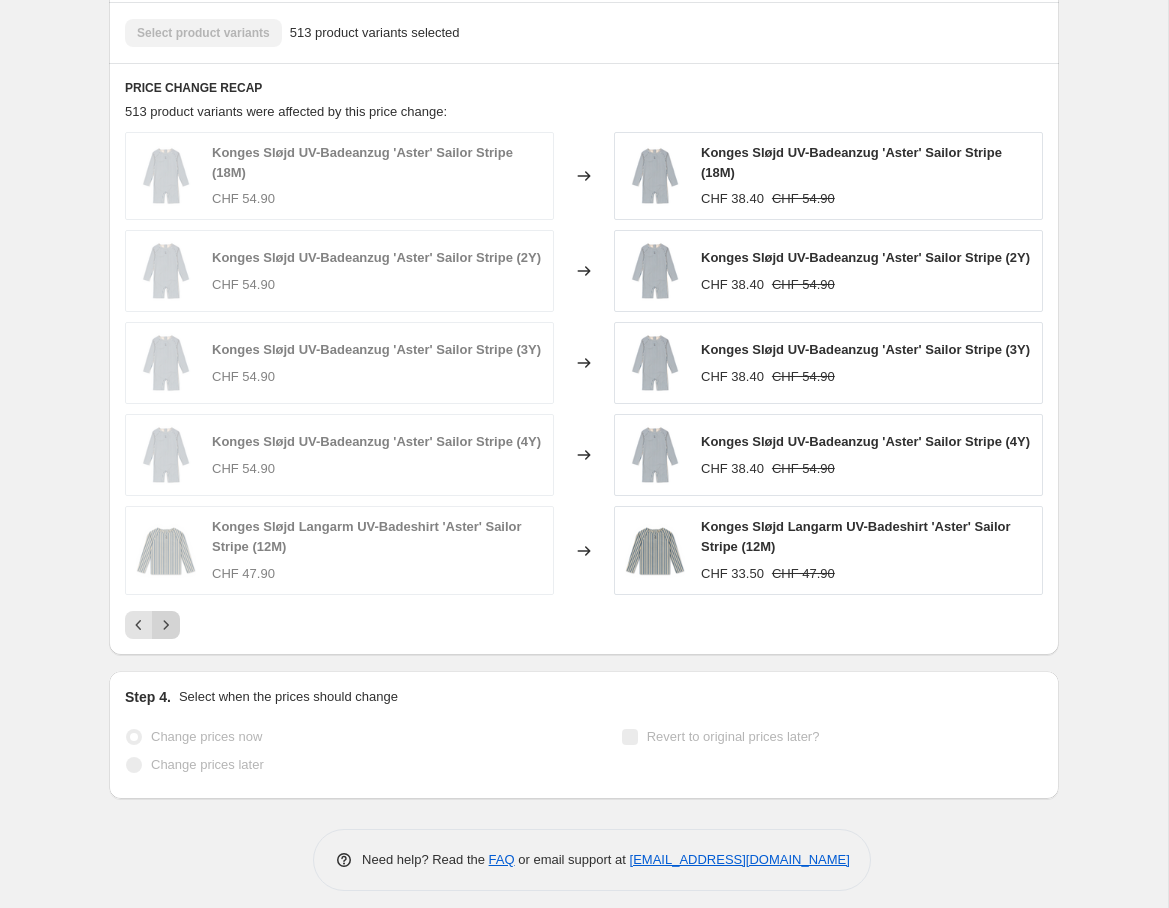 click 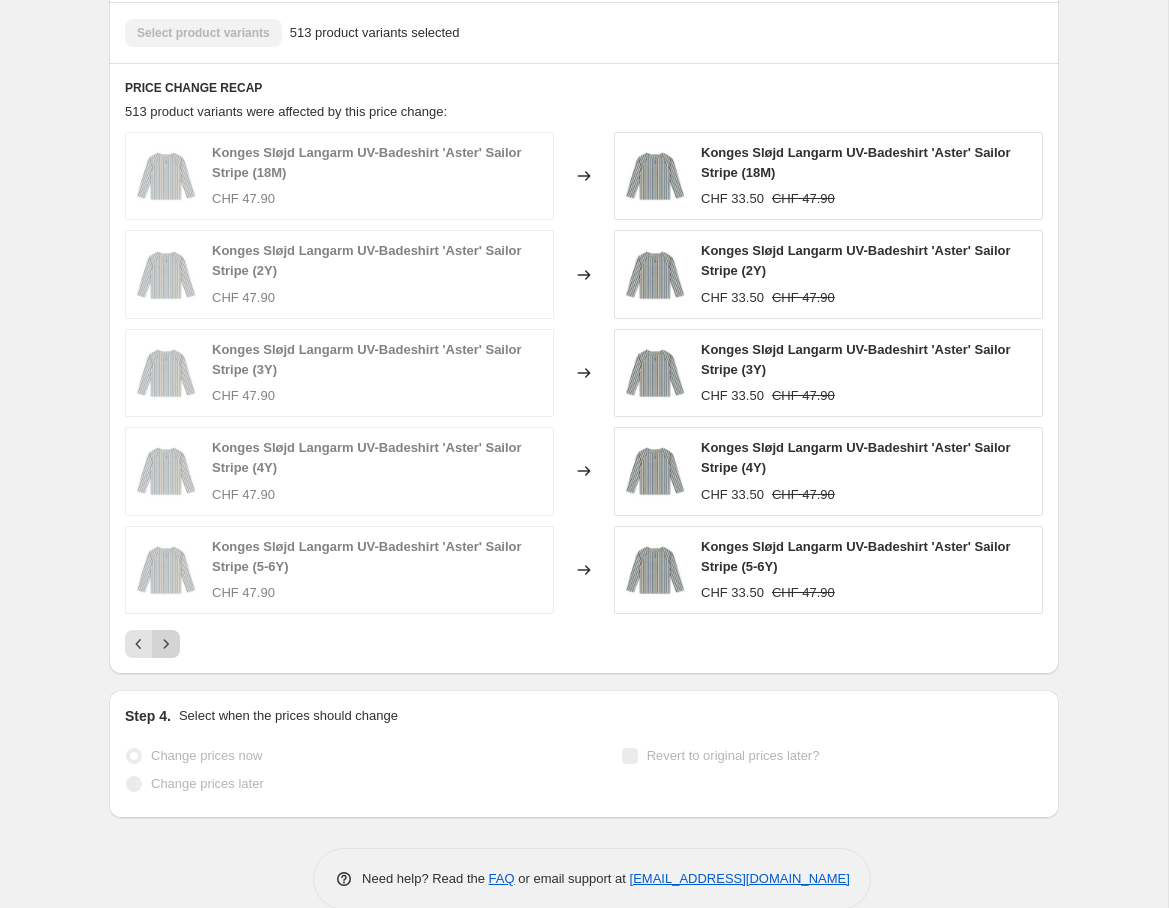 click 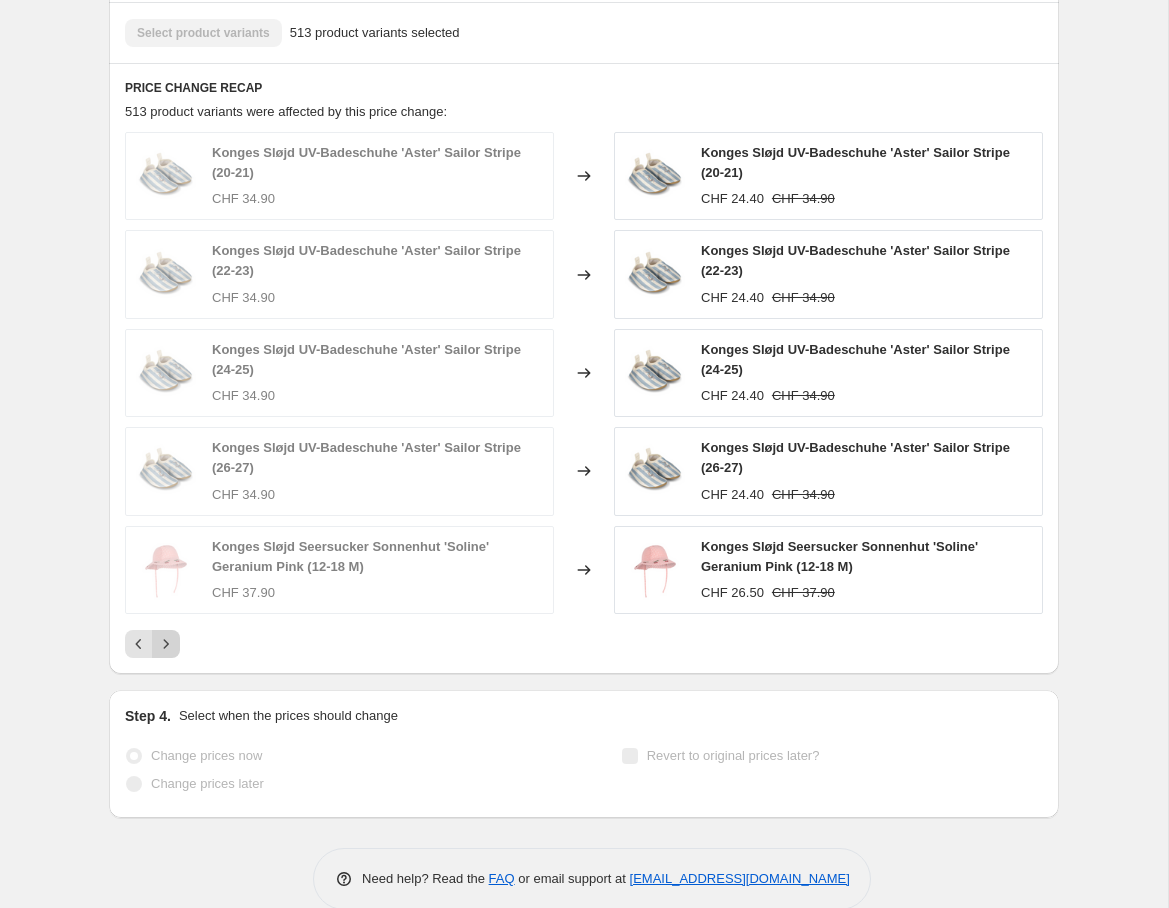 click 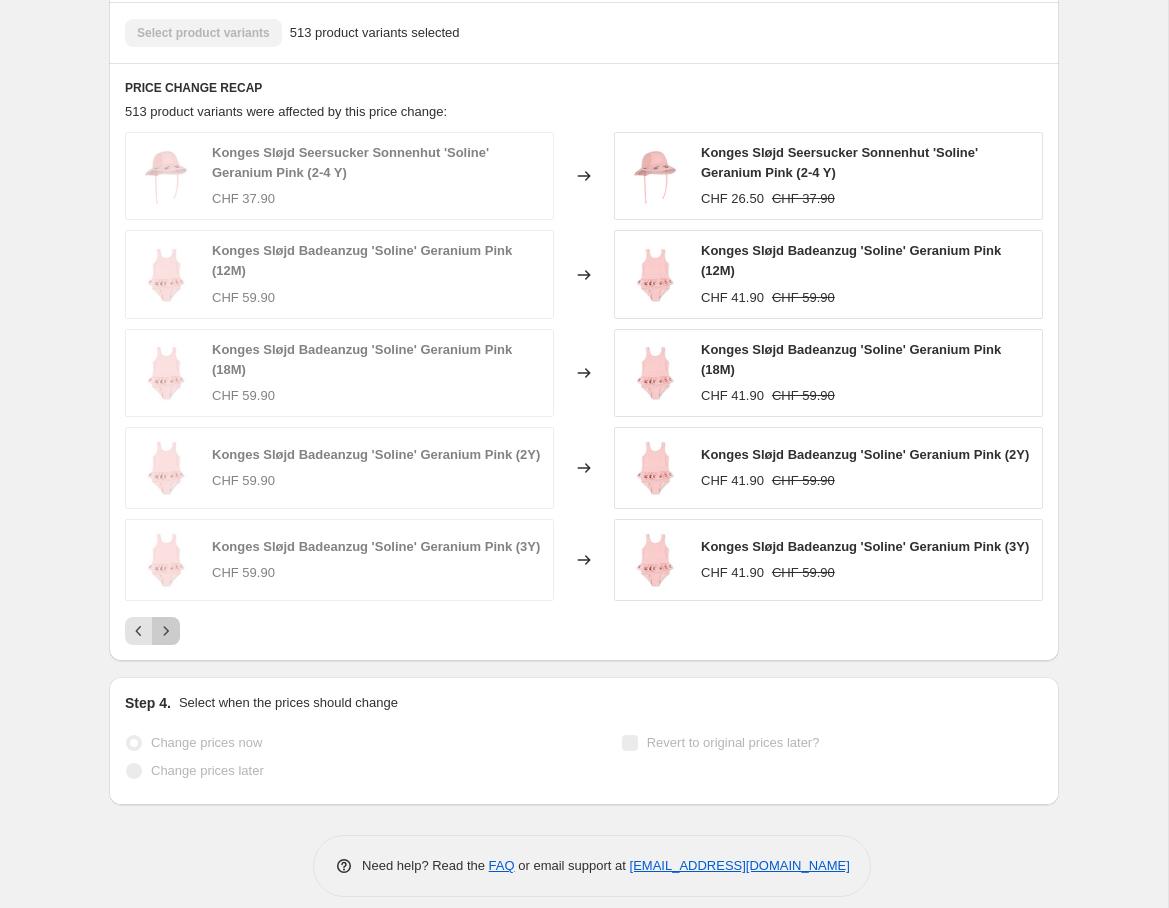 click 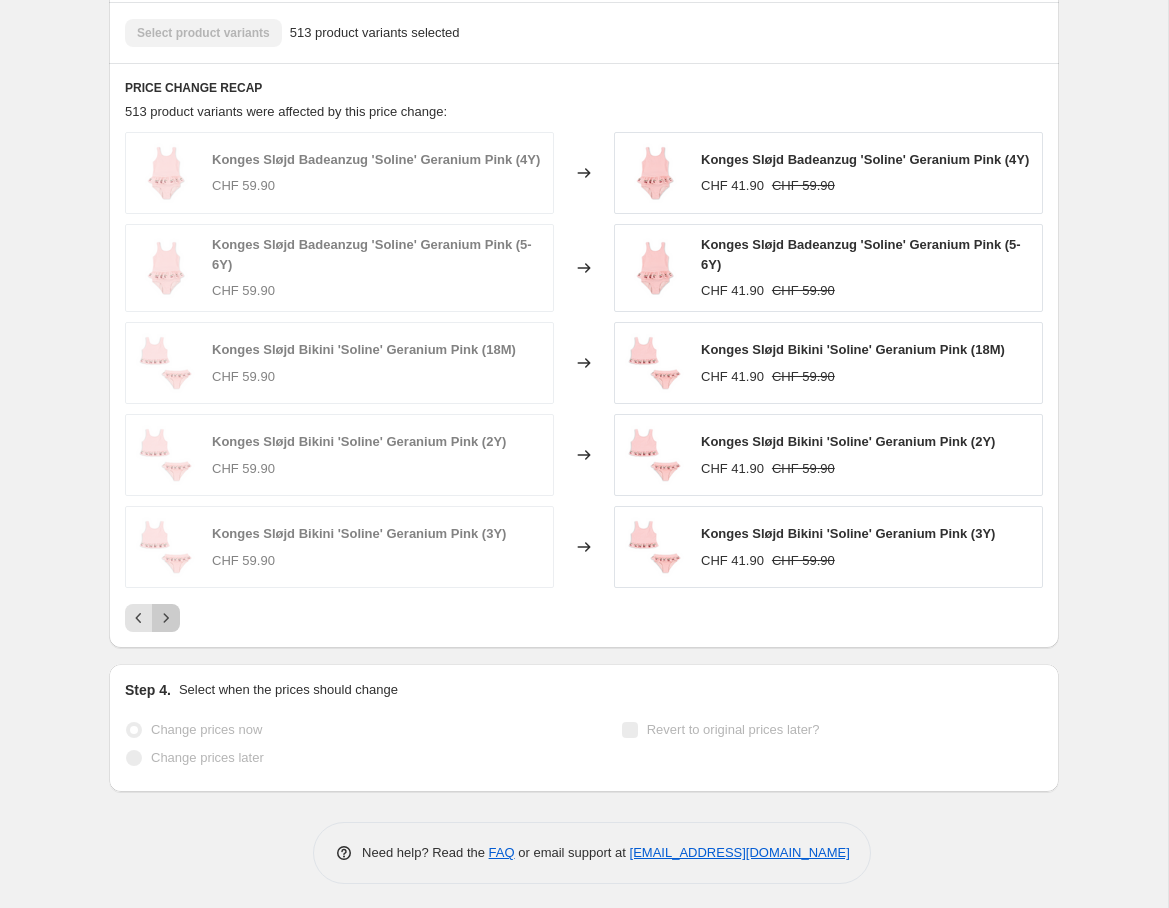 click 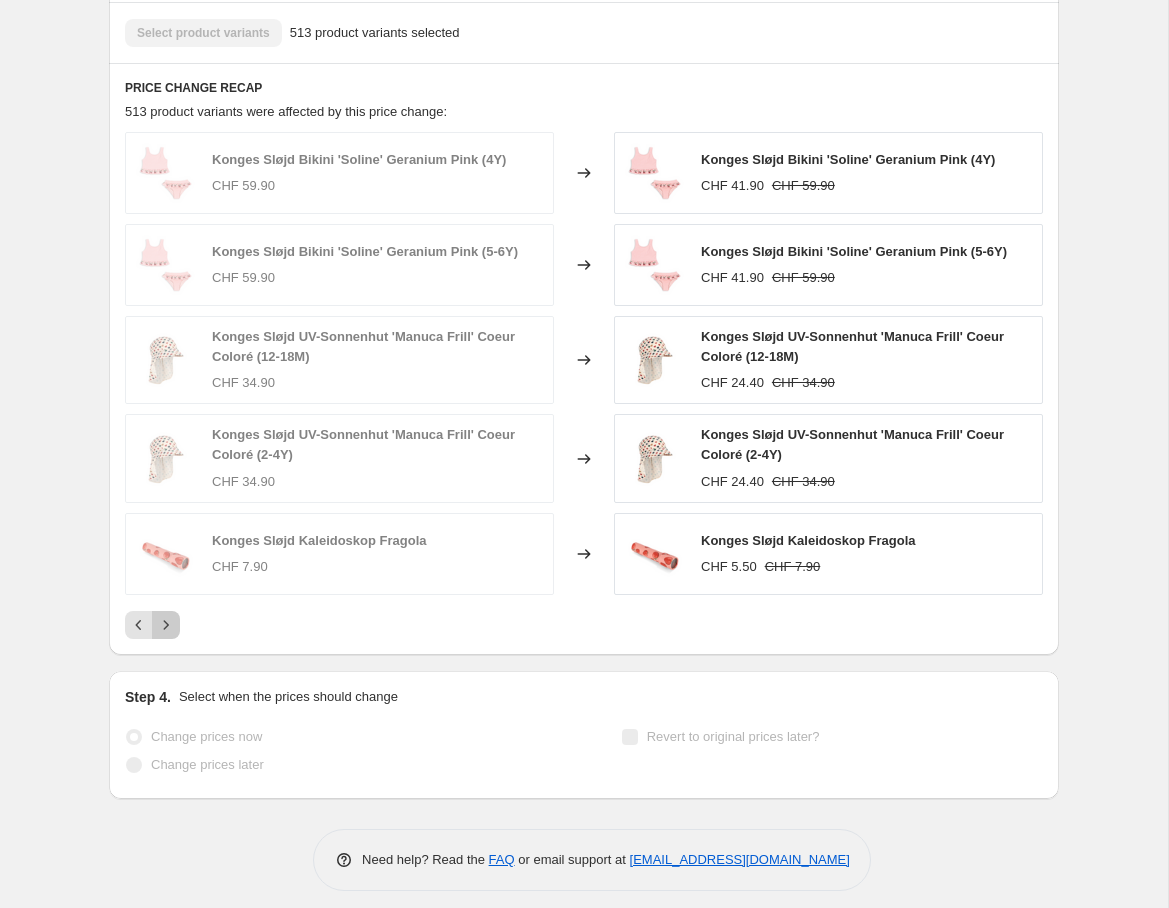 click 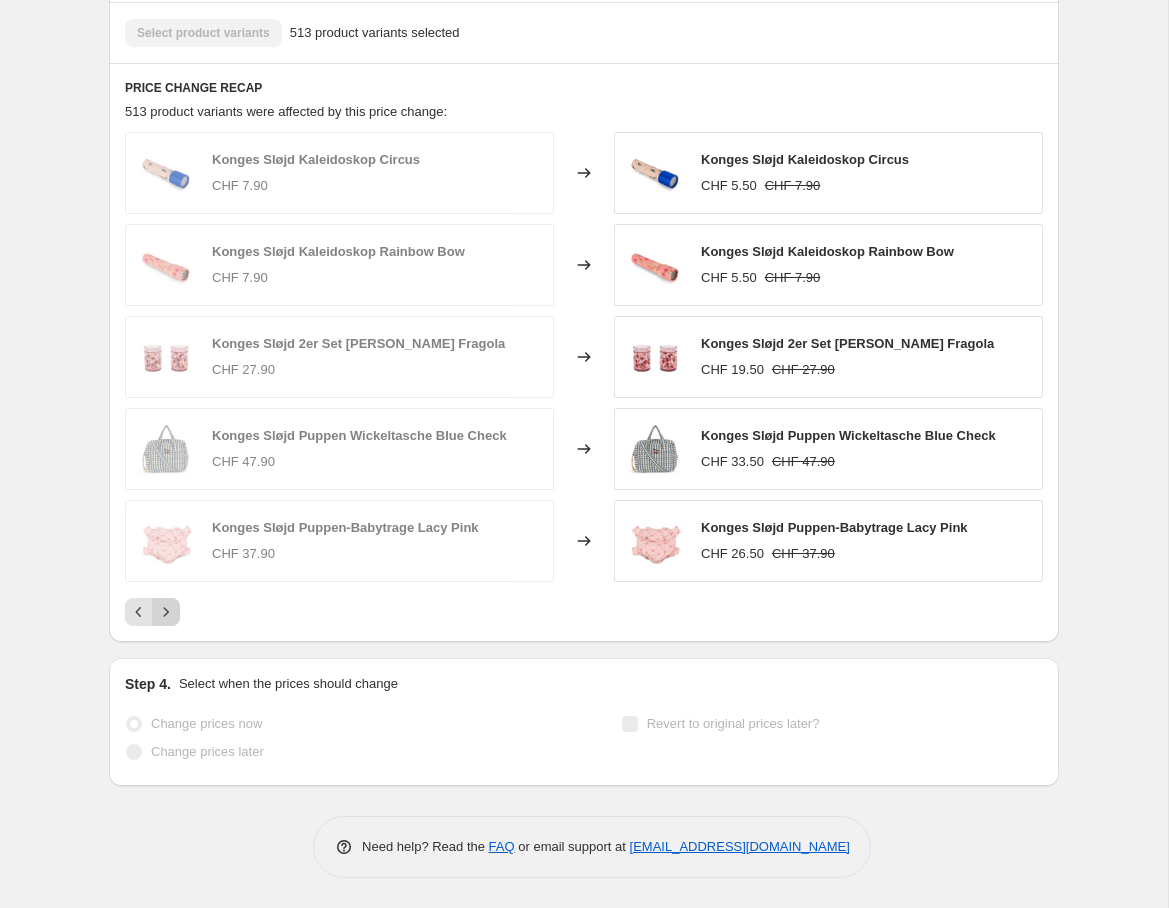 click 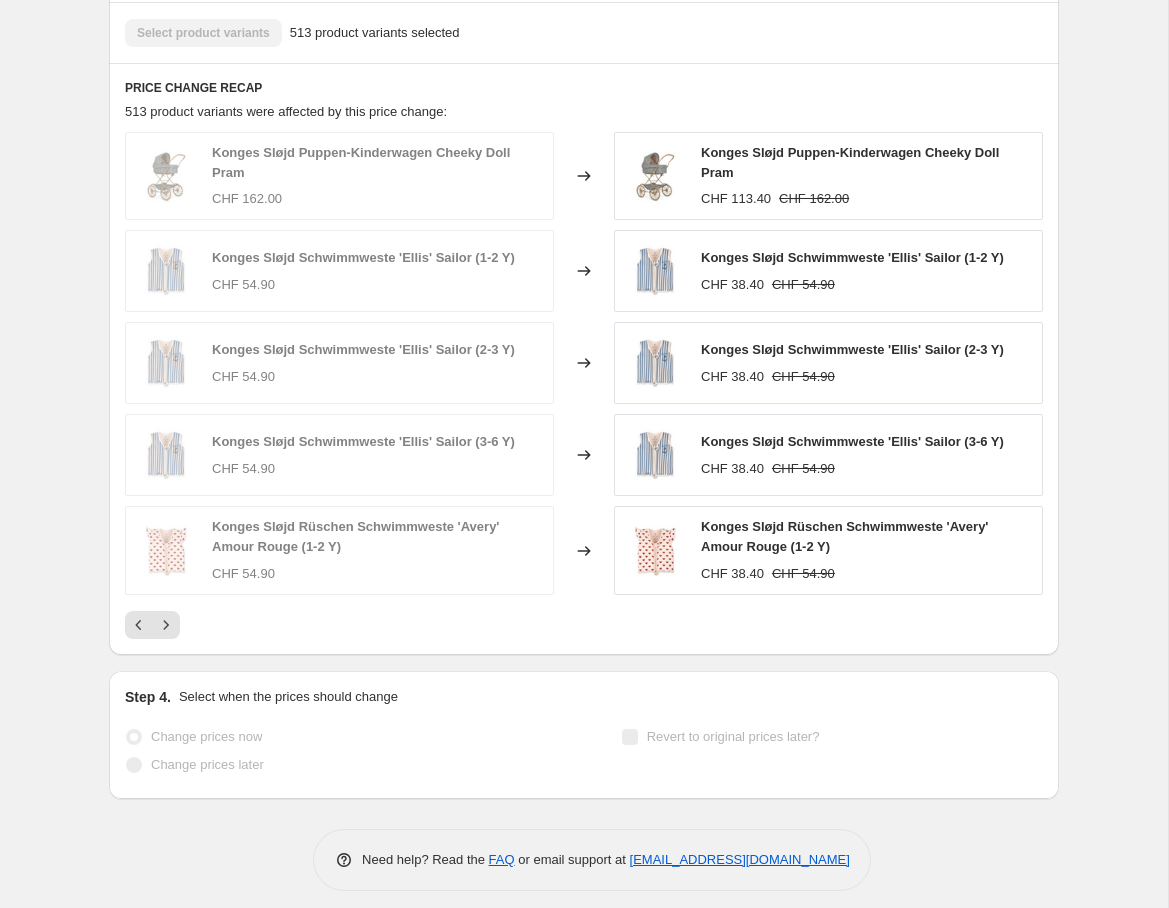 click on "Konges Sløjd  Puppen-Kinderwagen Cheeky Doll Pram CHF 162.00 Changed to Konges Sløjd  Puppen-Kinderwagen Cheeky Doll Pram CHF 113.40 CHF 162.00 Konges Sløjd Schwimmweste 'Ellis' Sailor (1-2 Y) CHF 54.90 Changed to Konges Sløjd Schwimmweste 'Ellis' Sailor (1-2 Y) CHF 38.40 CHF 54.90 Konges Sløjd Schwimmweste 'Ellis' Sailor (2-3 Y) CHF 54.90 Changed to Konges Sløjd Schwimmweste 'Ellis' Sailor (2-3 Y) CHF 38.40 CHF 54.90 Konges Sløjd Schwimmweste 'Ellis' Sailor (3-6 Y) CHF 54.90 Changed to Konges Sløjd Schwimmweste 'Ellis' Sailor (3-6 Y) CHF 38.40 CHF 54.90 Konges Sløjd Rüschen Schwimmweste 'Avery' Amour Rouge (1-2 Y) CHF 54.90 Changed to Konges Sløjd Rüschen Schwimmweste 'Avery' Amour Rouge (1-2 Y) CHF 38.40 CHF 54.90" at bounding box center [584, 385] 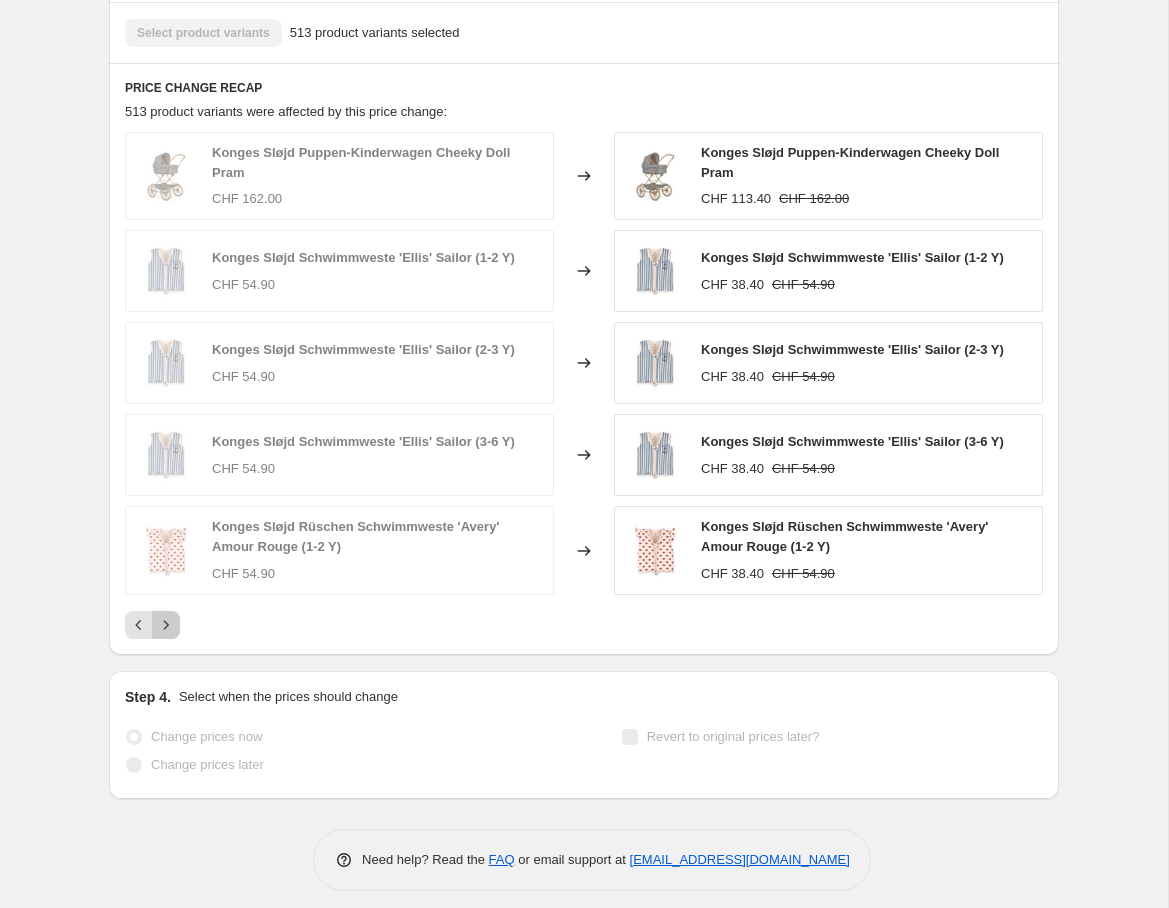 click 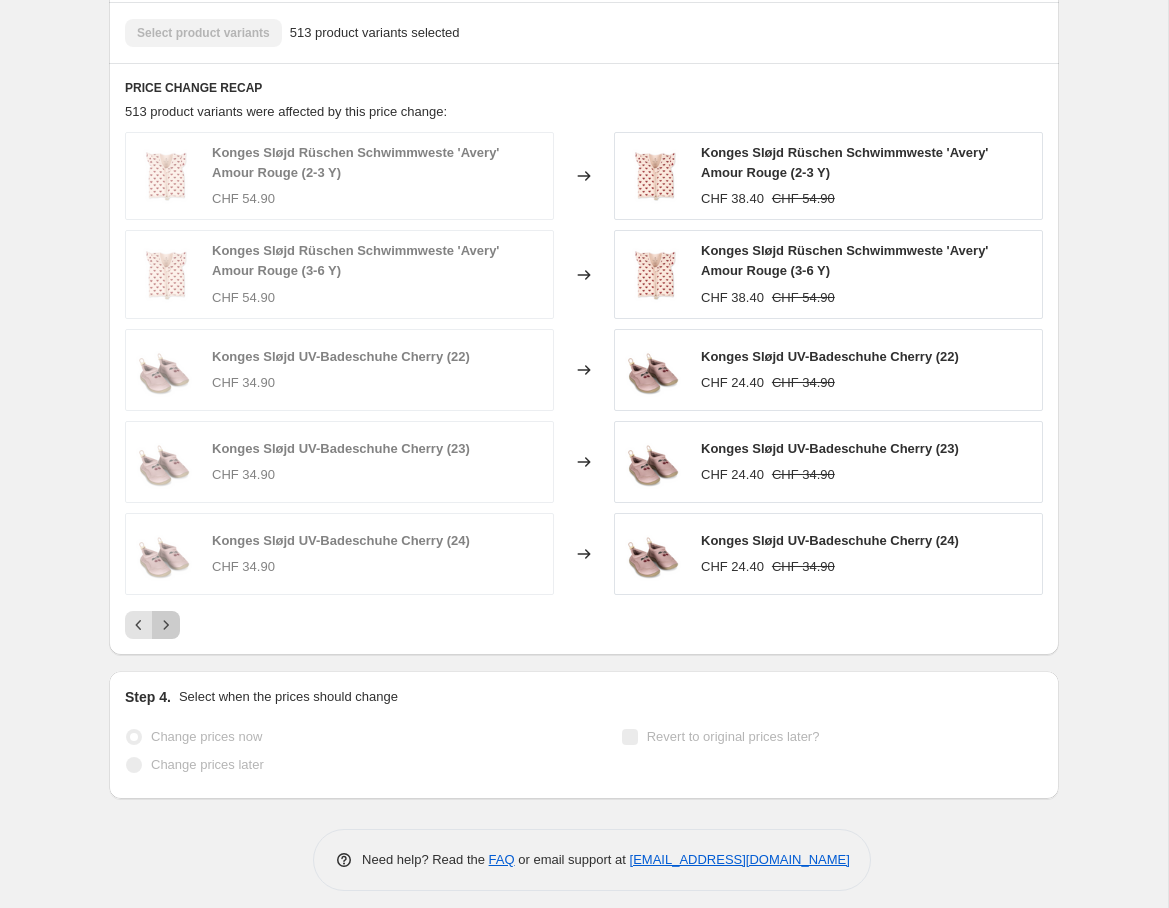click 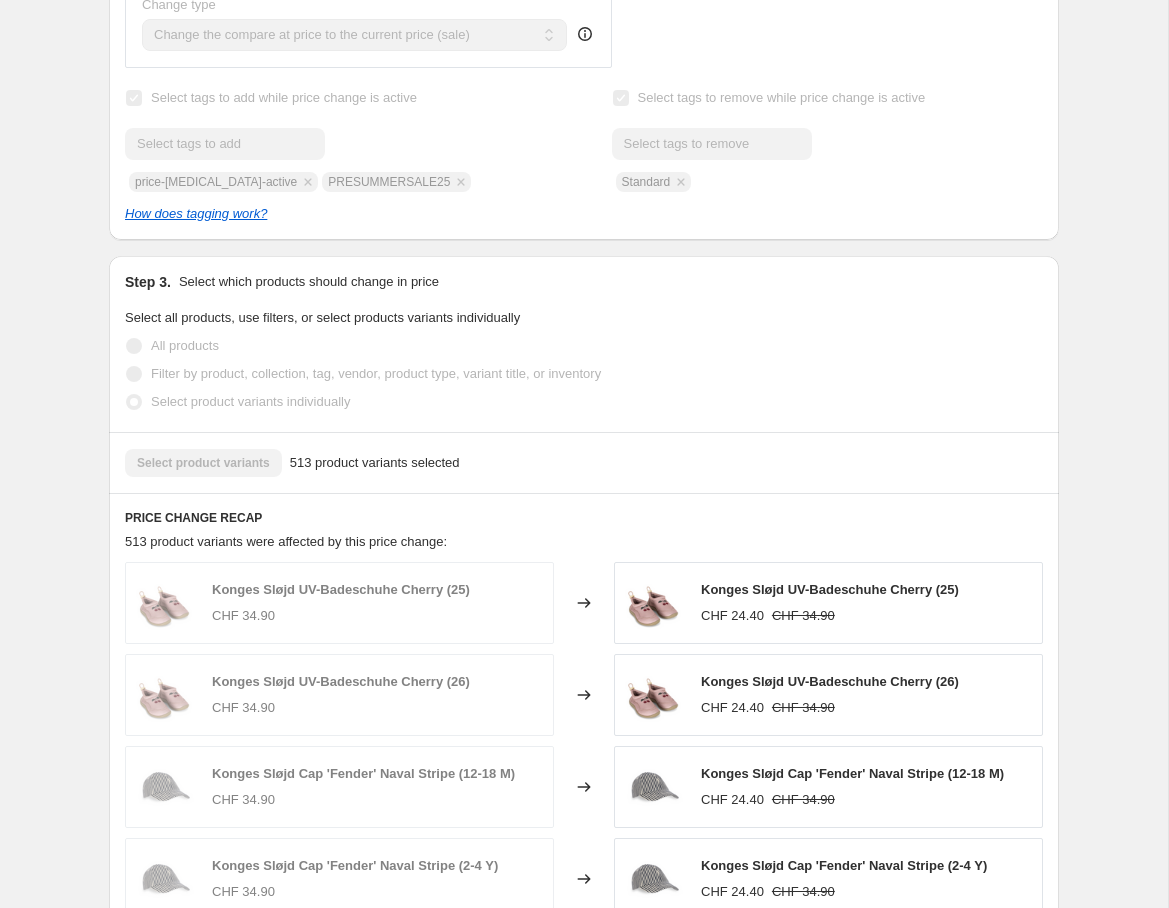 scroll, scrollTop: 1526, scrollLeft: 0, axis: vertical 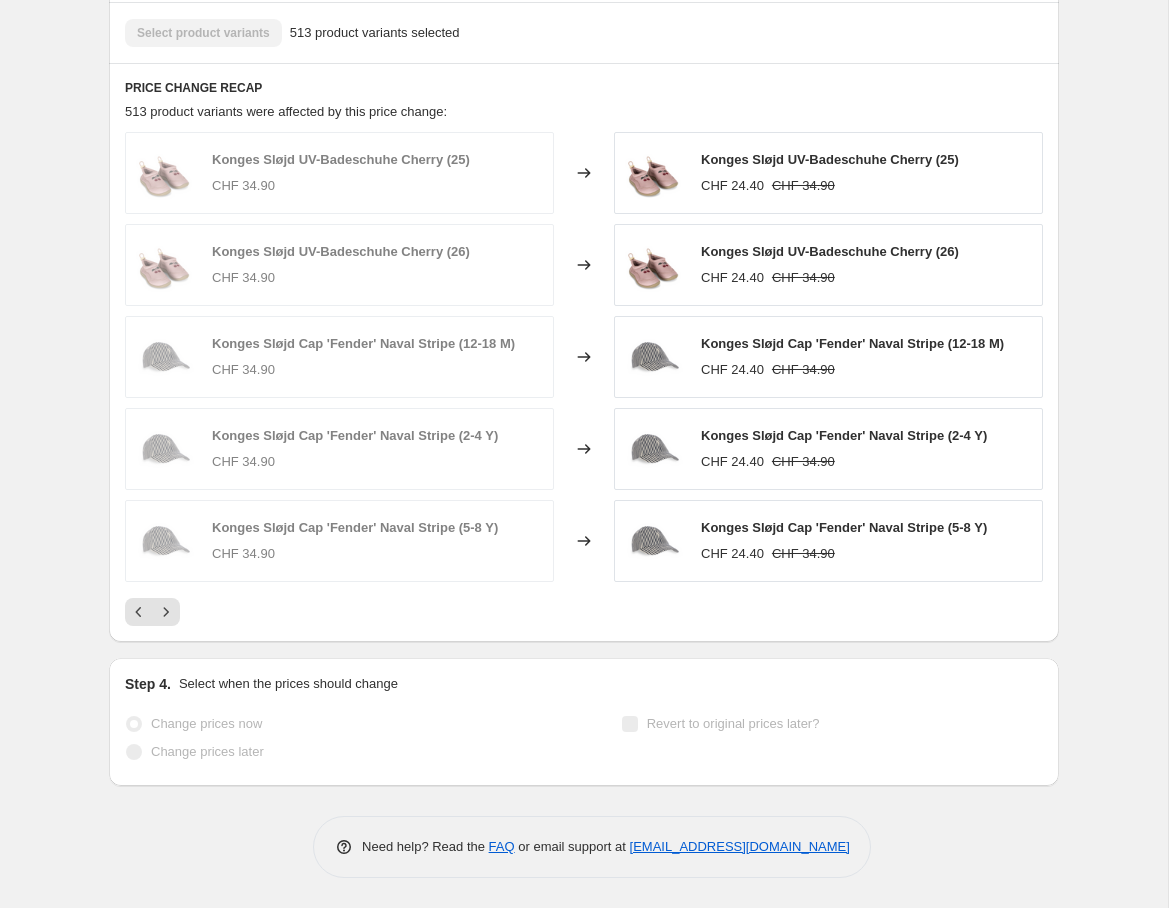 drag, startPoint x: 518, startPoint y: 695, endPoint x: 503, endPoint y: 703, distance: 17 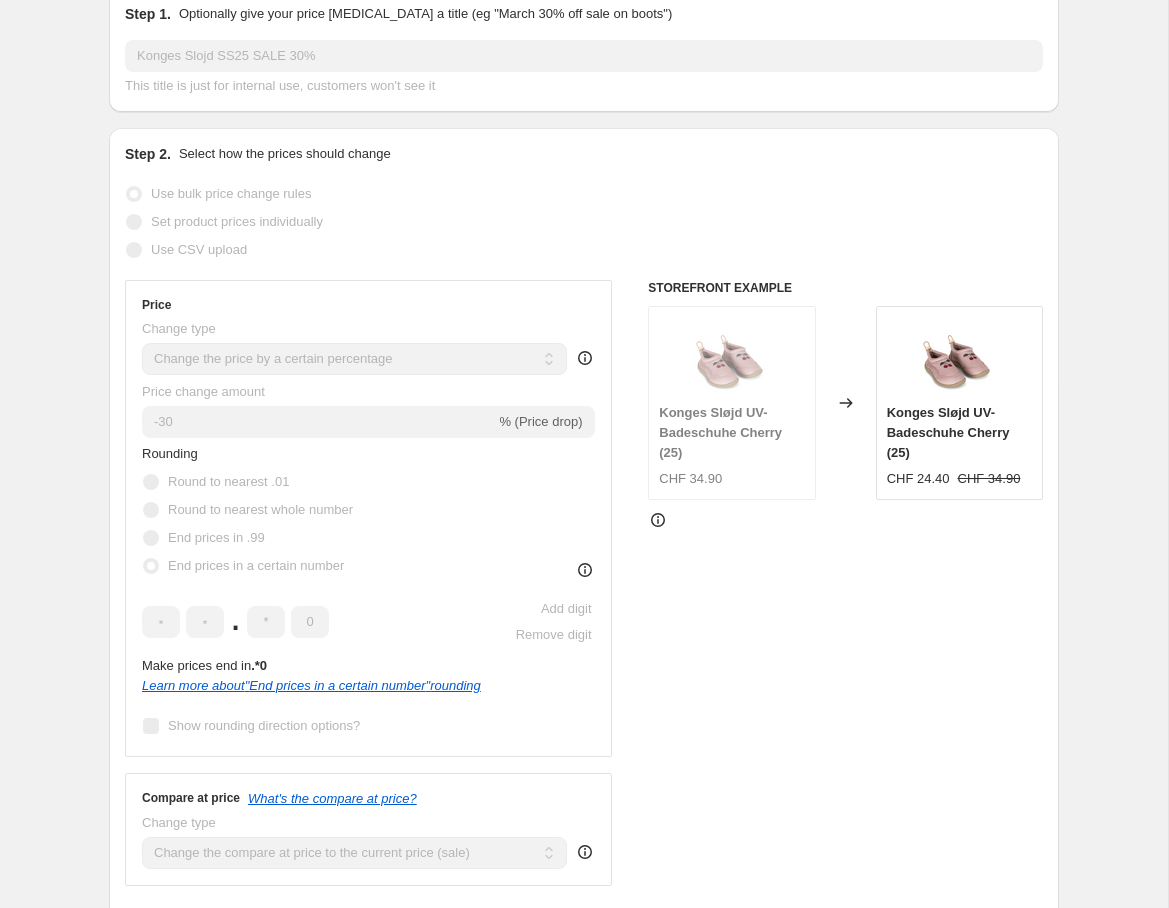 scroll, scrollTop: 0, scrollLeft: 0, axis: both 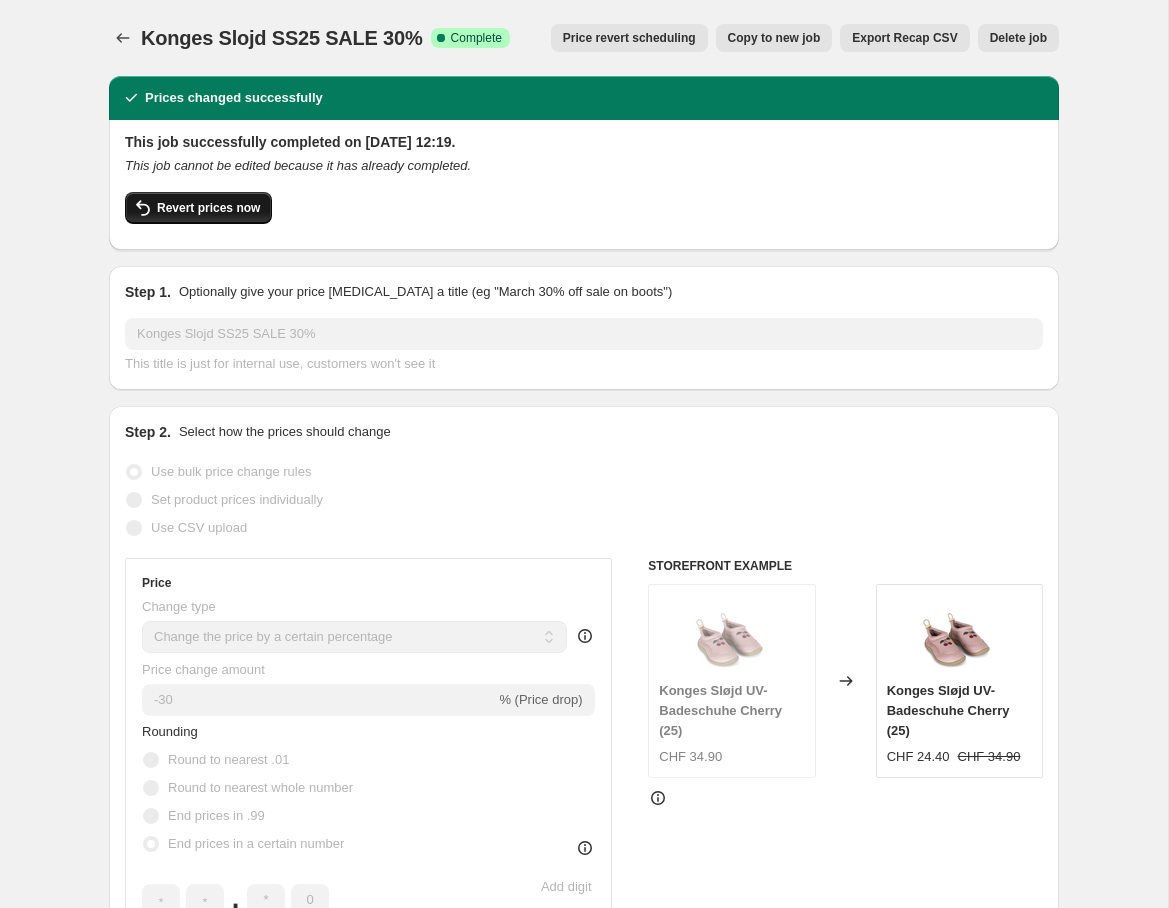 click on "Revert prices now" at bounding box center (208, 208) 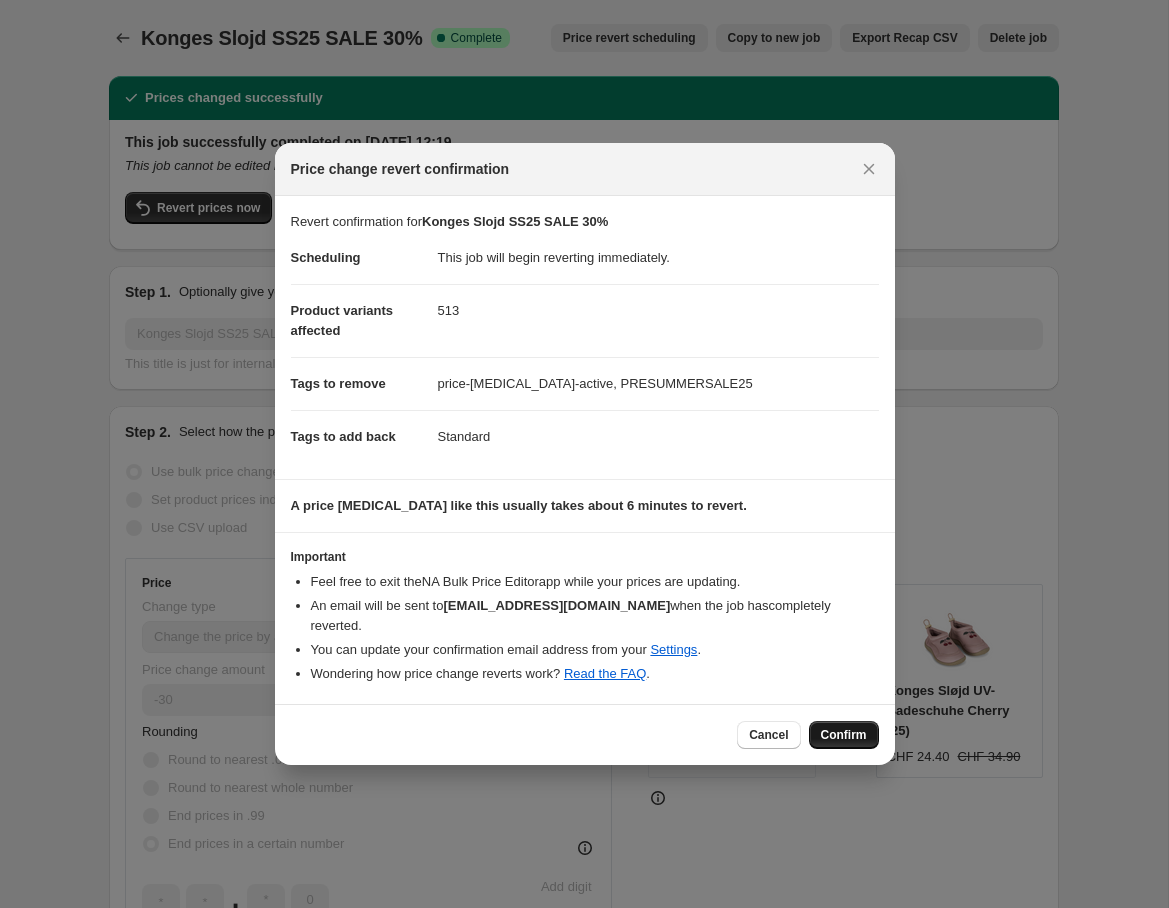 click on "Confirm" at bounding box center [844, 735] 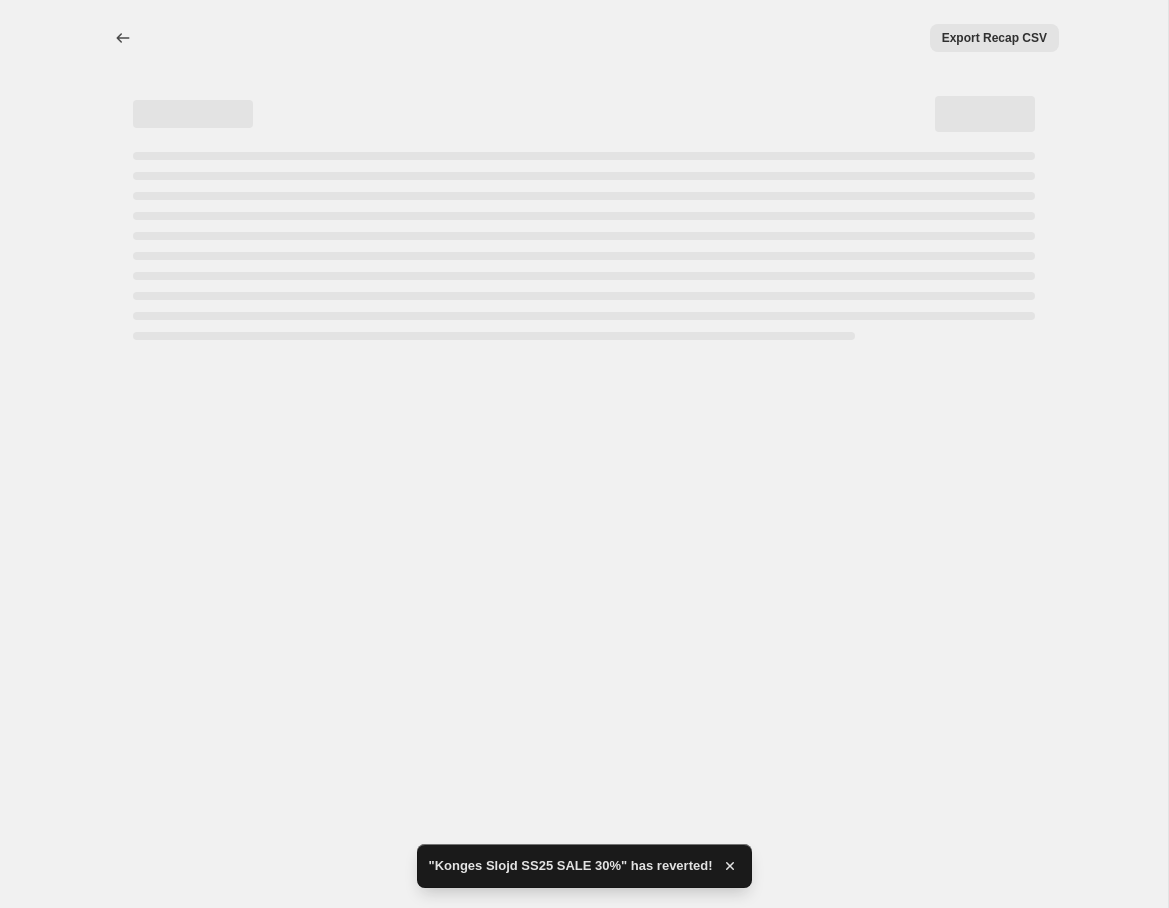select on "percentage" 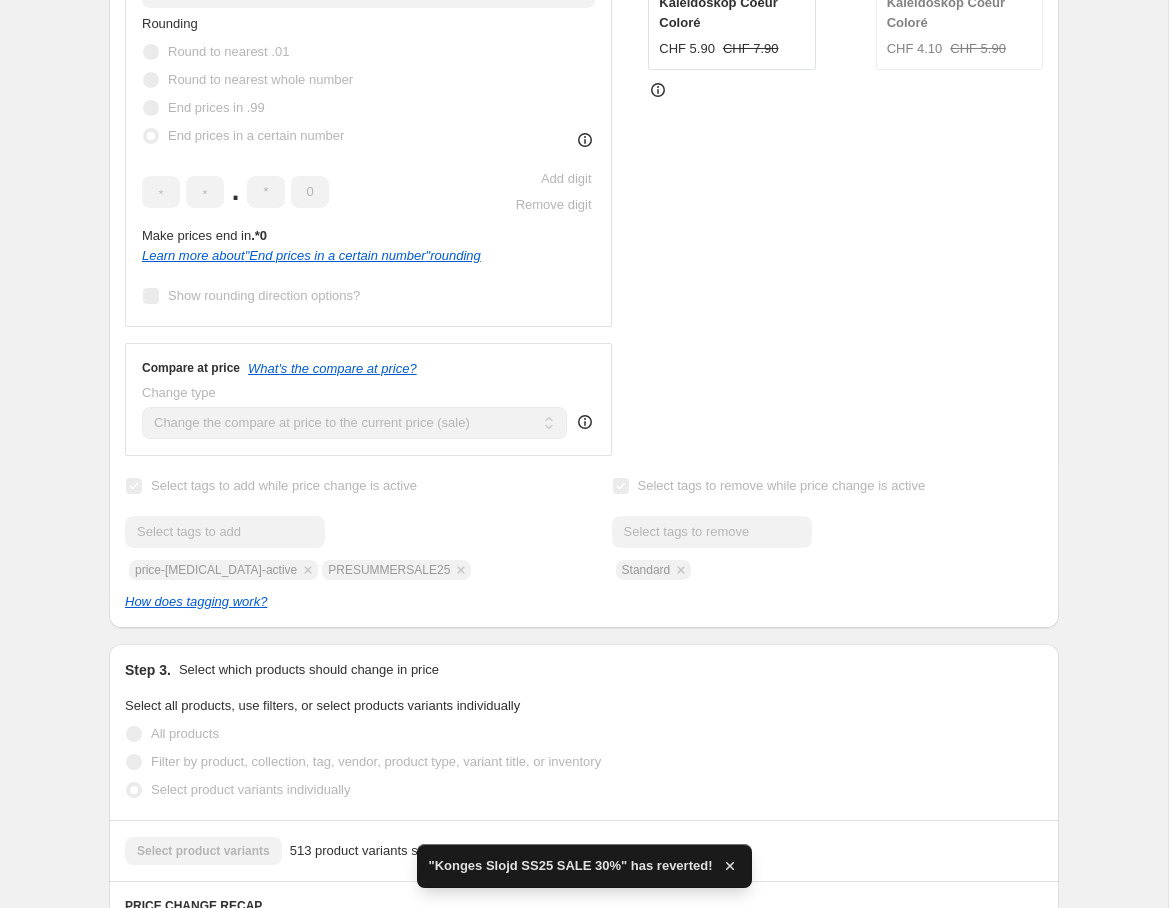scroll, scrollTop: 0, scrollLeft: 0, axis: both 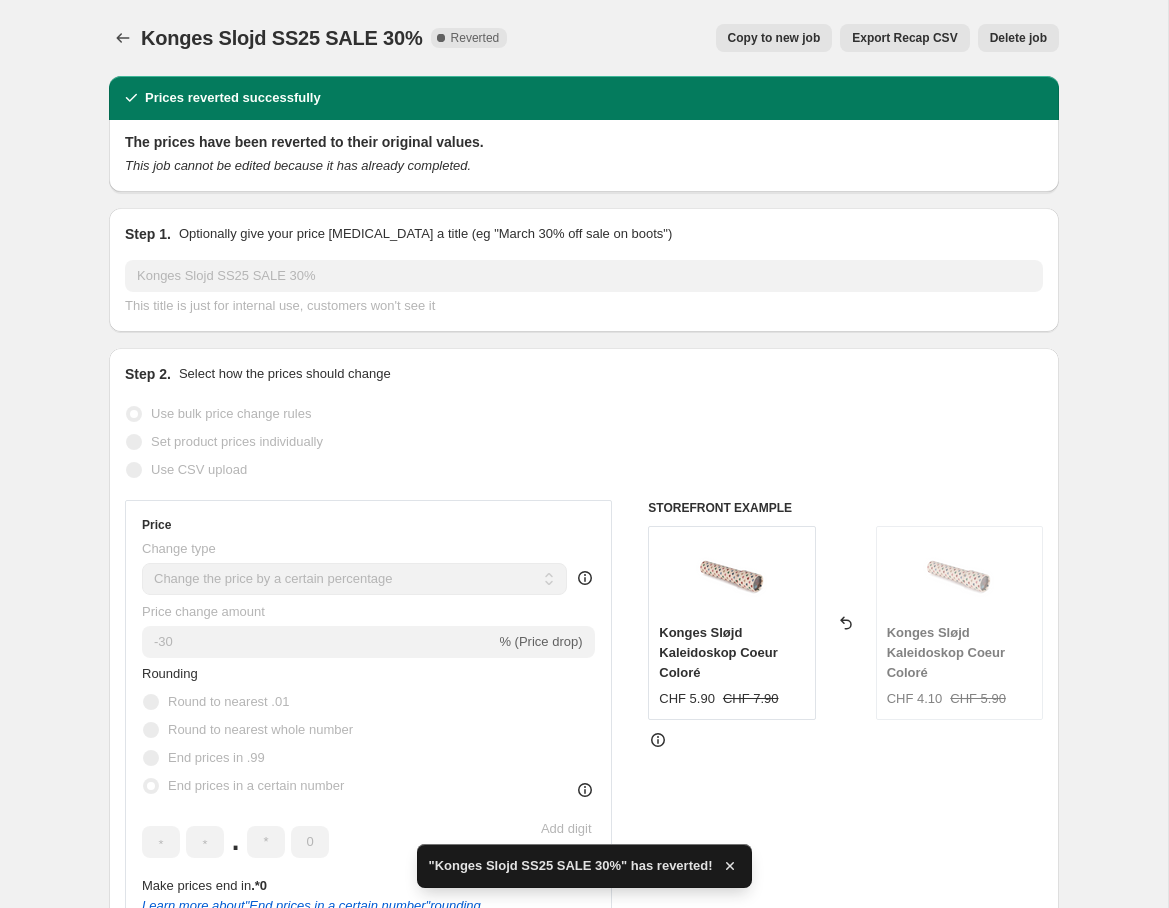 click on "Copy to new job" at bounding box center (774, 38) 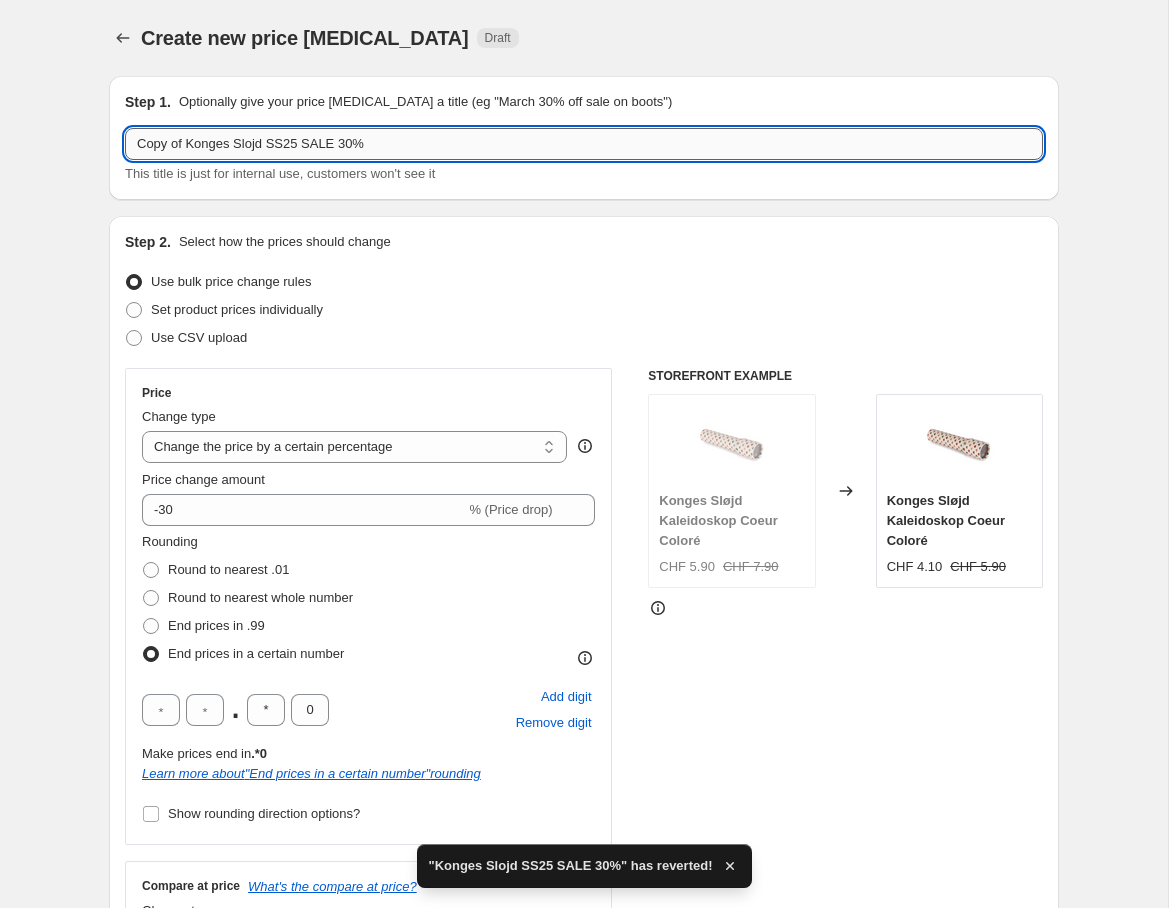 drag, startPoint x: 187, startPoint y: 144, endPoint x: 210, endPoint y: 155, distance: 25.495098 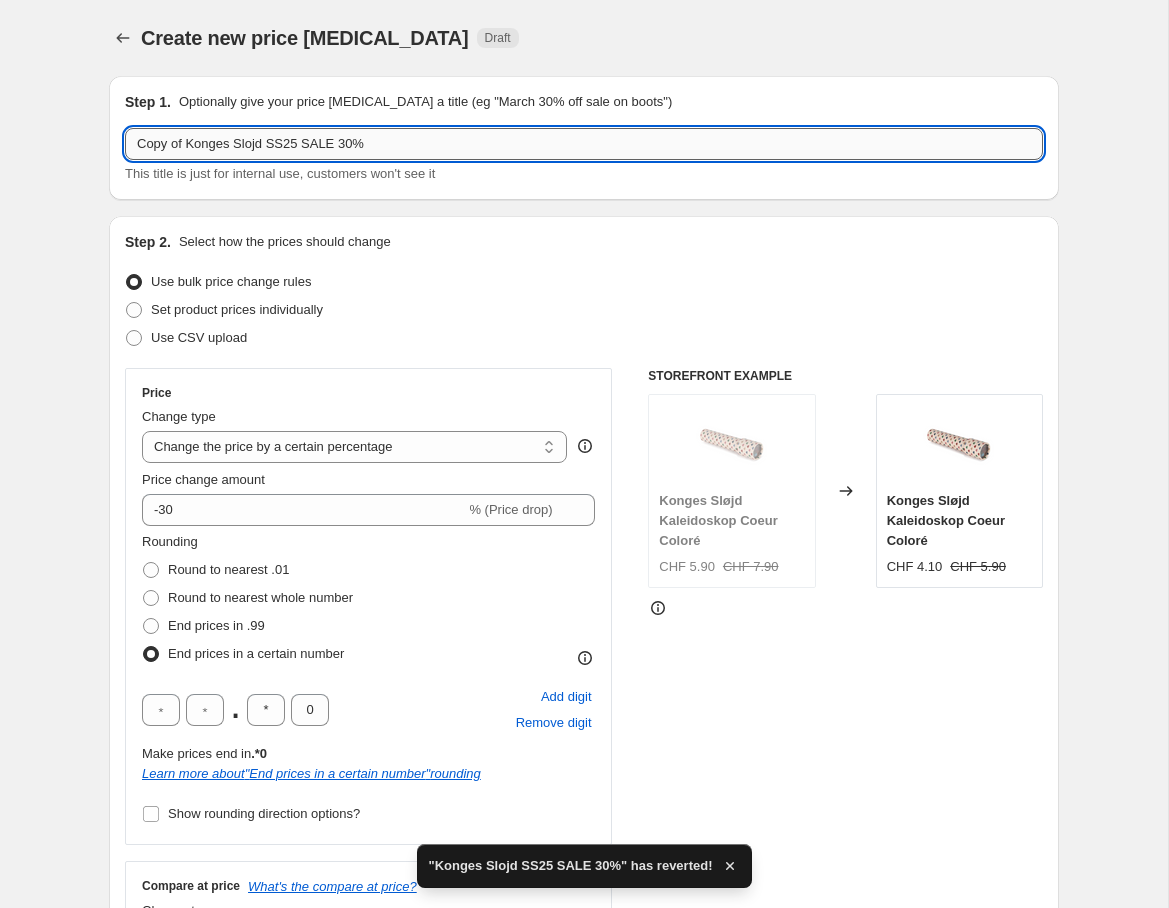 click on "Copy of Konges Slojd SS25 SALE 30%" at bounding box center [584, 144] 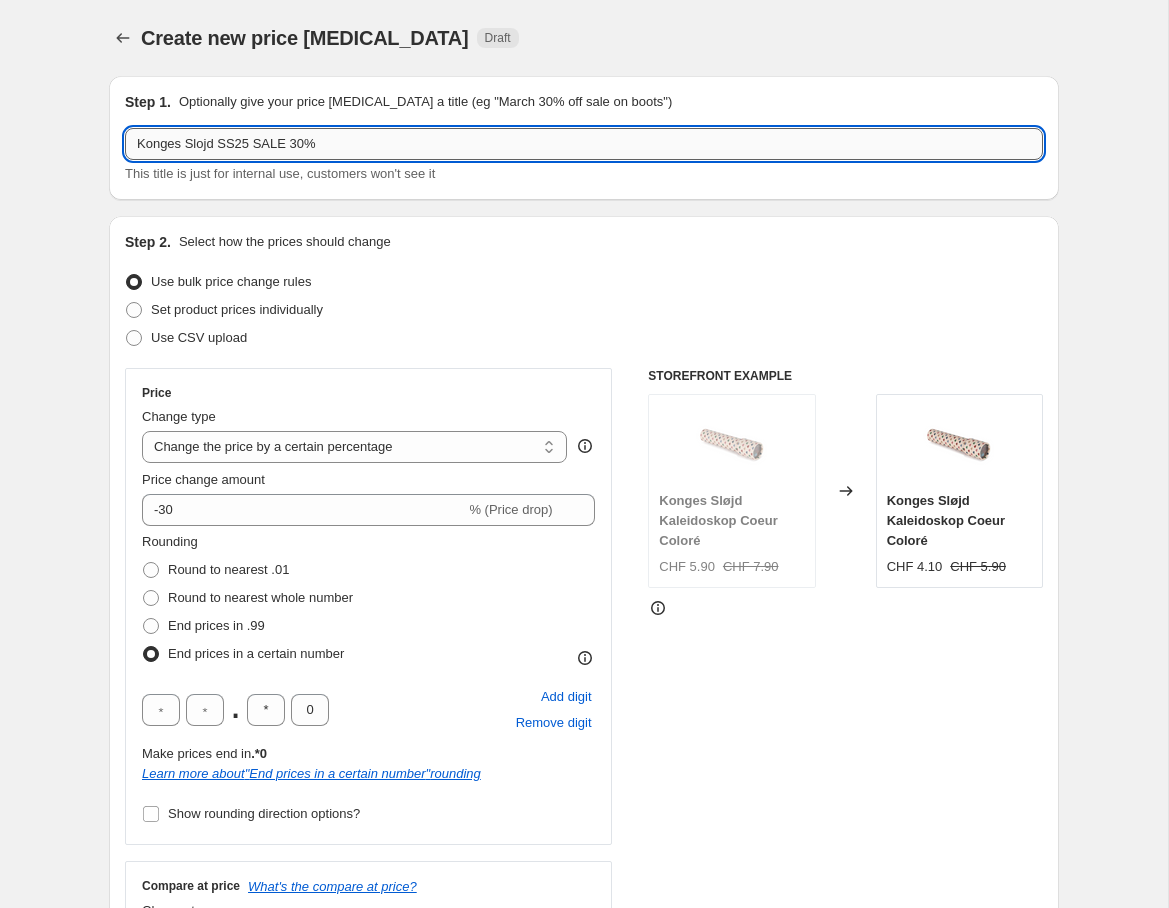 drag, startPoint x: 297, startPoint y: 142, endPoint x: 307, endPoint y: 151, distance: 13.453624 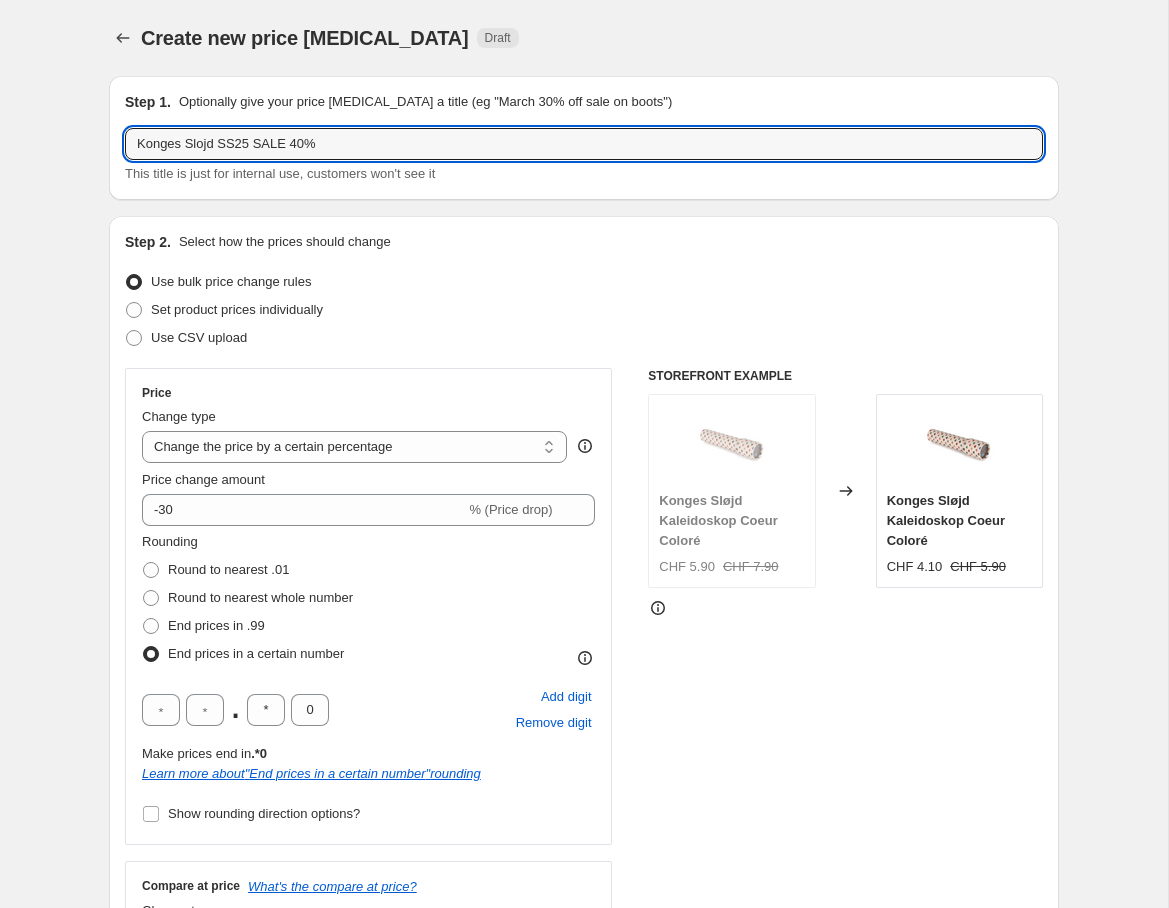 type on "Konges Slojd SS25 SALE 40%" 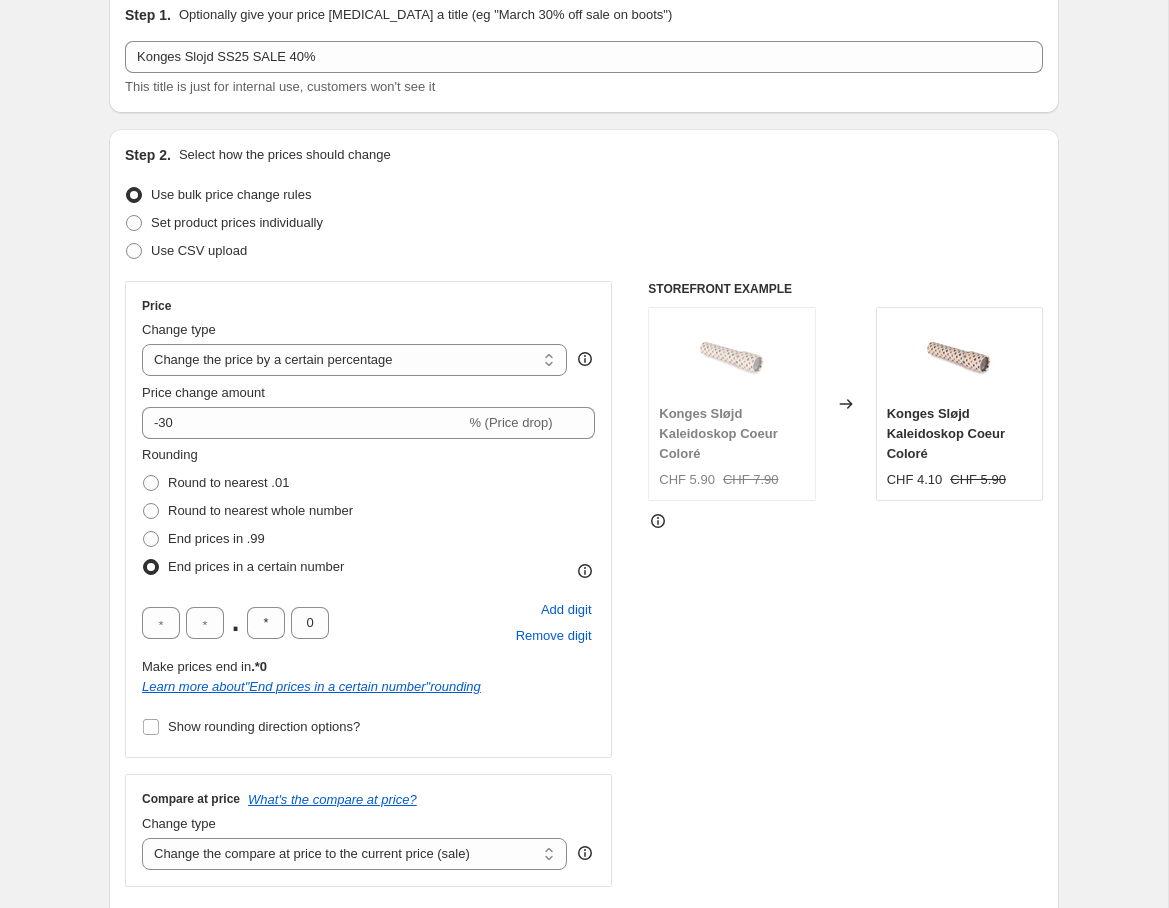 scroll, scrollTop: 93, scrollLeft: 0, axis: vertical 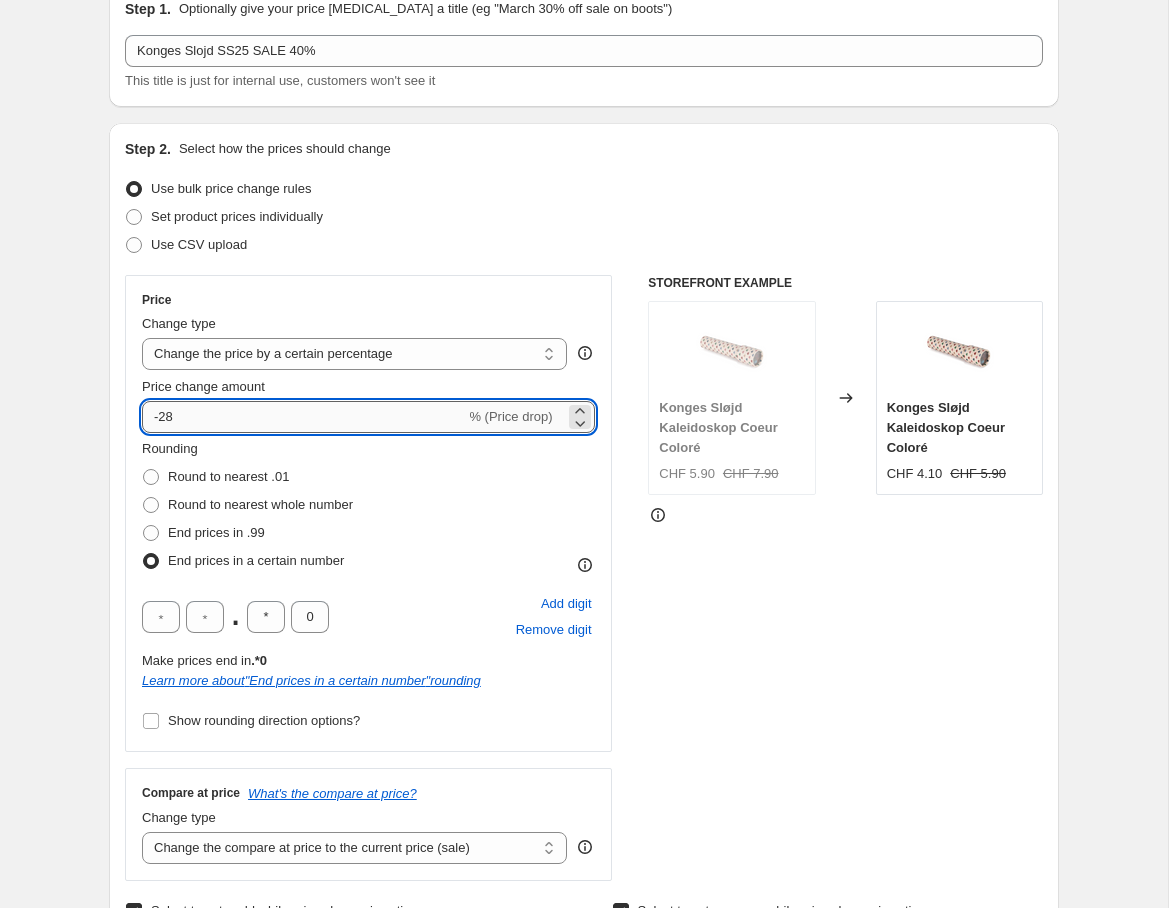 click on "-28" at bounding box center [303, 417] 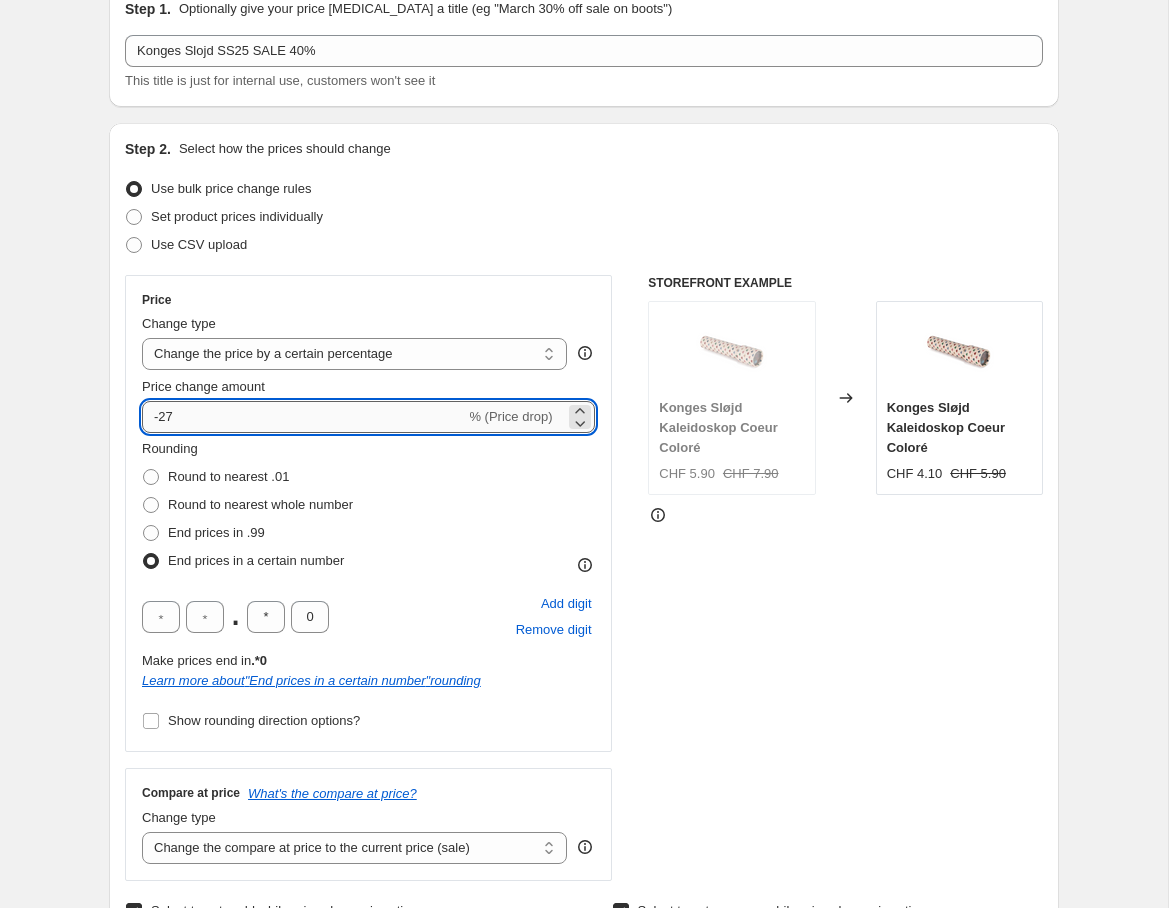 click on "-27" at bounding box center [303, 417] 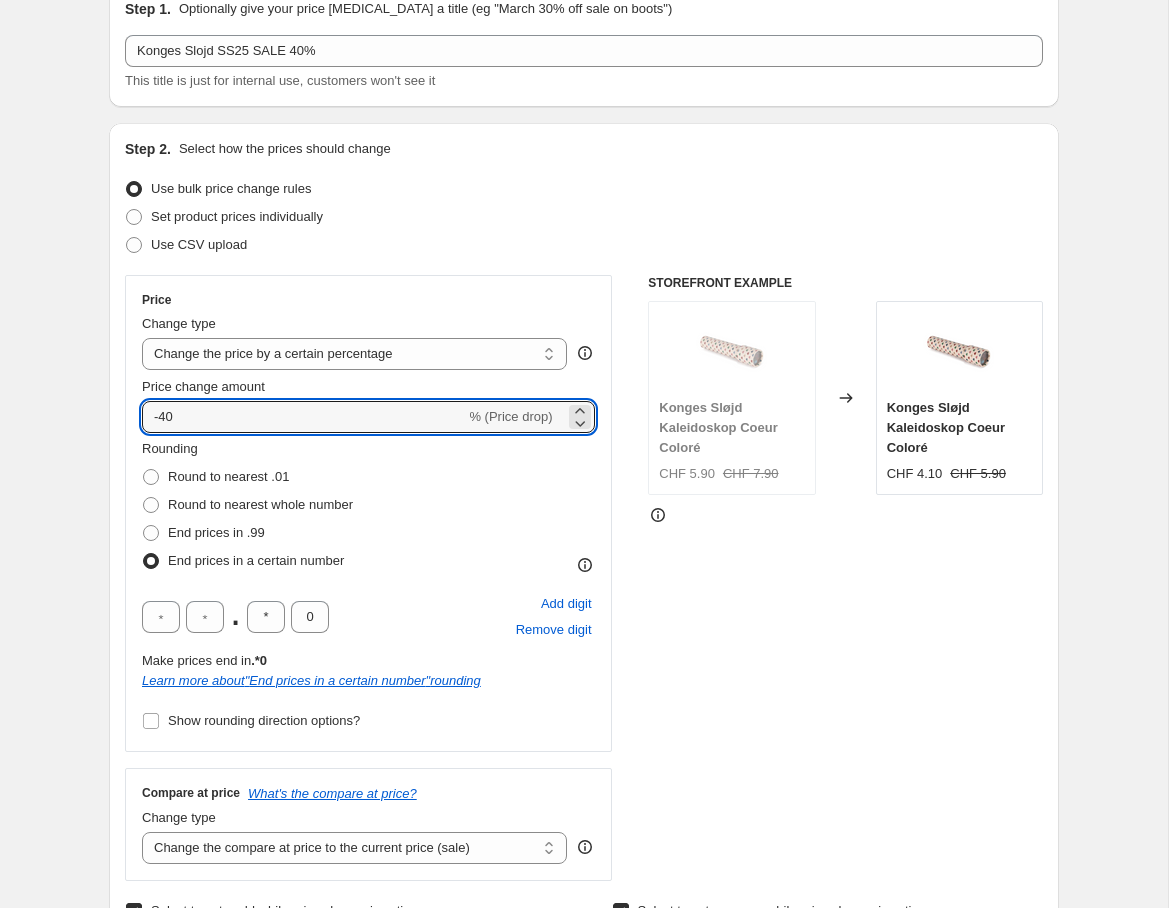 type on "-40" 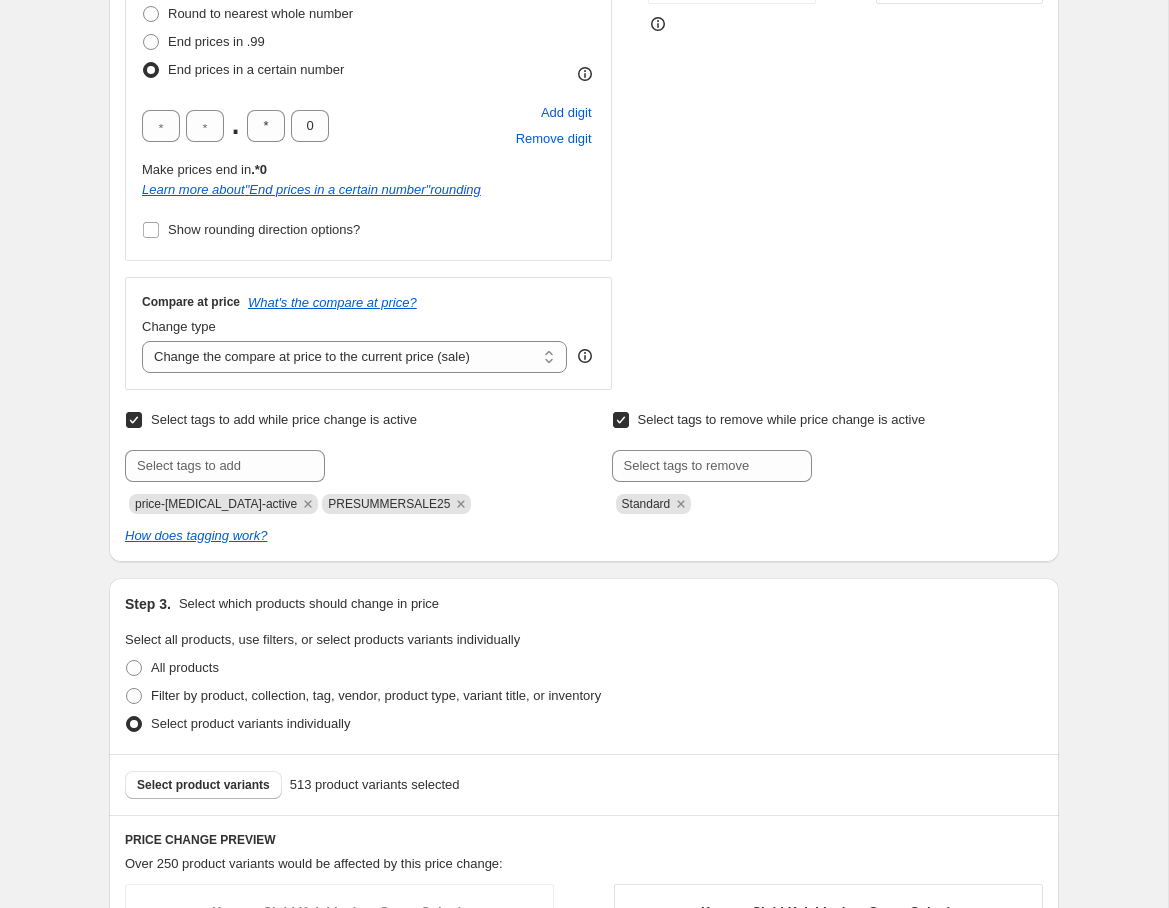 scroll, scrollTop: 370, scrollLeft: 0, axis: vertical 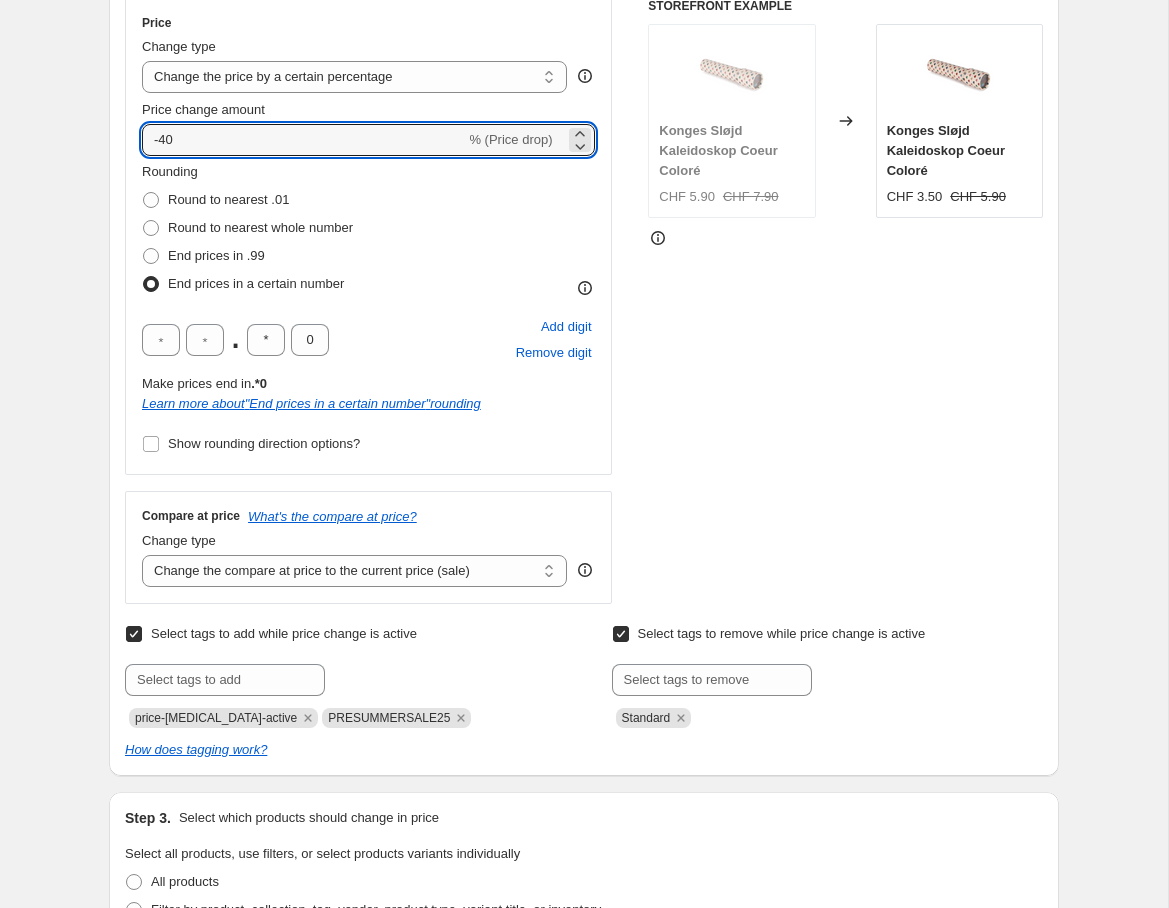 drag, startPoint x: 196, startPoint y: 140, endPoint x: 124, endPoint y: 140, distance: 72 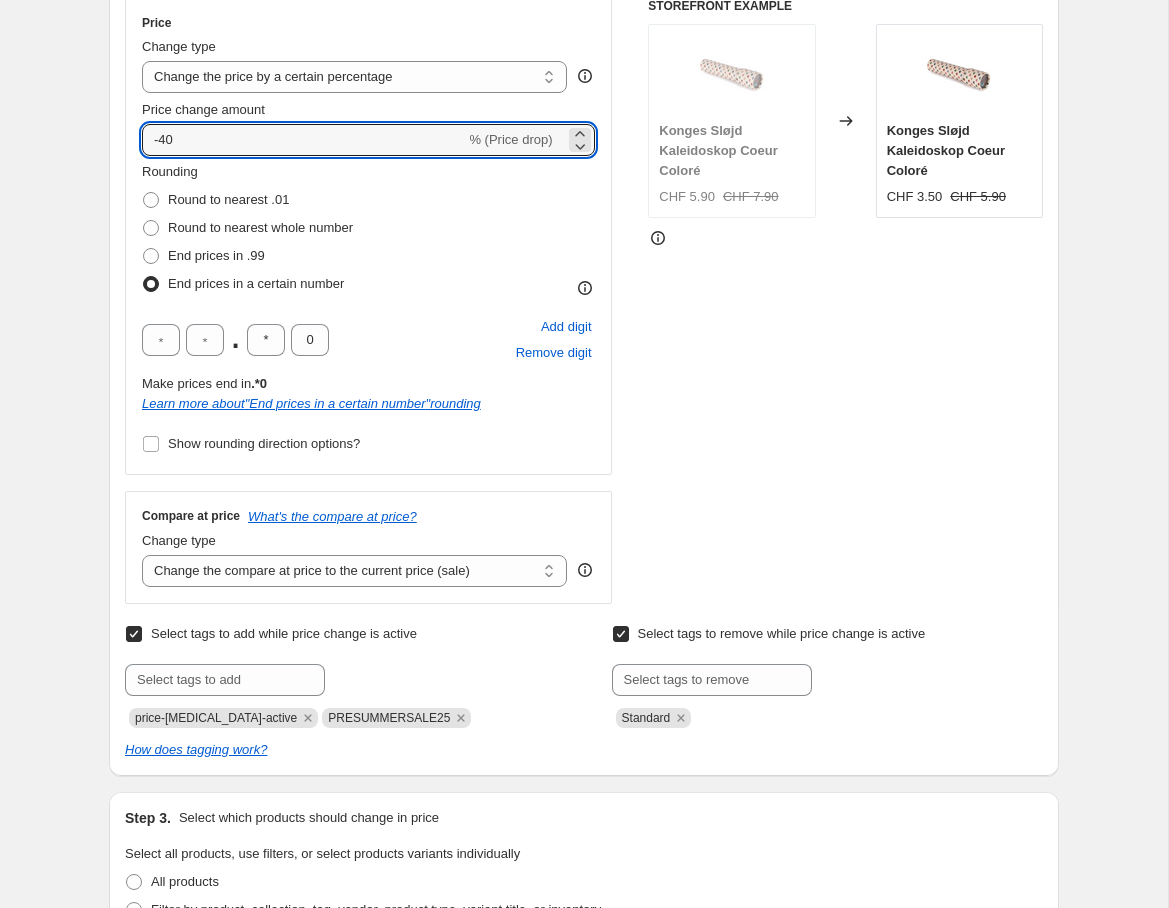 click on "Price Change type Change the price to a certain amount Change the price by a certain amount Change the price by a certain percentage Change the price to the current compare at price (price before sale) Change the price by a certain amount relative to the compare at price Change the price by a certain percentage relative to the compare at price Don't change the price Change the price by a certain percentage relative to the cost per item Change price to certain cost margin Change the price by a certain percentage Price change amount -40 % (Price drop) Rounding Round to nearest .01 Round to nearest whole number End prices in .99 End prices in a certain number . * 0 Add digit Remove digit Make prices end in  .*0 Learn more about  " End prices in a certain number "  rounding Show rounding direction options?" at bounding box center [368, 236] 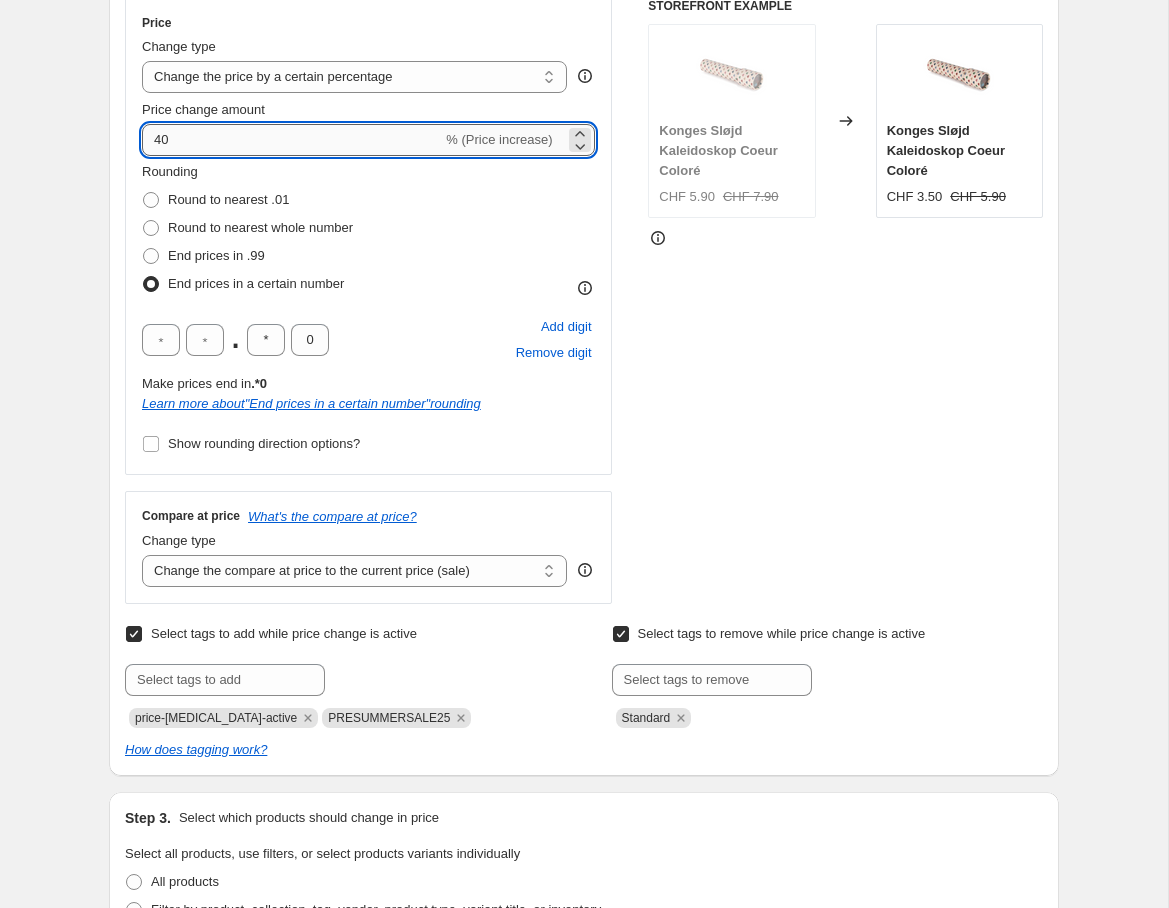 drag, startPoint x: 154, startPoint y: 140, endPoint x: 165, endPoint y: 145, distance: 12.083046 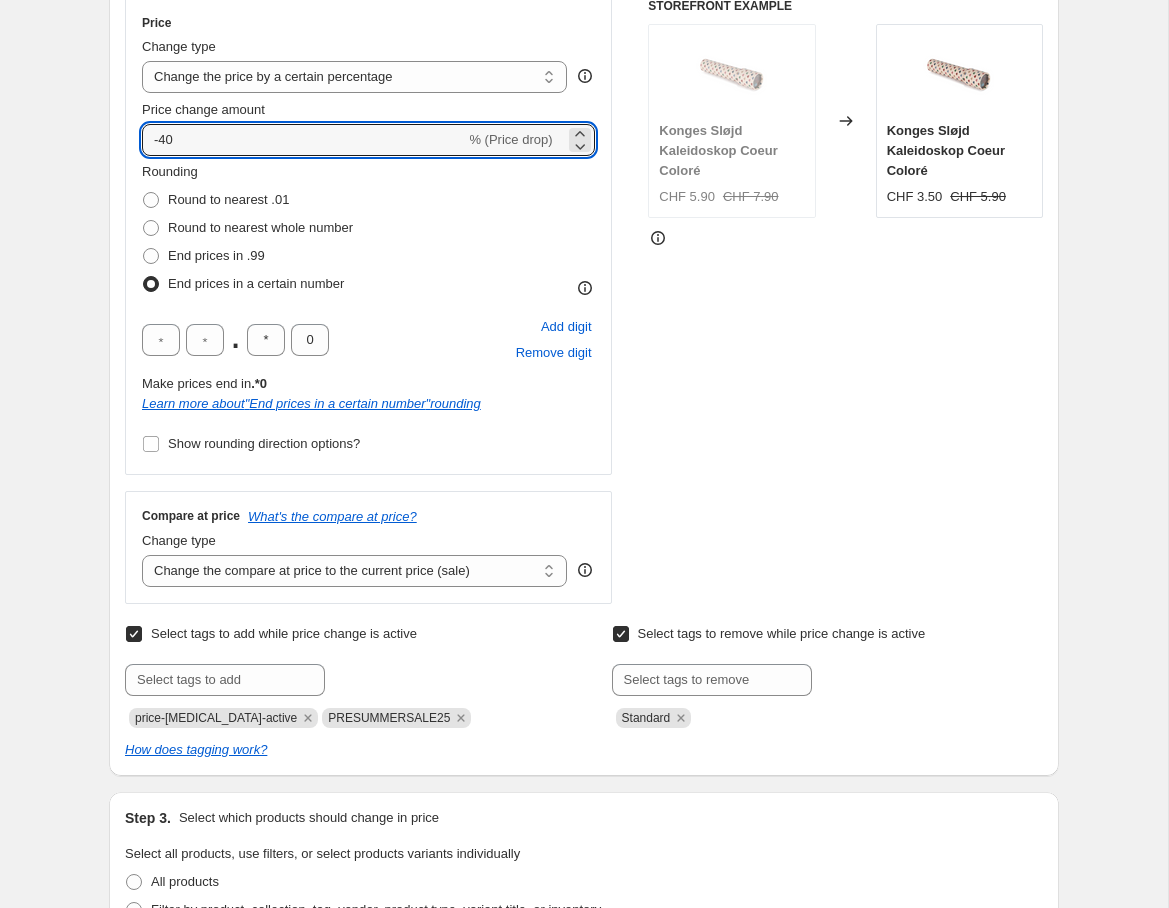 click on "STOREFRONT EXAMPLE Konges Sløjd Kaleidoskop Coeur Coloré CHF 5.90 CHF 7.90 Changed to Konges Sløjd Kaleidoskop Coeur Coloré CHF 3.50 CHF 5.90" at bounding box center (845, 301) 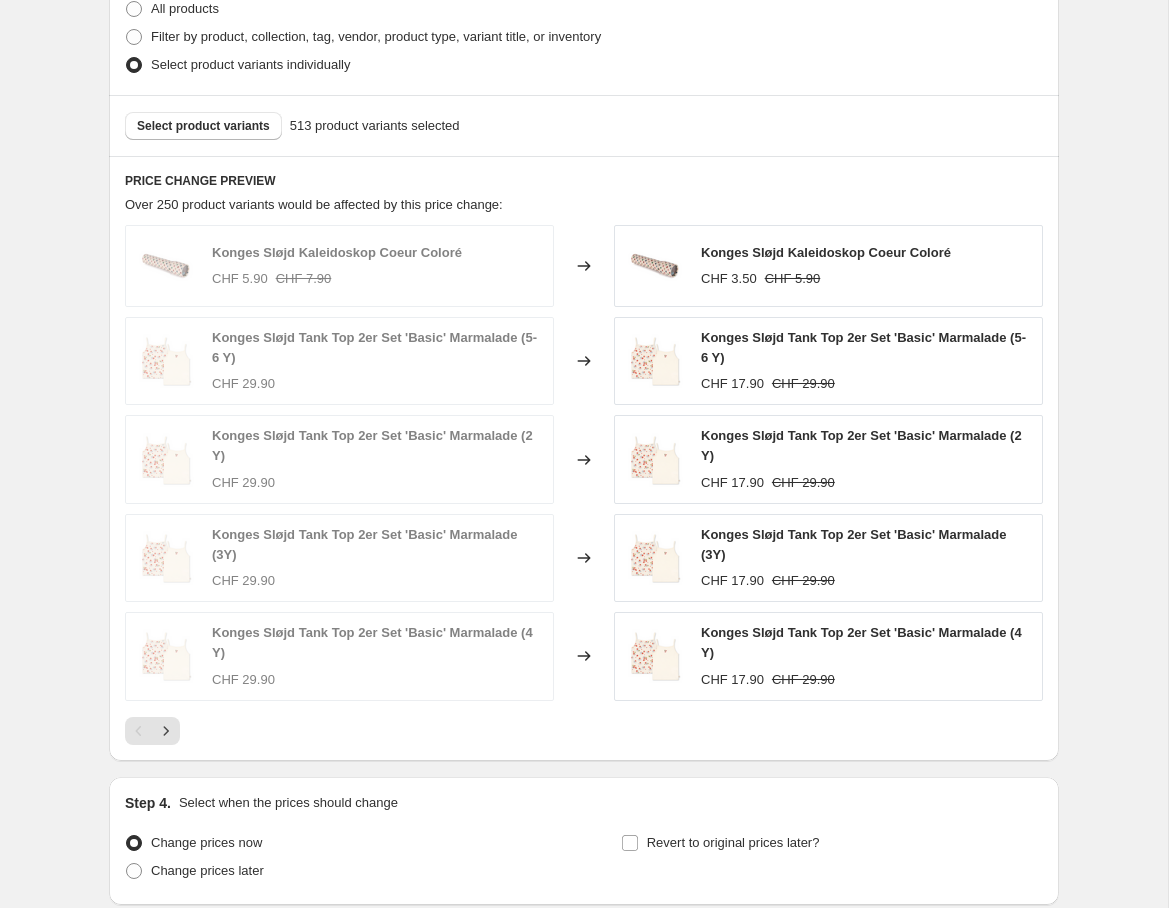 scroll, scrollTop: 1268, scrollLeft: 0, axis: vertical 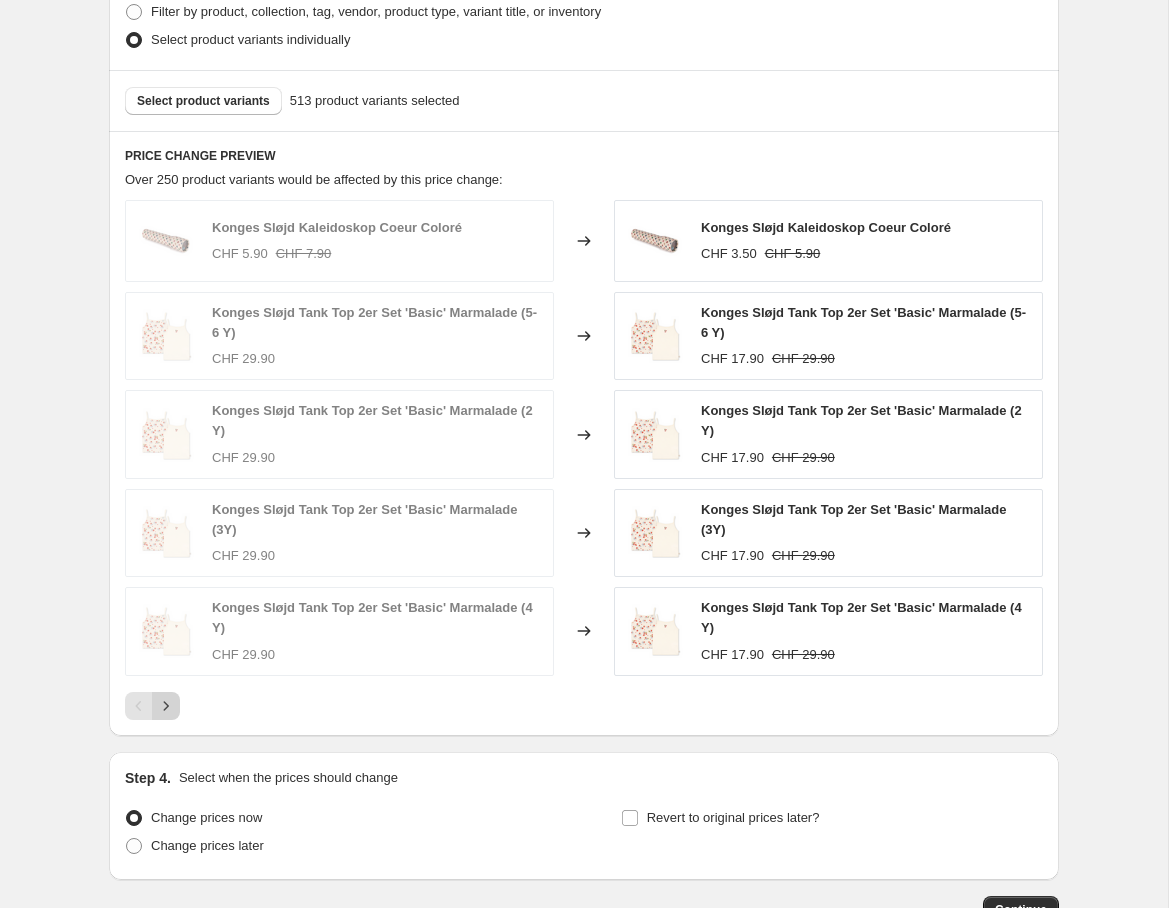 click 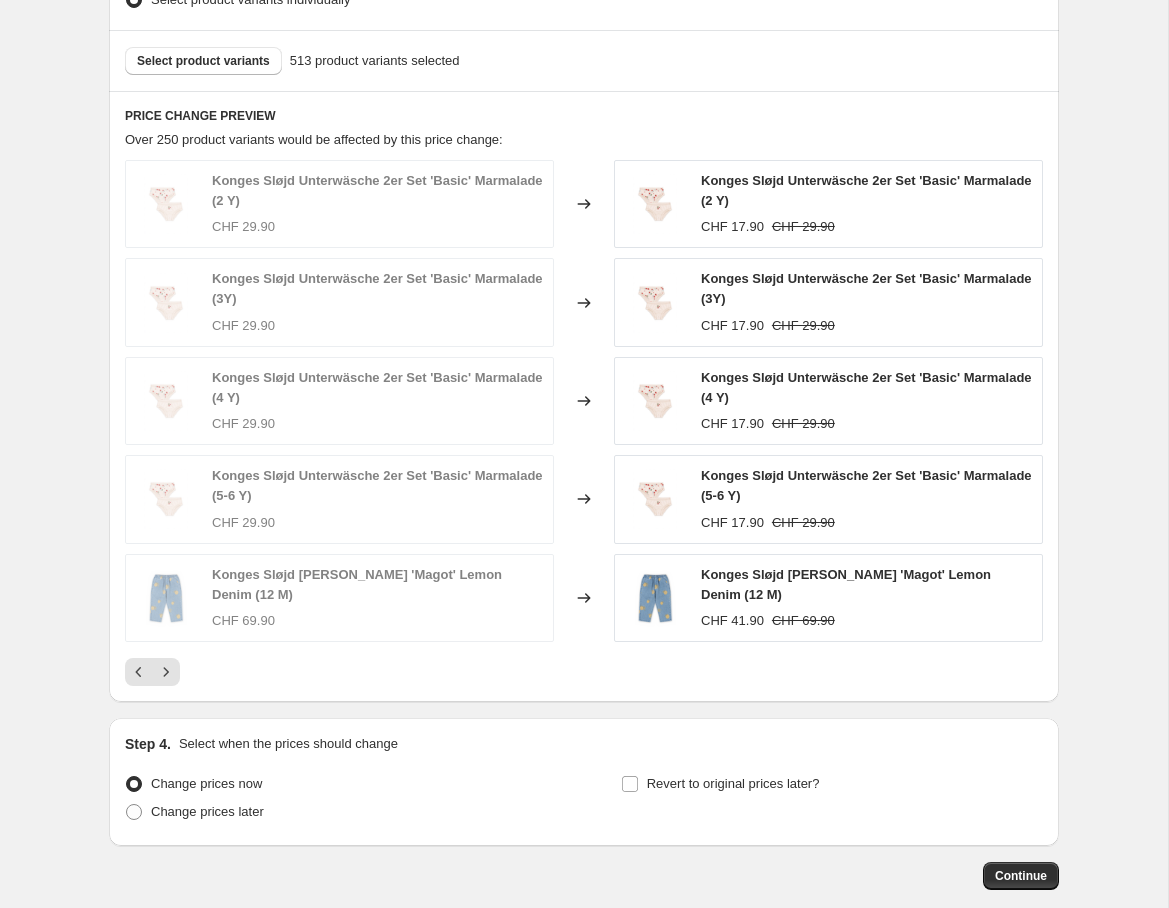 scroll, scrollTop: 1309, scrollLeft: 0, axis: vertical 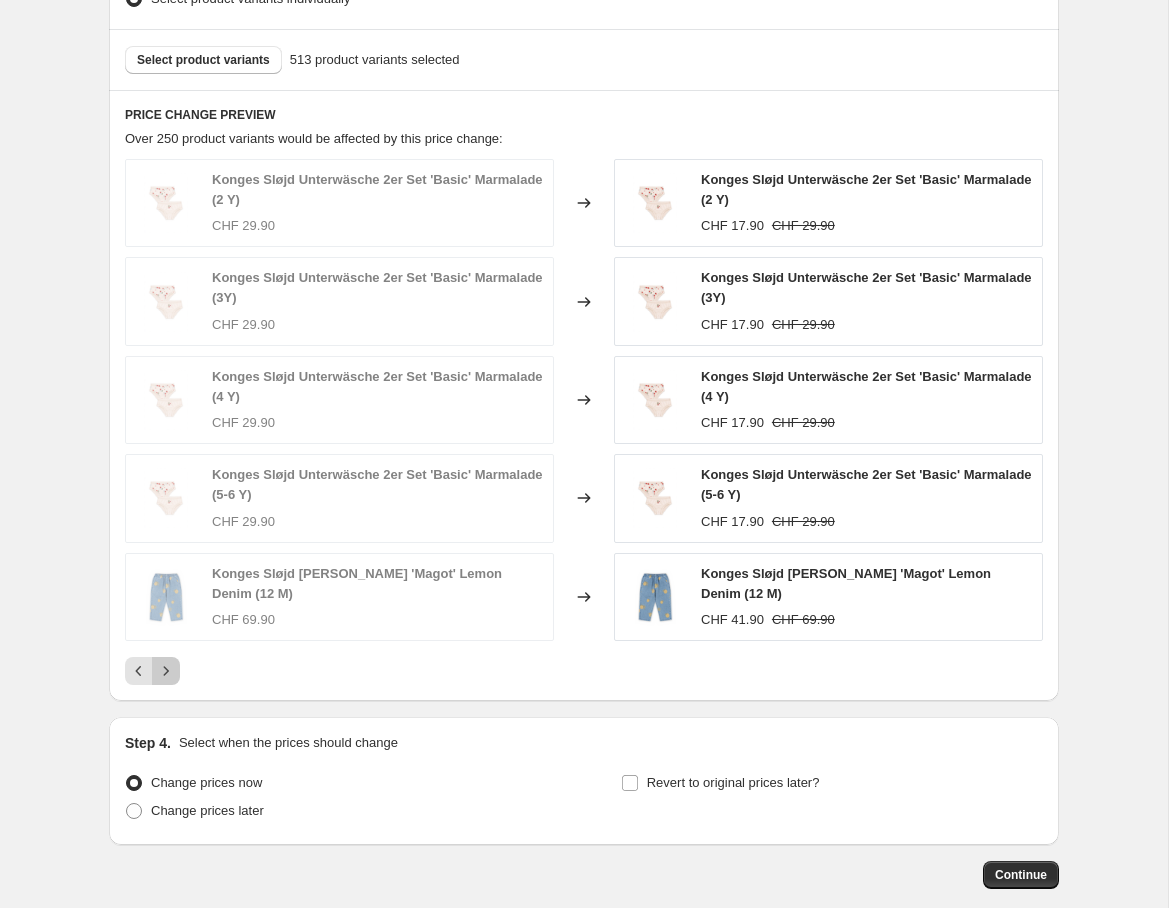 click 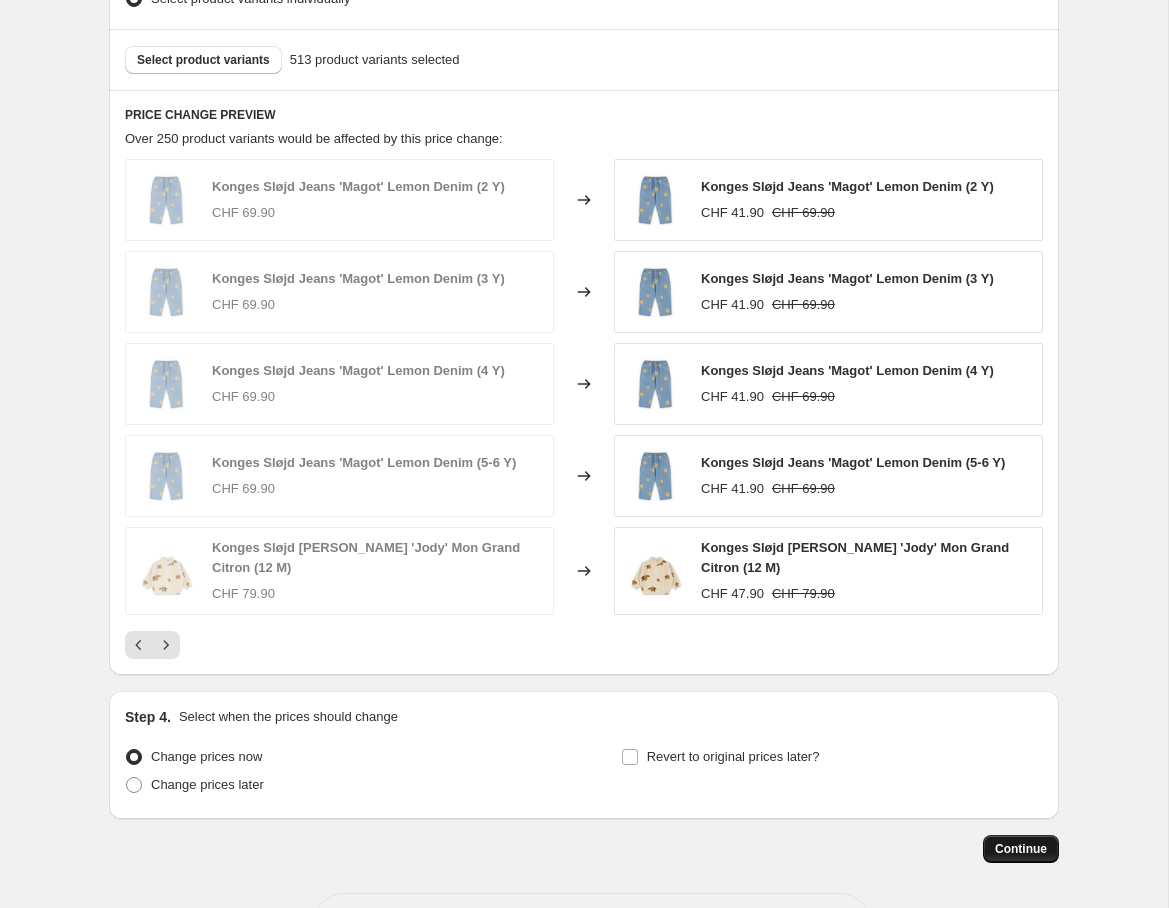 click on "Continue" at bounding box center [1021, 849] 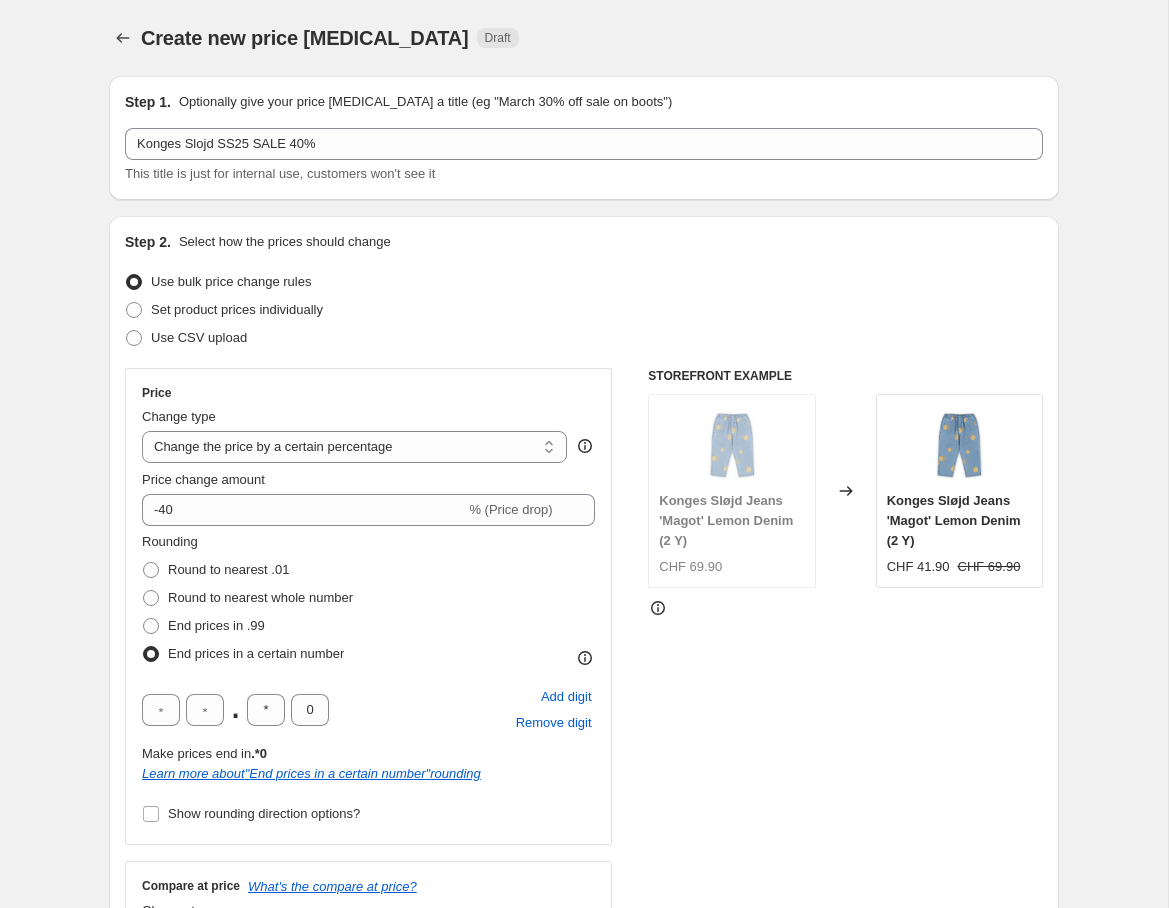 scroll, scrollTop: 1309, scrollLeft: 0, axis: vertical 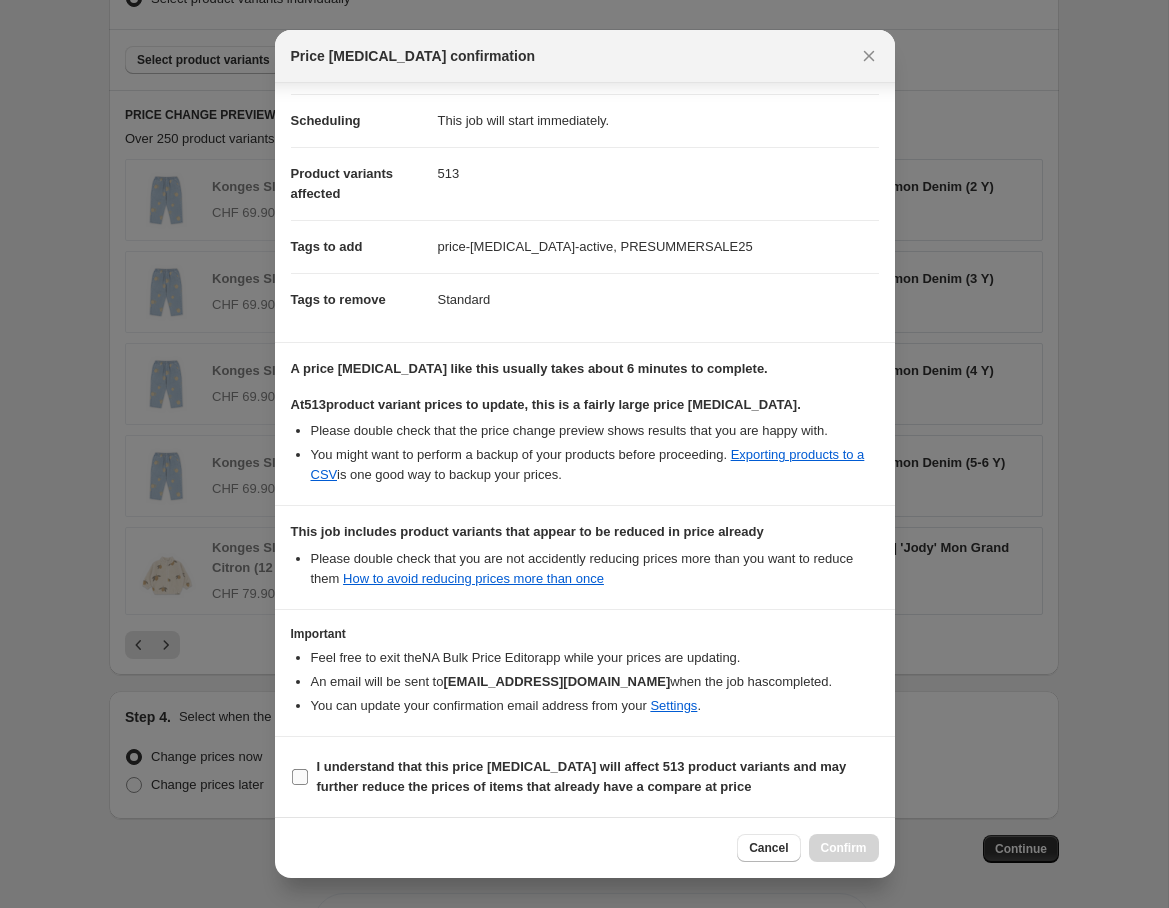 click on "I understand that this price [MEDICAL_DATA] will affect 513 product variants and may further reduce the prices of items that already have a compare at price" at bounding box center [300, 777] 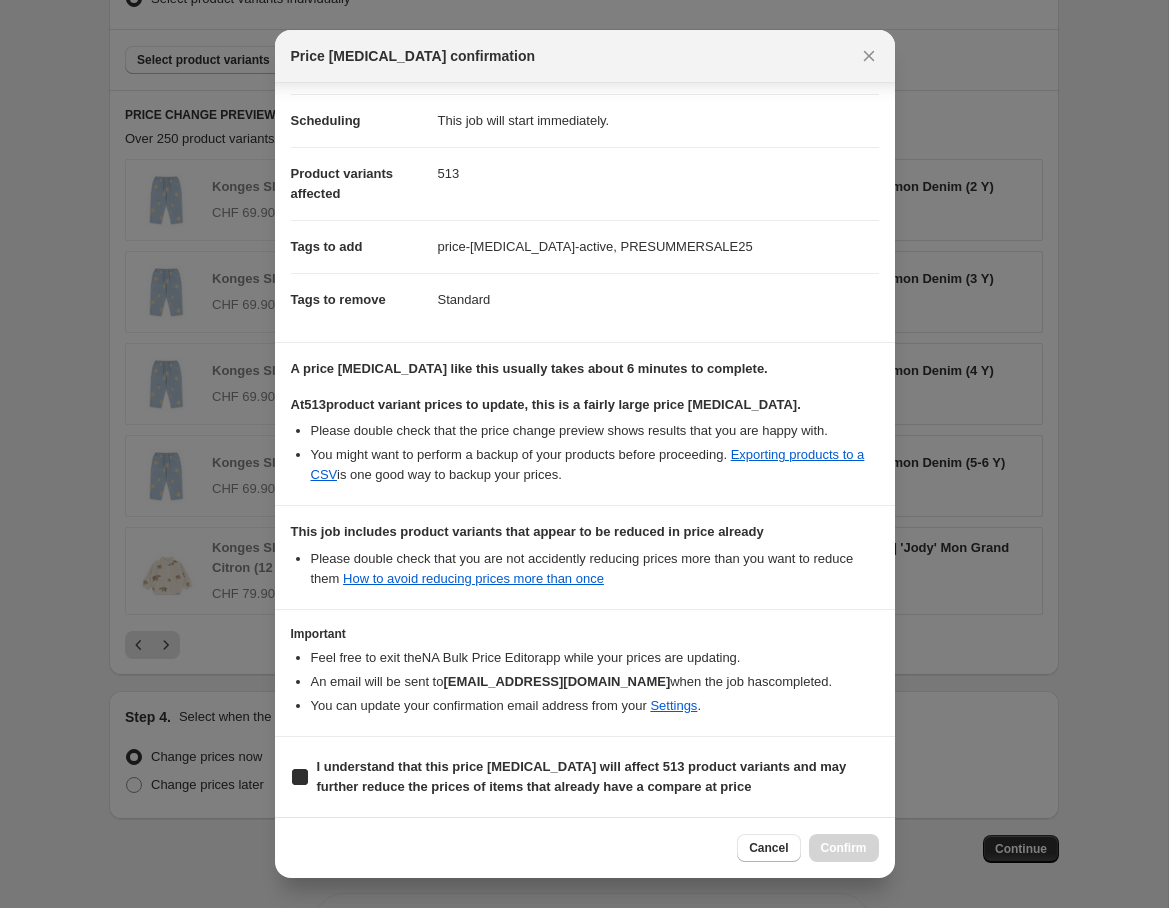 checkbox on "true" 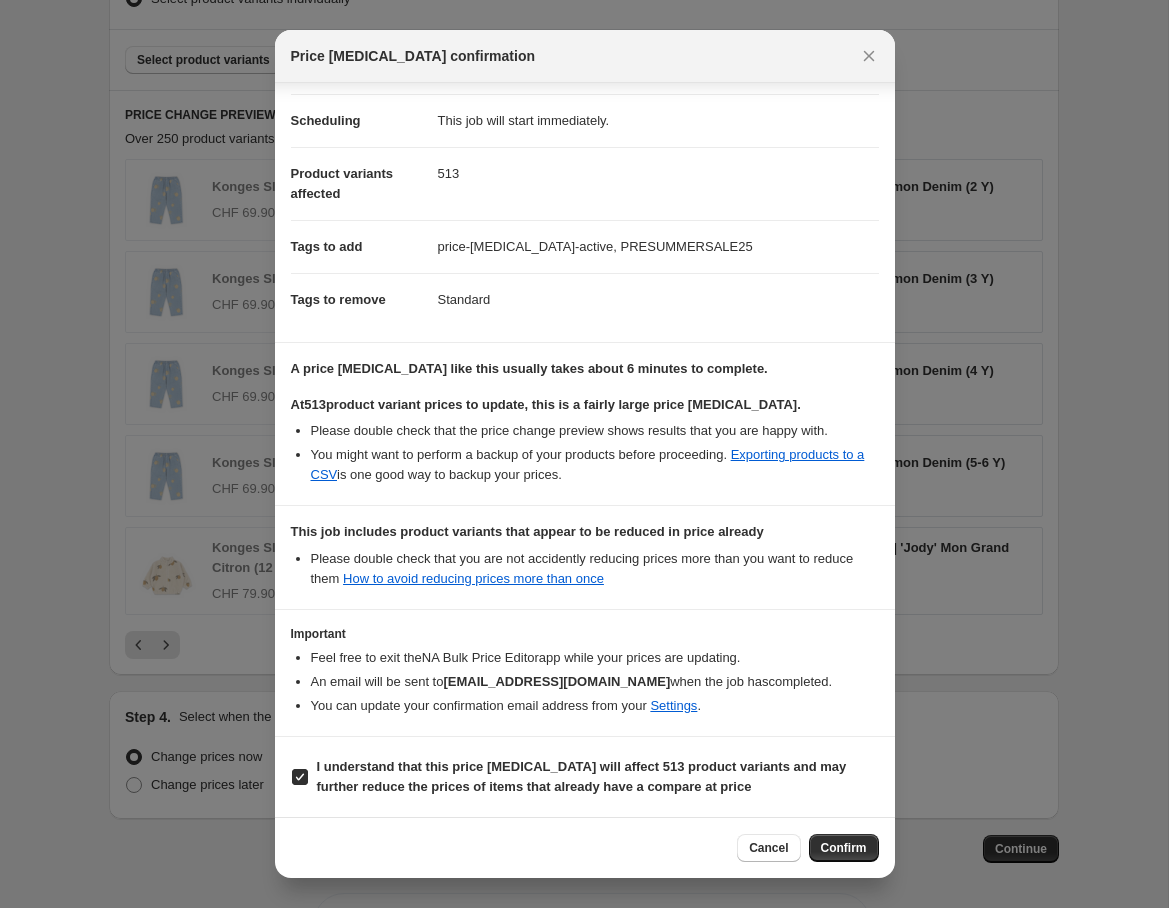 click on "Confirm" at bounding box center [844, 848] 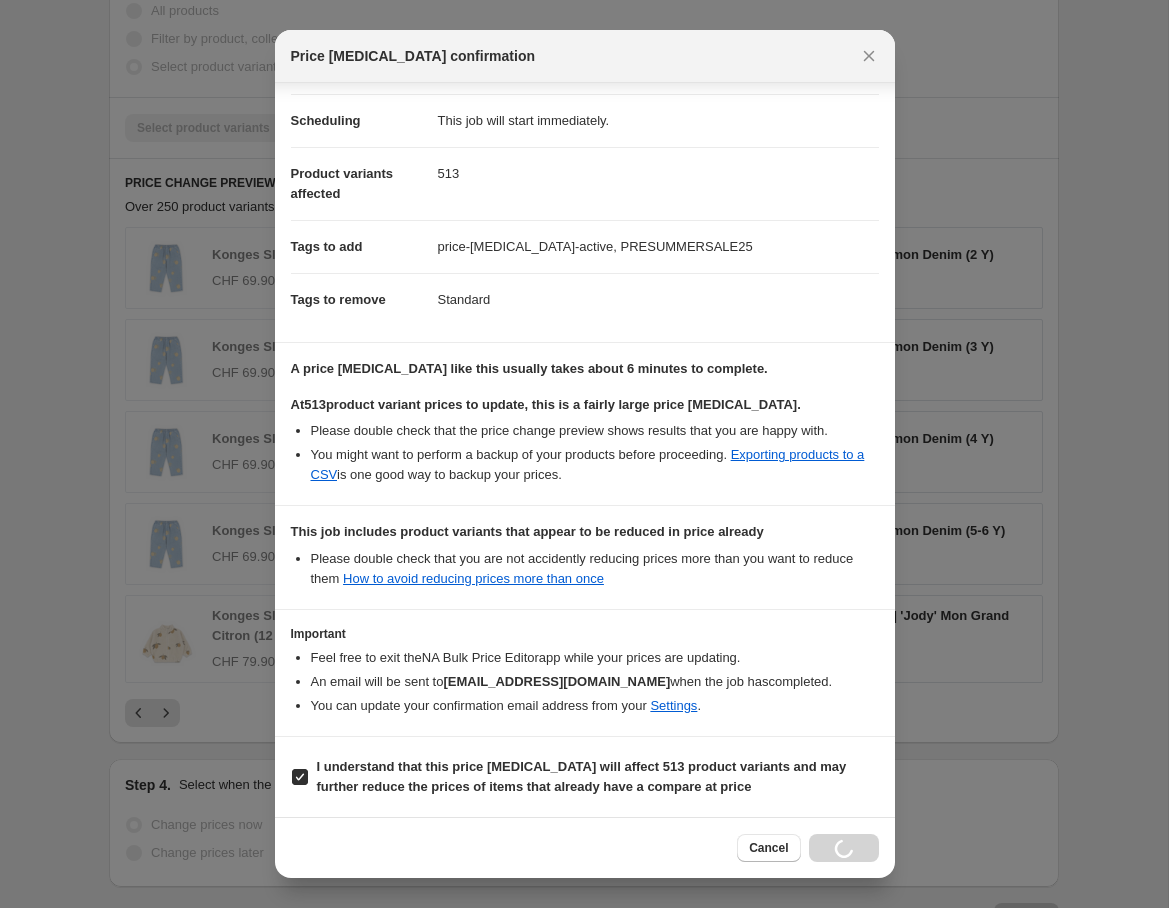 scroll, scrollTop: 1377, scrollLeft: 0, axis: vertical 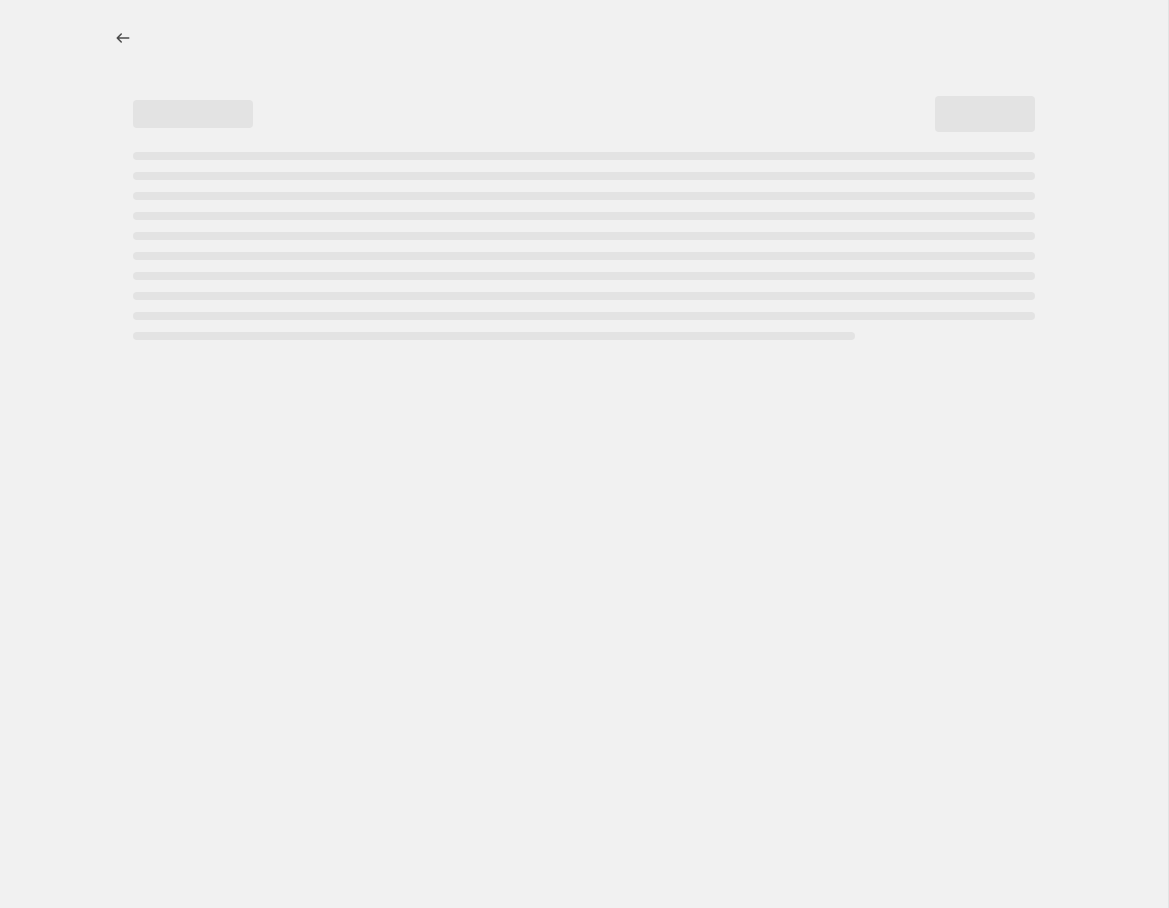 select on "percentage" 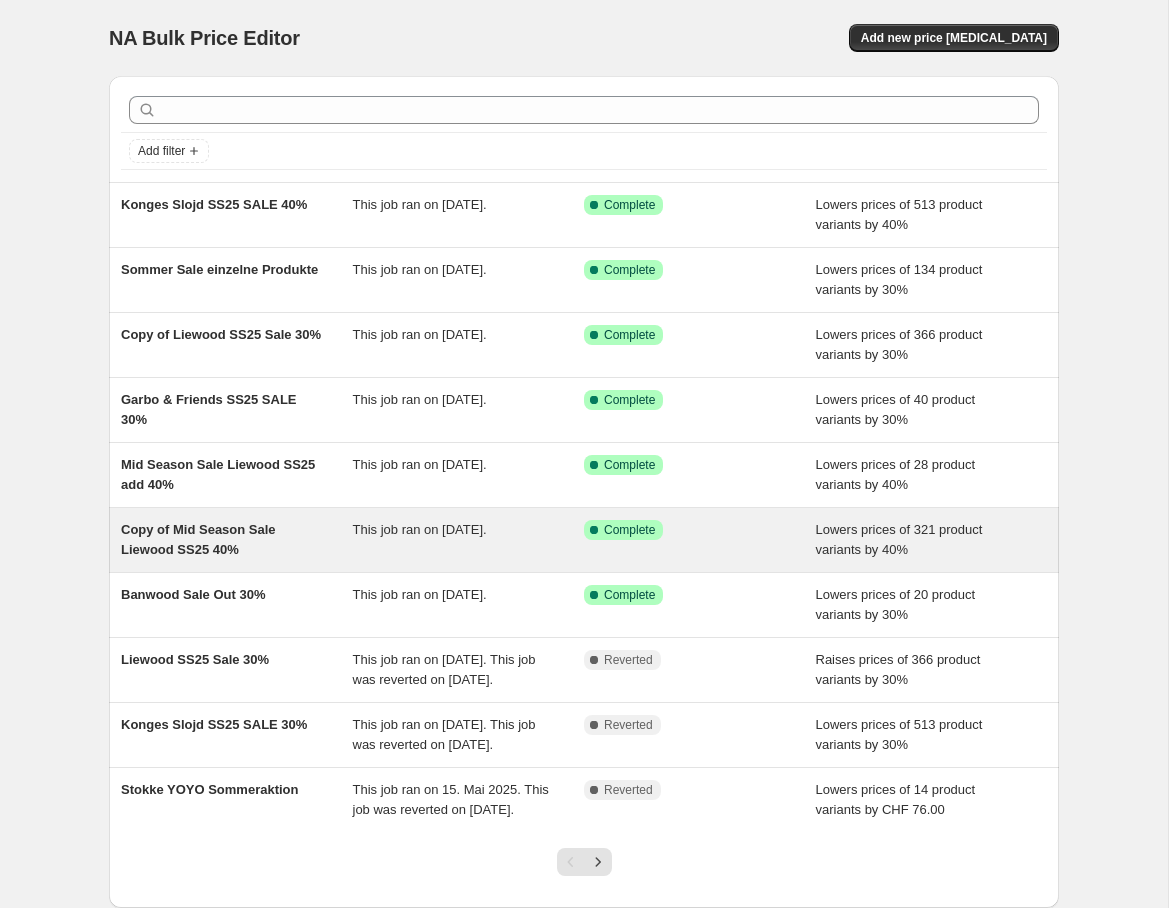 click on "Copy of Mid Season Sale Liewood SS25 40%" at bounding box center (198, 539) 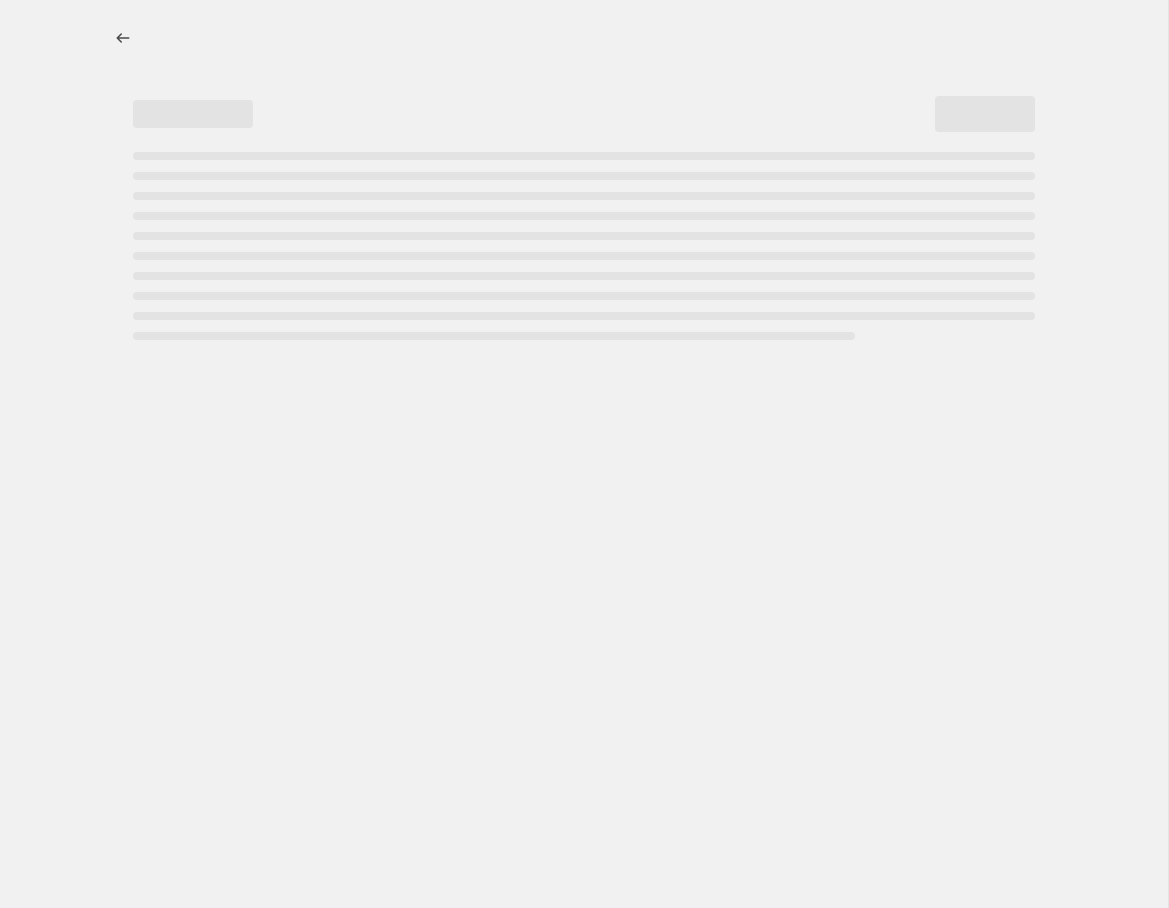 select on "percentage" 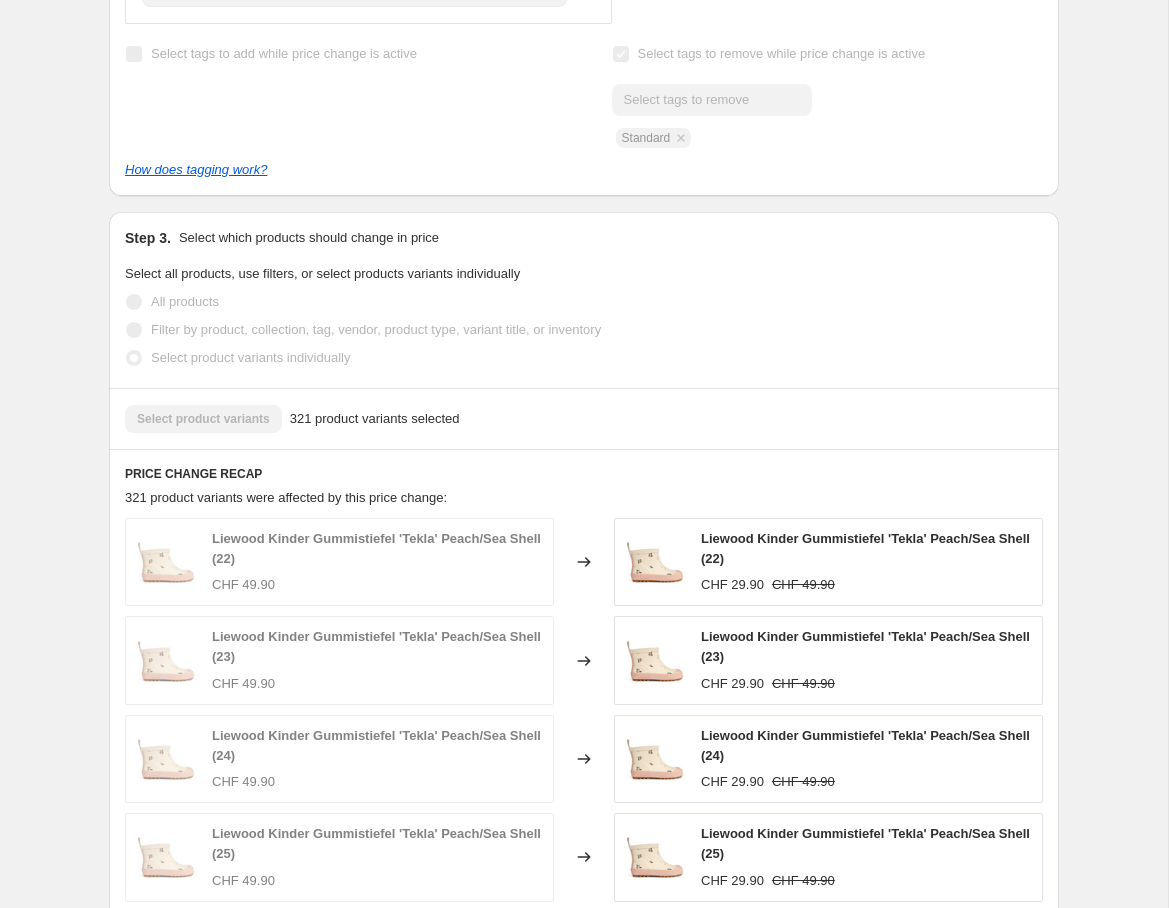 scroll, scrollTop: 1558, scrollLeft: 0, axis: vertical 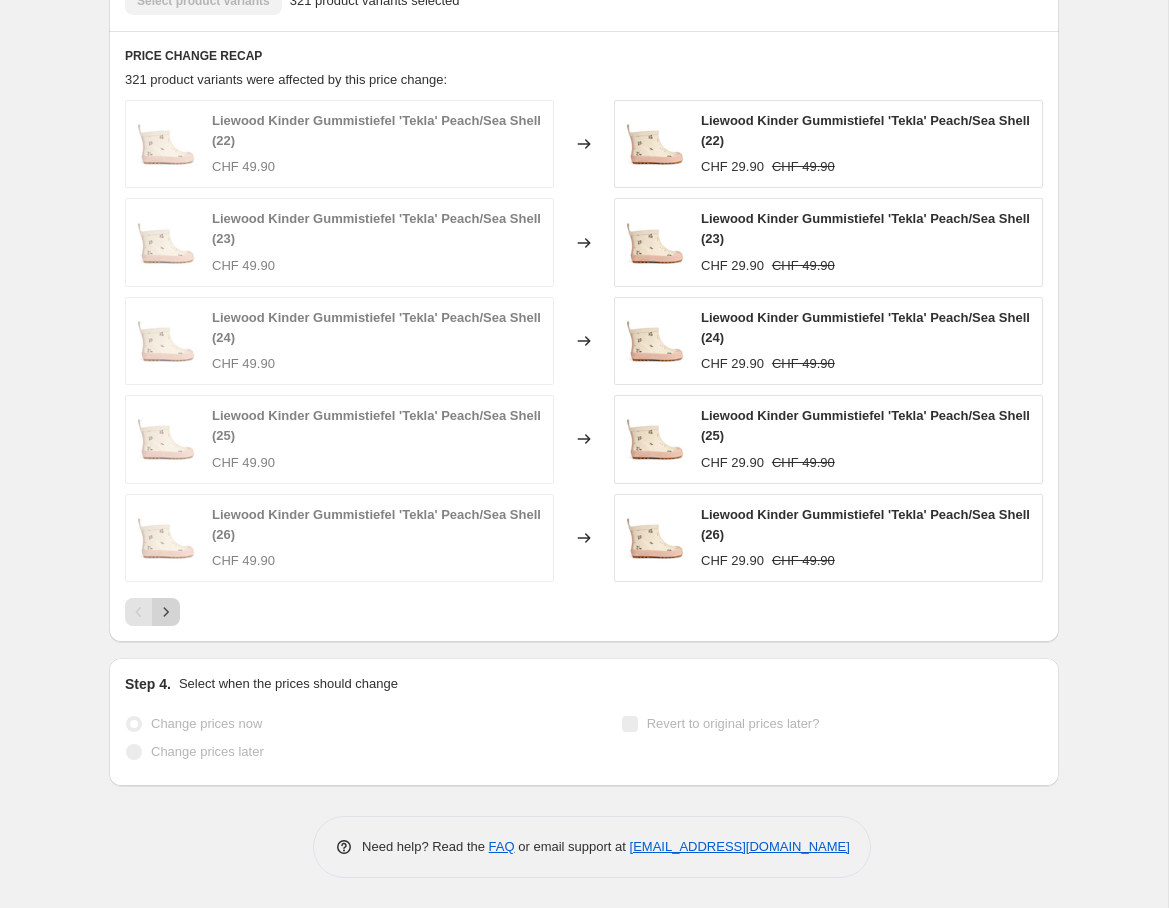 click 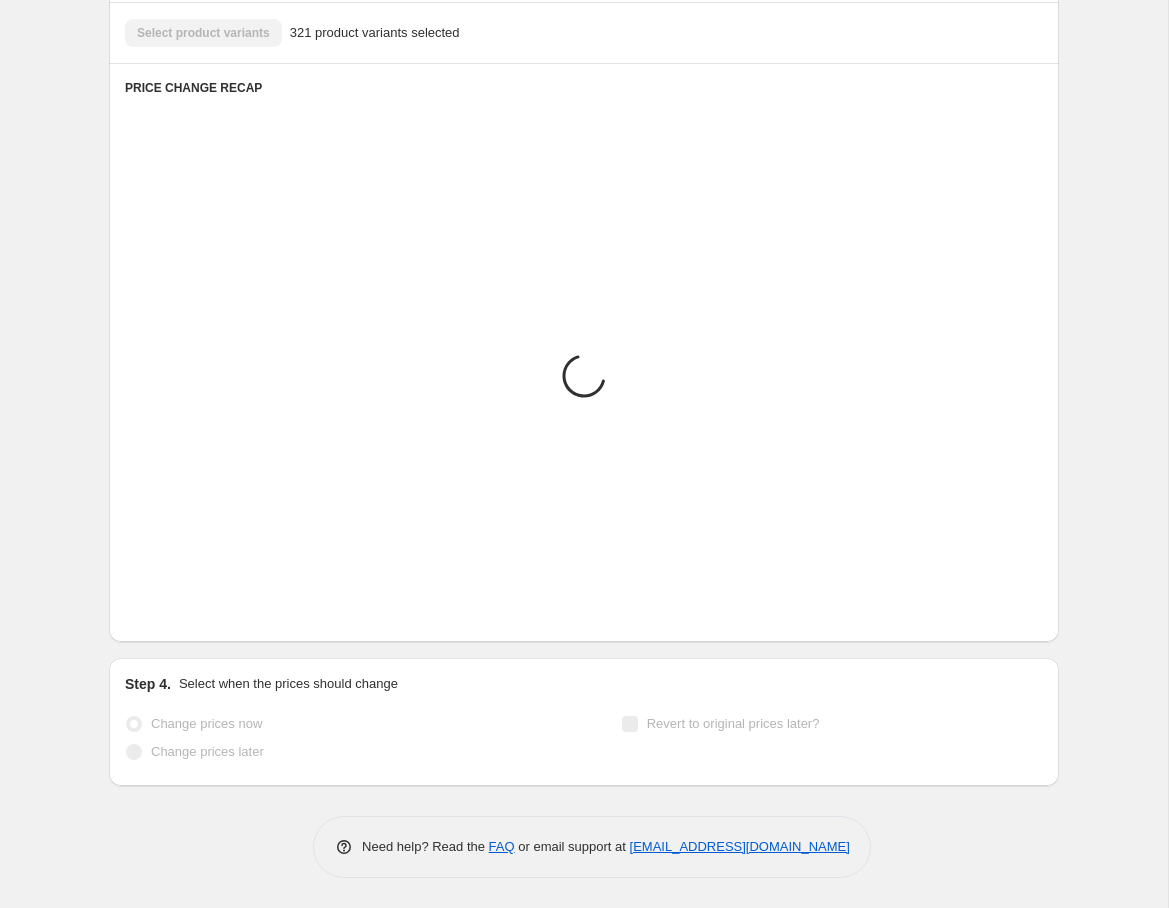 scroll, scrollTop: 1545, scrollLeft: 0, axis: vertical 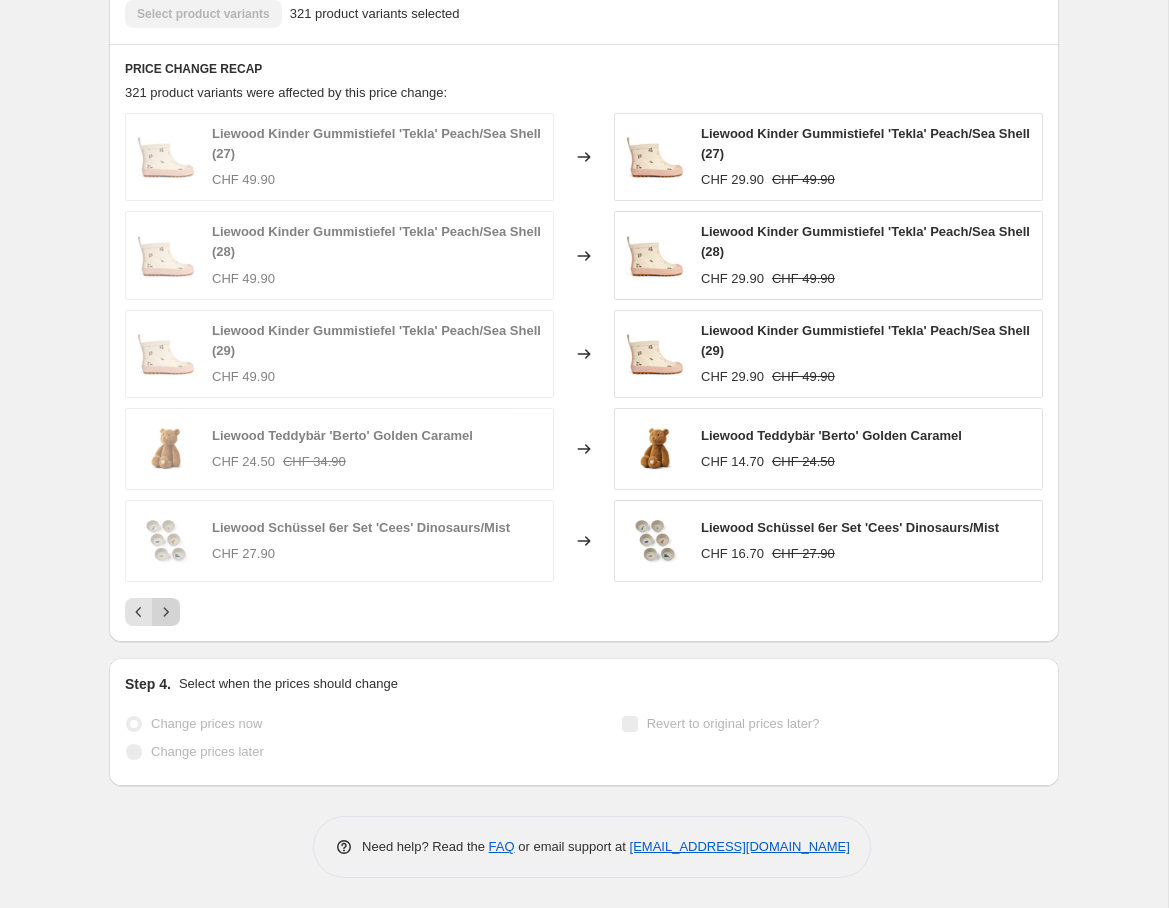 click 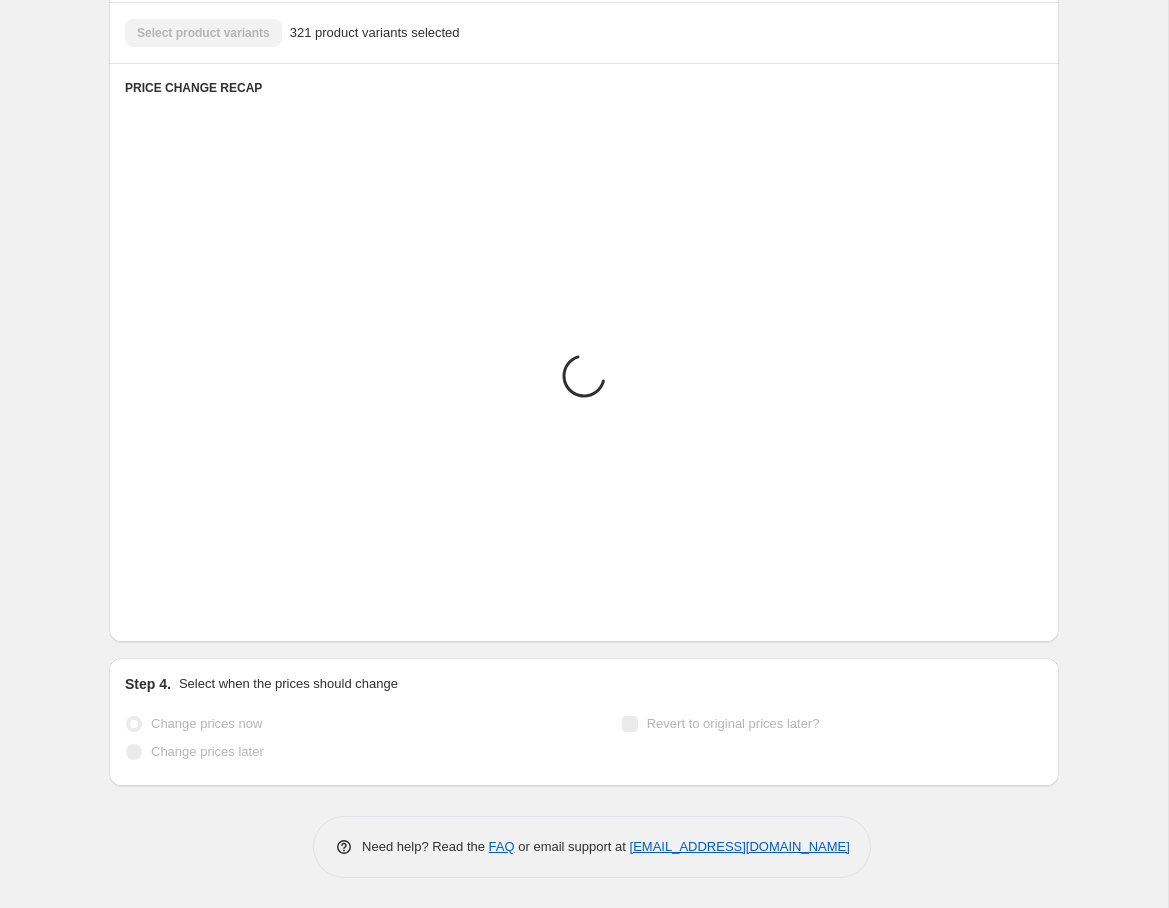scroll, scrollTop: 1532, scrollLeft: 0, axis: vertical 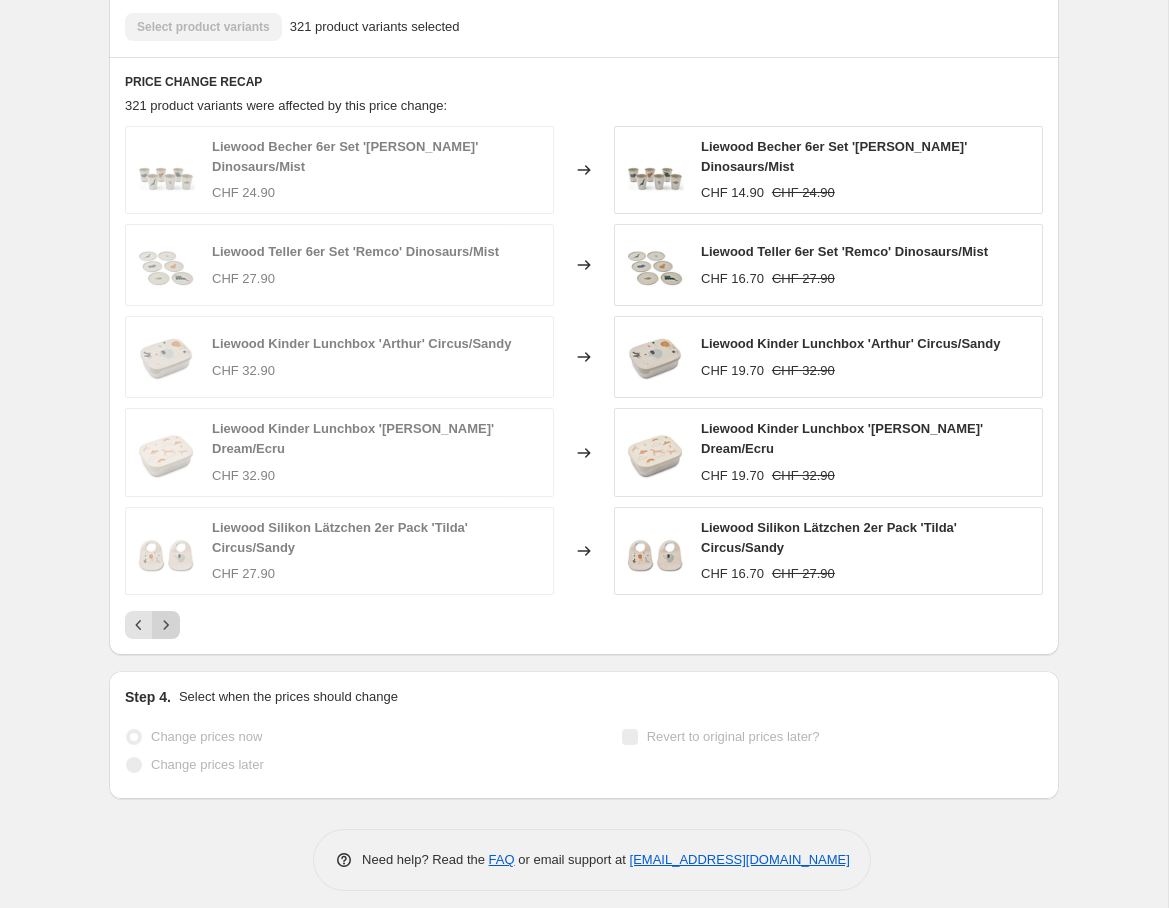 click 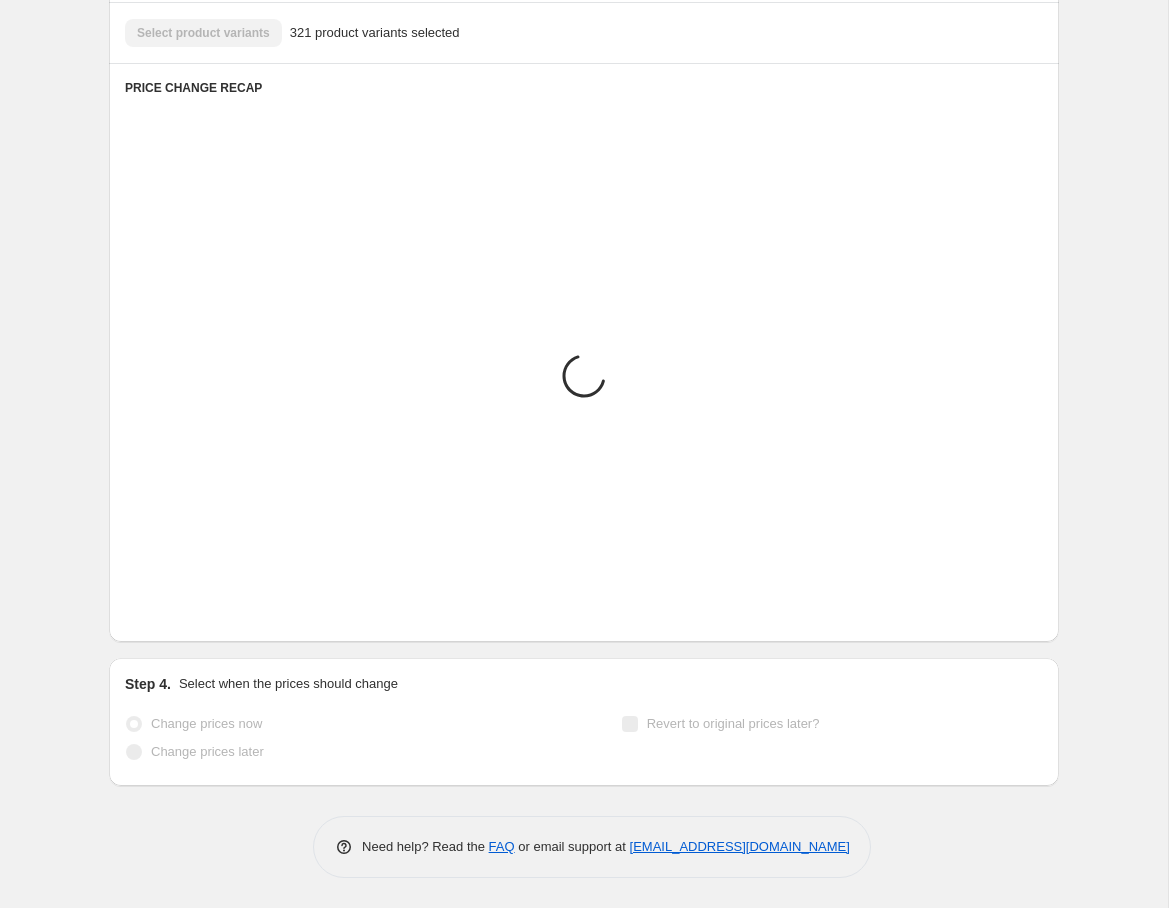 scroll, scrollTop: 1532, scrollLeft: 0, axis: vertical 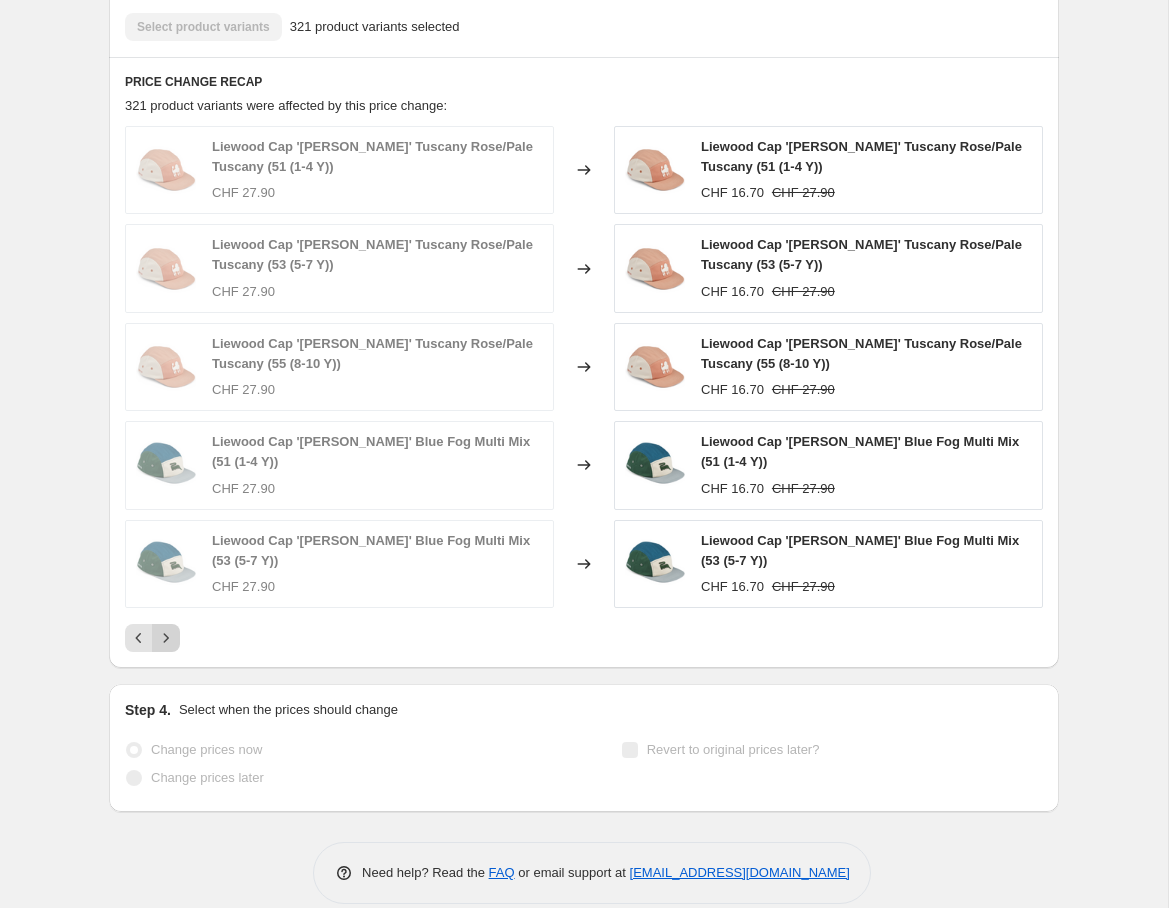 click on "Liewood Cap '[PERSON_NAME]' Tuscany Rose/Pale Tuscany (51 (1-4 Y)) CHF 27.90 Changed to Liewood Cap '[PERSON_NAME]' Tuscany Rose/Pale Tuscany (51 (1-4 Y)) CHF 16.70 CHF 27.90 Liewood Cap '[PERSON_NAME]' Tuscany Rose/Pale Tuscany (53 (5-7 Y)) CHF 27.90 Changed to Liewood Cap '[PERSON_NAME]' Tuscany Rose/Pale Tuscany (53 (5-7 Y)) CHF 16.70 CHF 27.90 Liewood Cap '[PERSON_NAME]' Tuscany Rose/Pale Tuscany (55 (8-10 Y)) CHF 27.90 Changed to Liewood Cap '[PERSON_NAME]' Tuscany Rose/Pale Tuscany (55 (8-10 Y)) CHF 16.70 CHF 27.90 Liewood Cap 'Rory' Blue Fog Multi Mix (51 (1-4 Y)) CHF 27.90 Changed to Liewood Cap '[PERSON_NAME]' Blue Fog Multi Mix (51 (1-4 Y)) CHF 16.70 CHF 27.90 Liewood Cap '[PERSON_NAME]' Blue Fog Multi Mix (53 (5-7 Y)) CHF 27.90 Changed to Liewood Cap '[PERSON_NAME]' Blue Fog Multi Mix (53 (5-7 Y)) CHF 16.70 CHF 27.90" at bounding box center [584, 389] 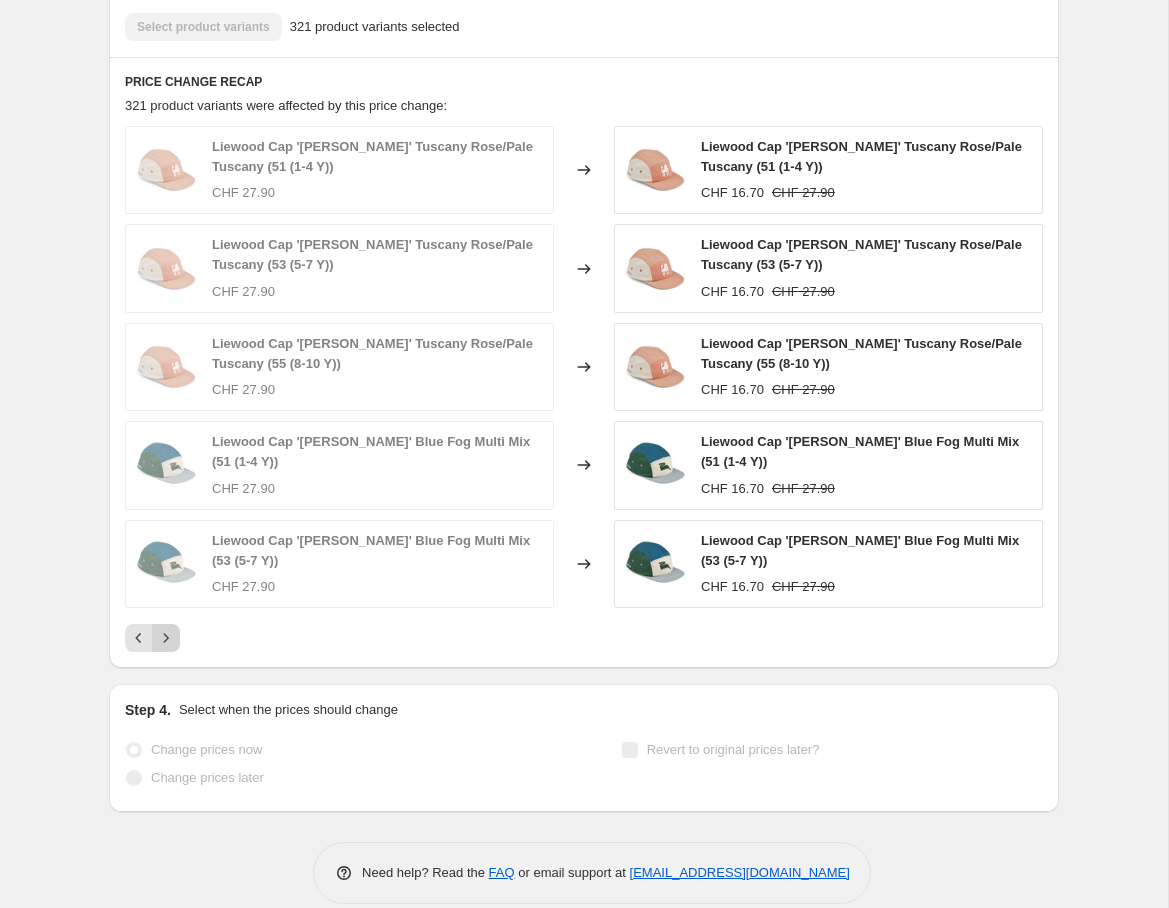 click 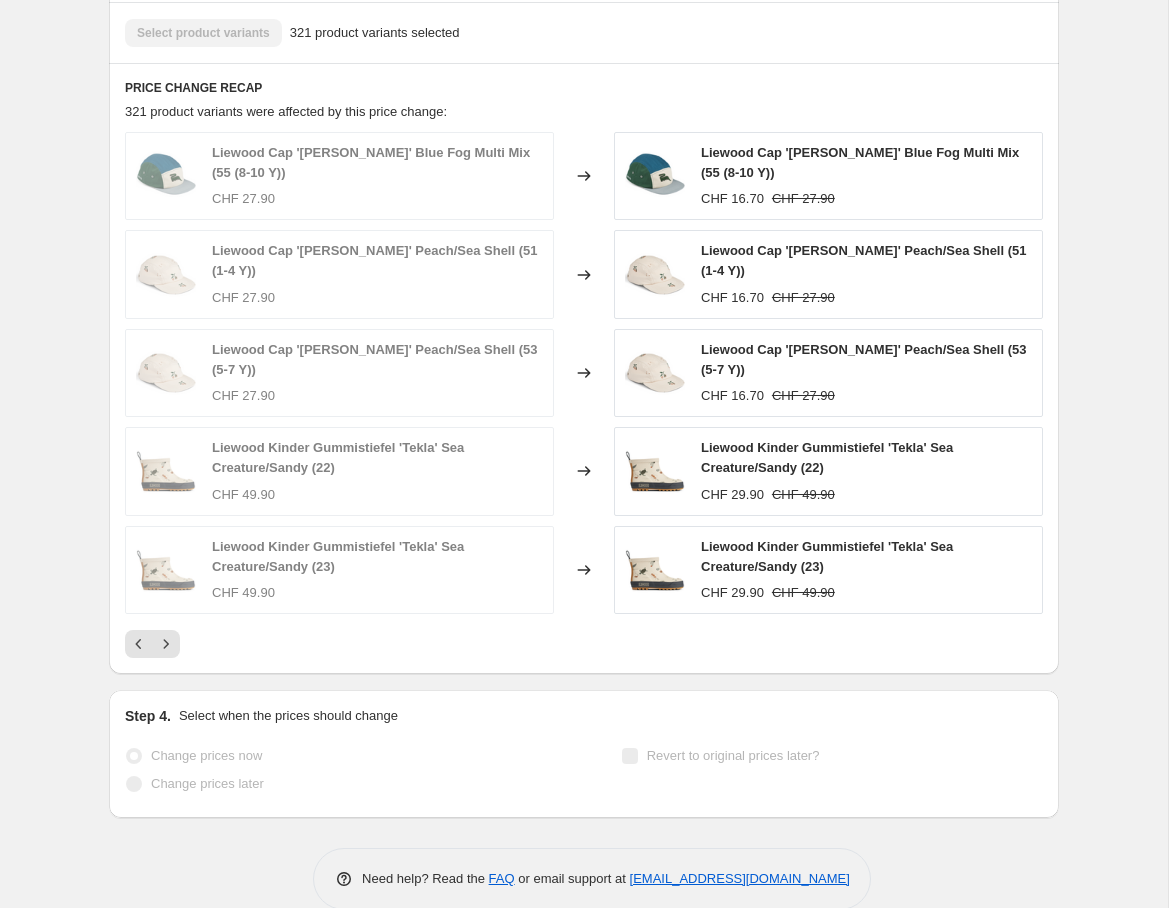 scroll, scrollTop: 1532, scrollLeft: 0, axis: vertical 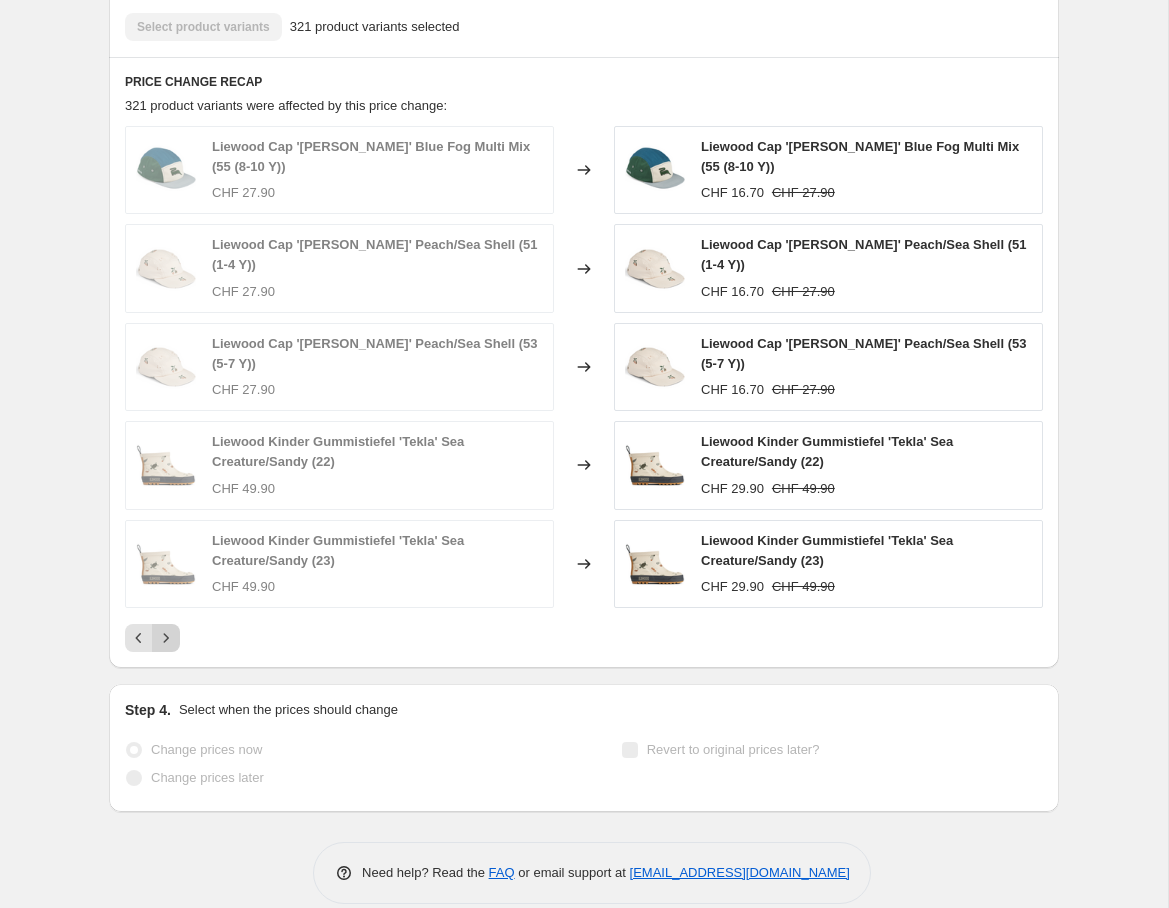 click 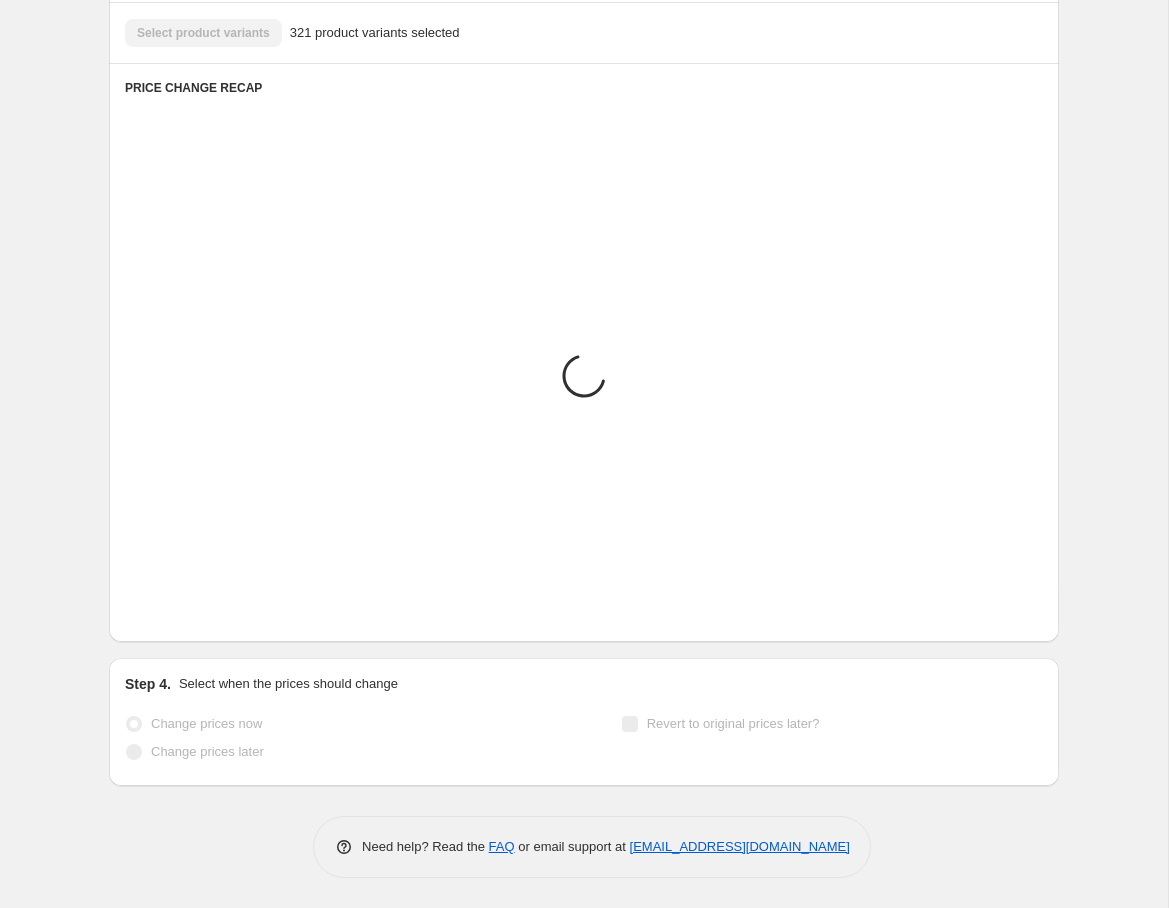 scroll, scrollTop: 1532, scrollLeft: 0, axis: vertical 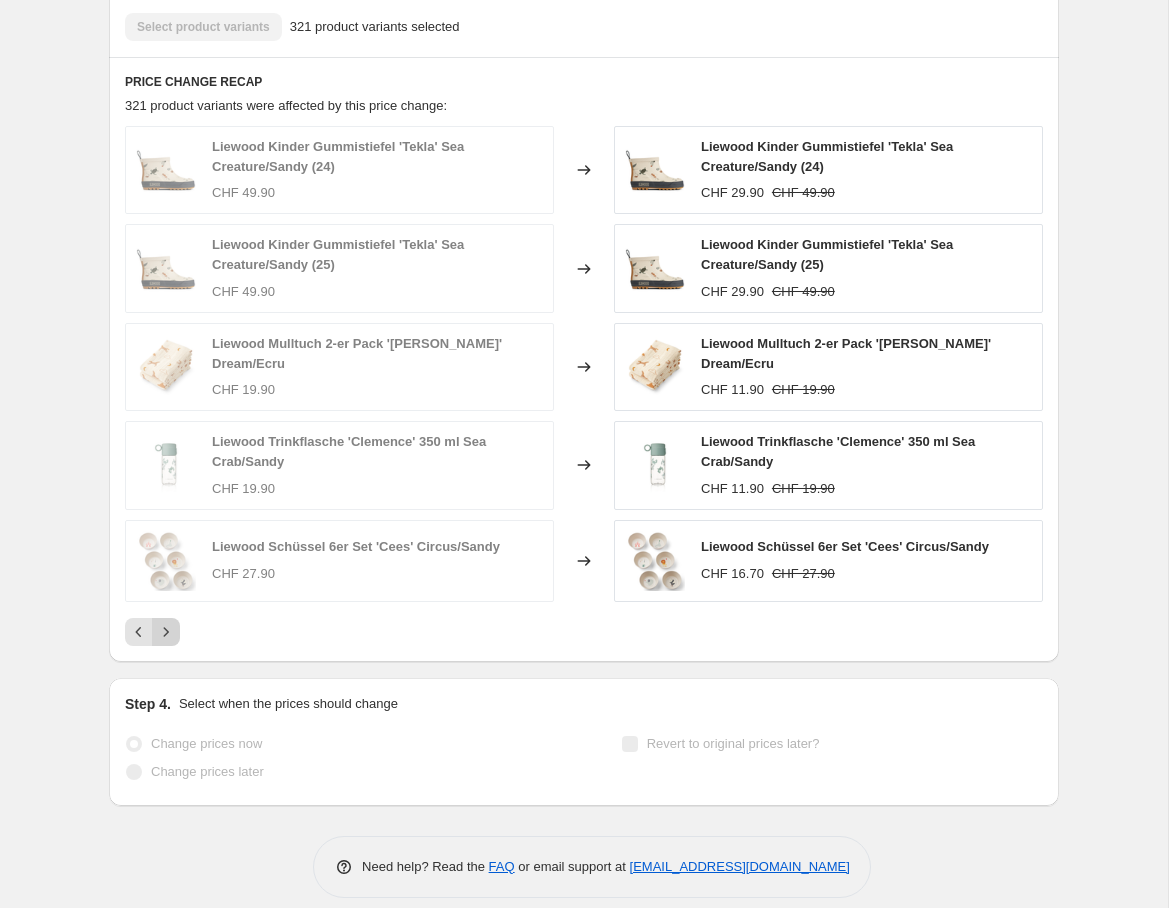 click 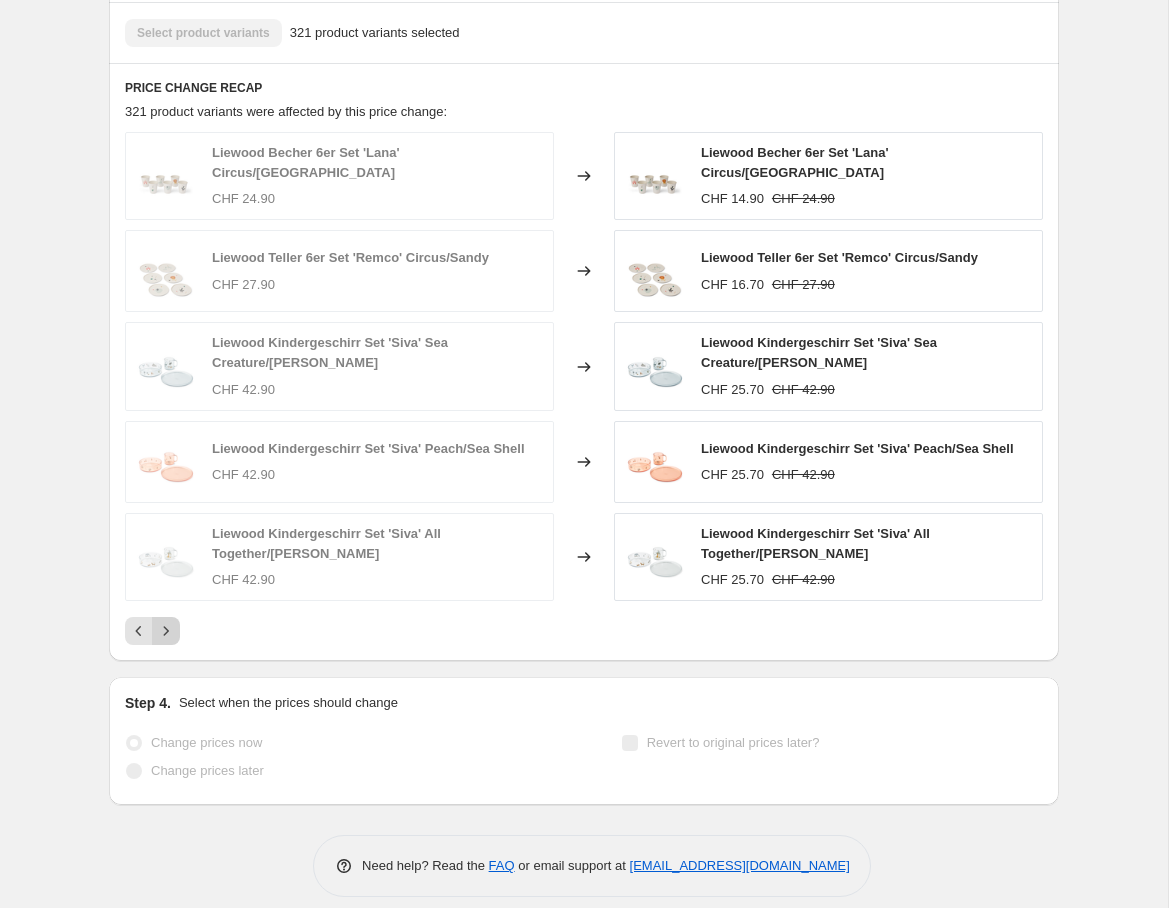 scroll, scrollTop: 1532, scrollLeft: 0, axis: vertical 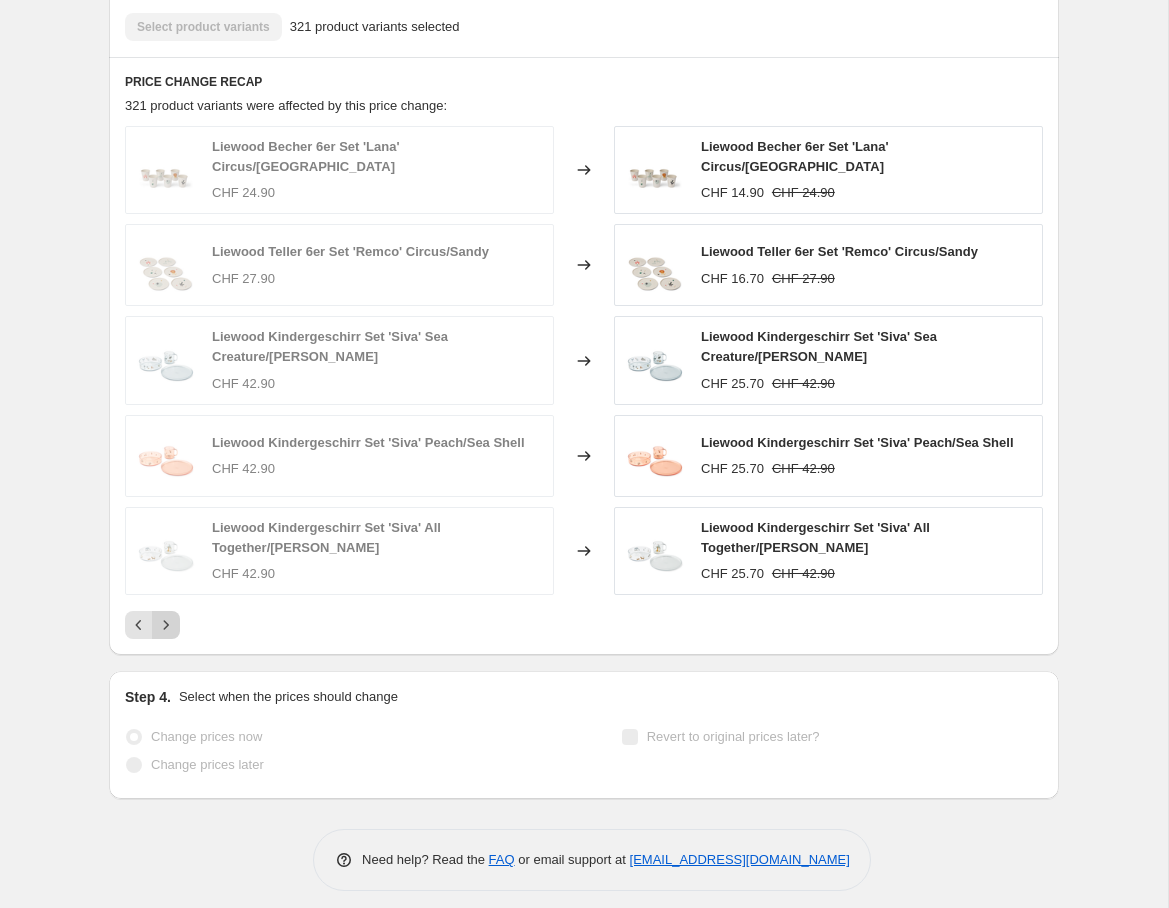 click 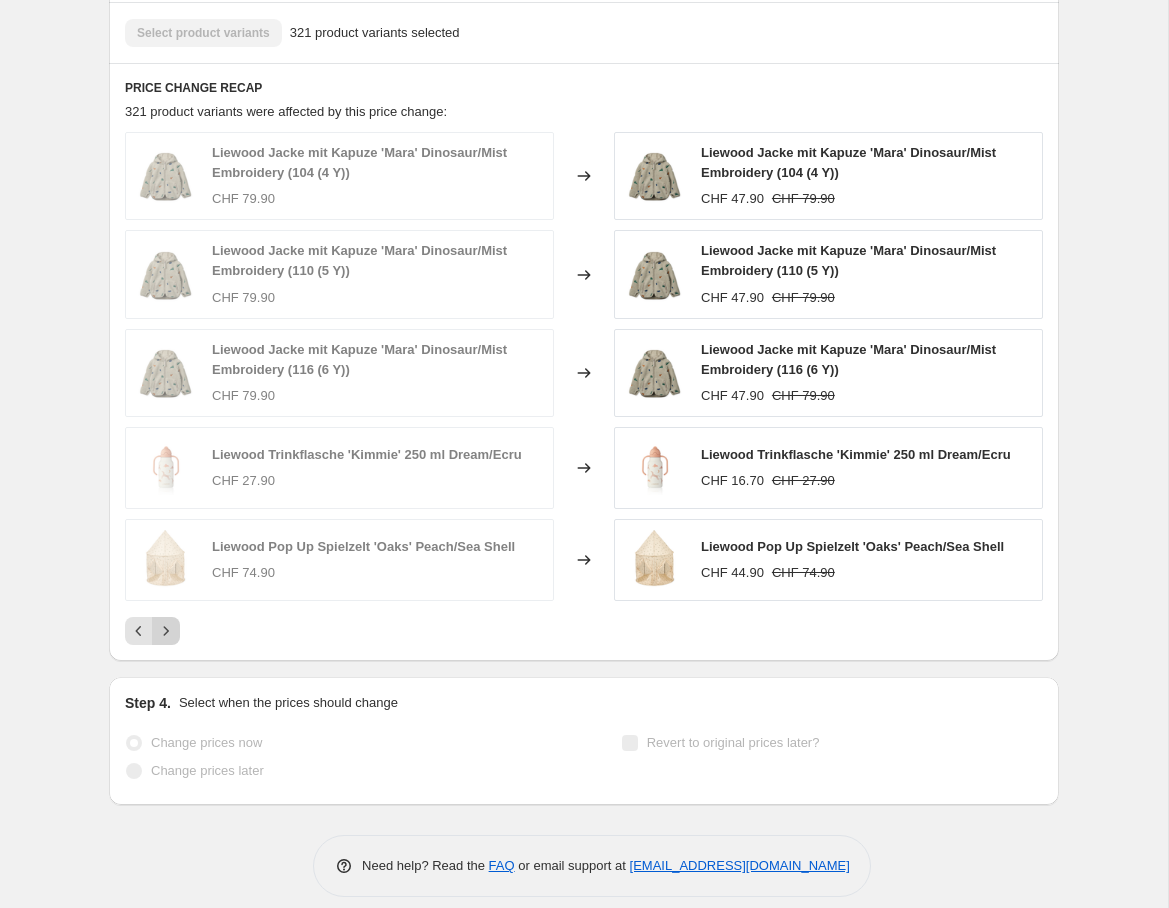 scroll, scrollTop: 1532, scrollLeft: 0, axis: vertical 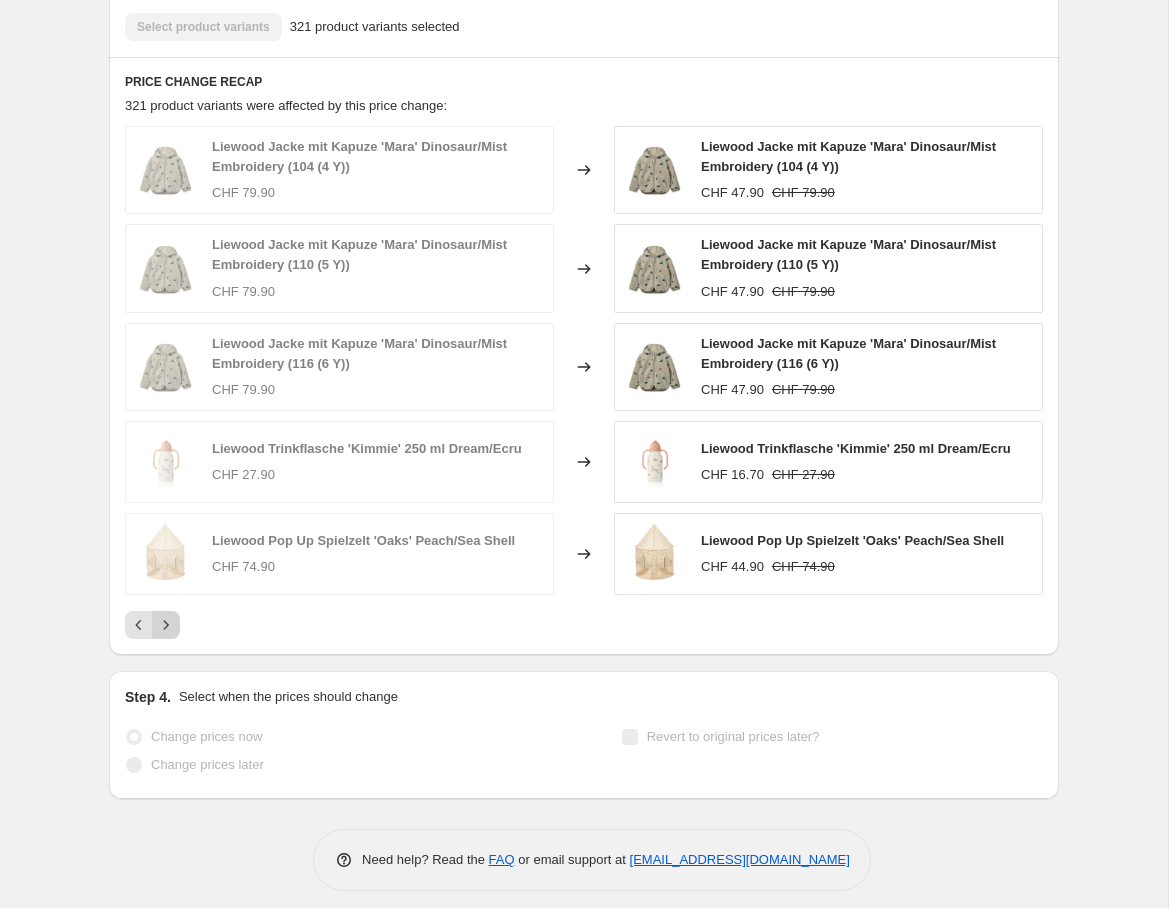 click 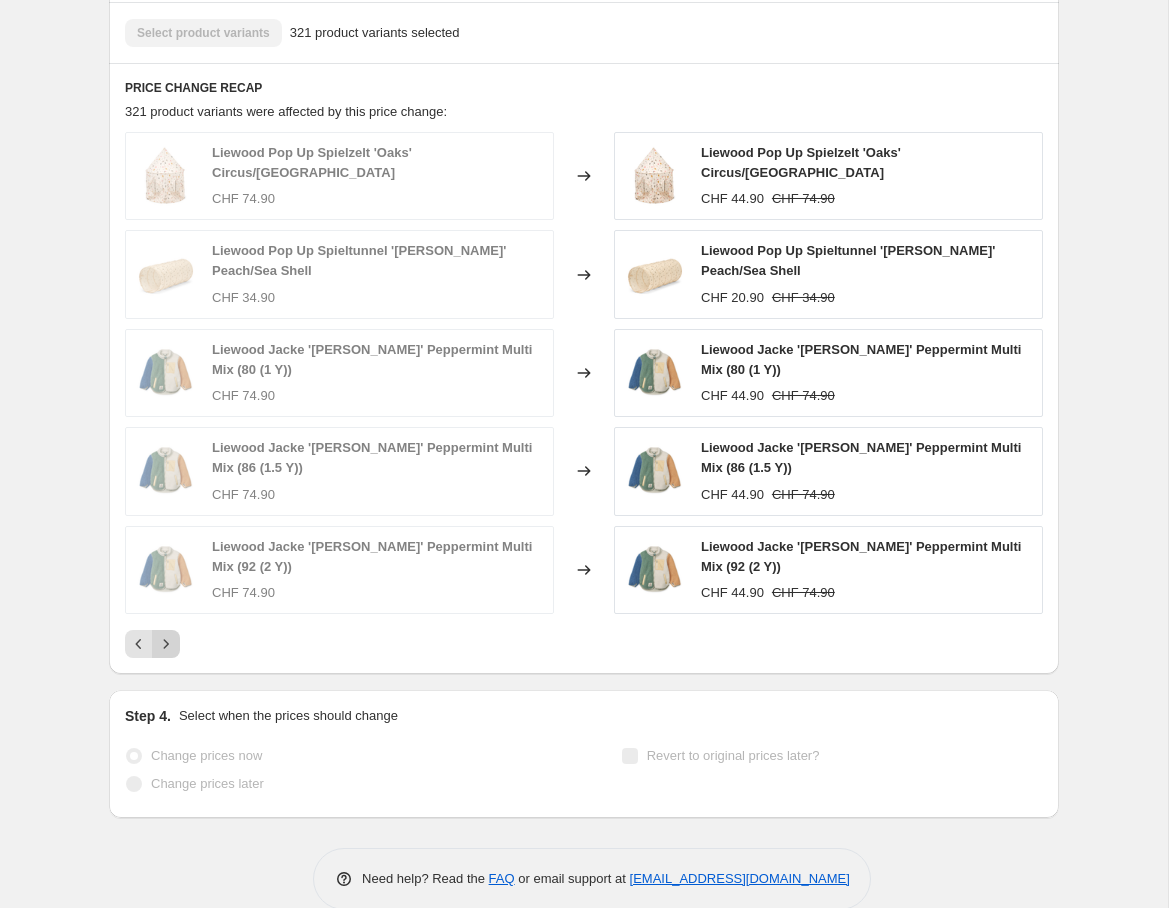 scroll, scrollTop: 1532, scrollLeft: 0, axis: vertical 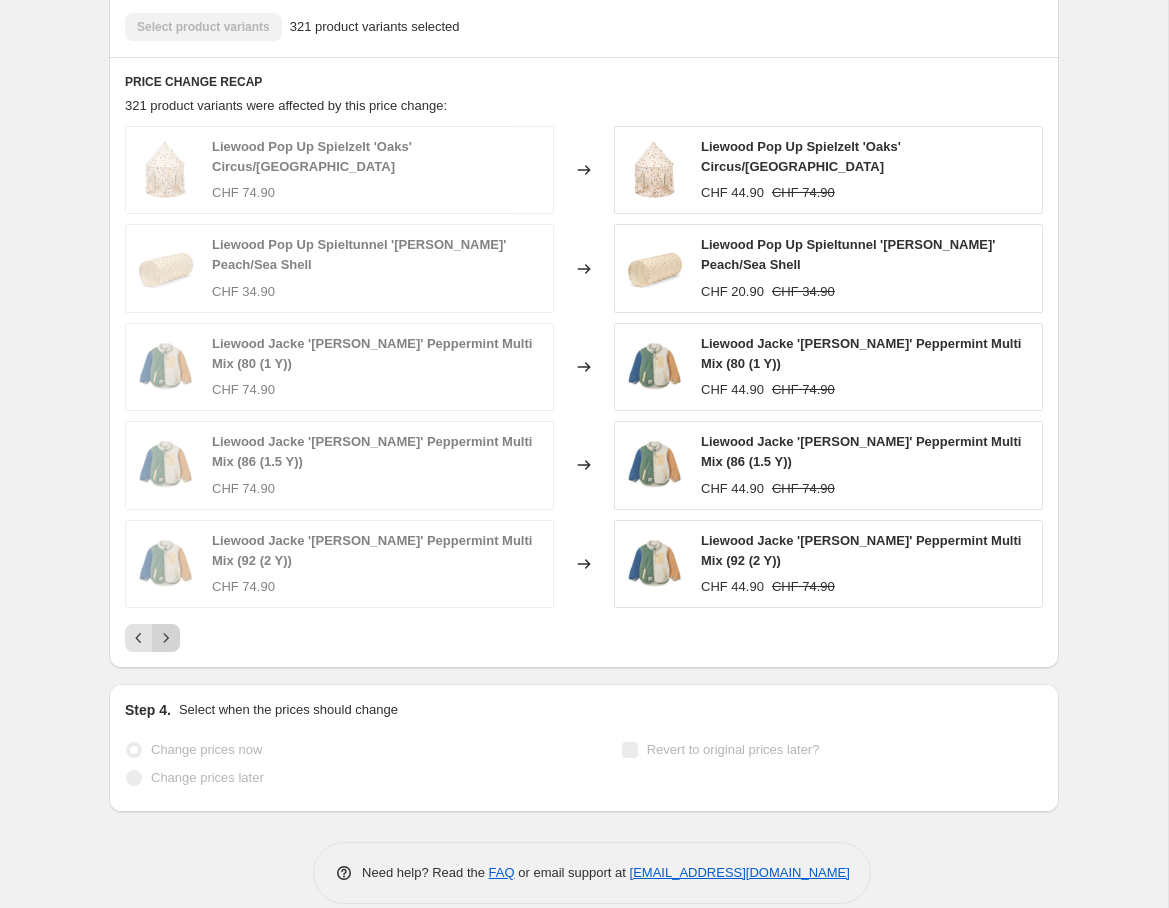 click 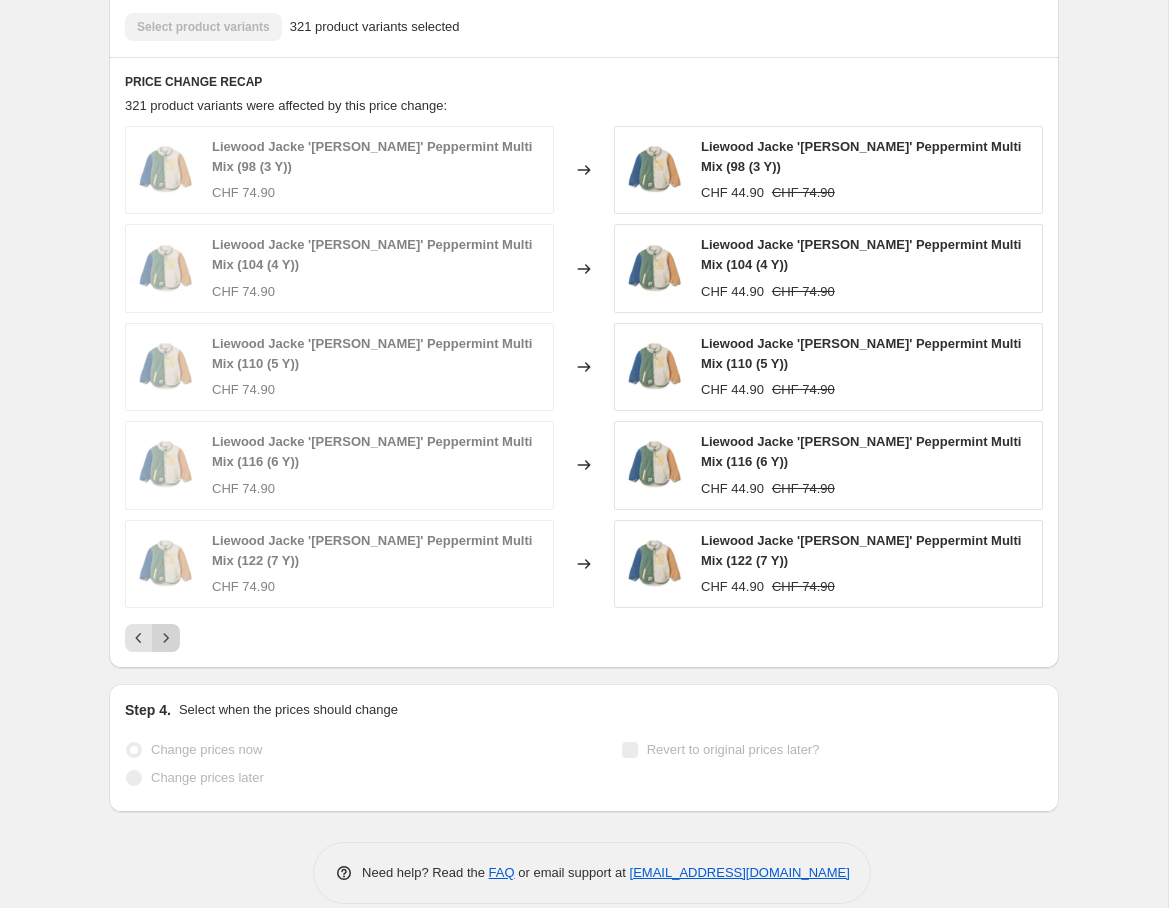click at bounding box center [166, 638] 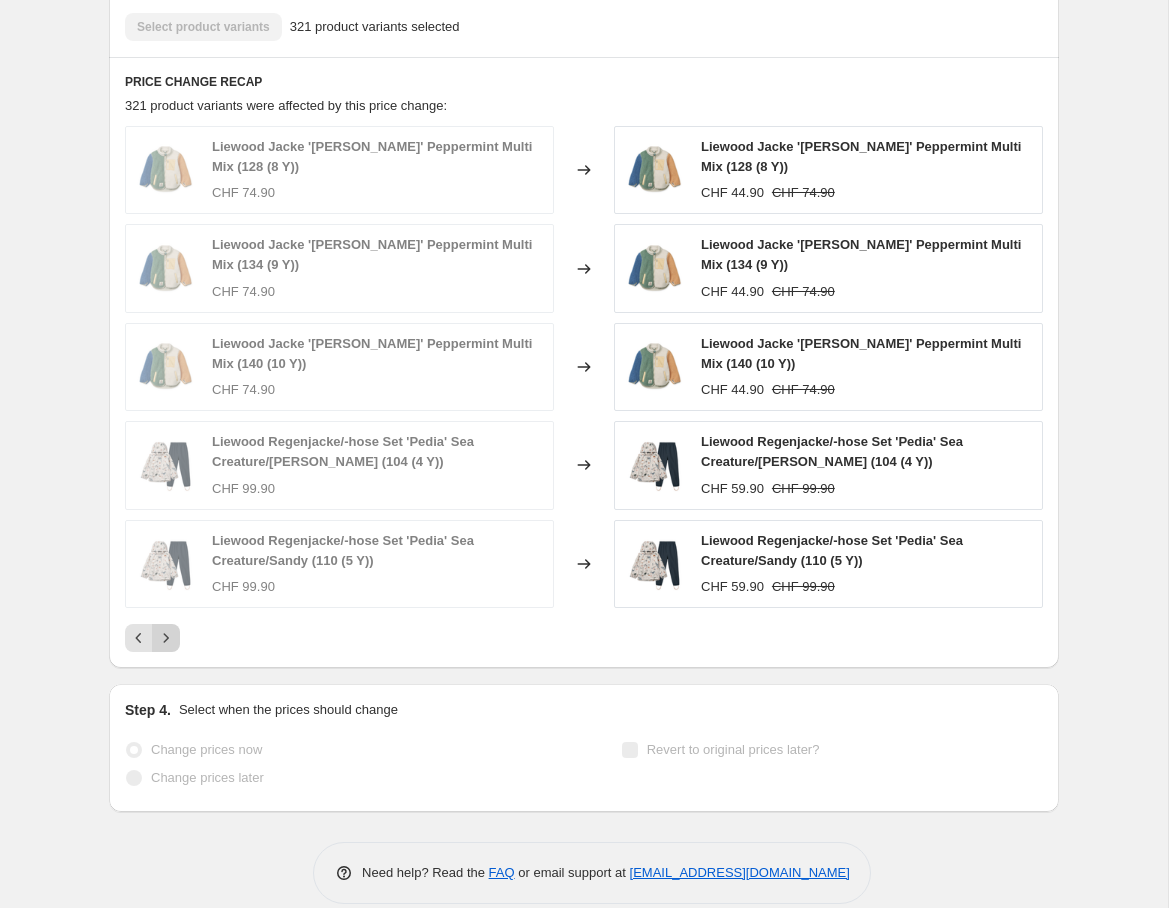 click at bounding box center (166, 638) 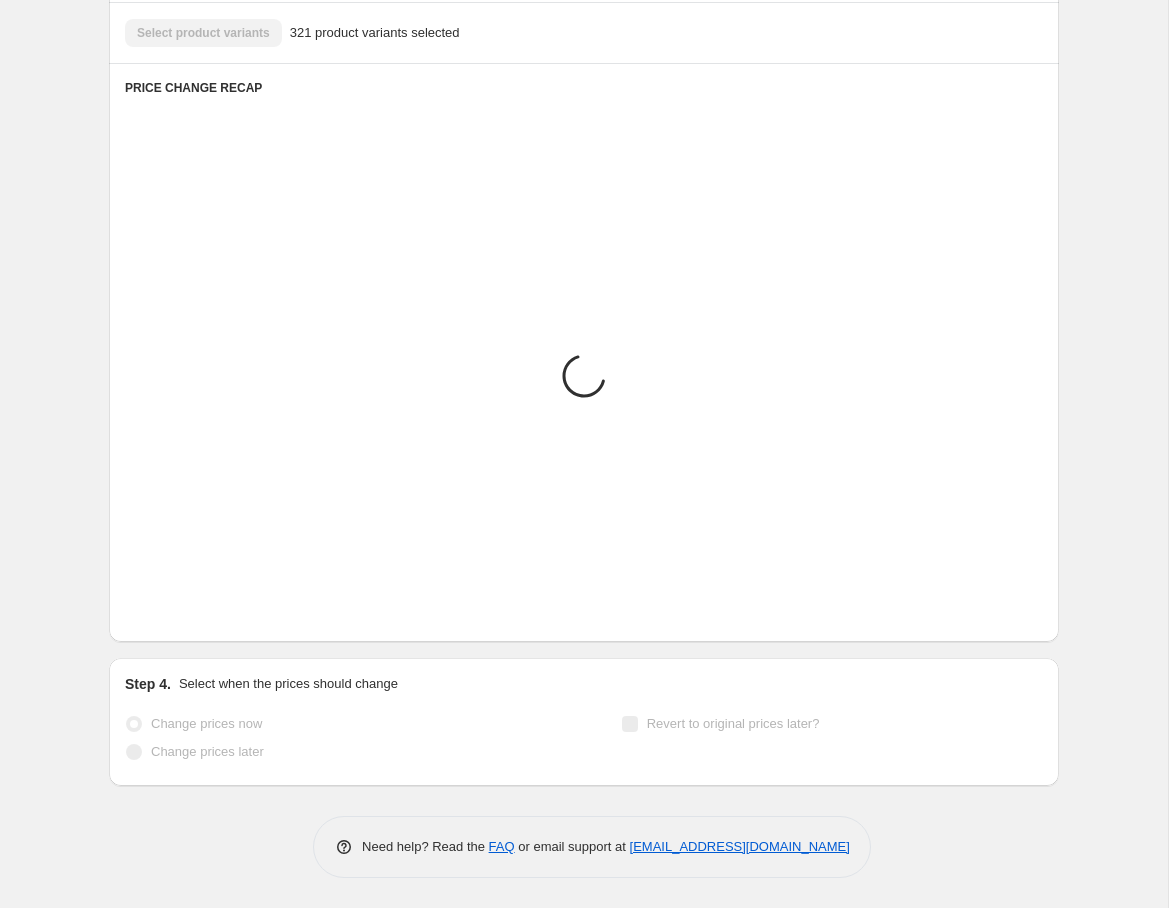 scroll, scrollTop: 1532, scrollLeft: 0, axis: vertical 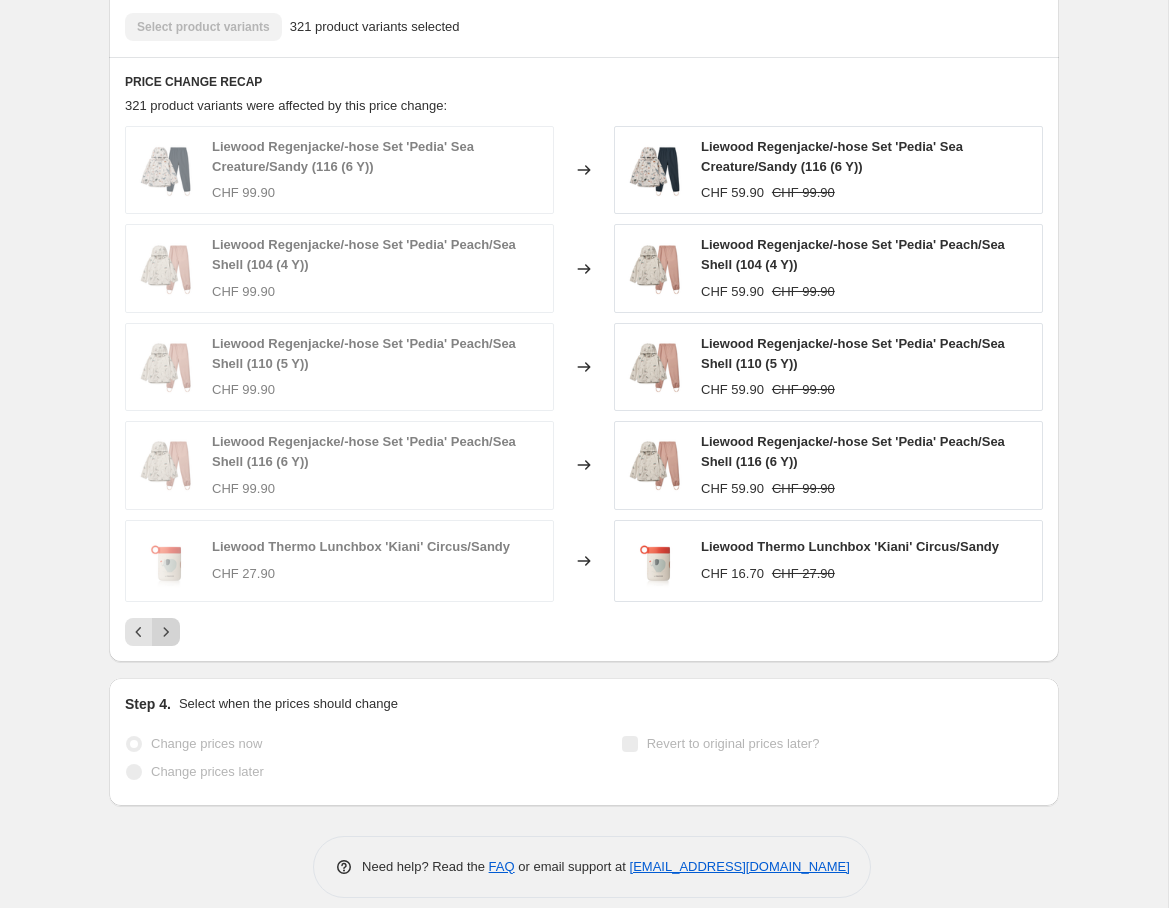 click 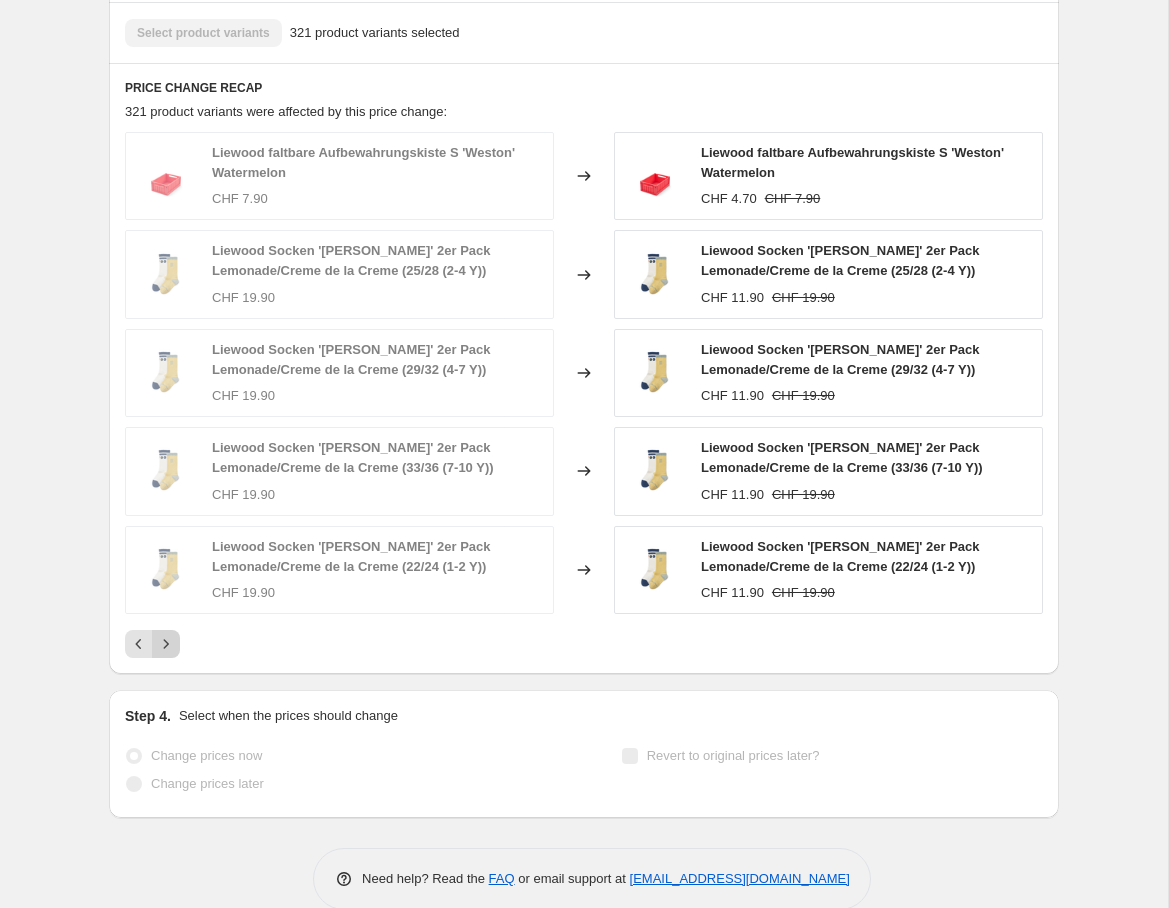 scroll, scrollTop: 1532, scrollLeft: 0, axis: vertical 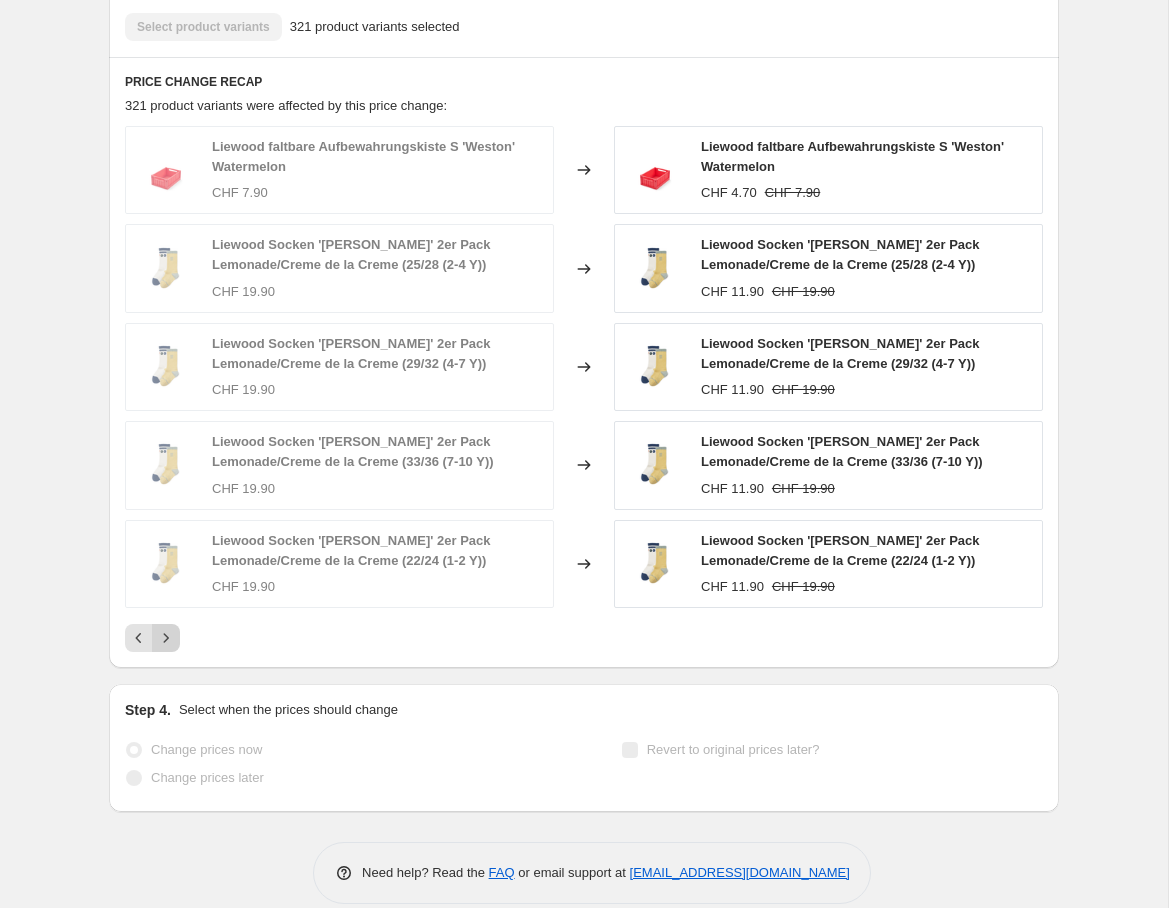 click at bounding box center (166, 638) 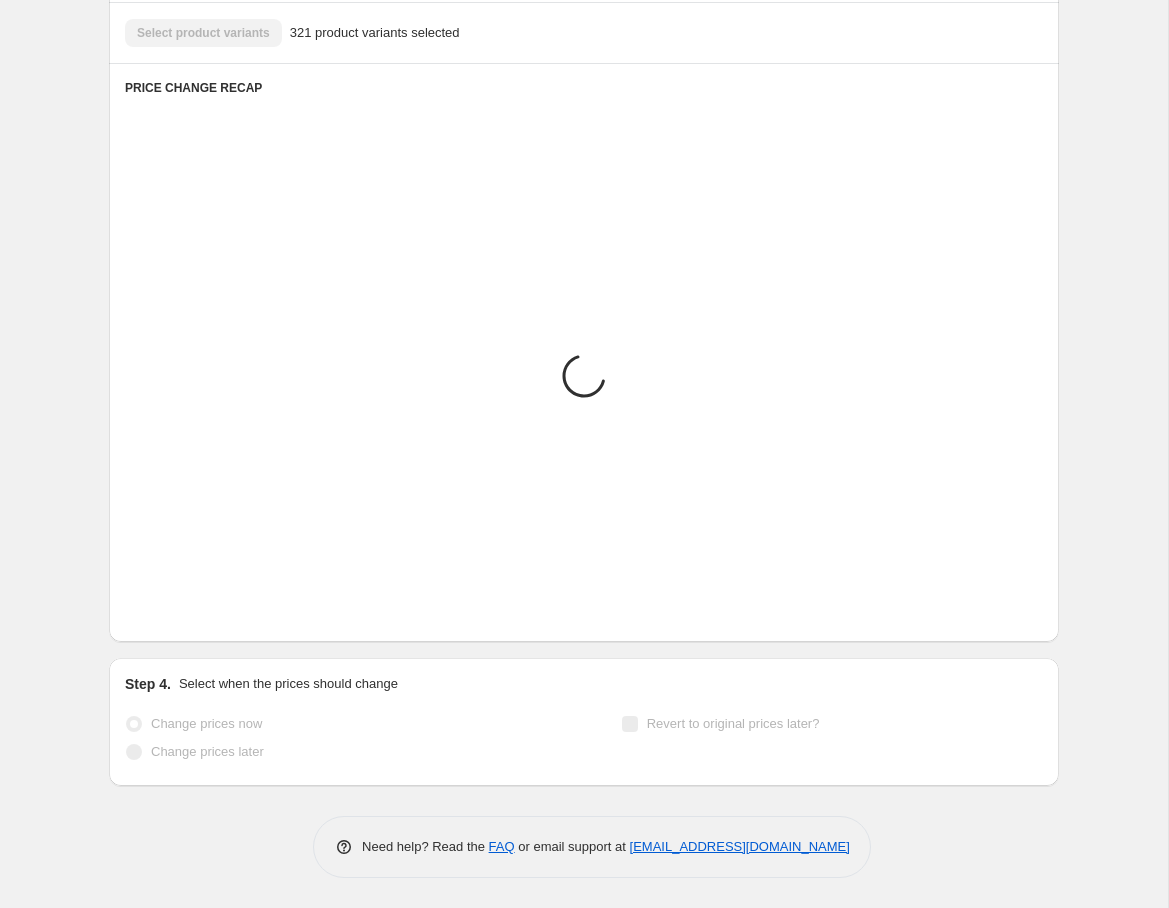scroll, scrollTop: 1532, scrollLeft: 0, axis: vertical 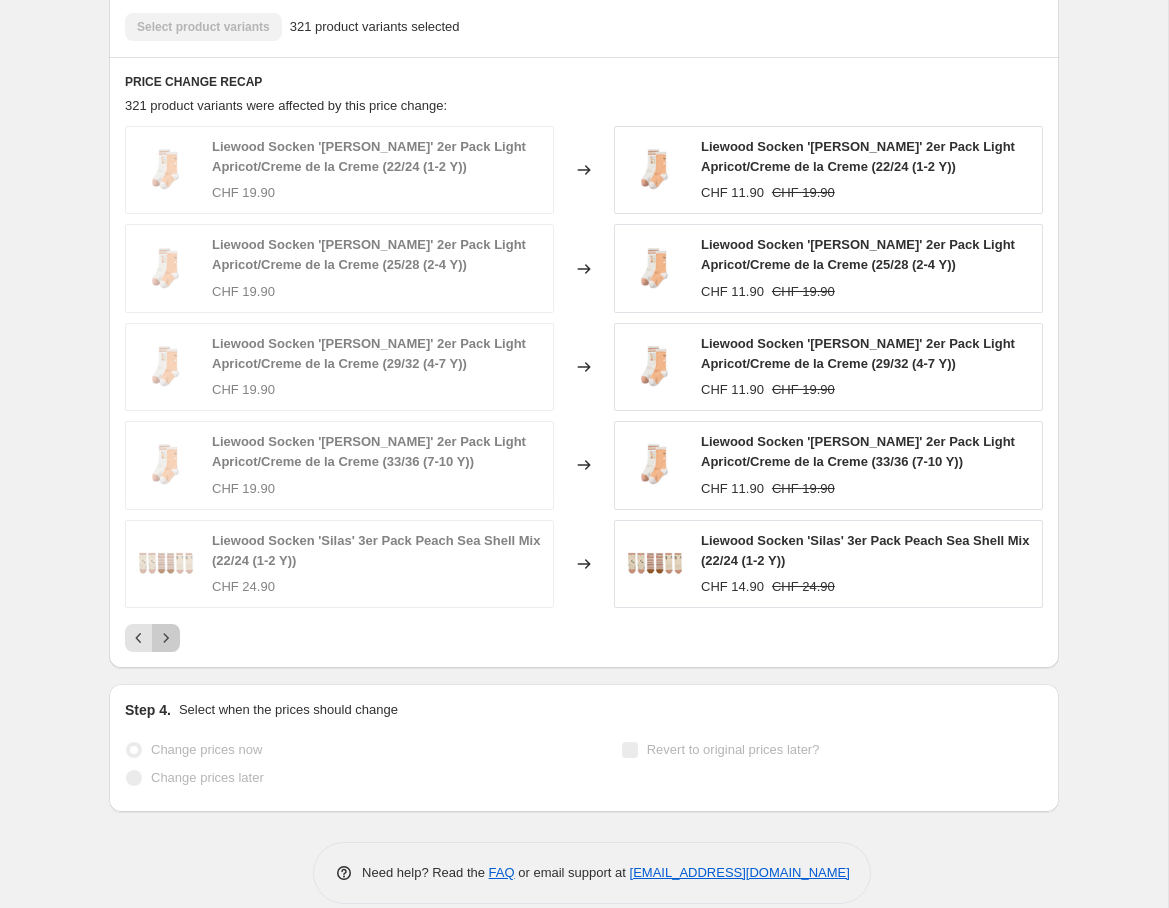 click at bounding box center (166, 638) 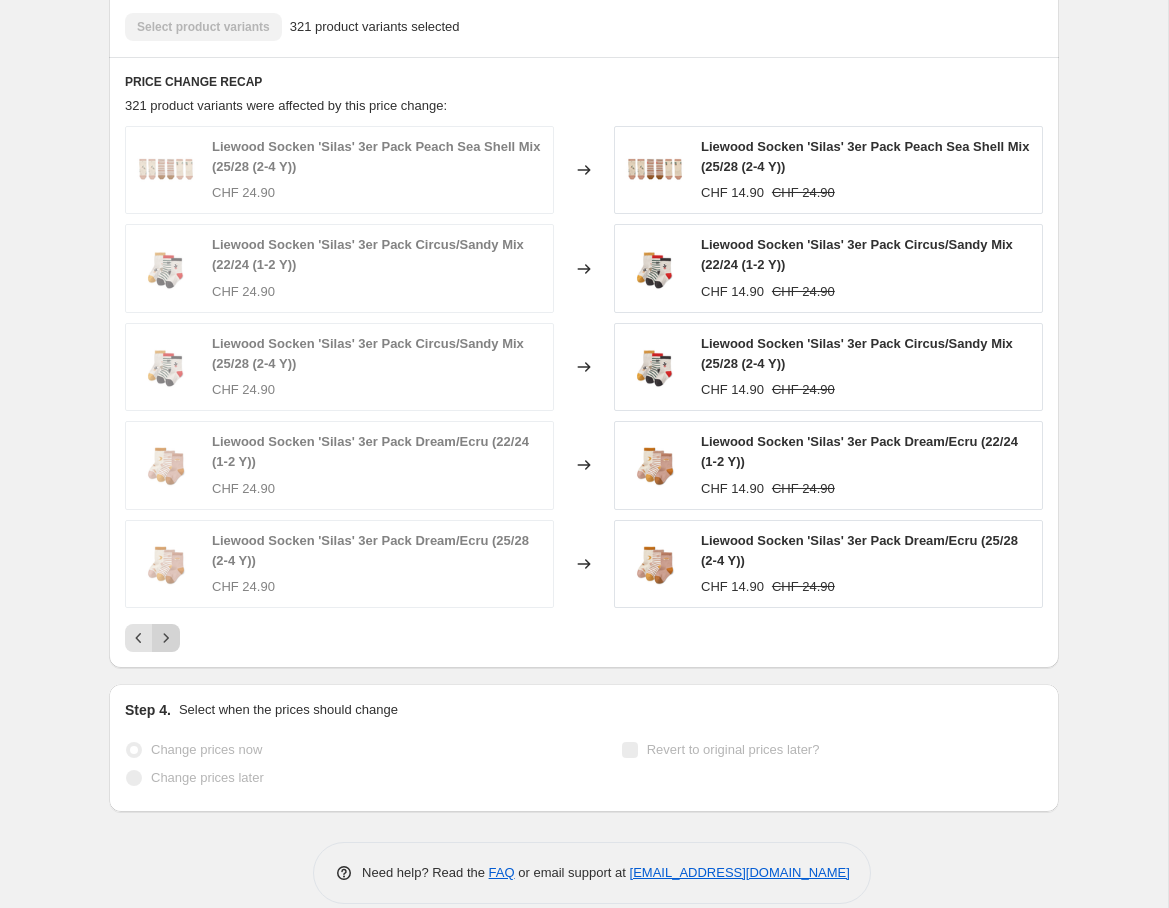 click 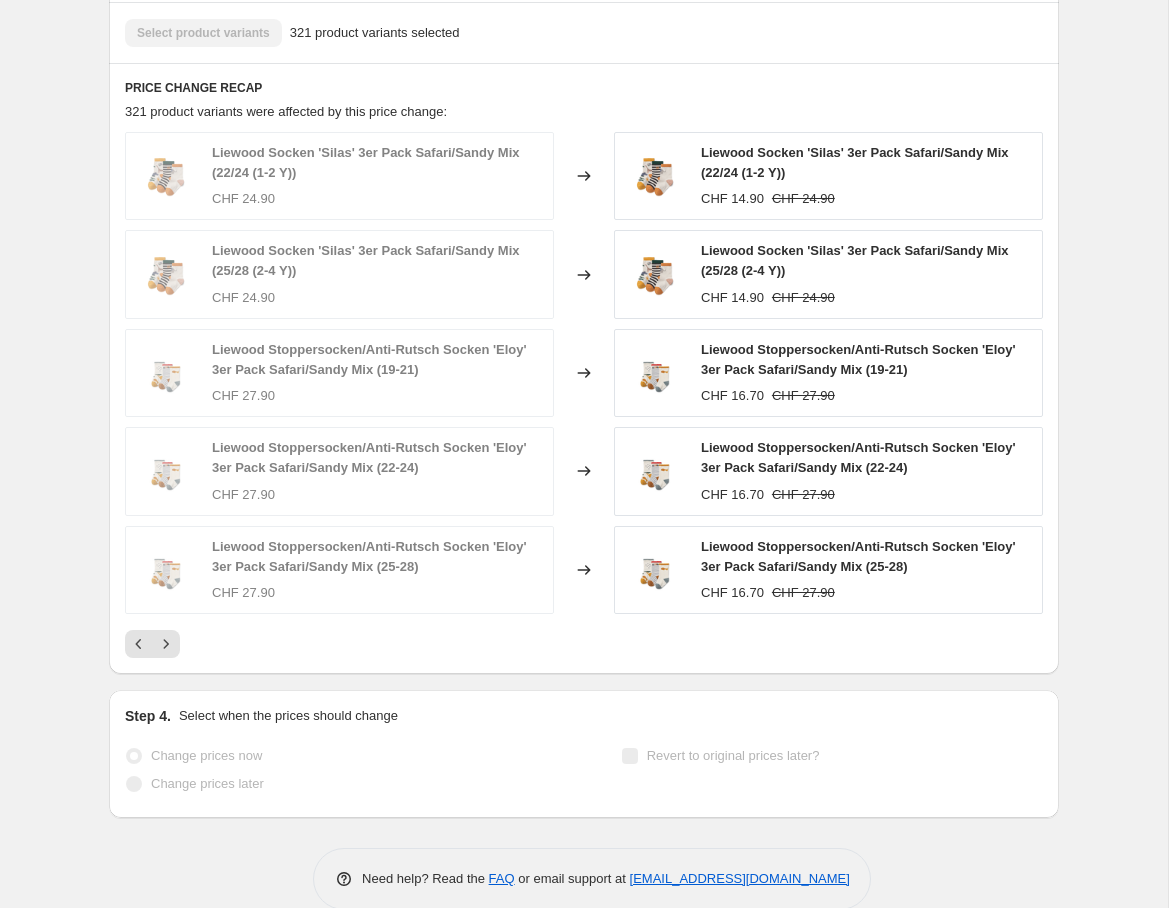 scroll, scrollTop: 1532, scrollLeft: 0, axis: vertical 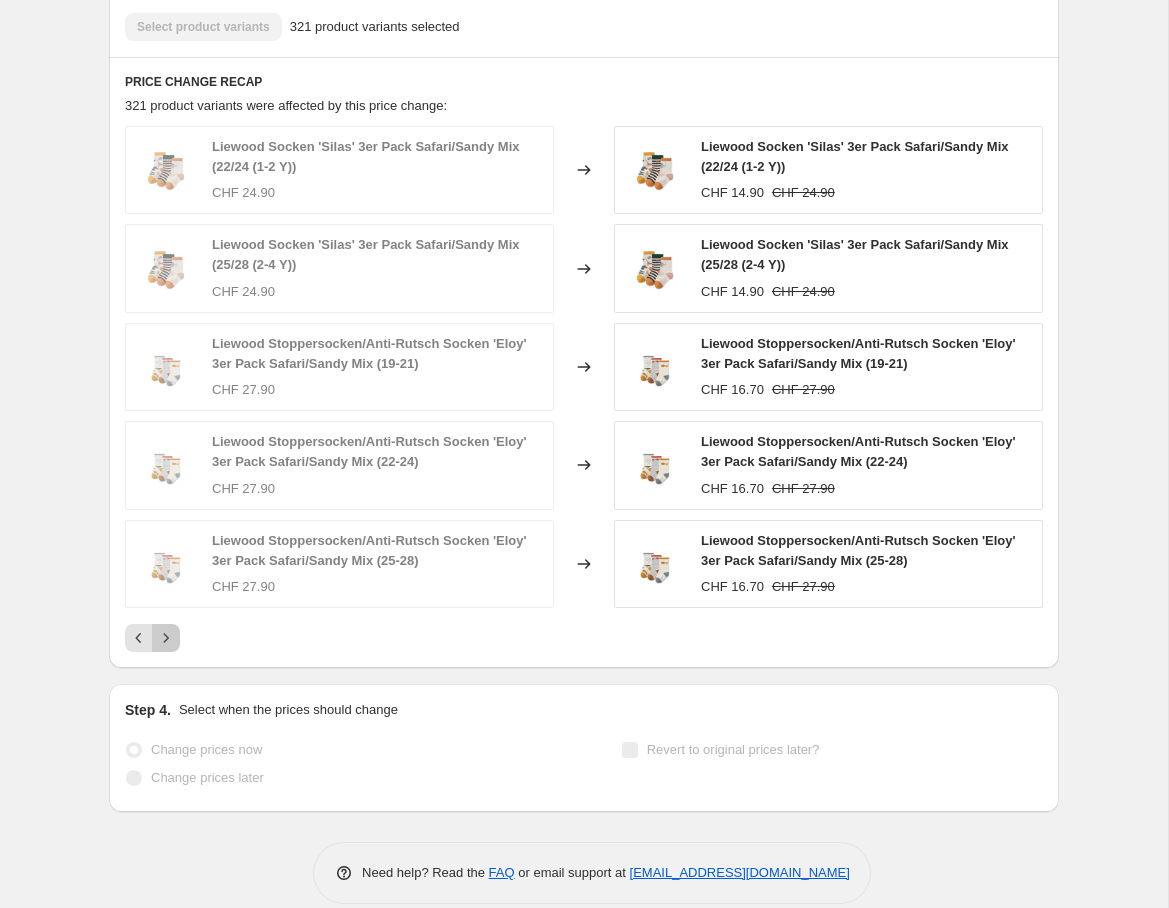 click 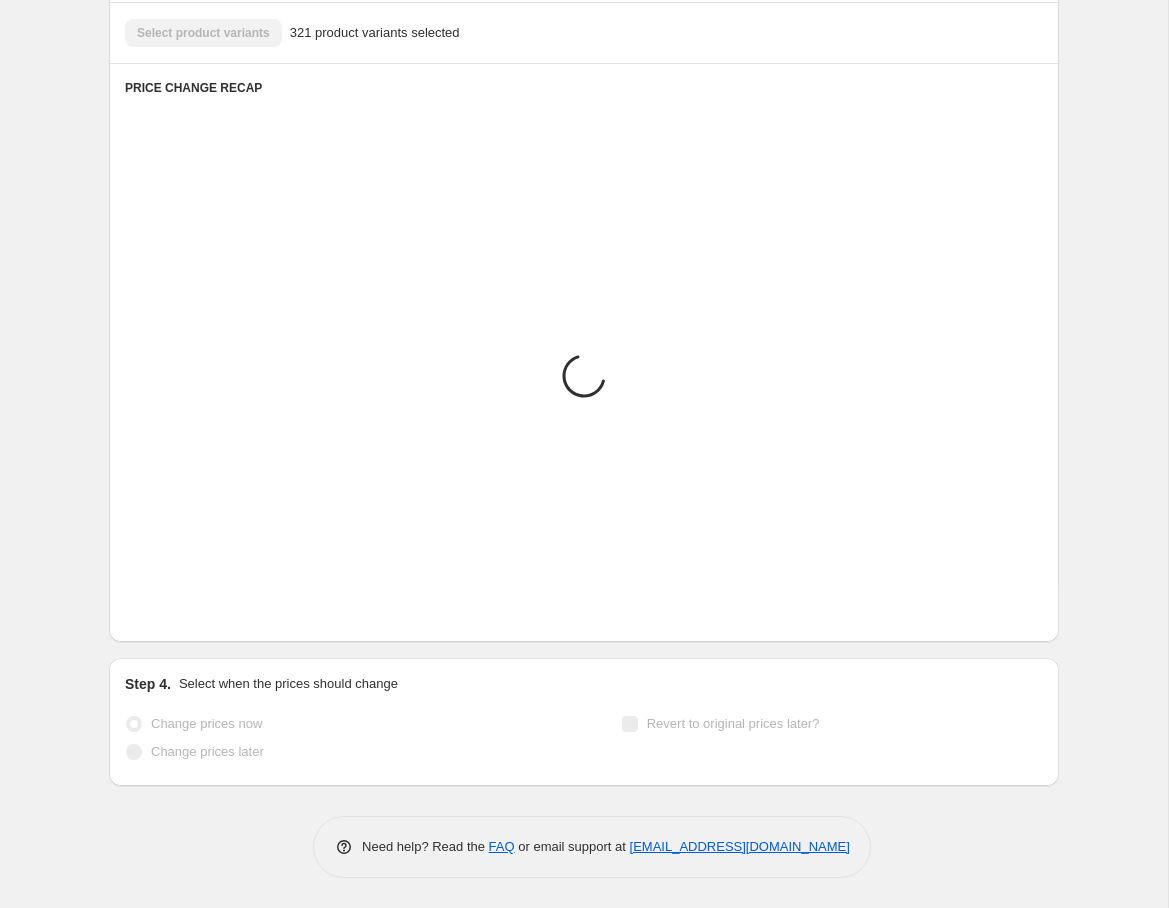 scroll, scrollTop: 1532, scrollLeft: 0, axis: vertical 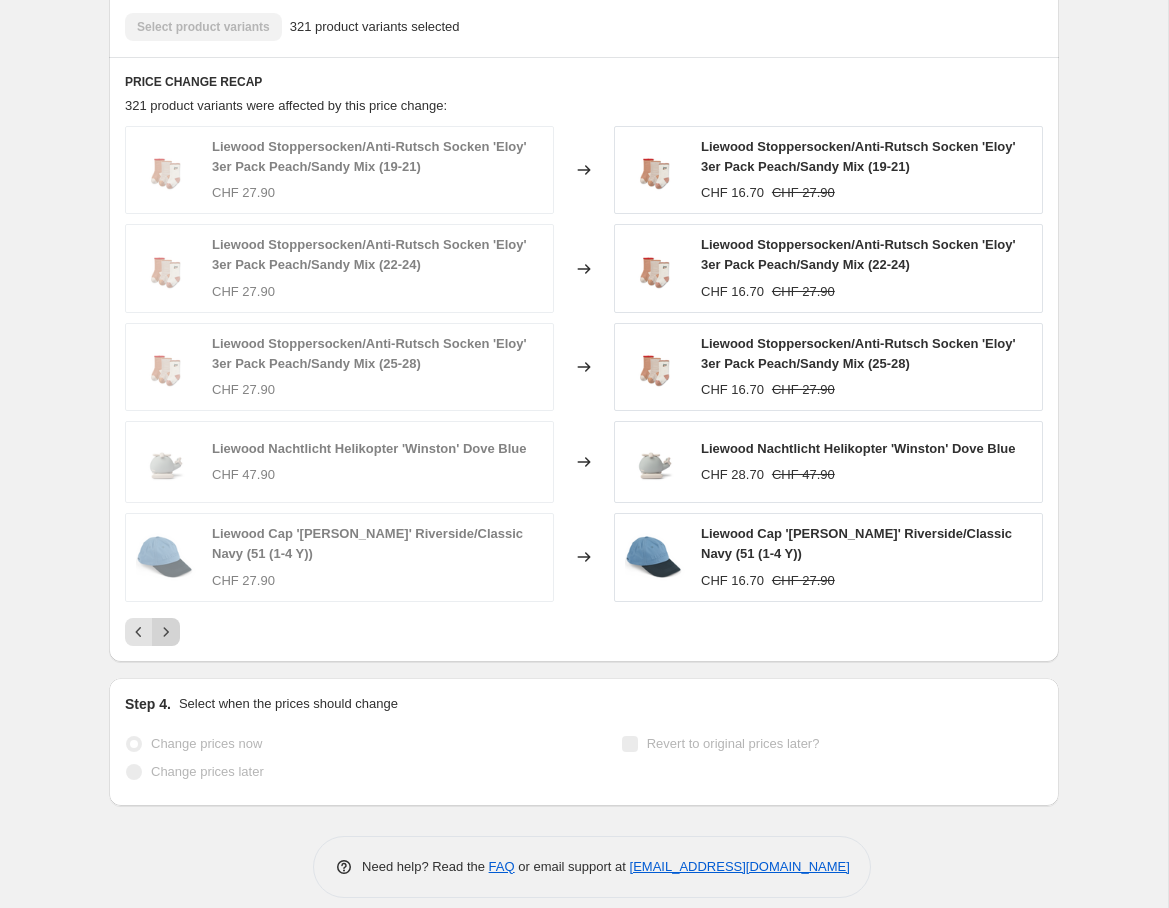 click 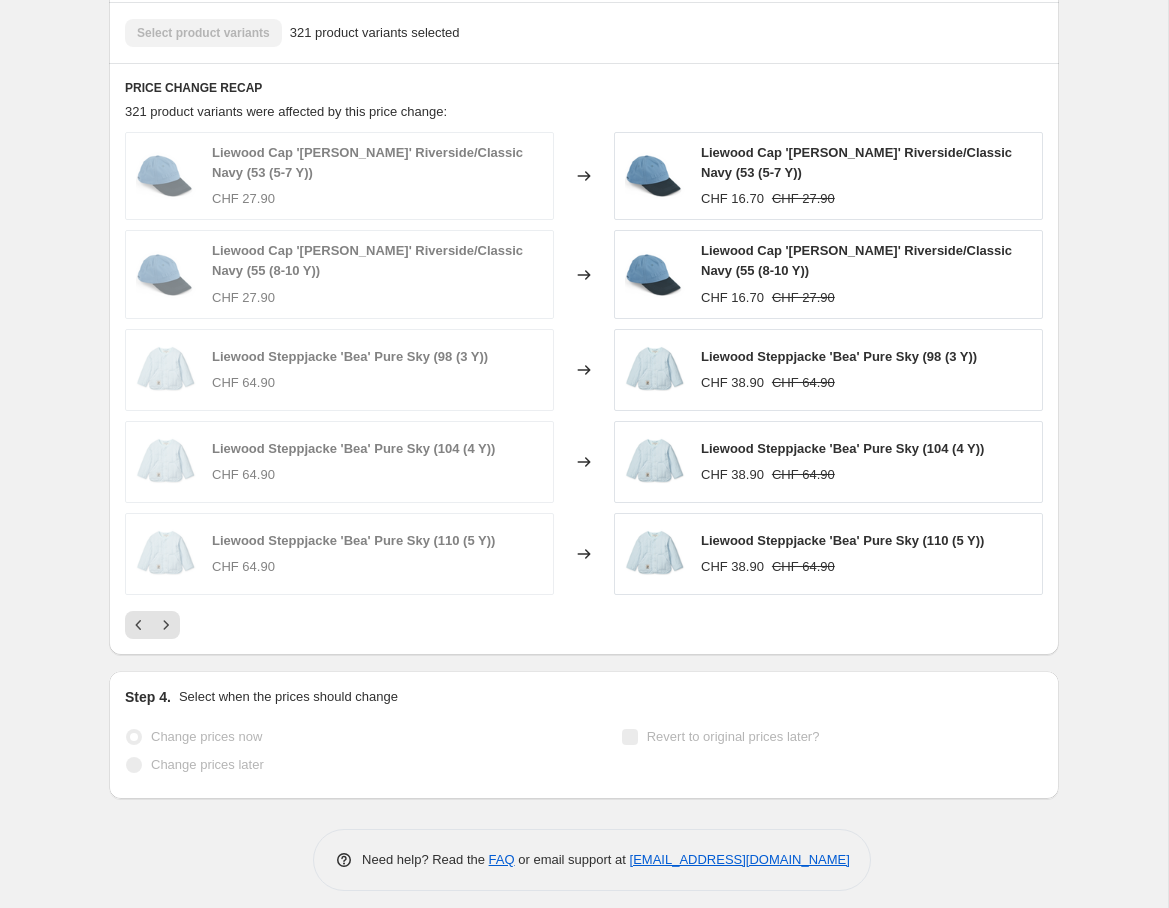 scroll, scrollTop: 1532, scrollLeft: 0, axis: vertical 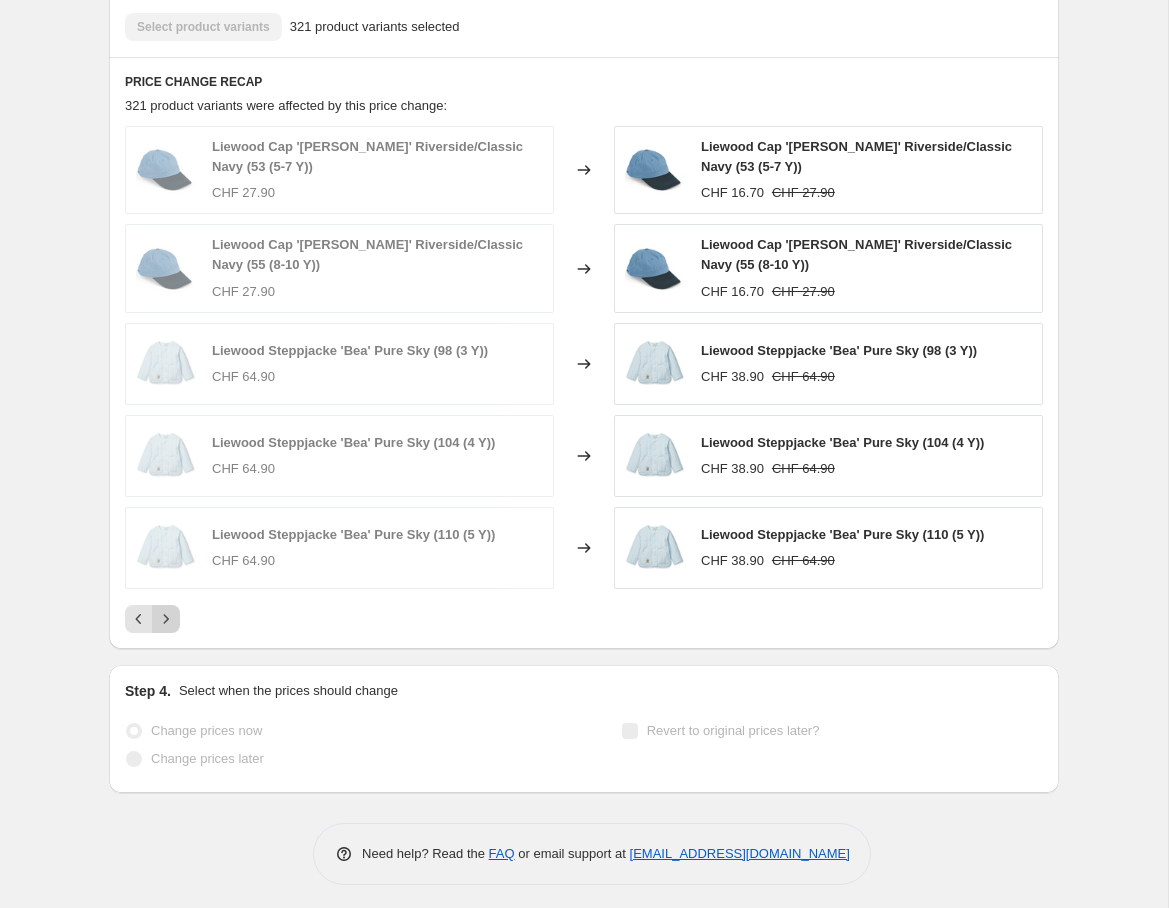 click 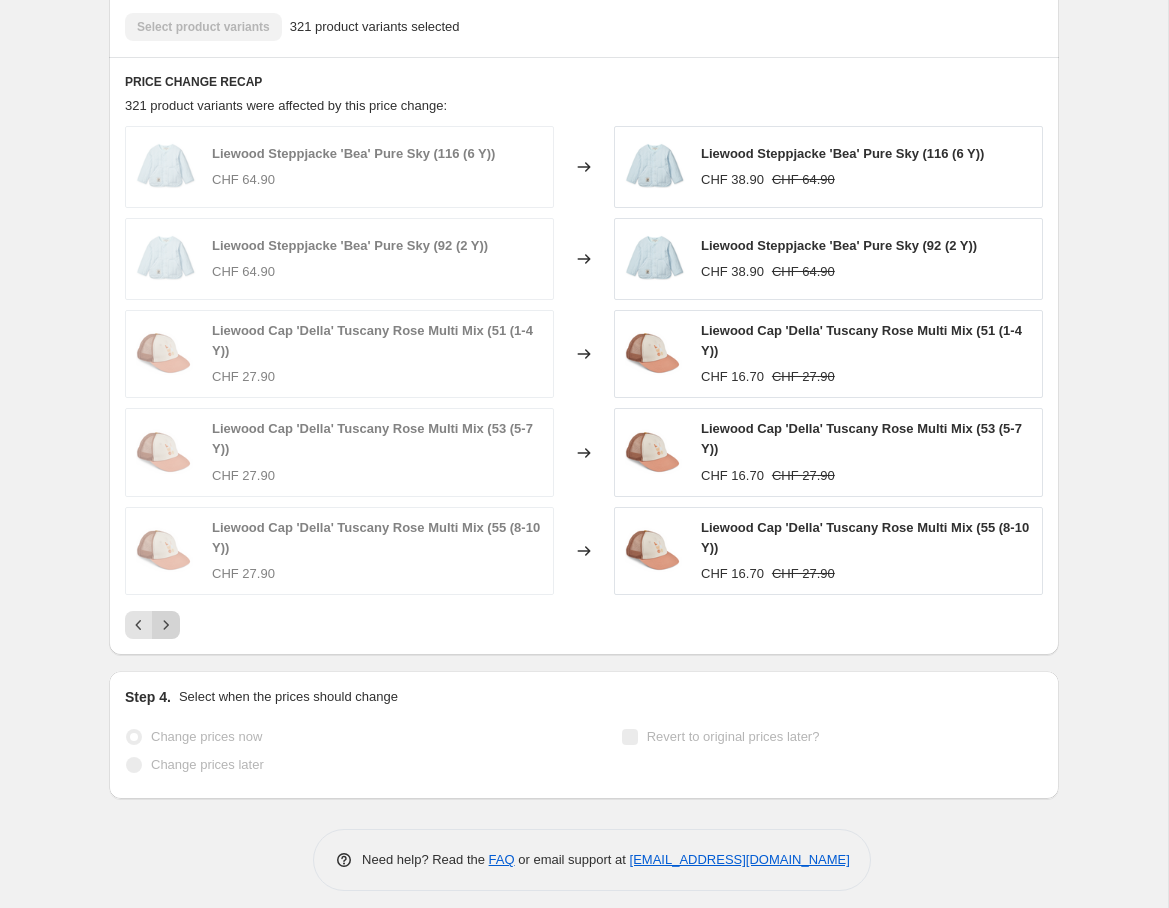 click 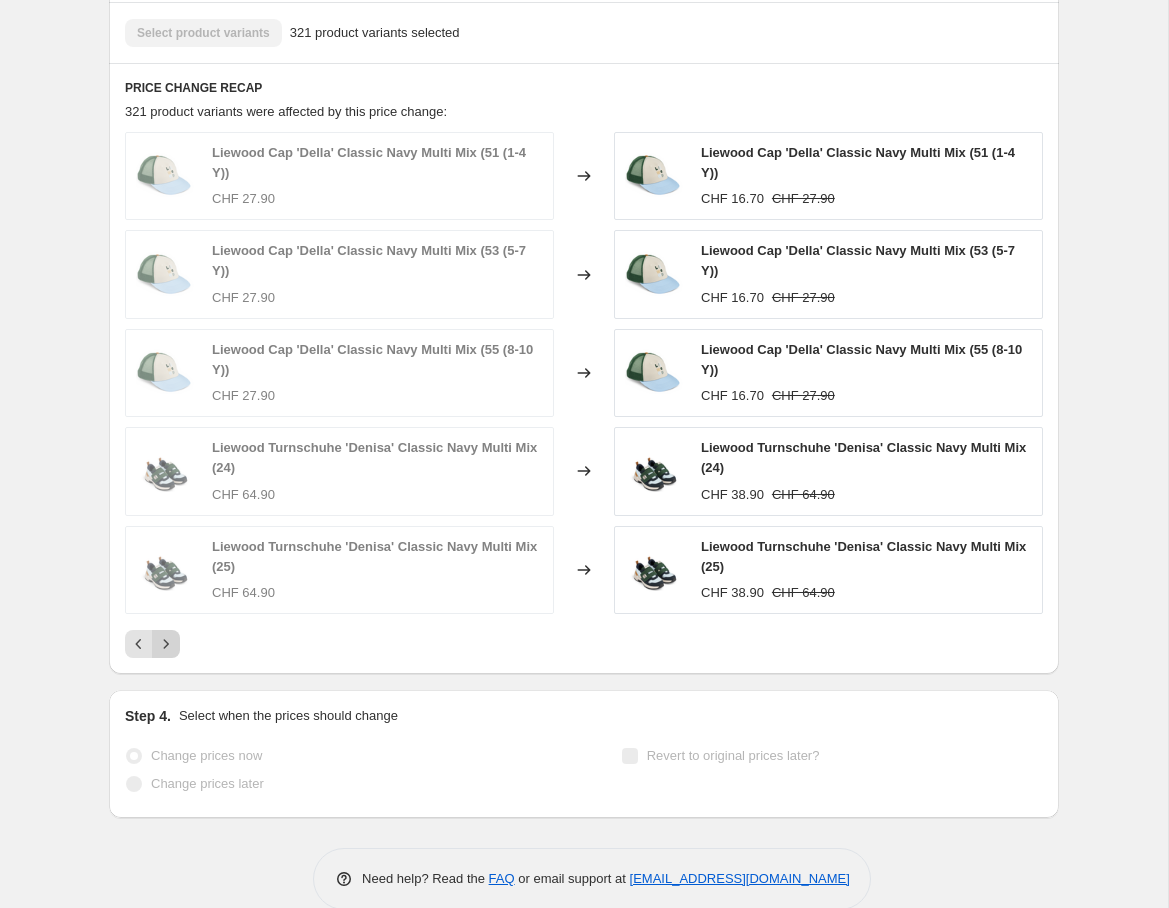scroll, scrollTop: 1532, scrollLeft: 0, axis: vertical 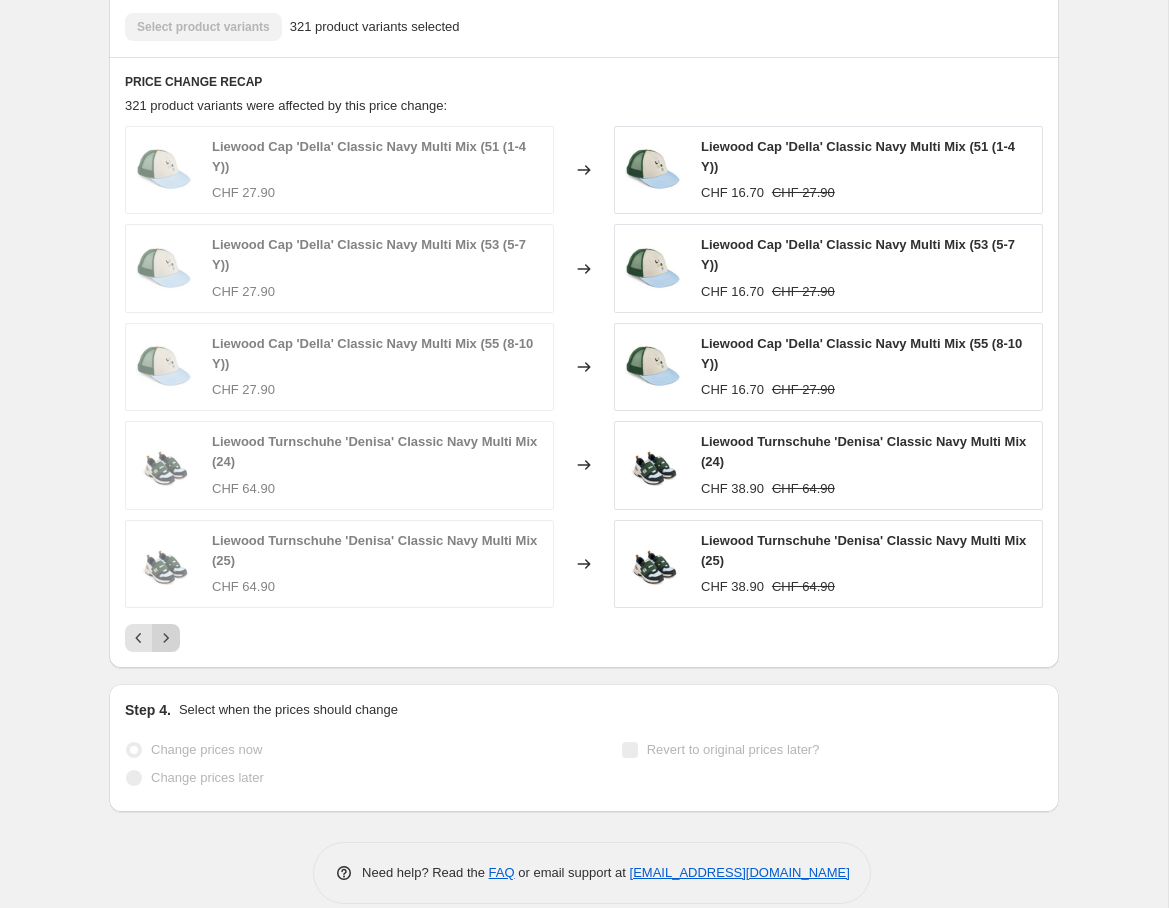 click at bounding box center (166, 638) 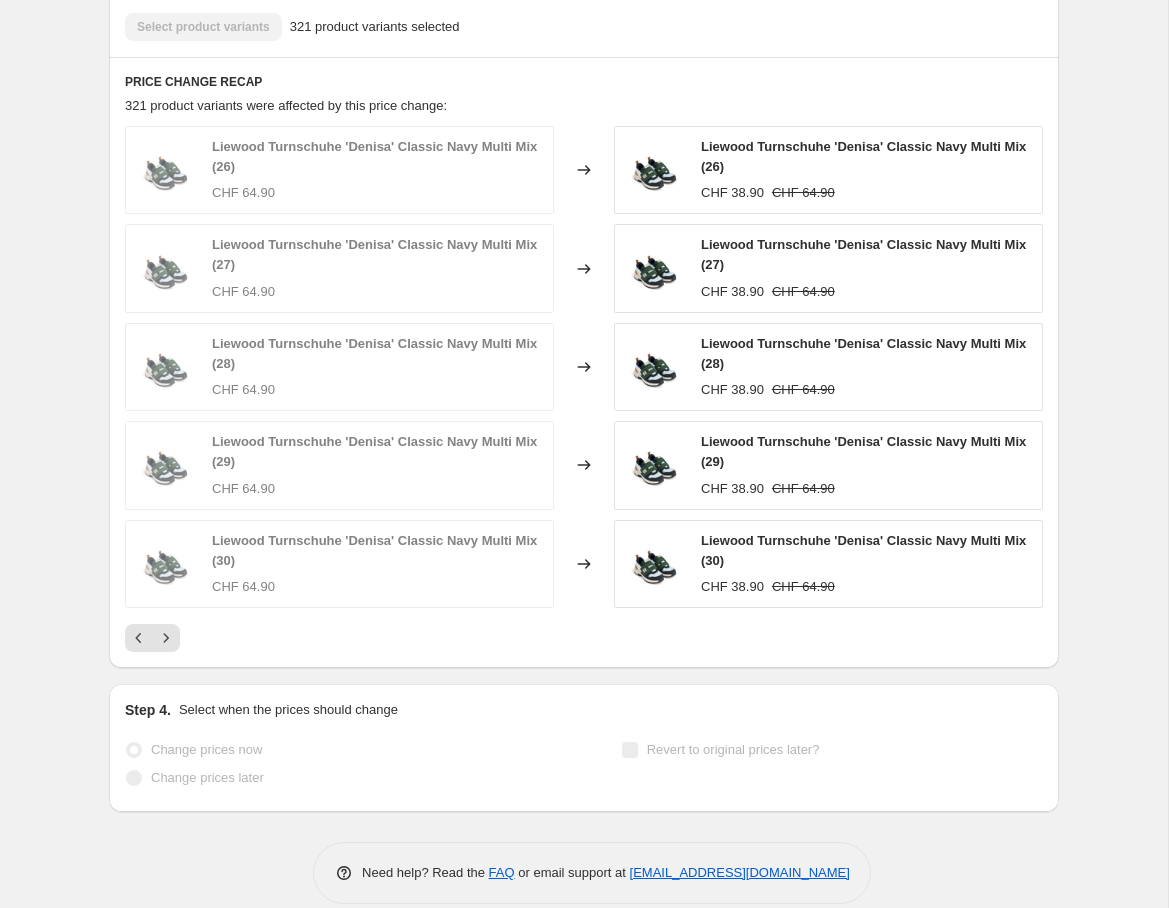 click at bounding box center (166, 638) 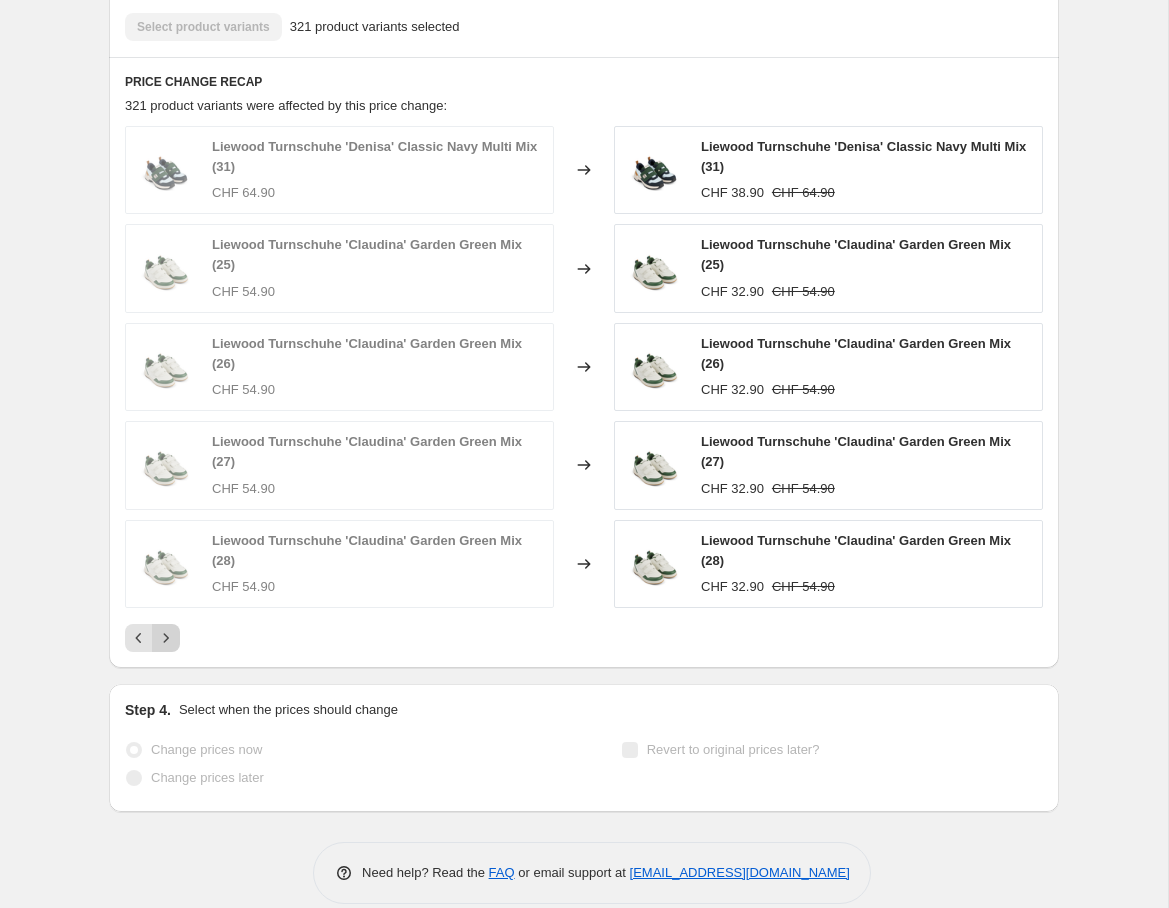 click 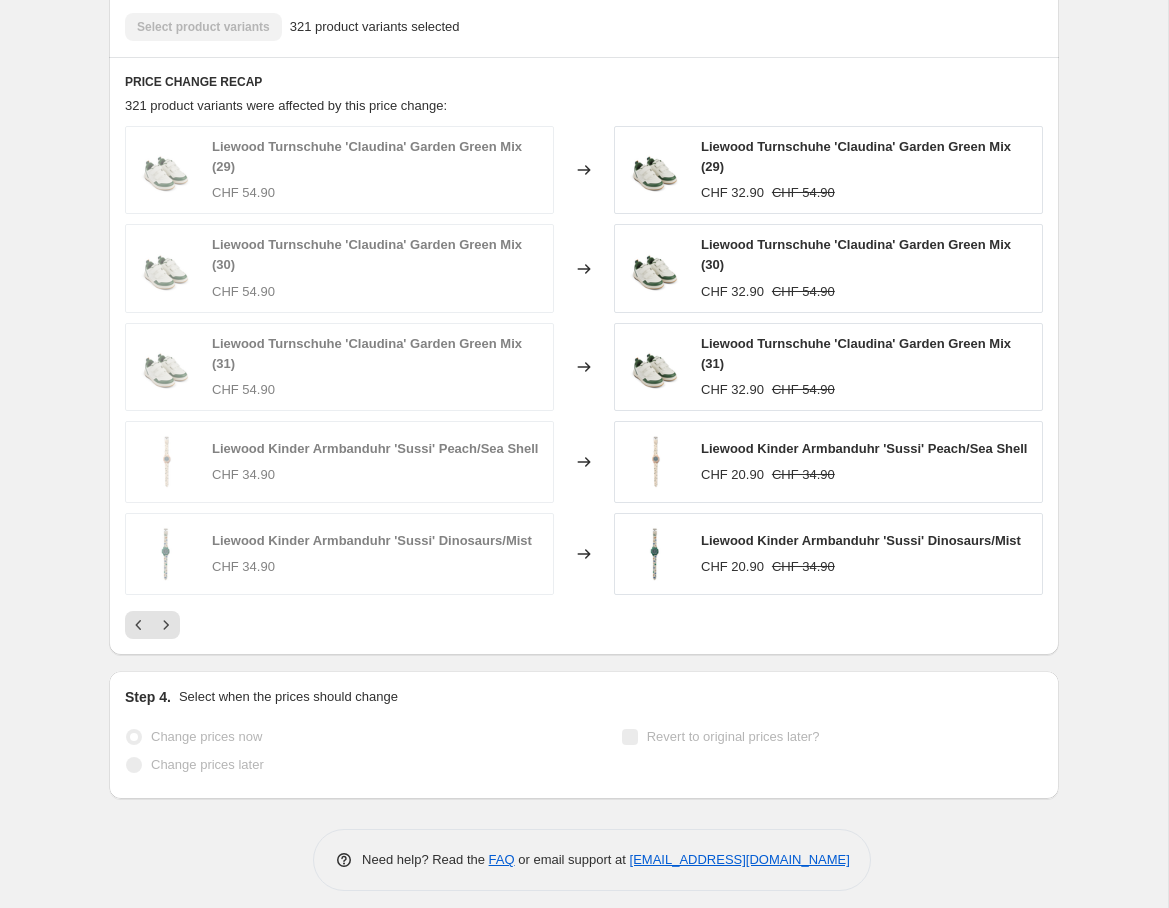 click 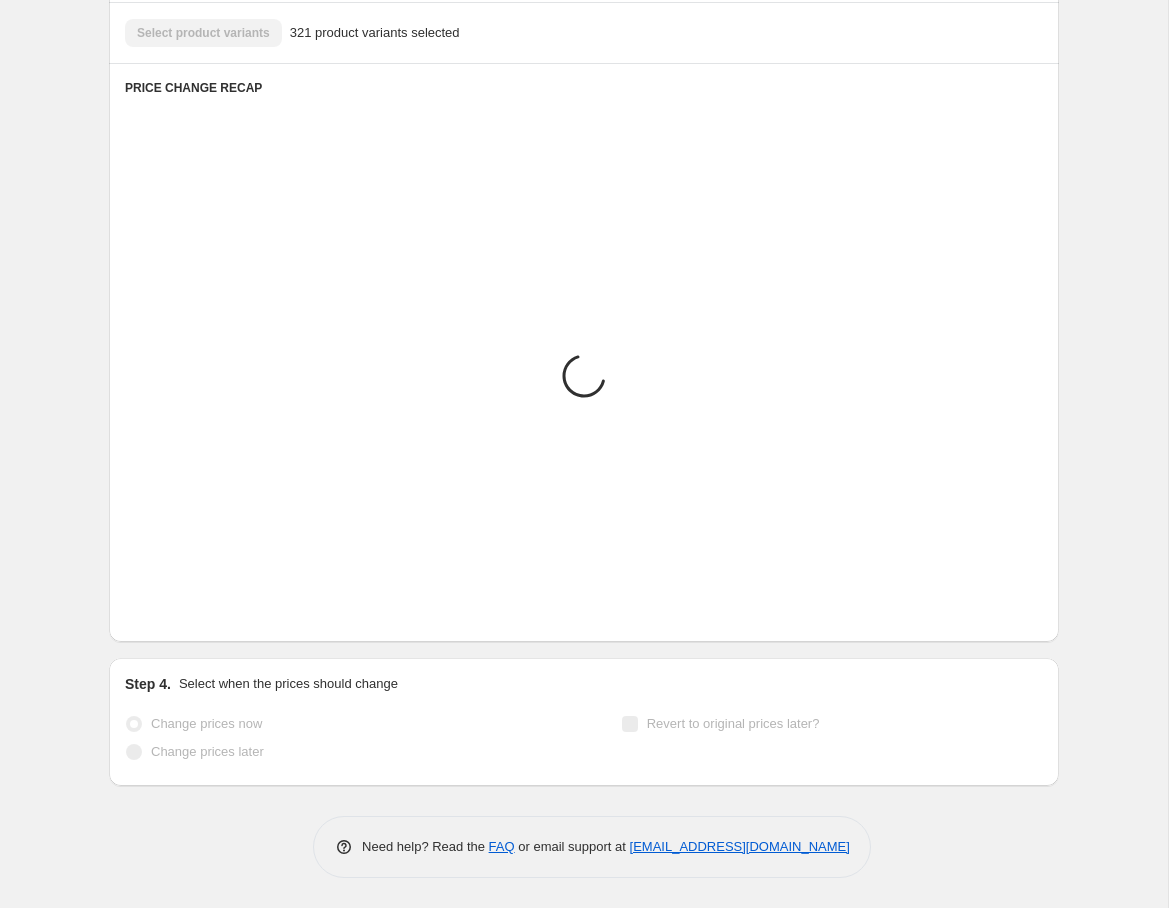 scroll, scrollTop: 1532, scrollLeft: 0, axis: vertical 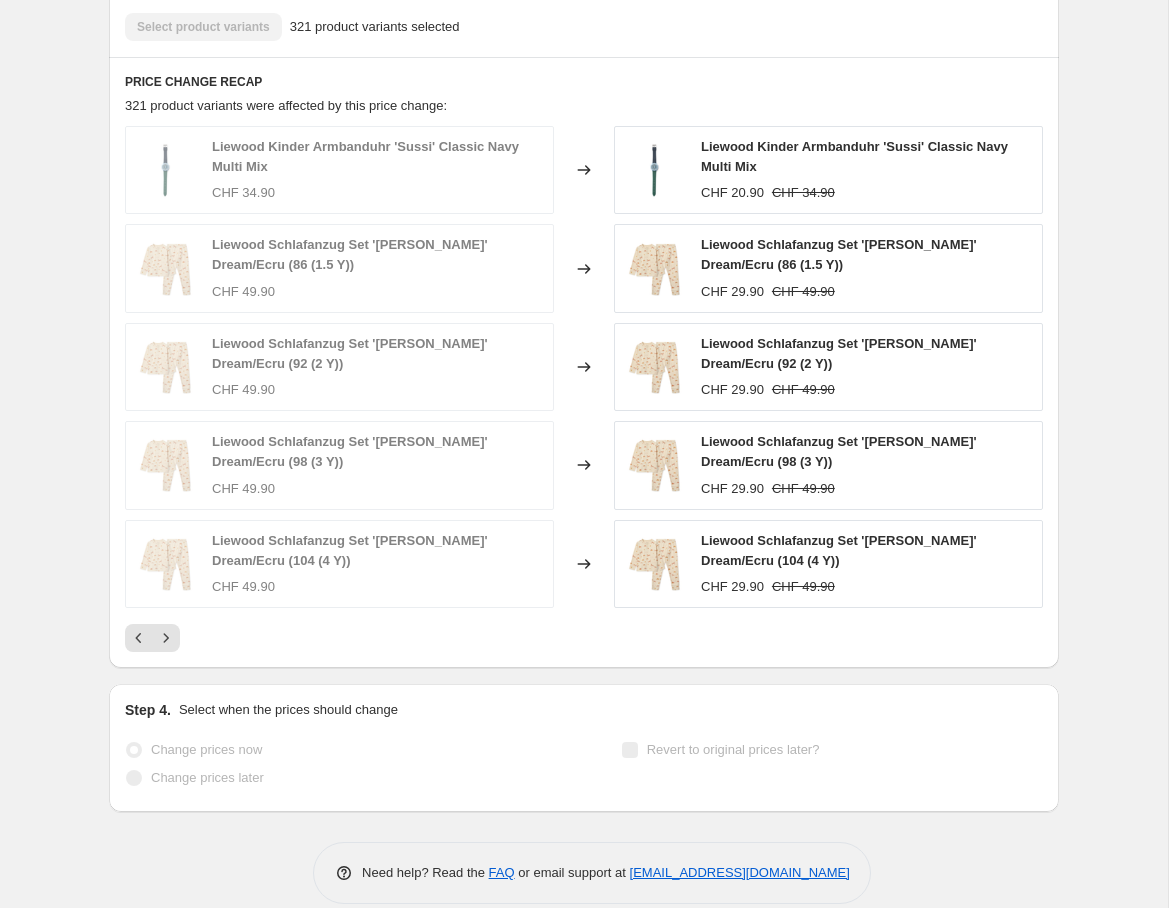 click 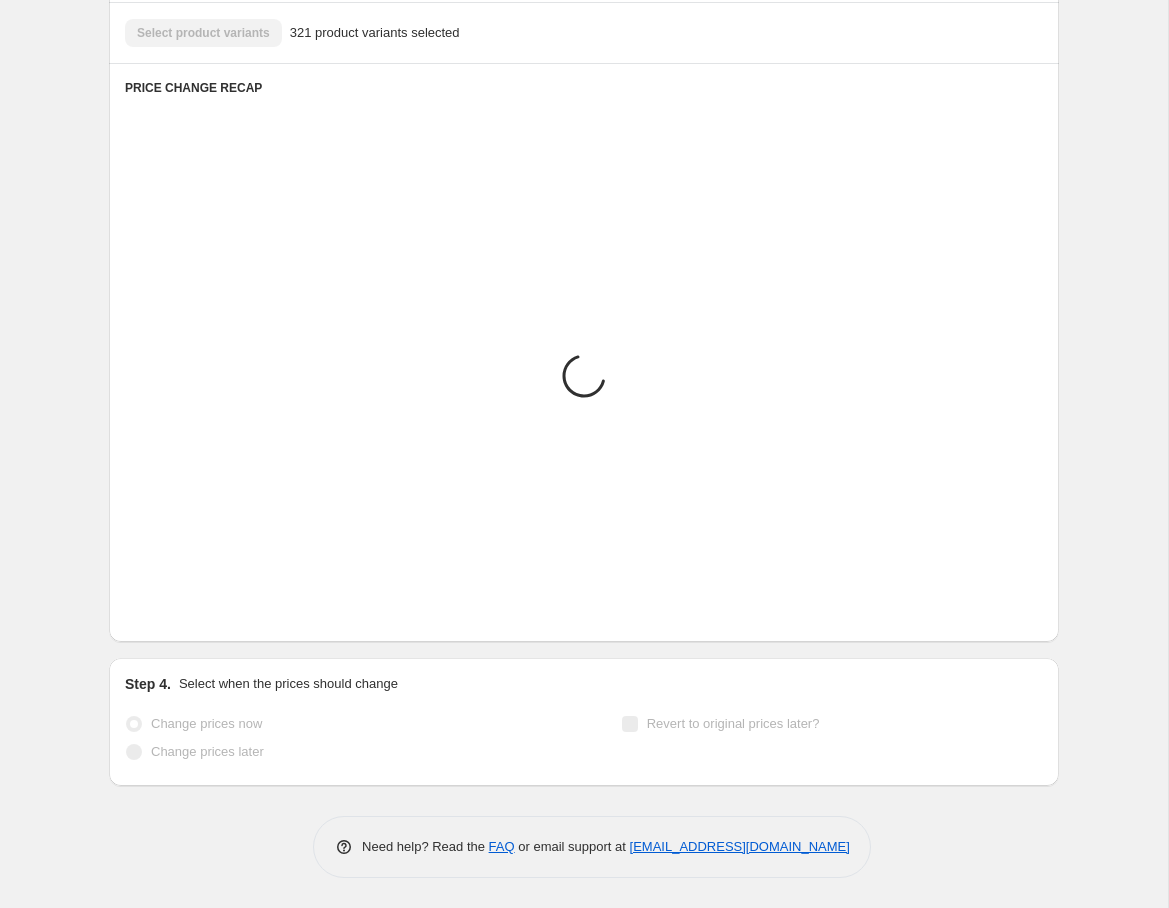 scroll, scrollTop: 1532, scrollLeft: 0, axis: vertical 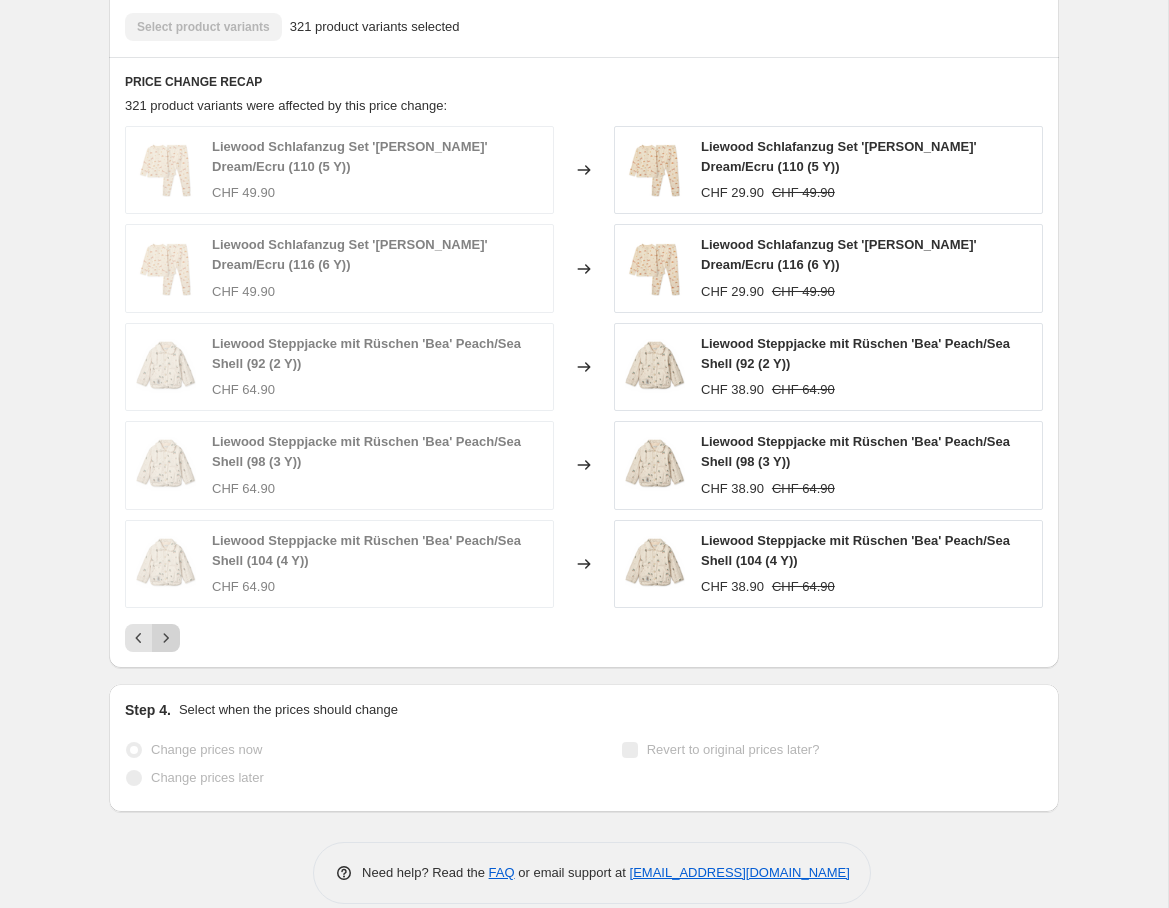 click 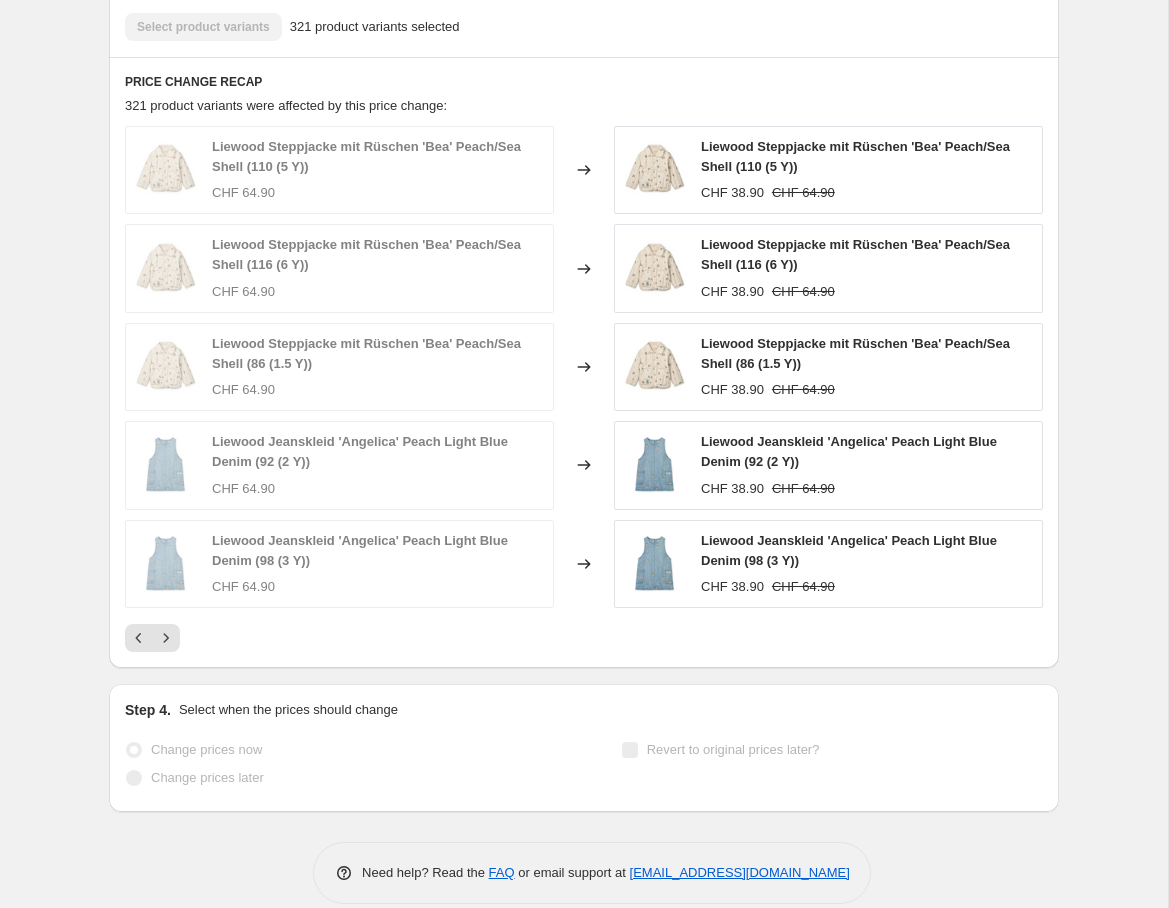 click 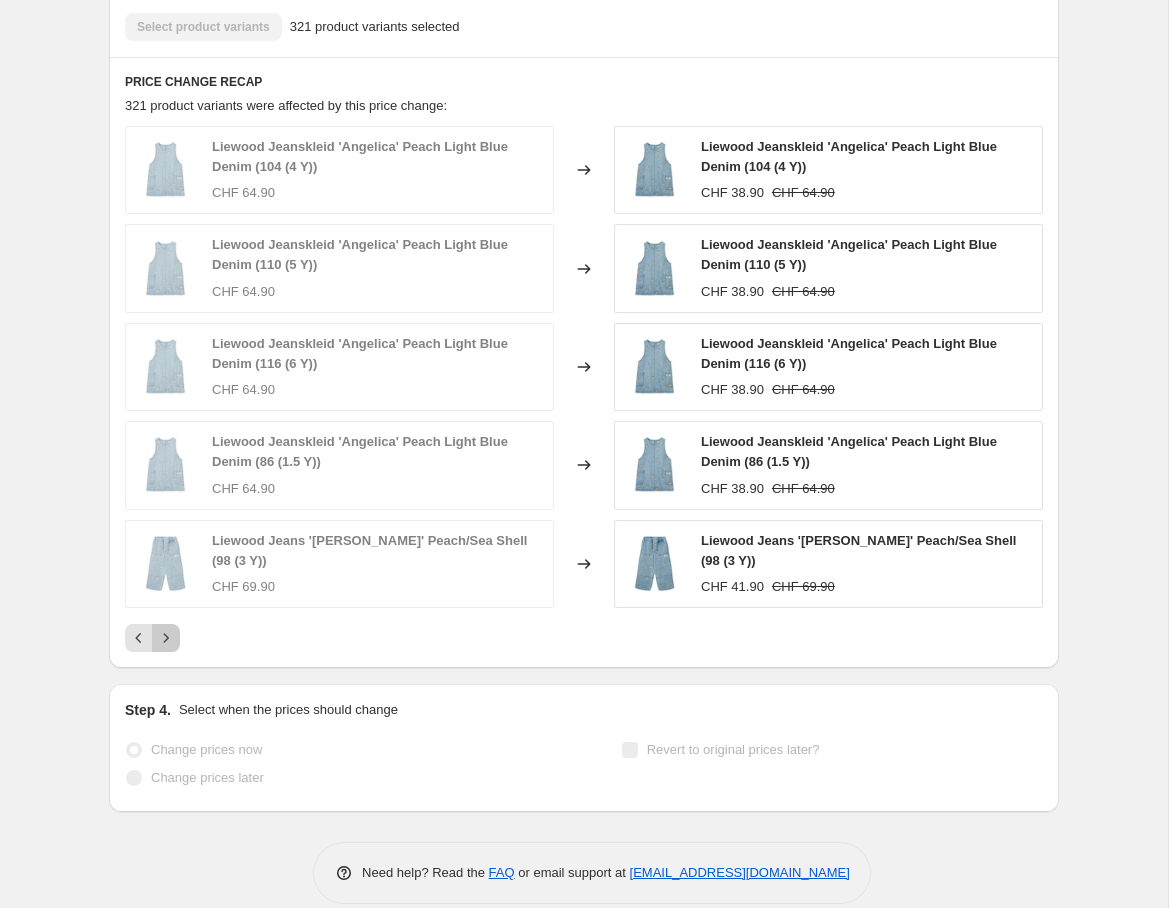 click 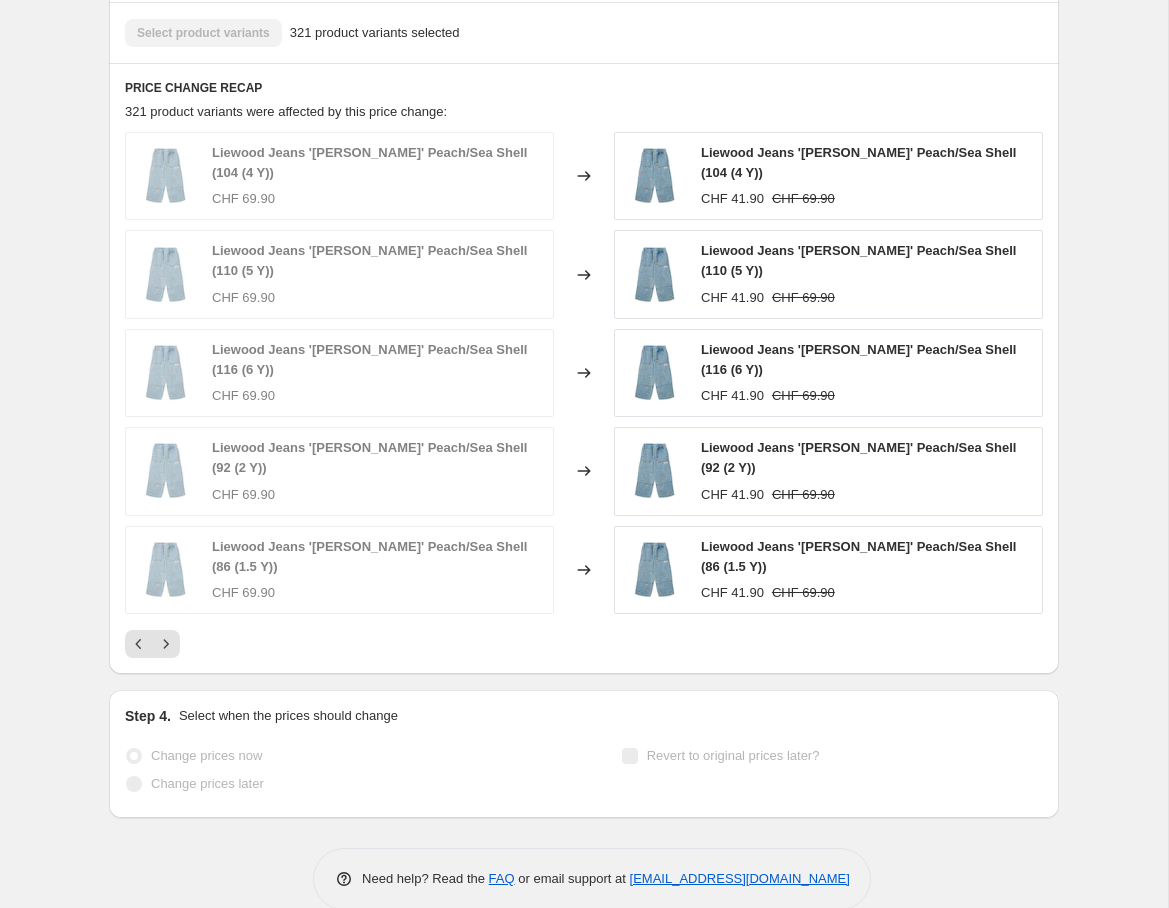 scroll, scrollTop: 1523, scrollLeft: 0, axis: vertical 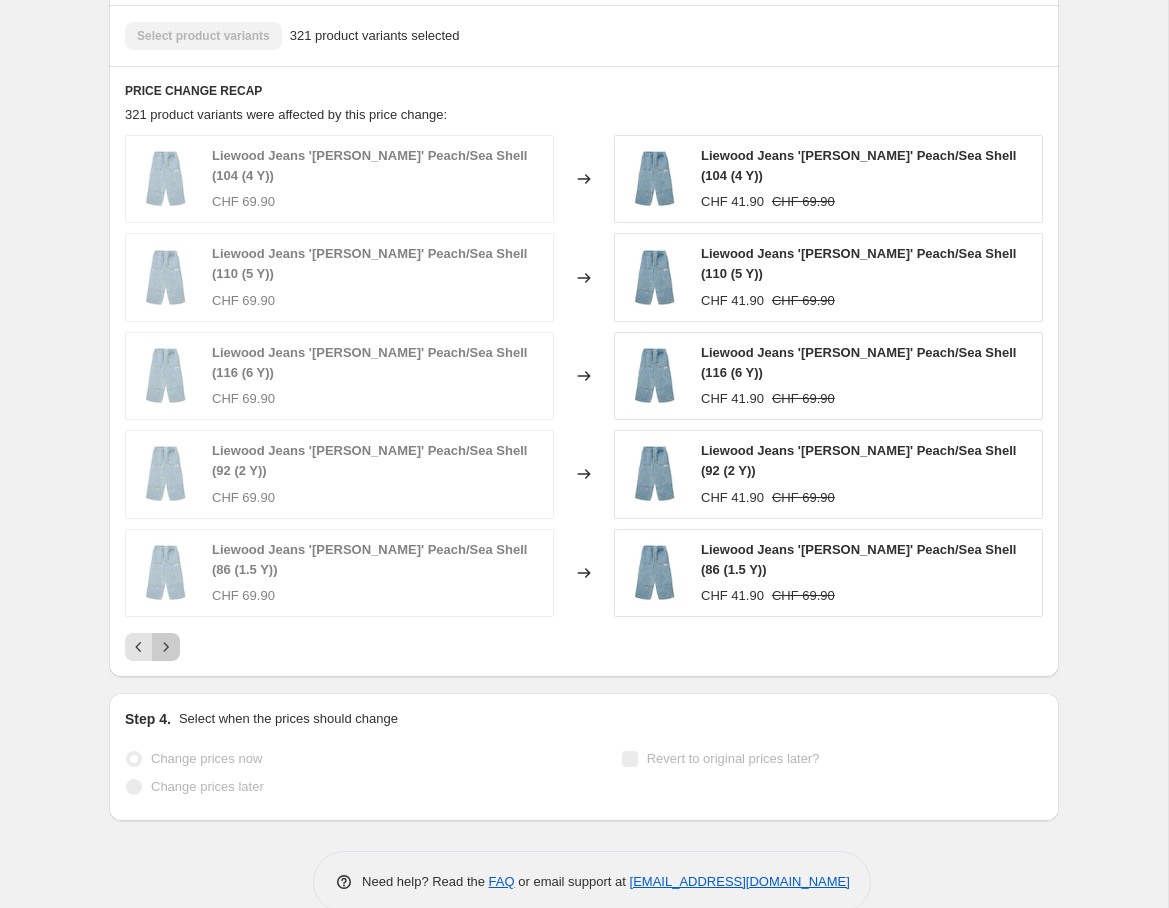 click 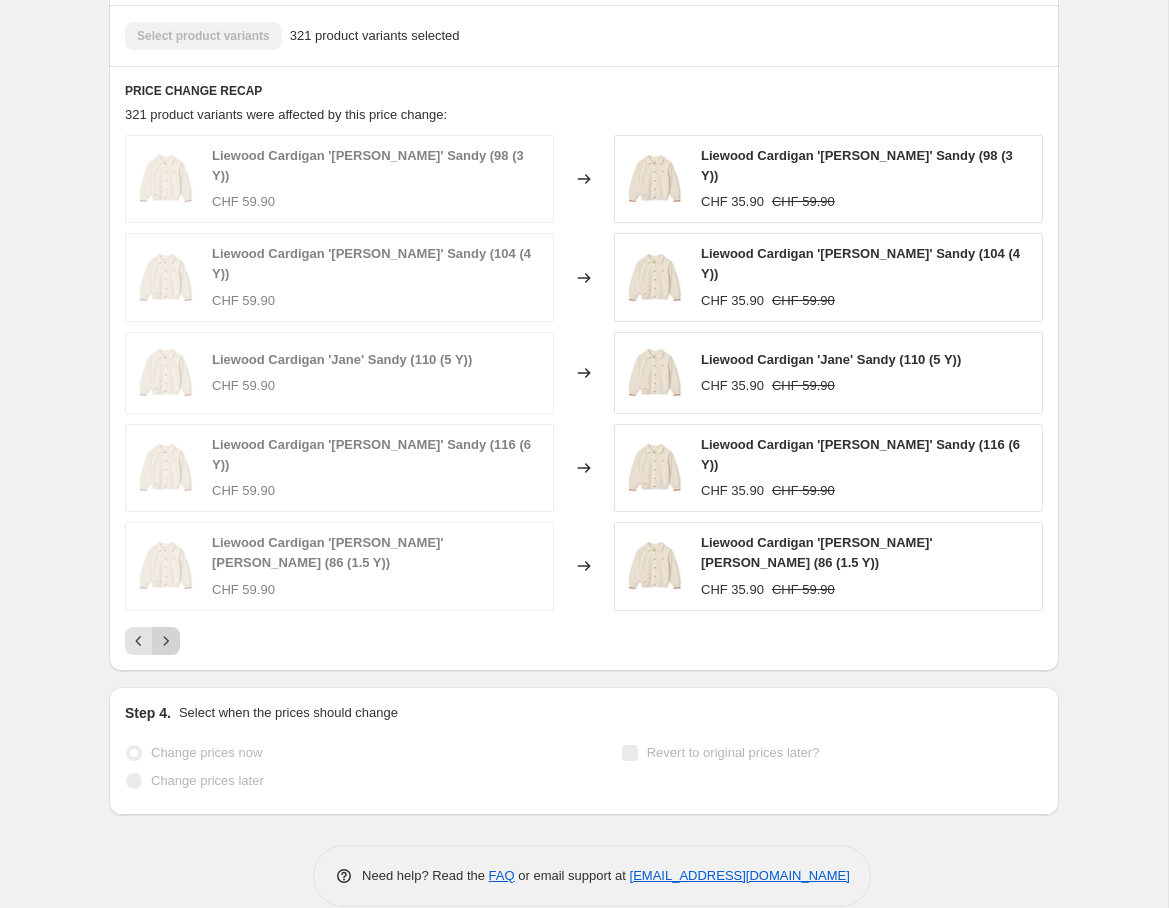 click 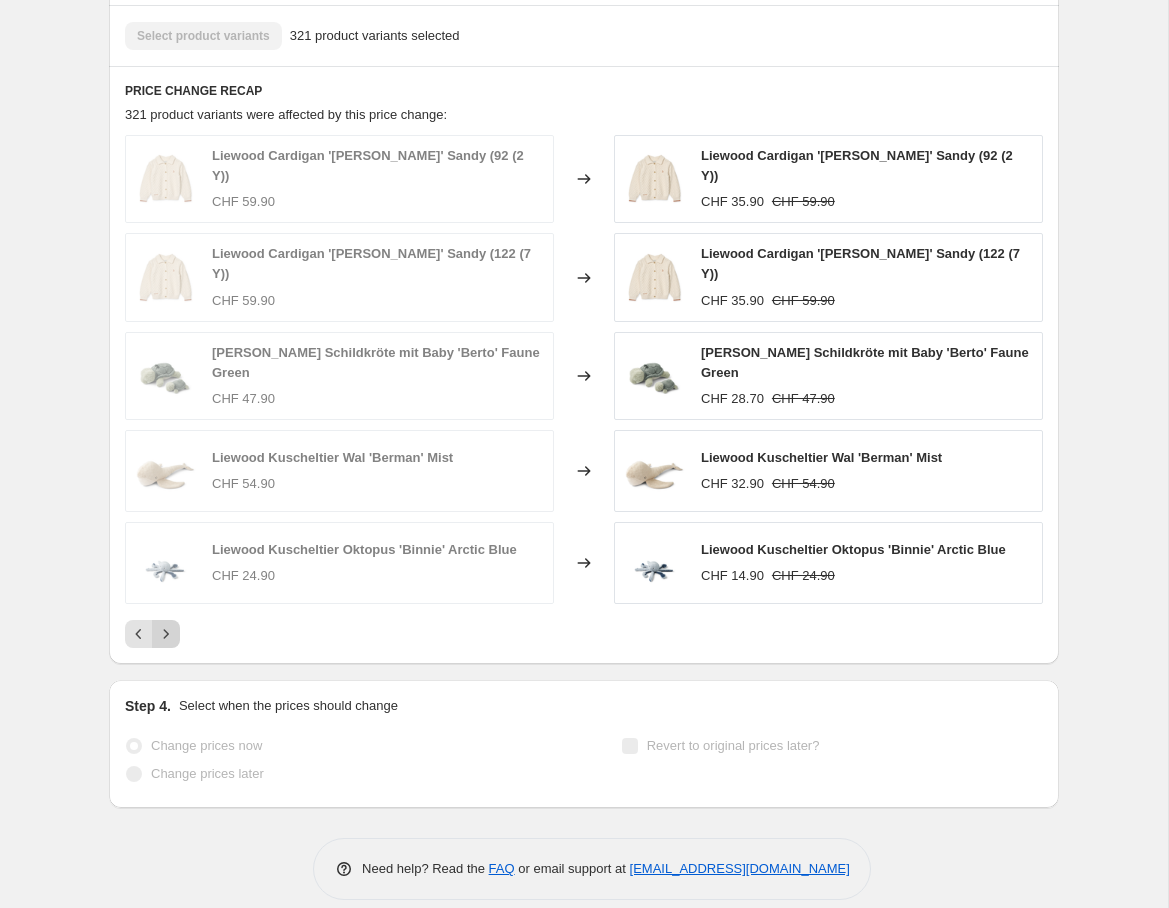 click 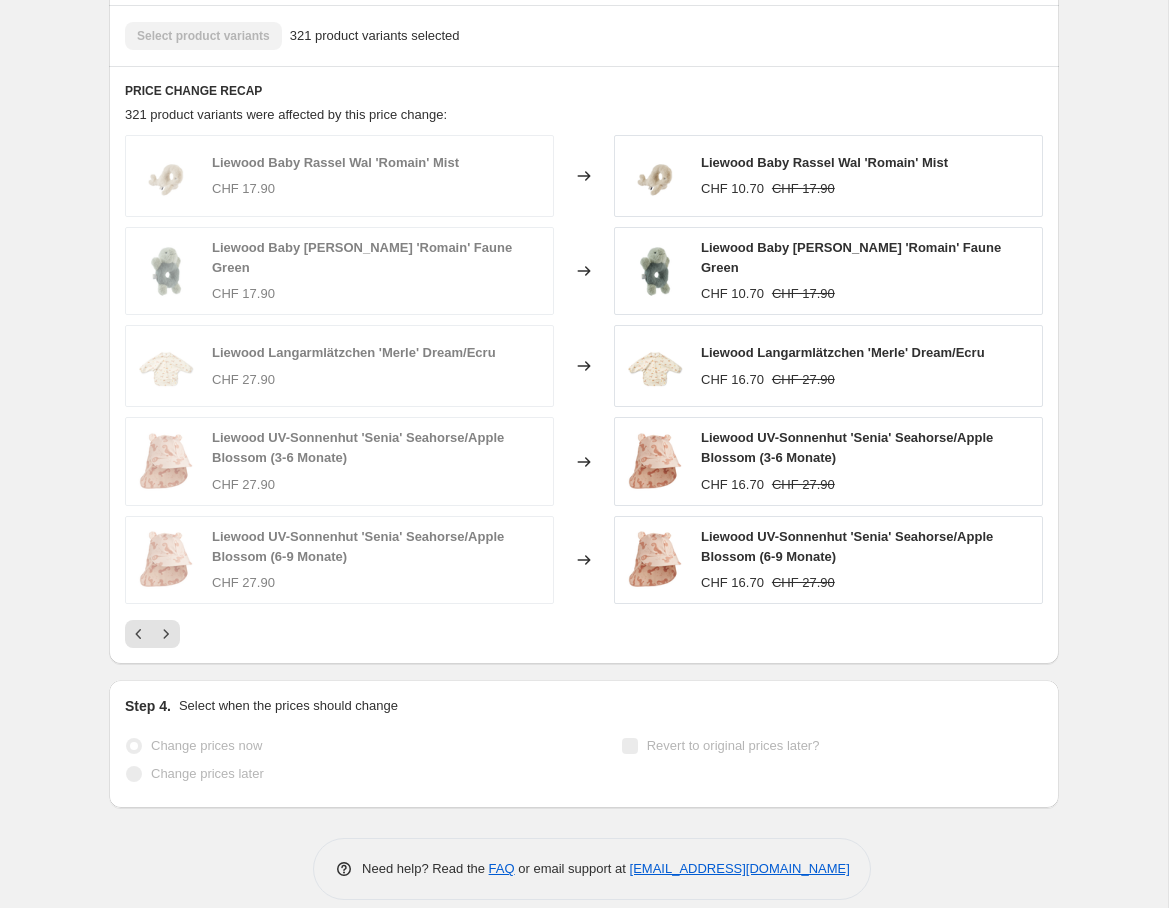 click 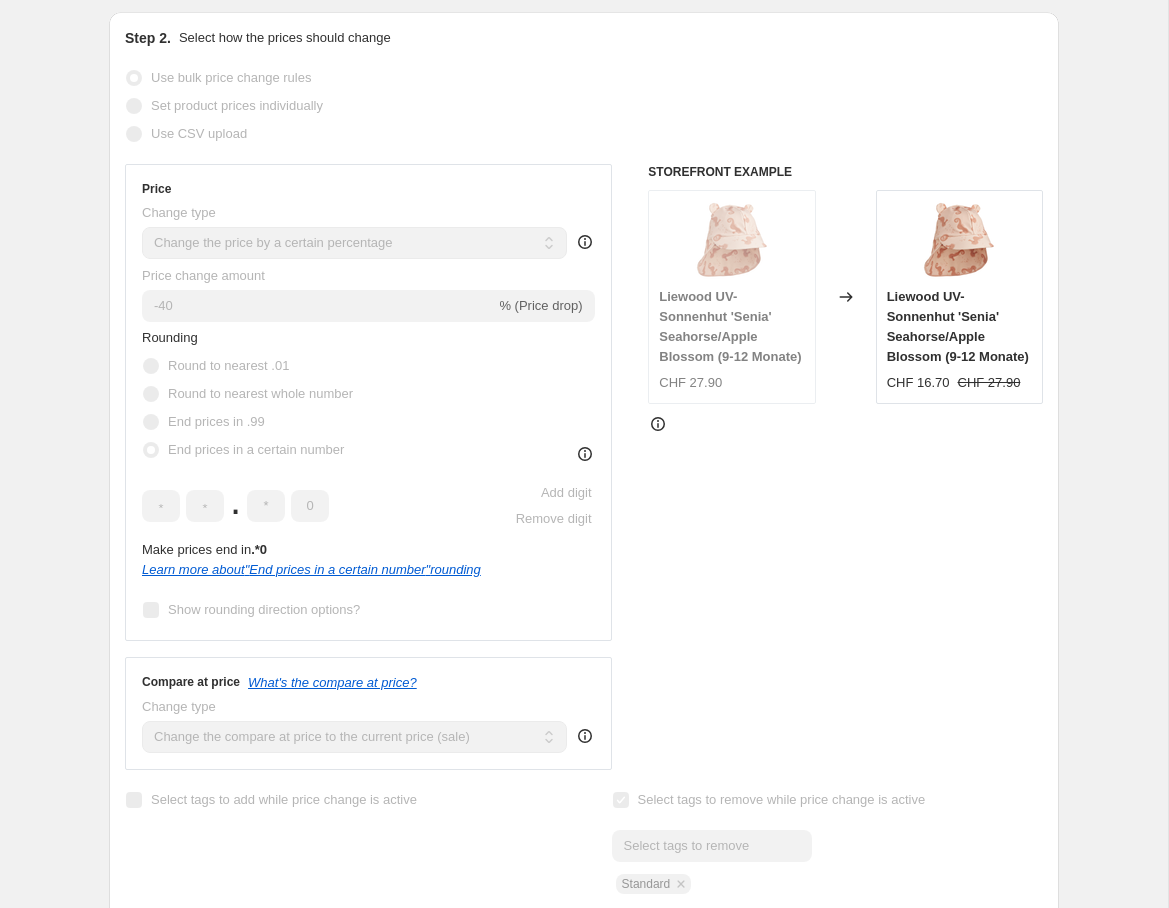 scroll, scrollTop: 0, scrollLeft: 0, axis: both 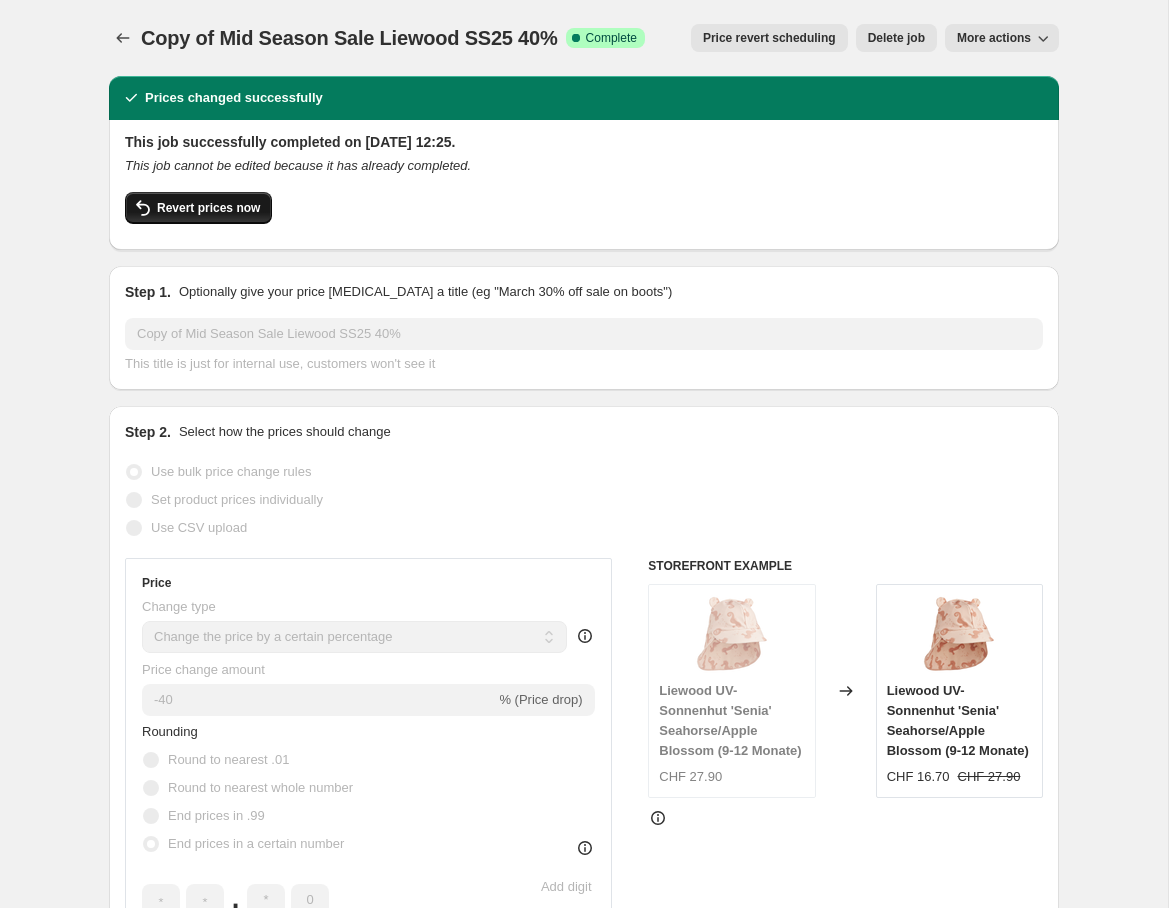 click on "Revert prices now" at bounding box center (208, 208) 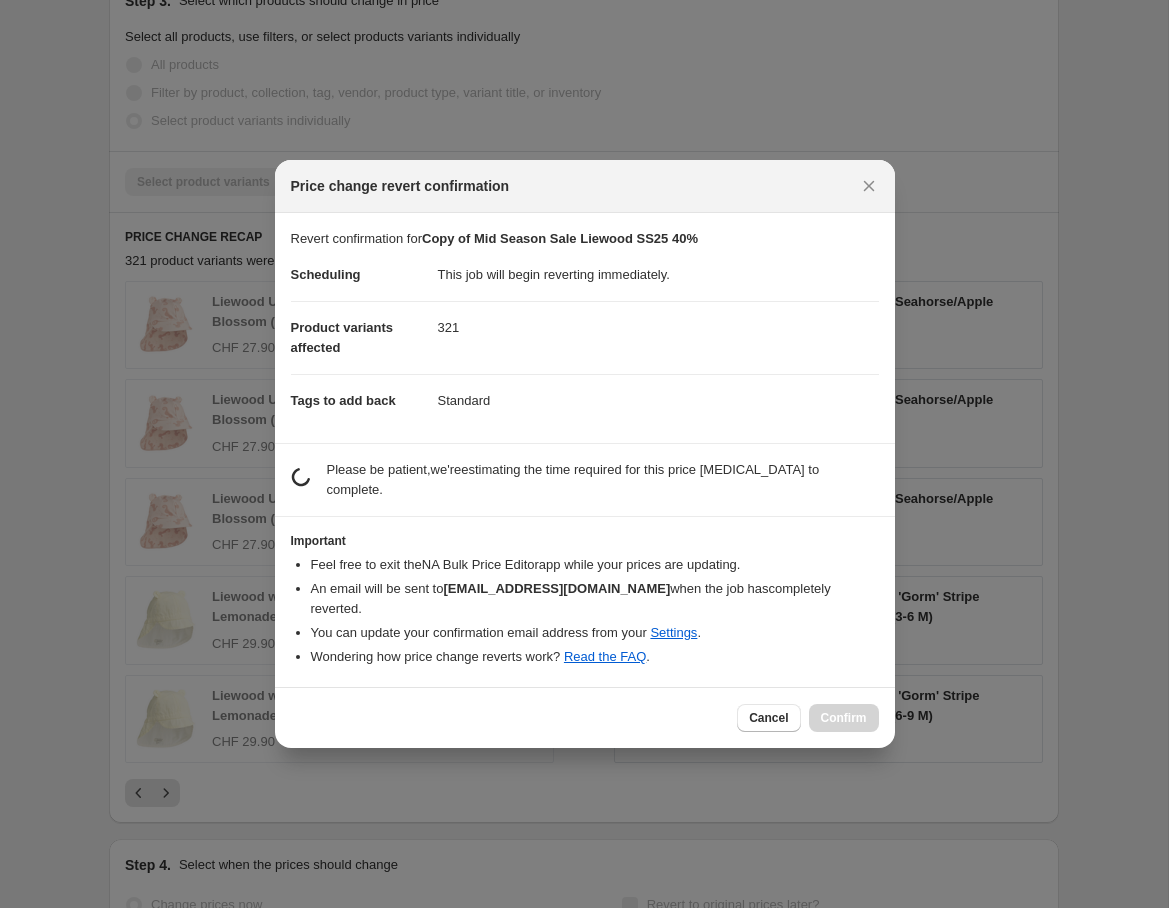 scroll, scrollTop: 0, scrollLeft: 0, axis: both 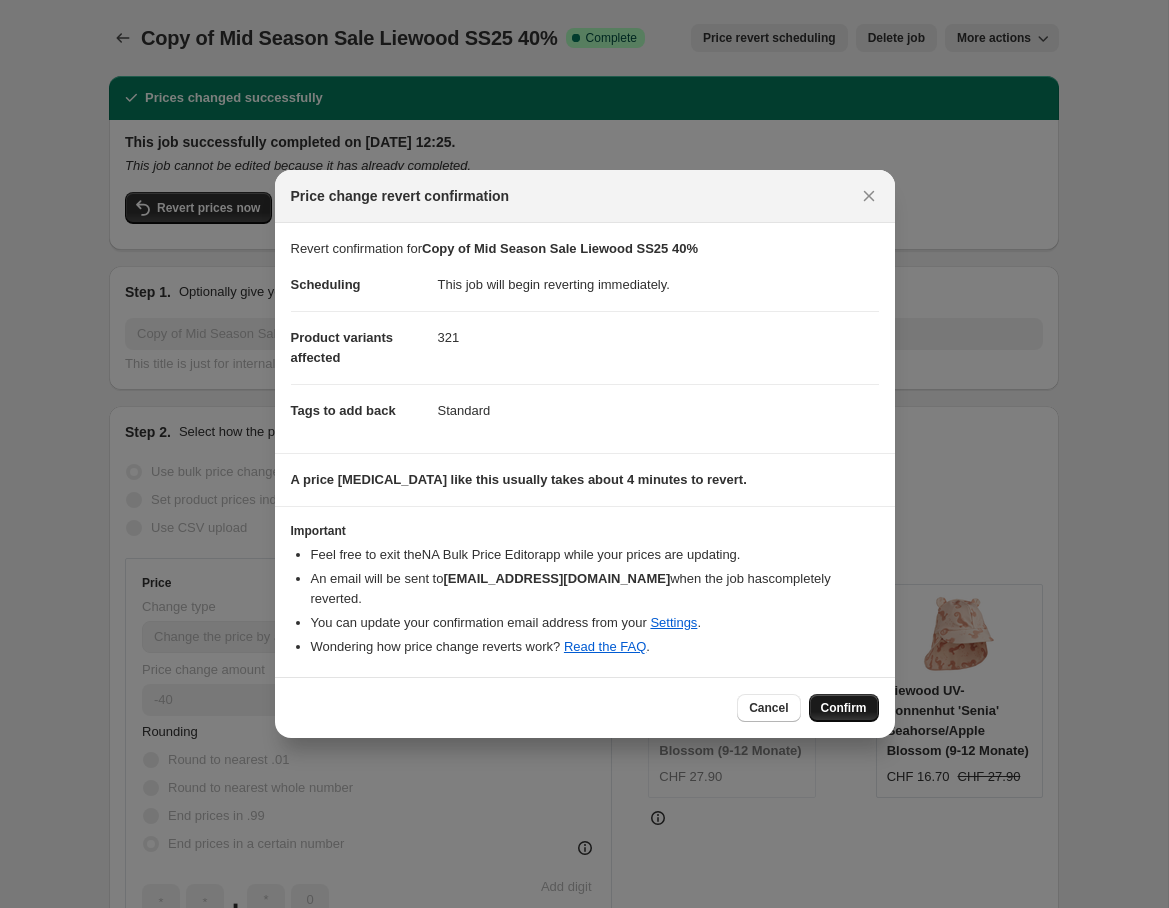 click on "Confirm" at bounding box center (844, 708) 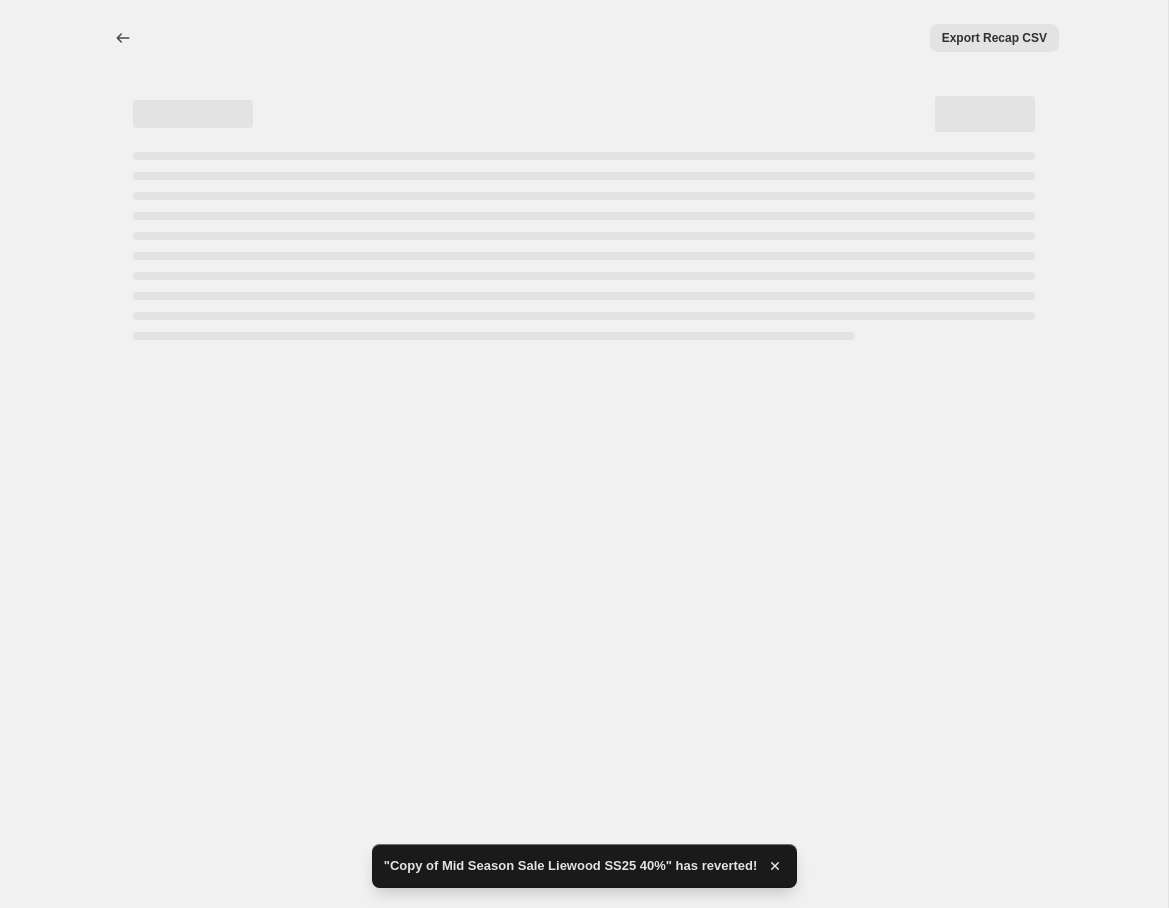 select on "percentage" 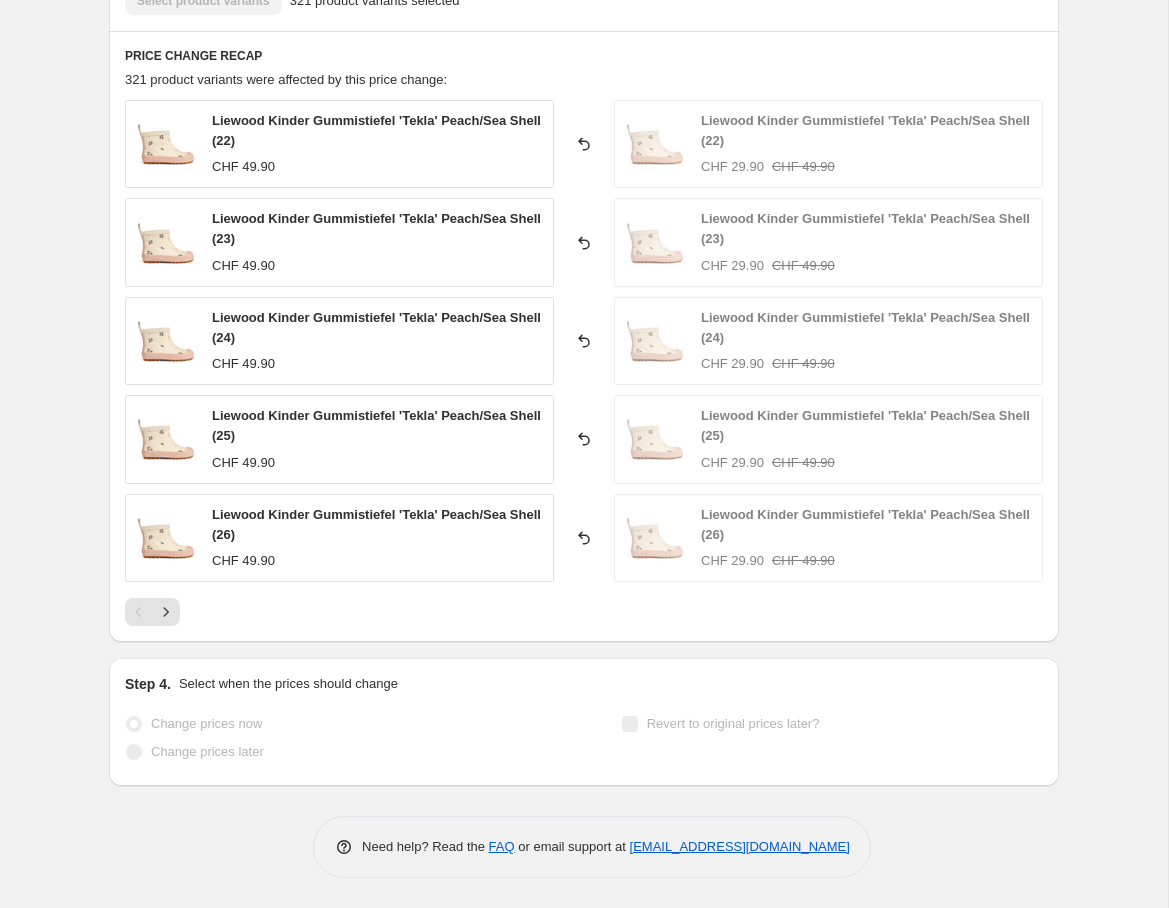 scroll, scrollTop: 0, scrollLeft: 0, axis: both 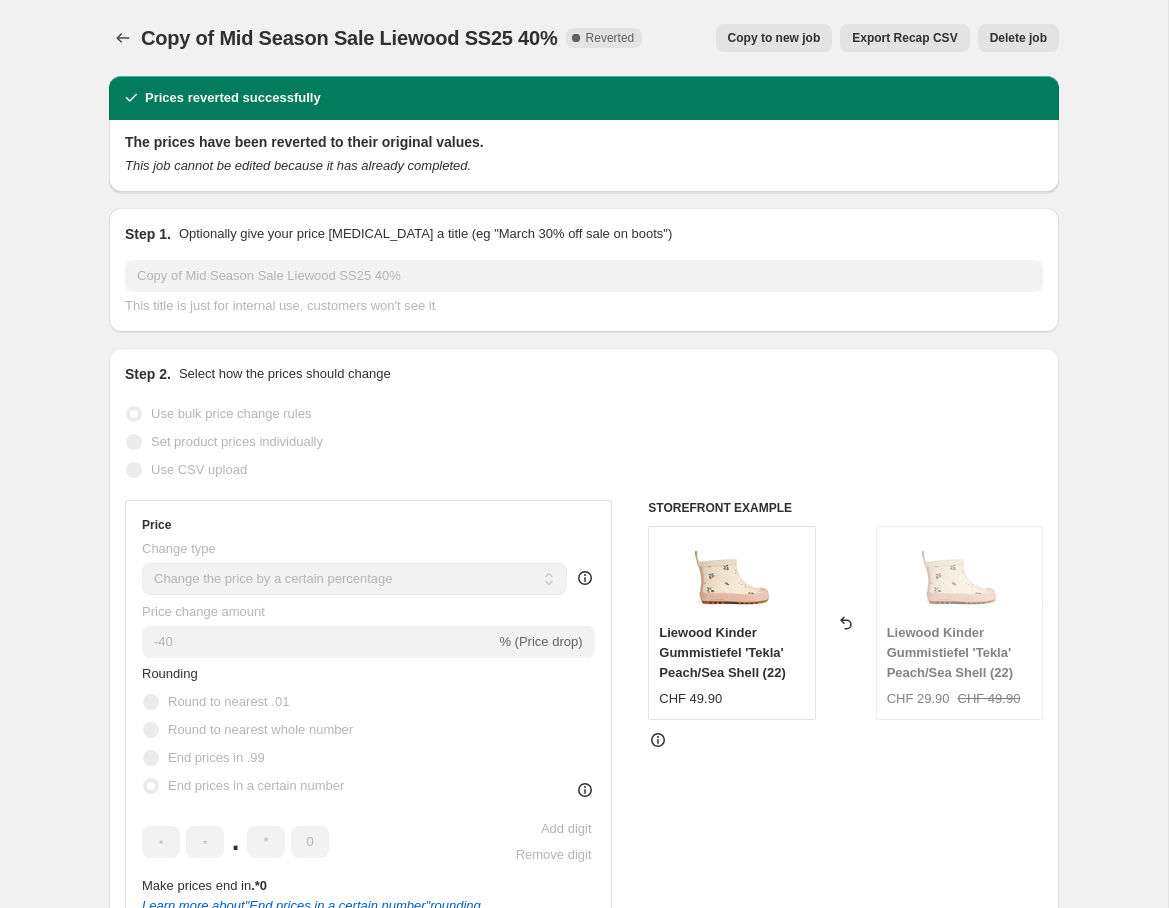 click on "Copy to new job" at bounding box center [774, 38] 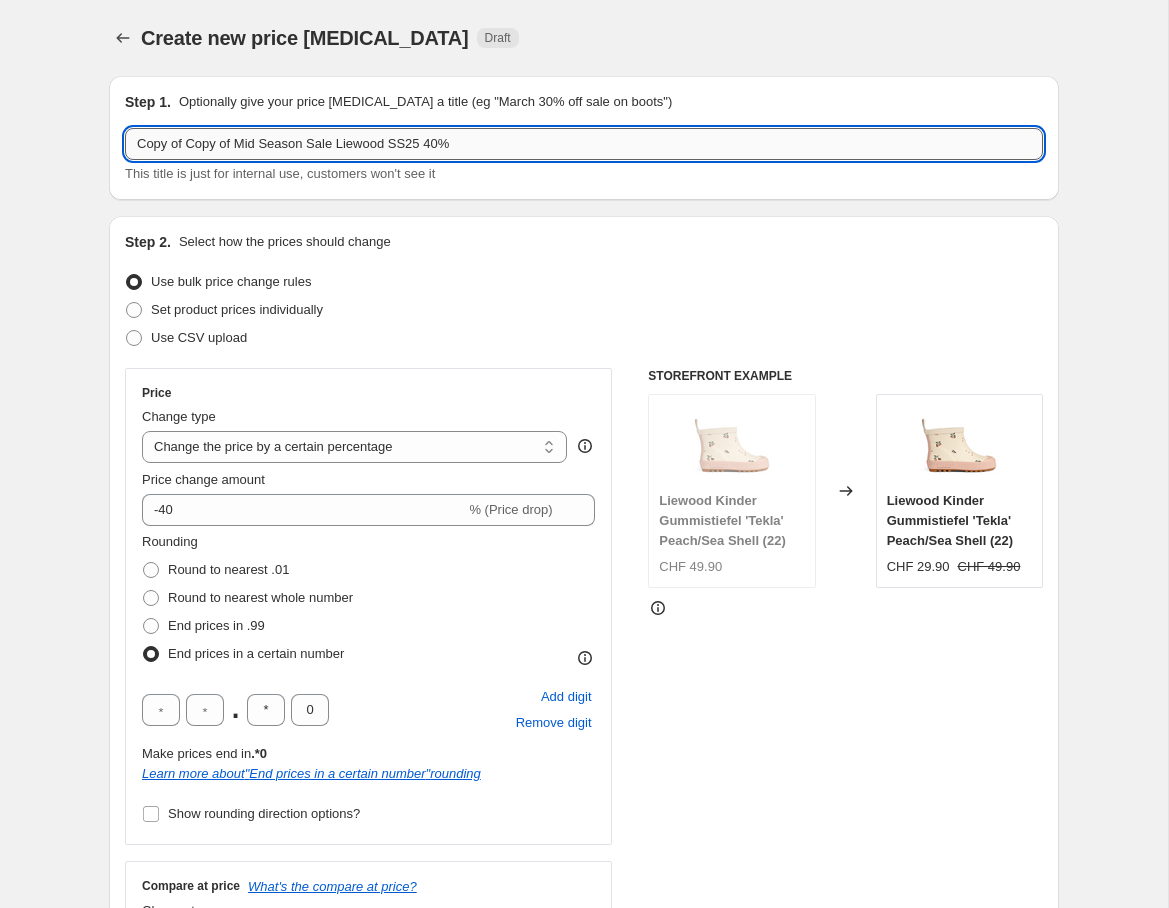 drag, startPoint x: 236, startPoint y: 142, endPoint x: 214, endPoint y: 151, distance: 23.769728 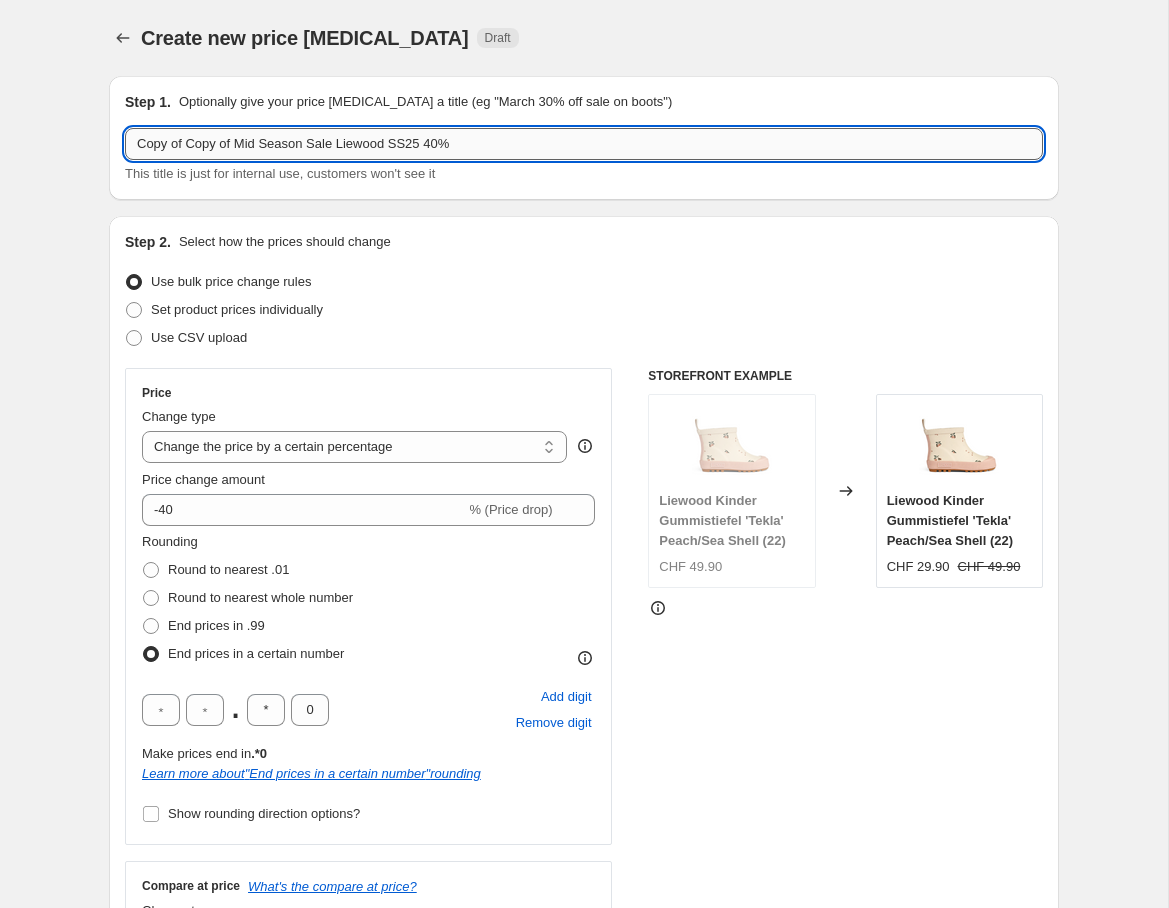 click on "Copy of Copy of Mid Season Sale Liewood SS25 40%" at bounding box center (584, 144) 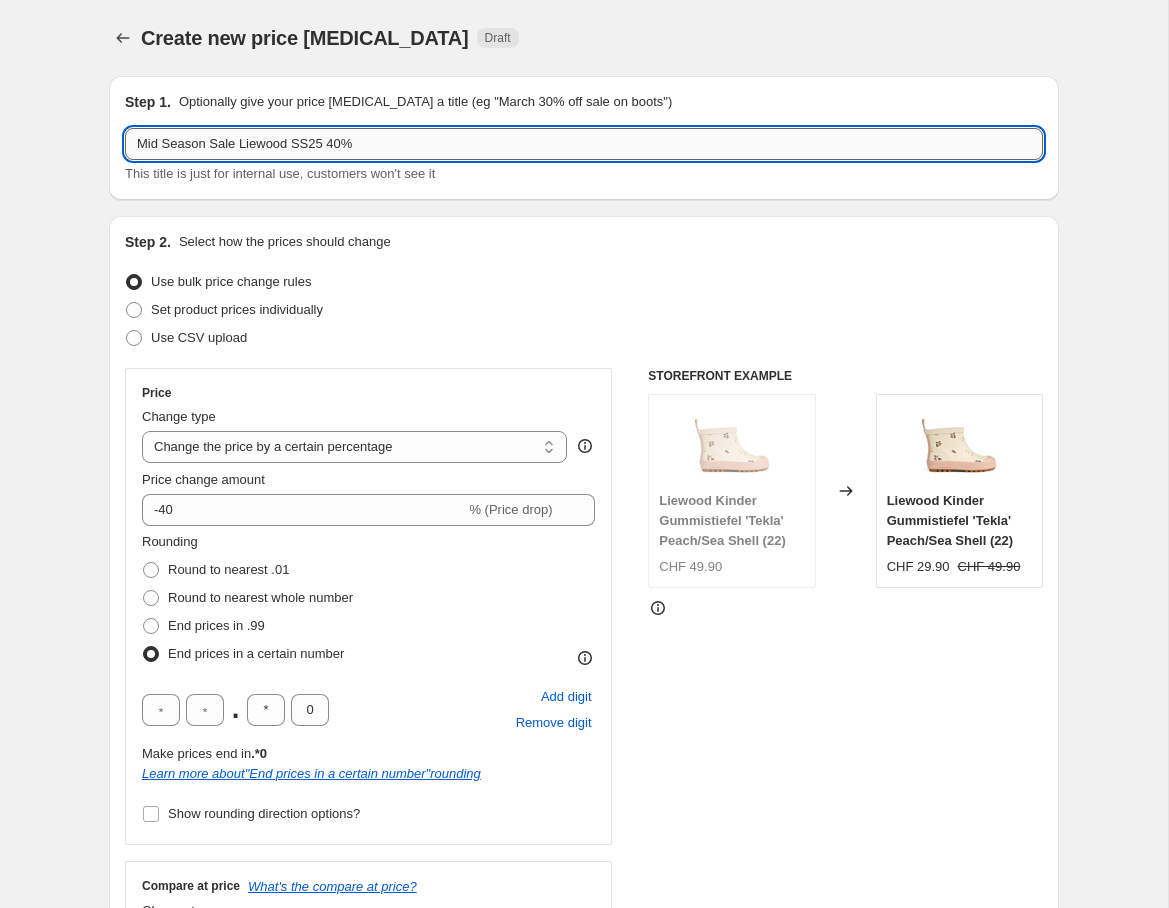 drag, startPoint x: 339, startPoint y: 143, endPoint x: 362, endPoint y: 148, distance: 23.537205 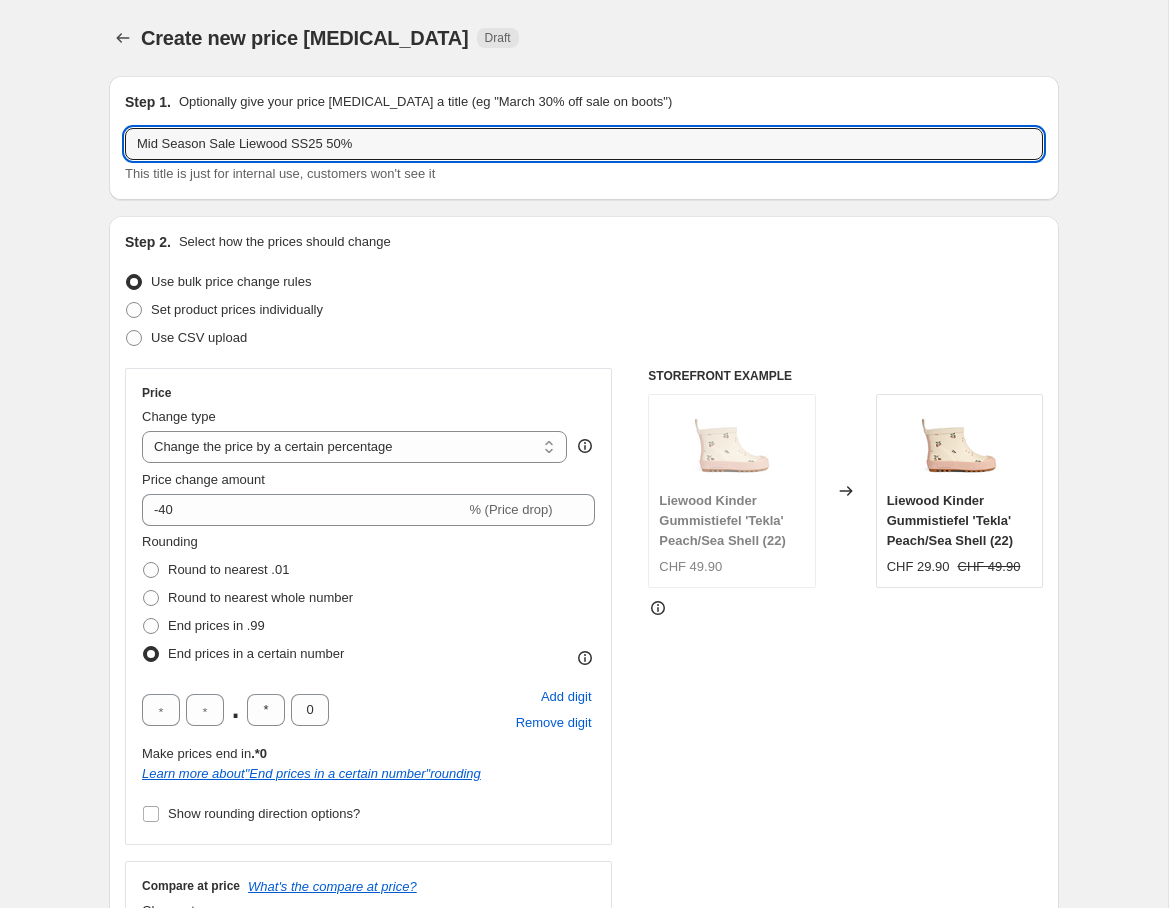 type on "Mid Season Sale Liewood SS25 50%" 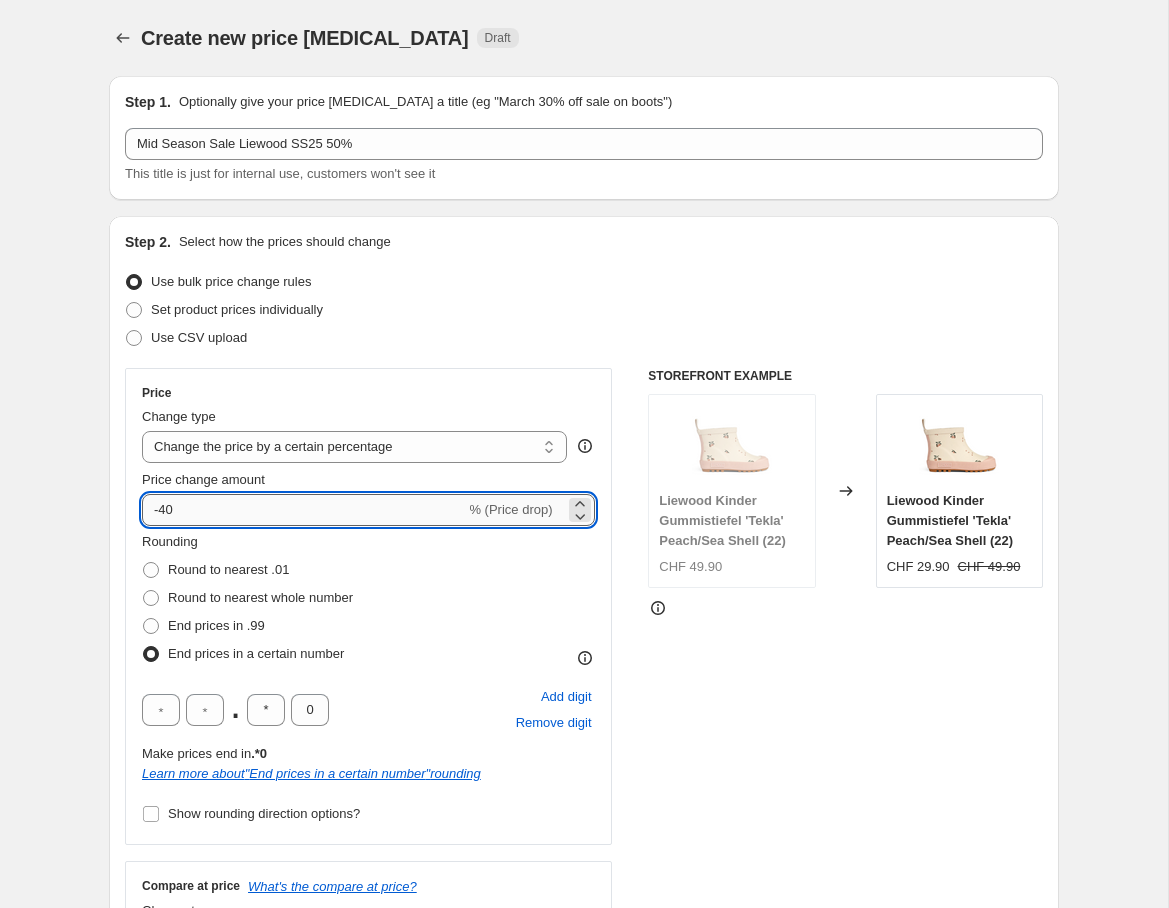 click on "-40" at bounding box center [303, 510] 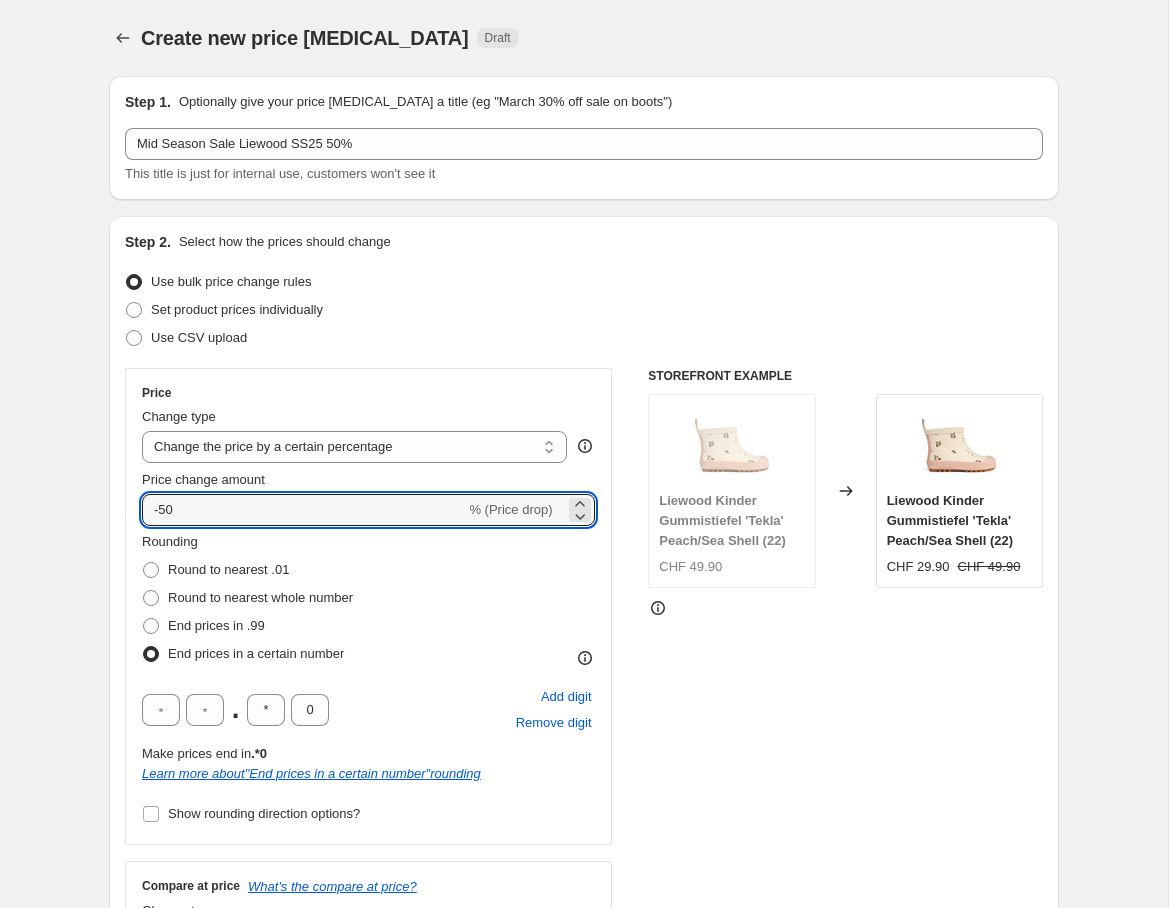 type on "-50" 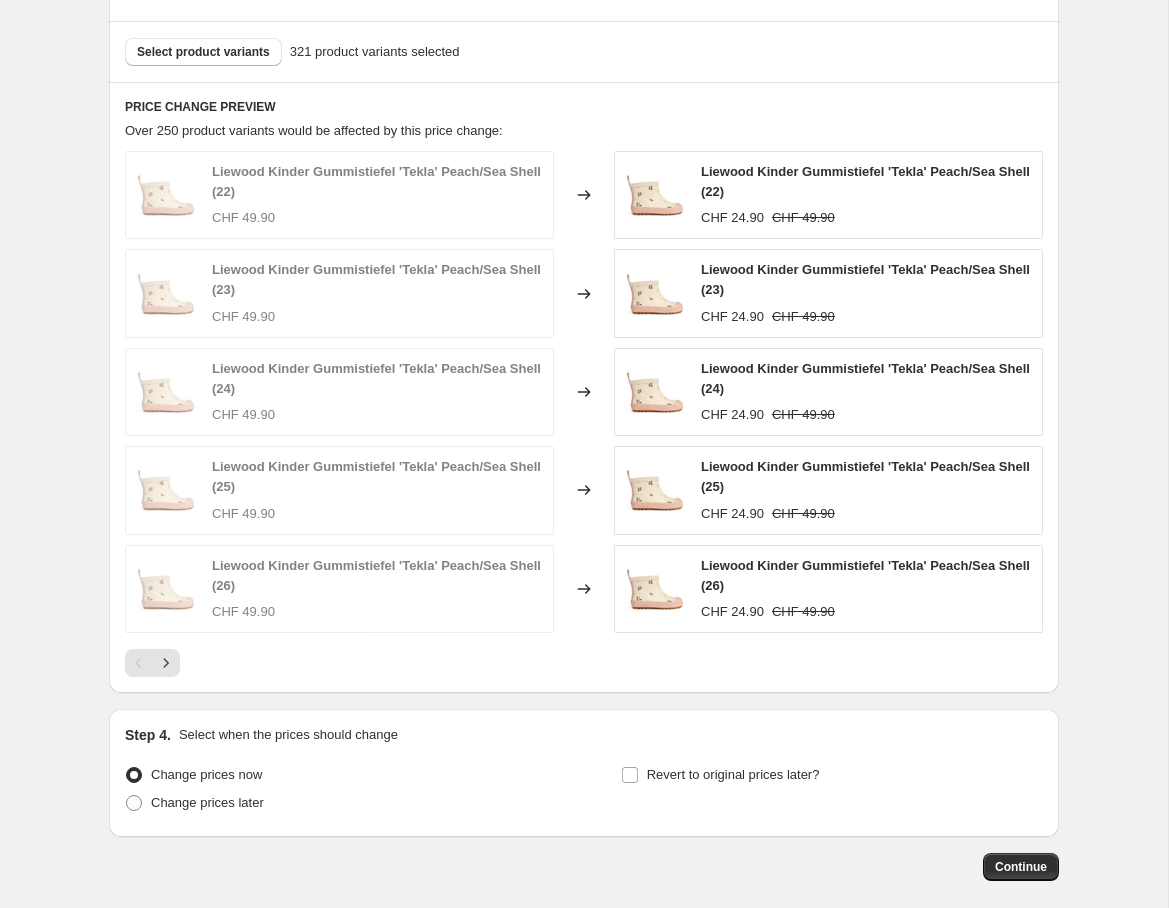 scroll, scrollTop: 1412, scrollLeft: 0, axis: vertical 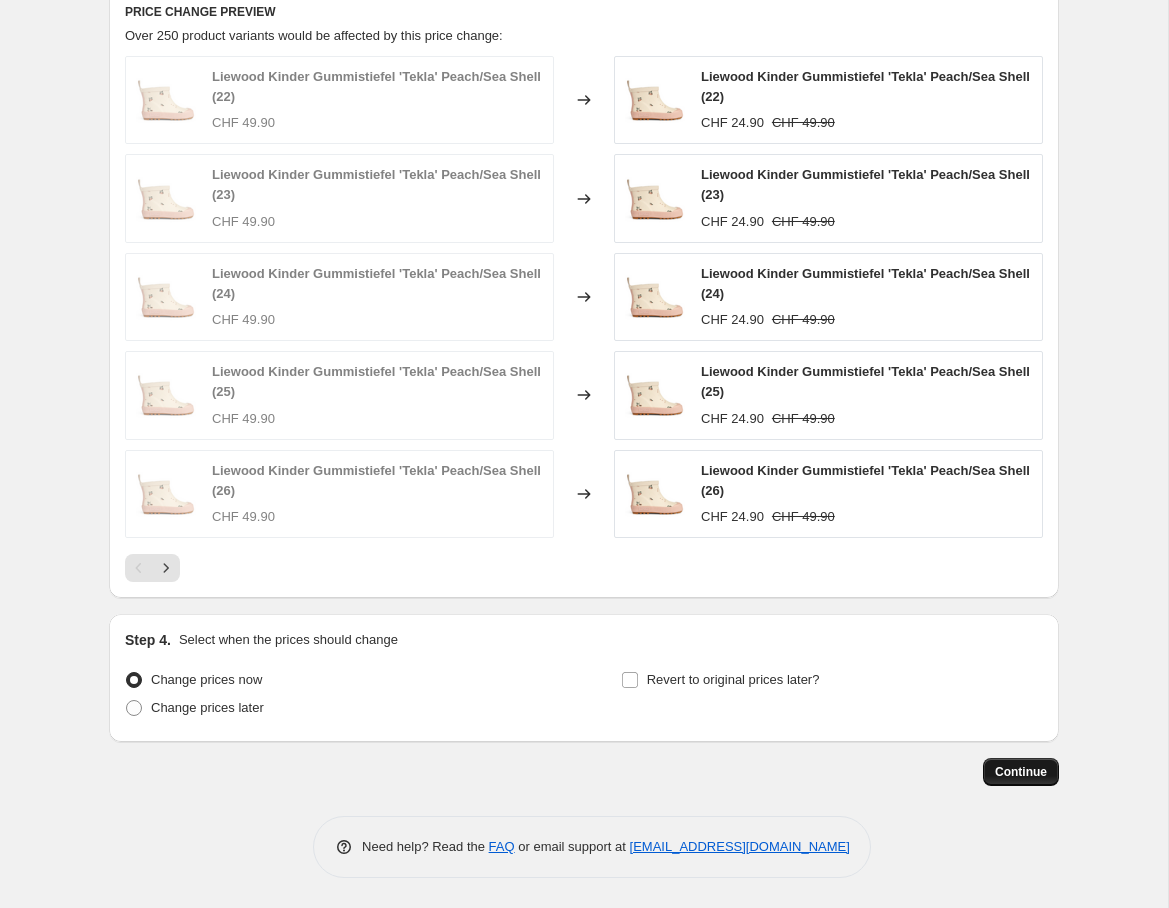 click on "Continue" at bounding box center (1021, 772) 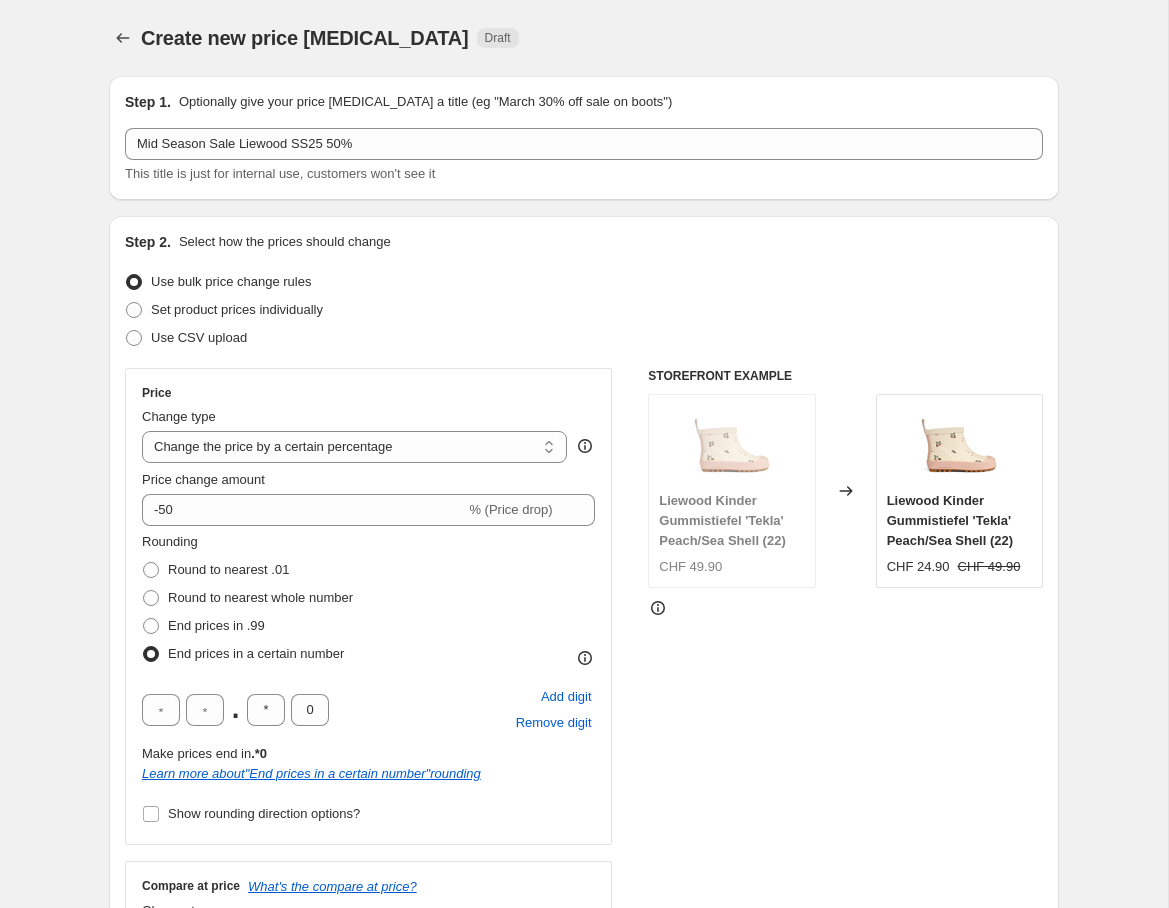 scroll, scrollTop: 1412, scrollLeft: 0, axis: vertical 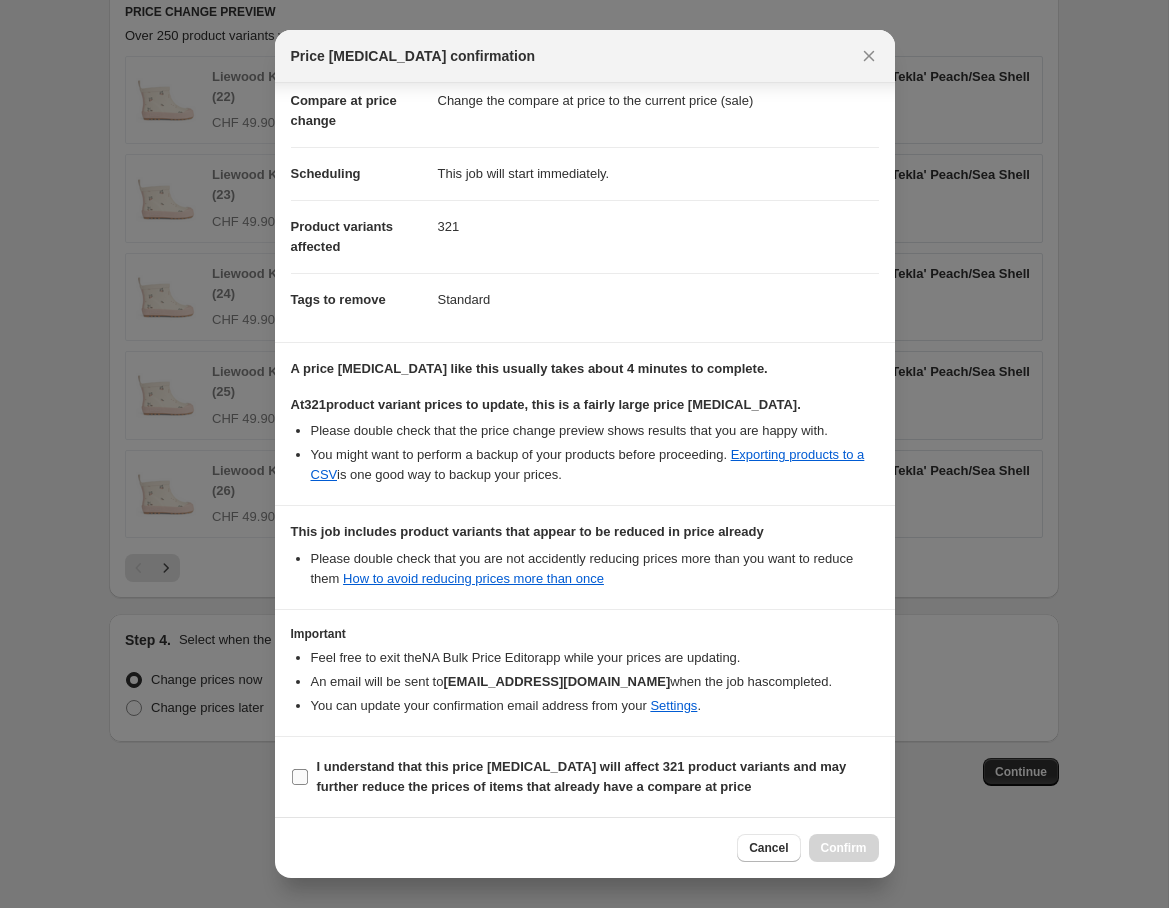 click on "I understand that this price [MEDICAL_DATA] will affect 321 product variants and may further reduce the prices of items that already have a compare at price" at bounding box center [300, 777] 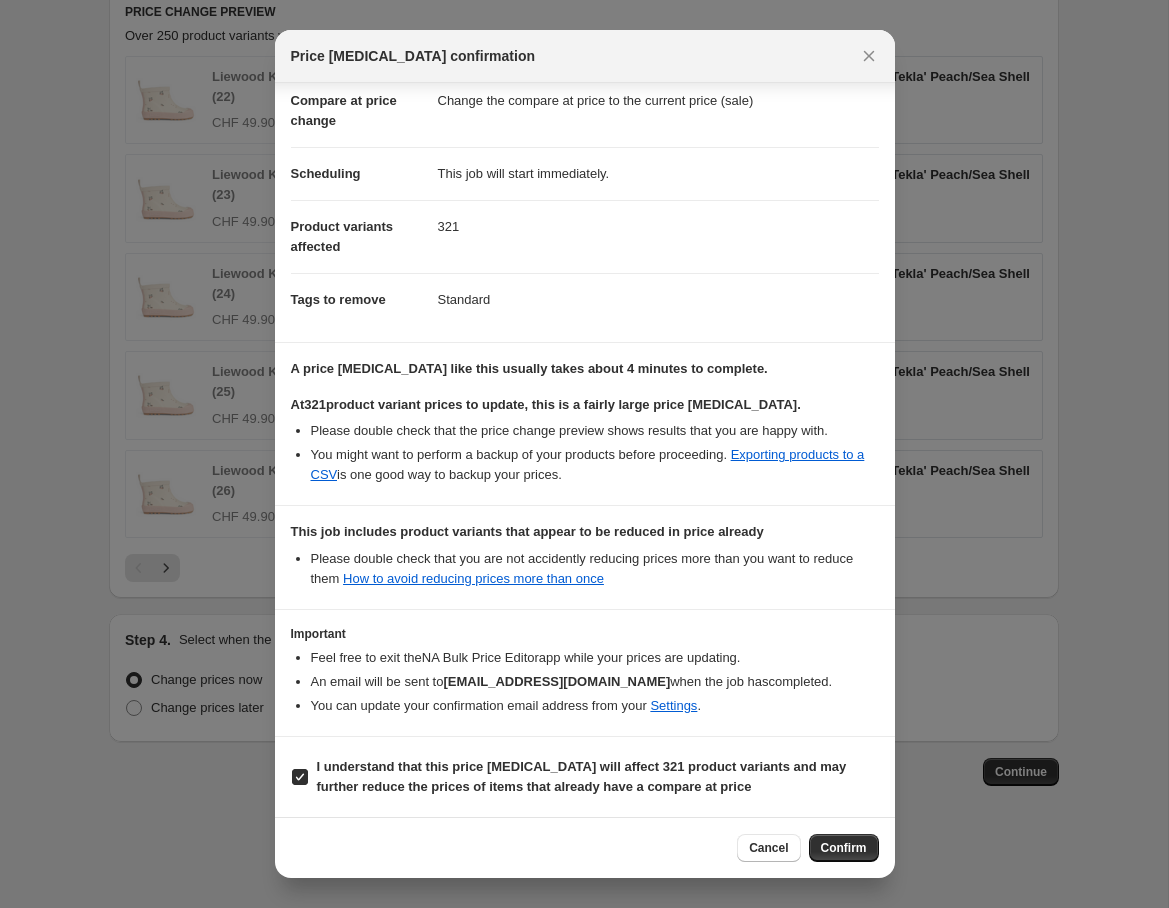 click on "Confirm" at bounding box center (844, 848) 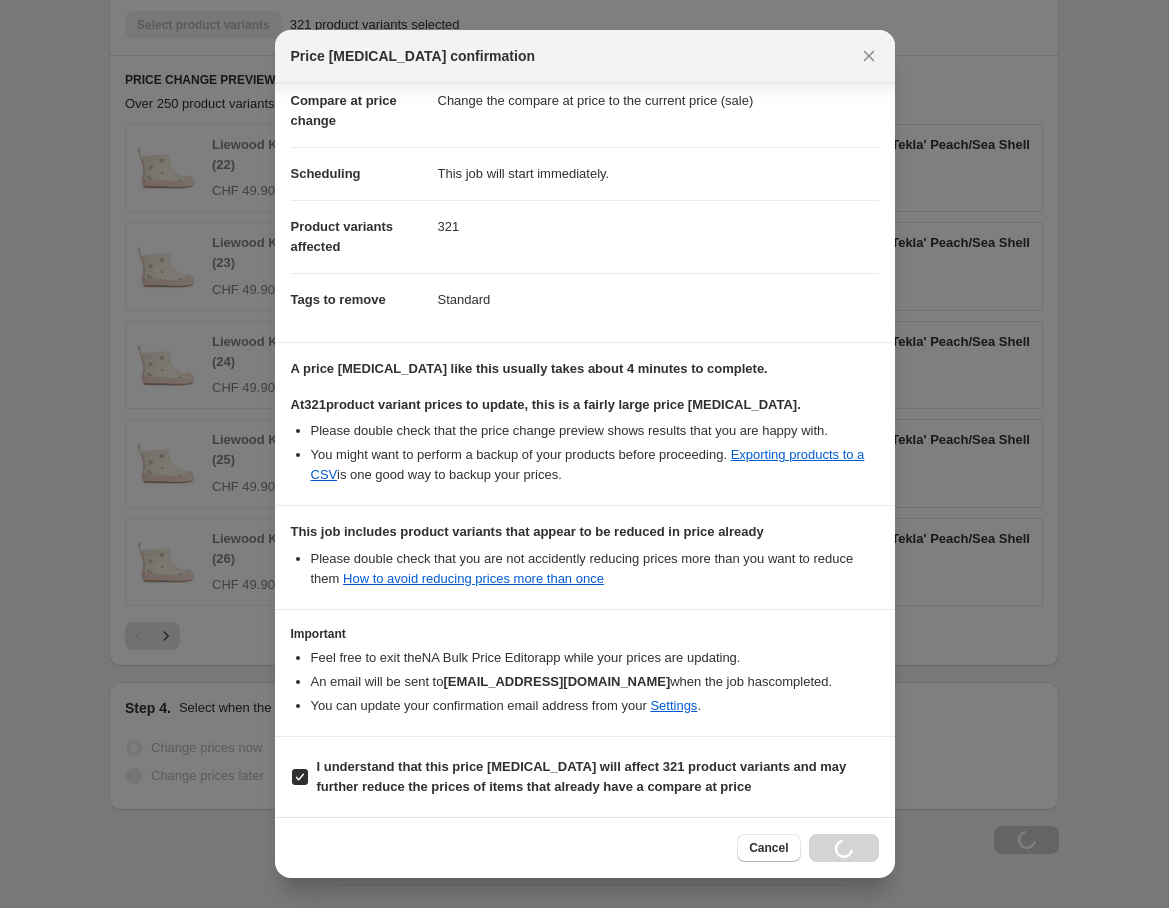 scroll, scrollTop: 1480, scrollLeft: 0, axis: vertical 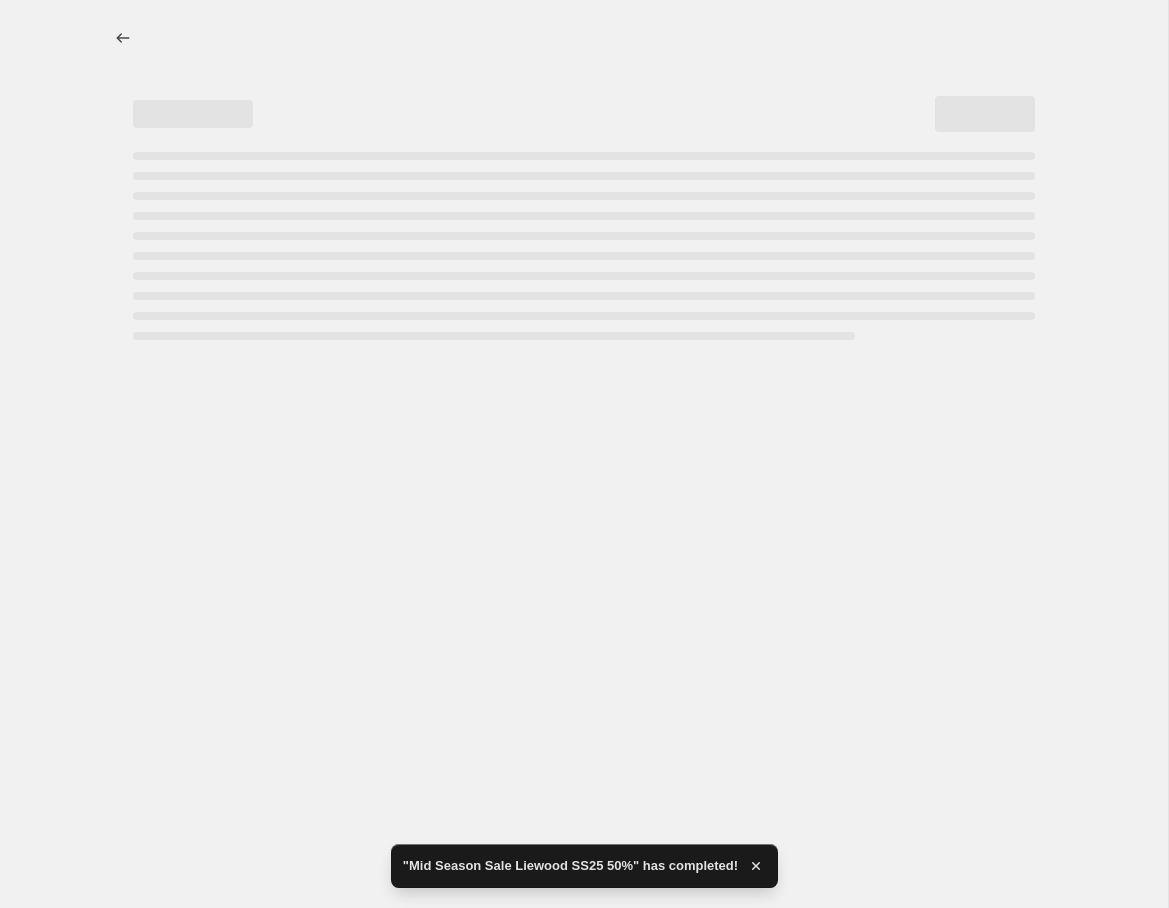 select on "percentage" 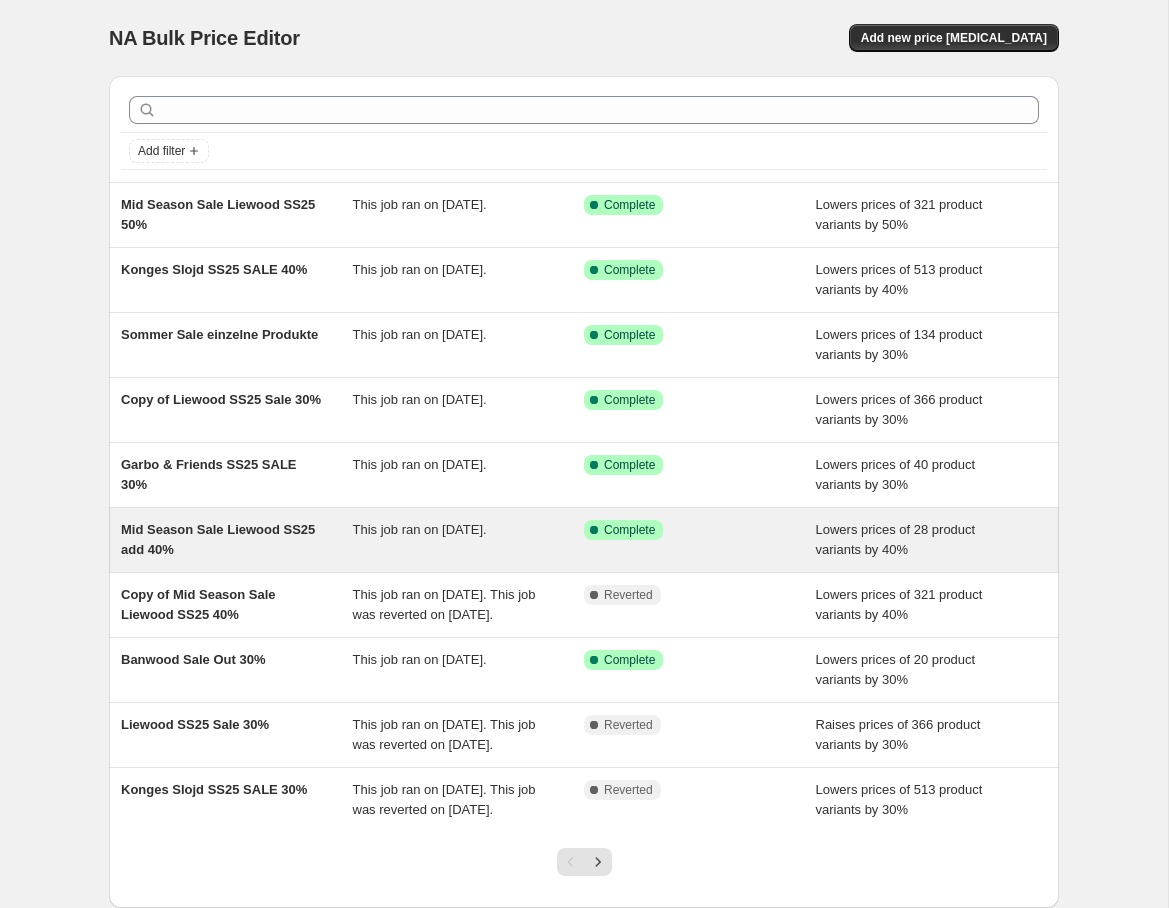 click on "Mid Season Sale Liewood SS25 add 40%" at bounding box center [218, 539] 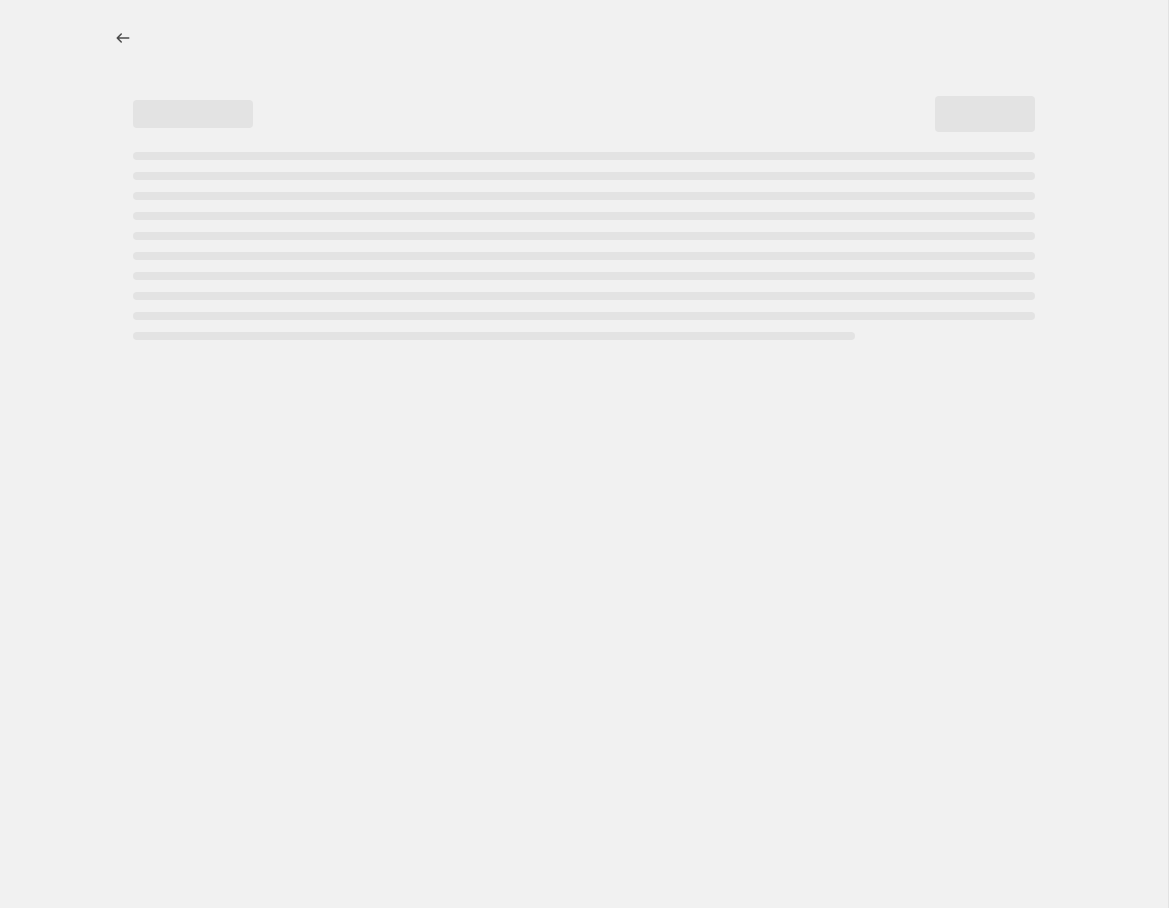 select on "percentage" 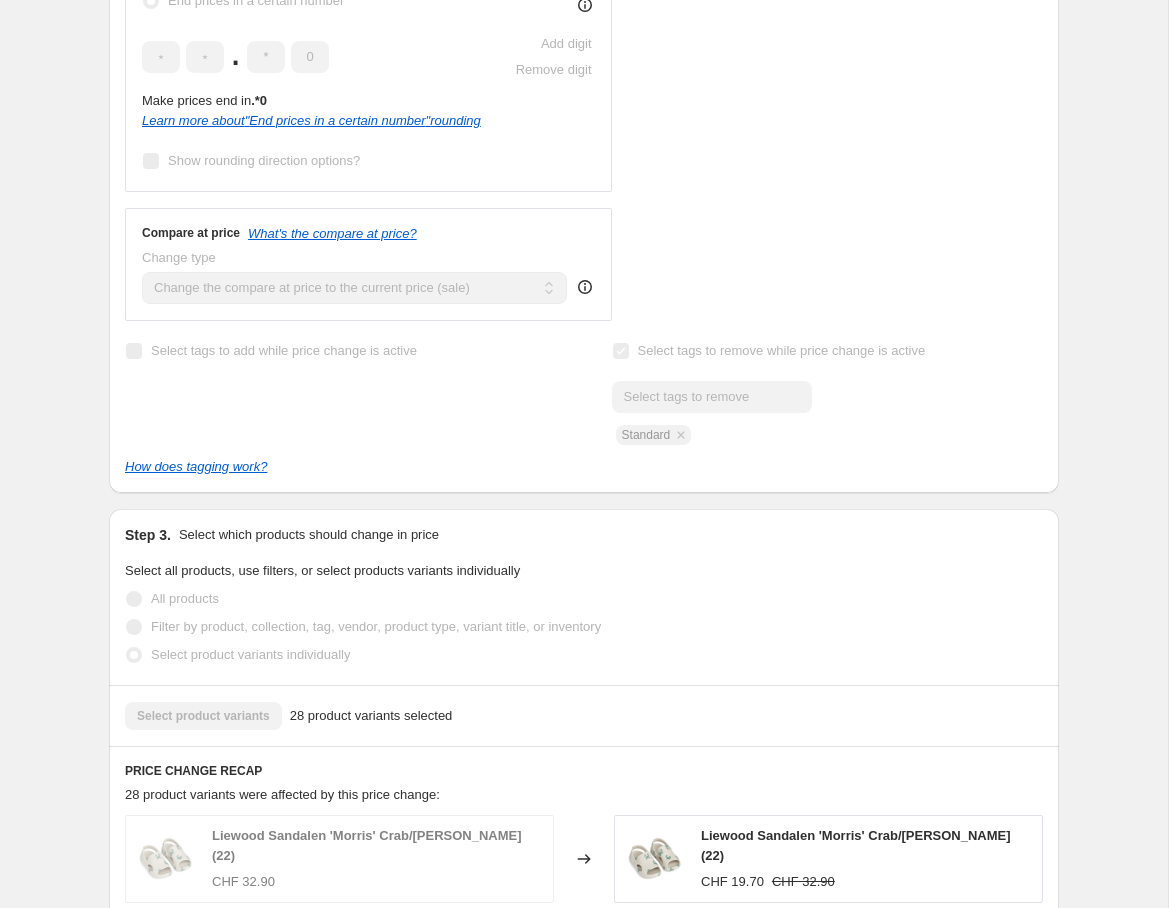 scroll, scrollTop: 1411, scrollLeft: 0, axis: vertical 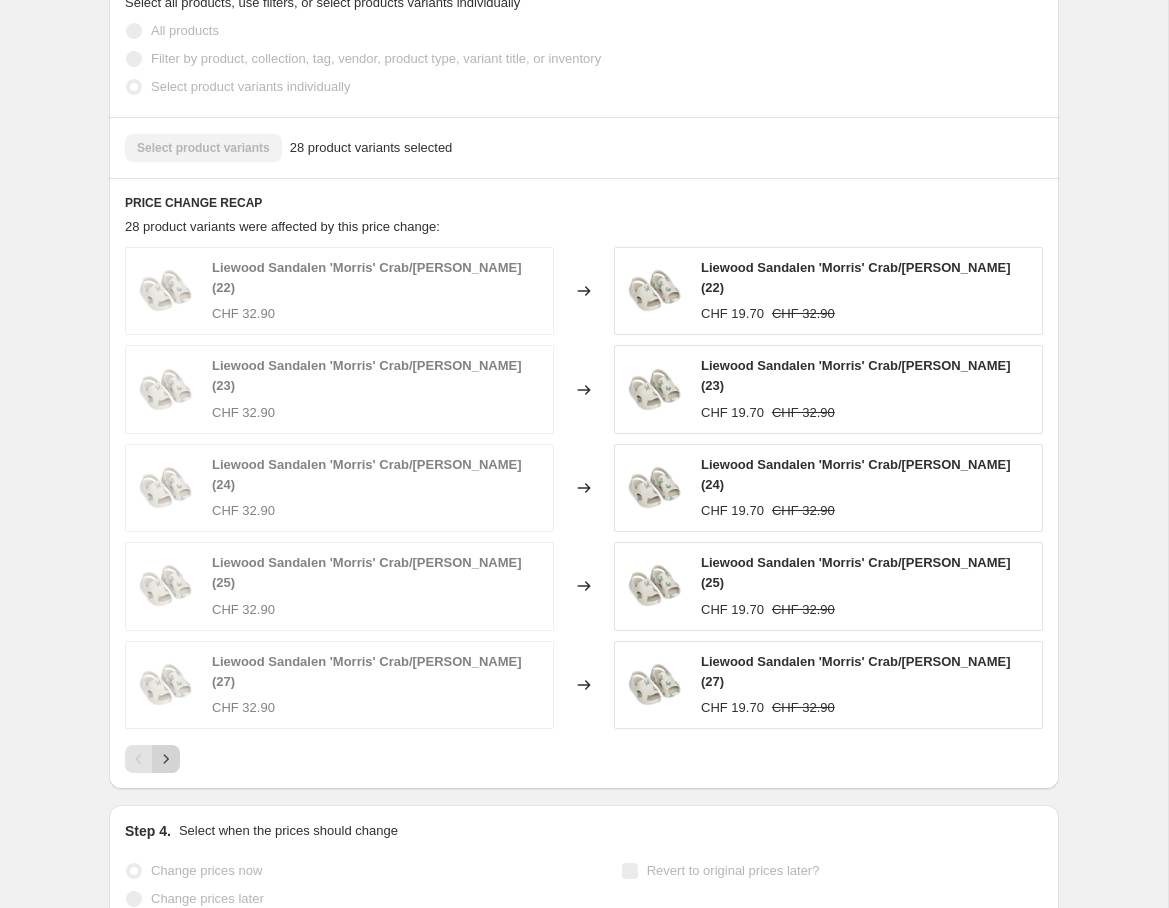 click 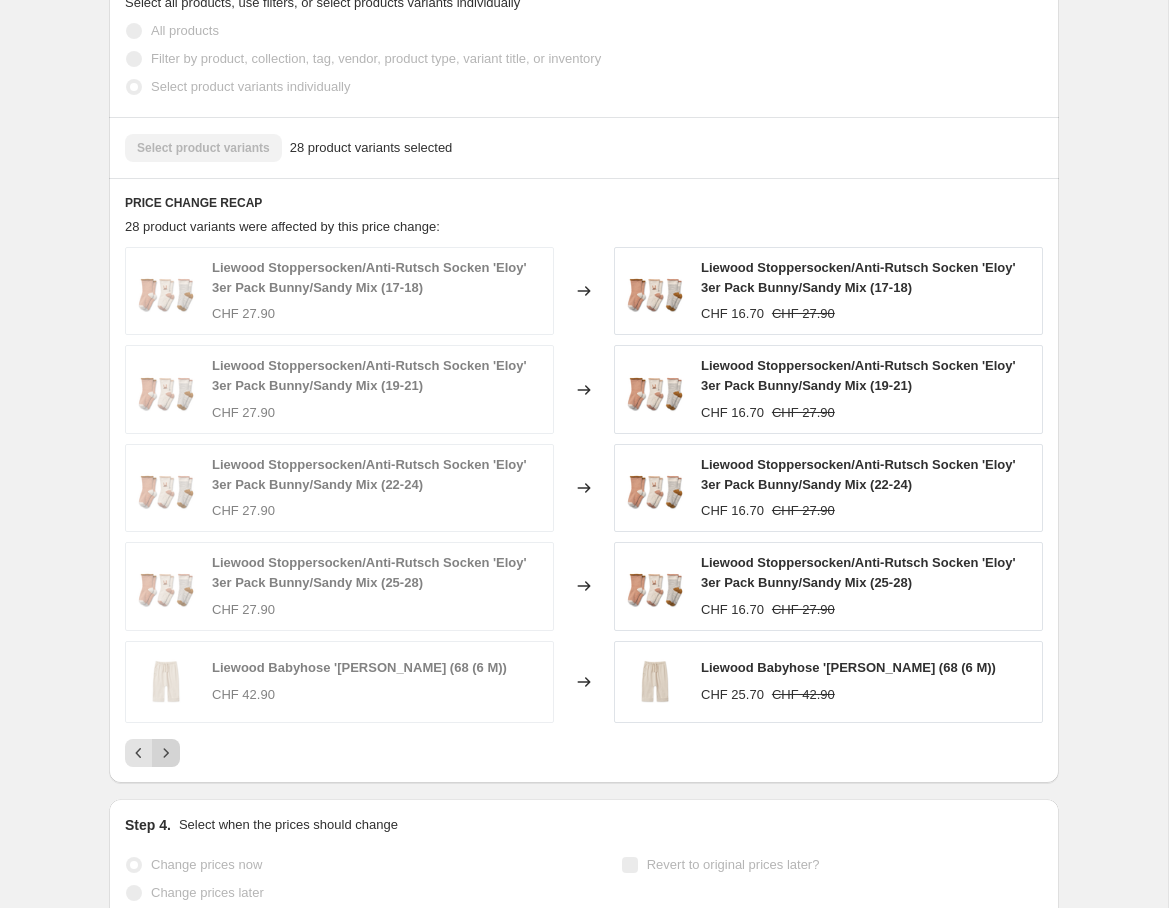 click 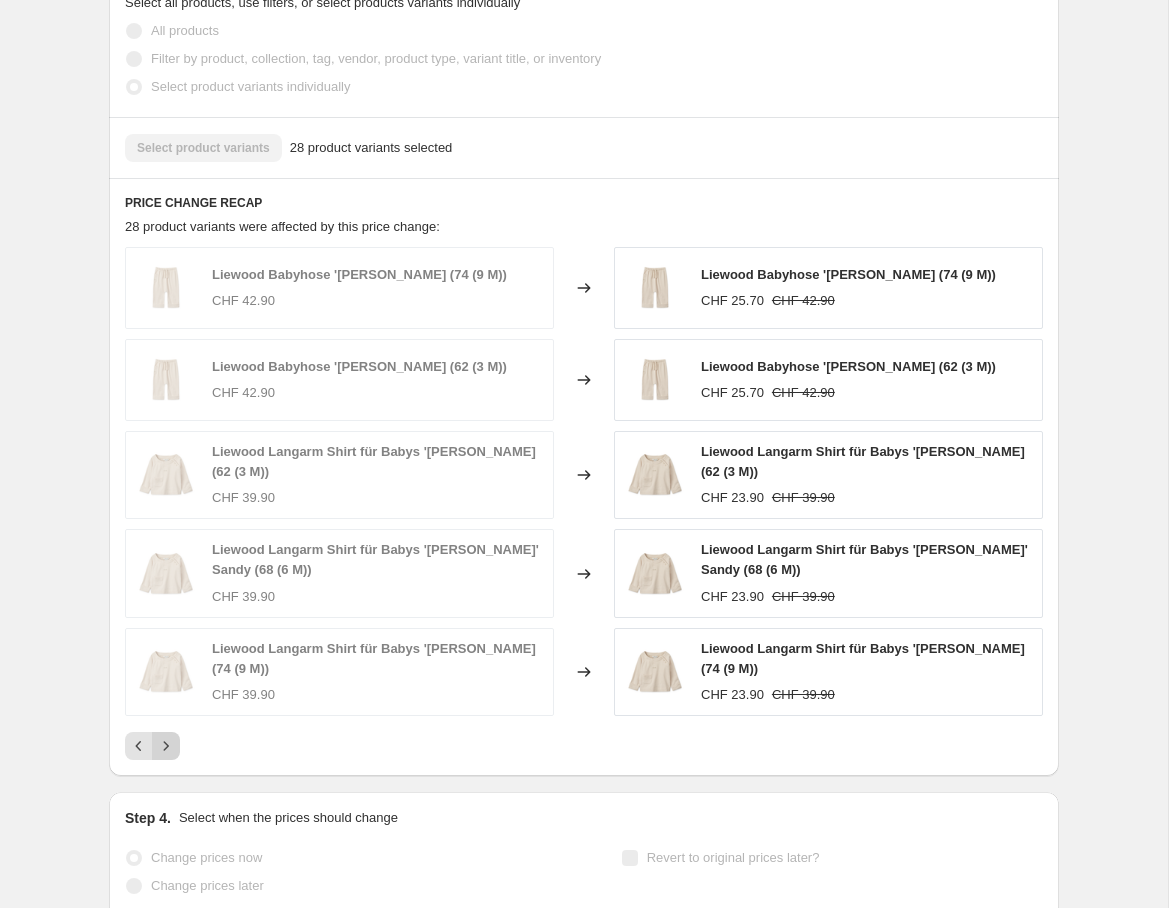 click 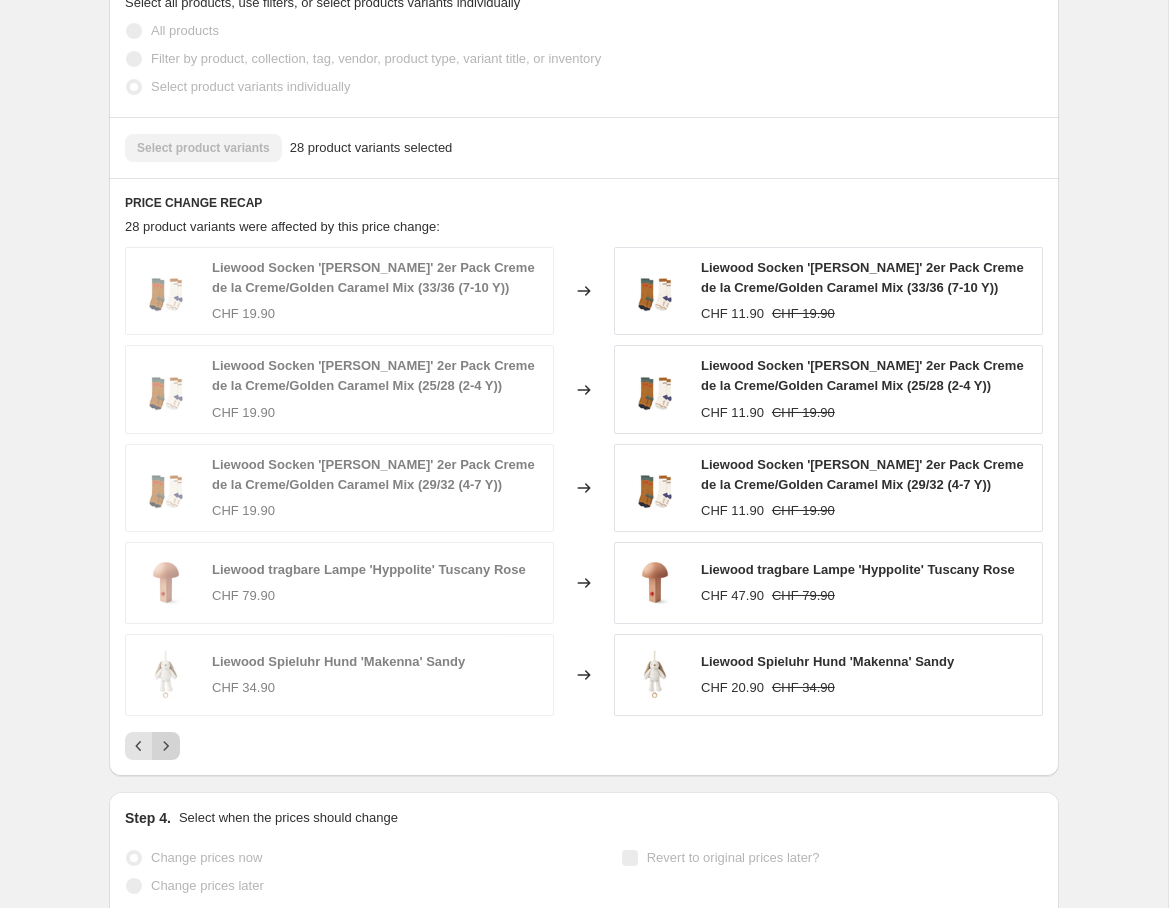 click 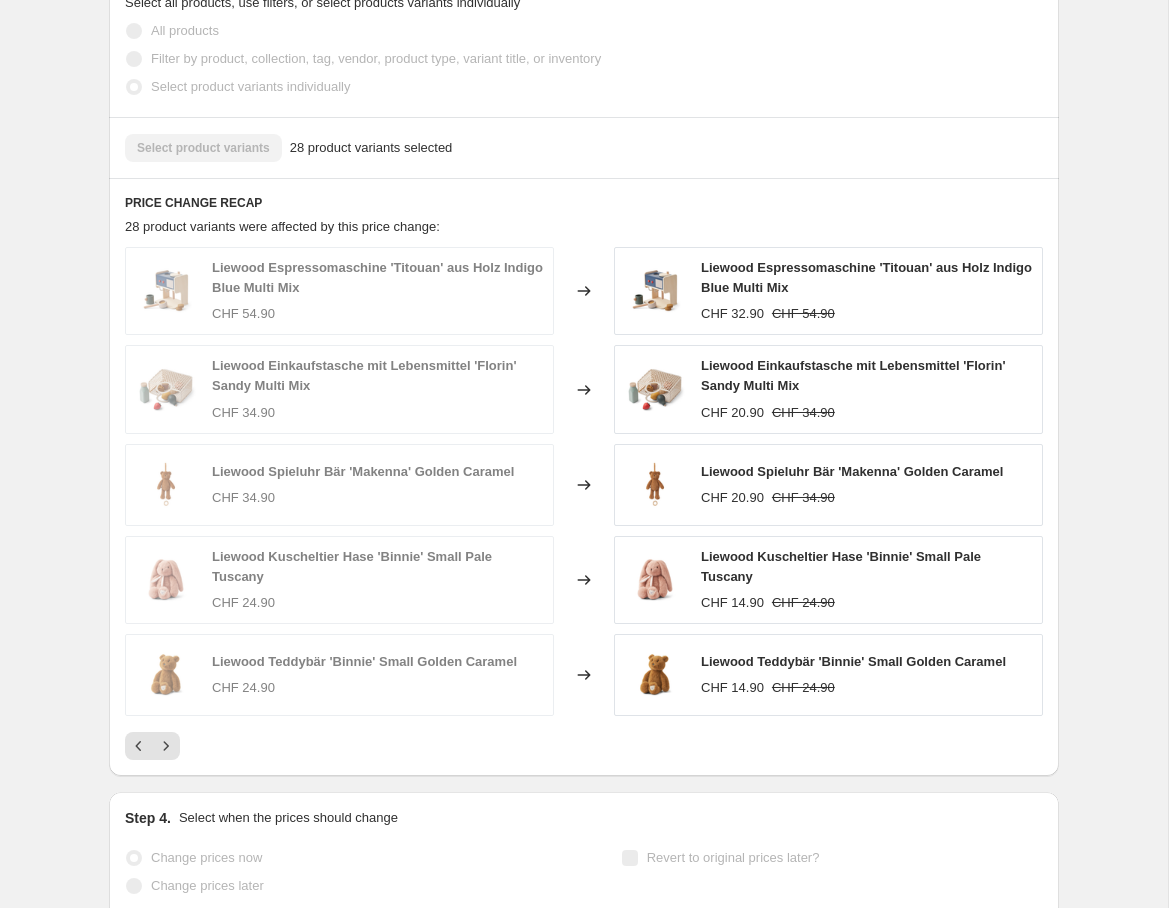 click 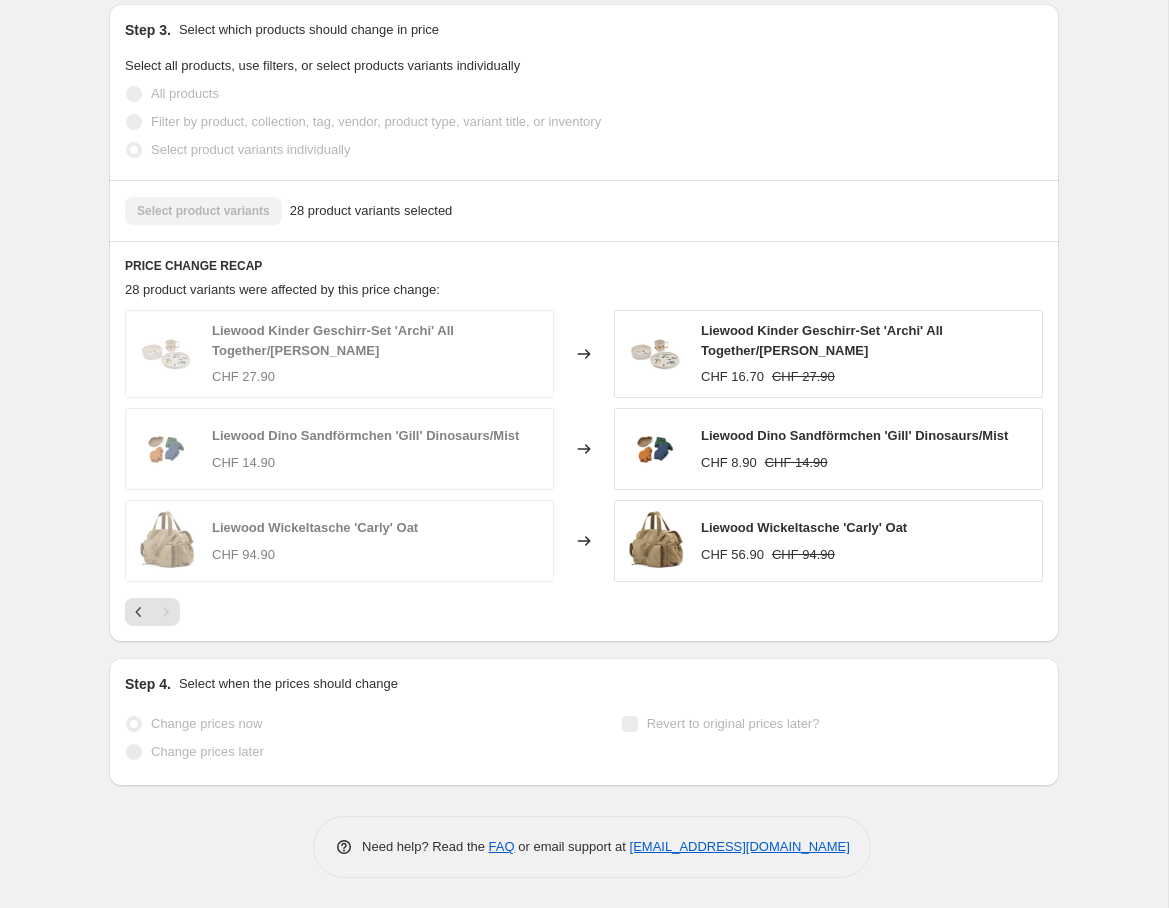 scroll, scrollTop: 1348, scrollLeft: 0, axis: vertical 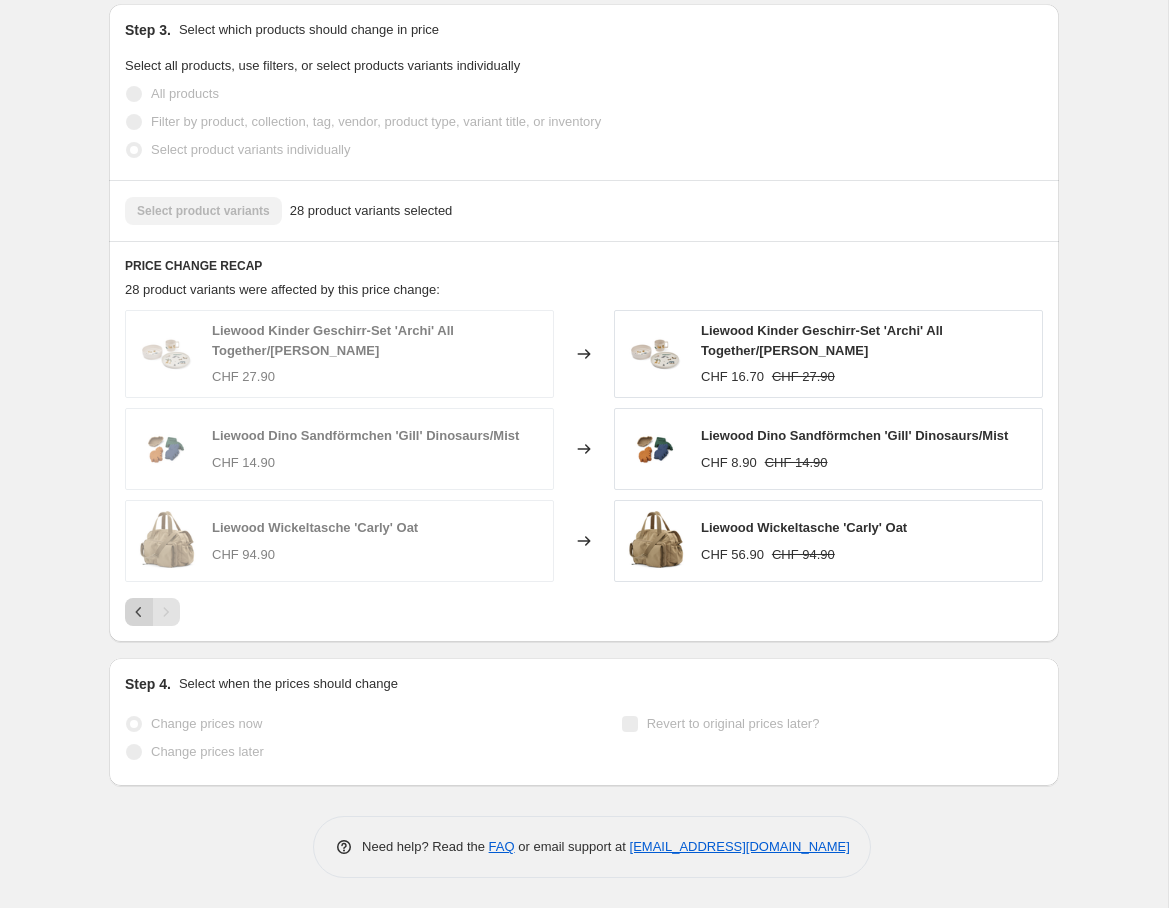 click 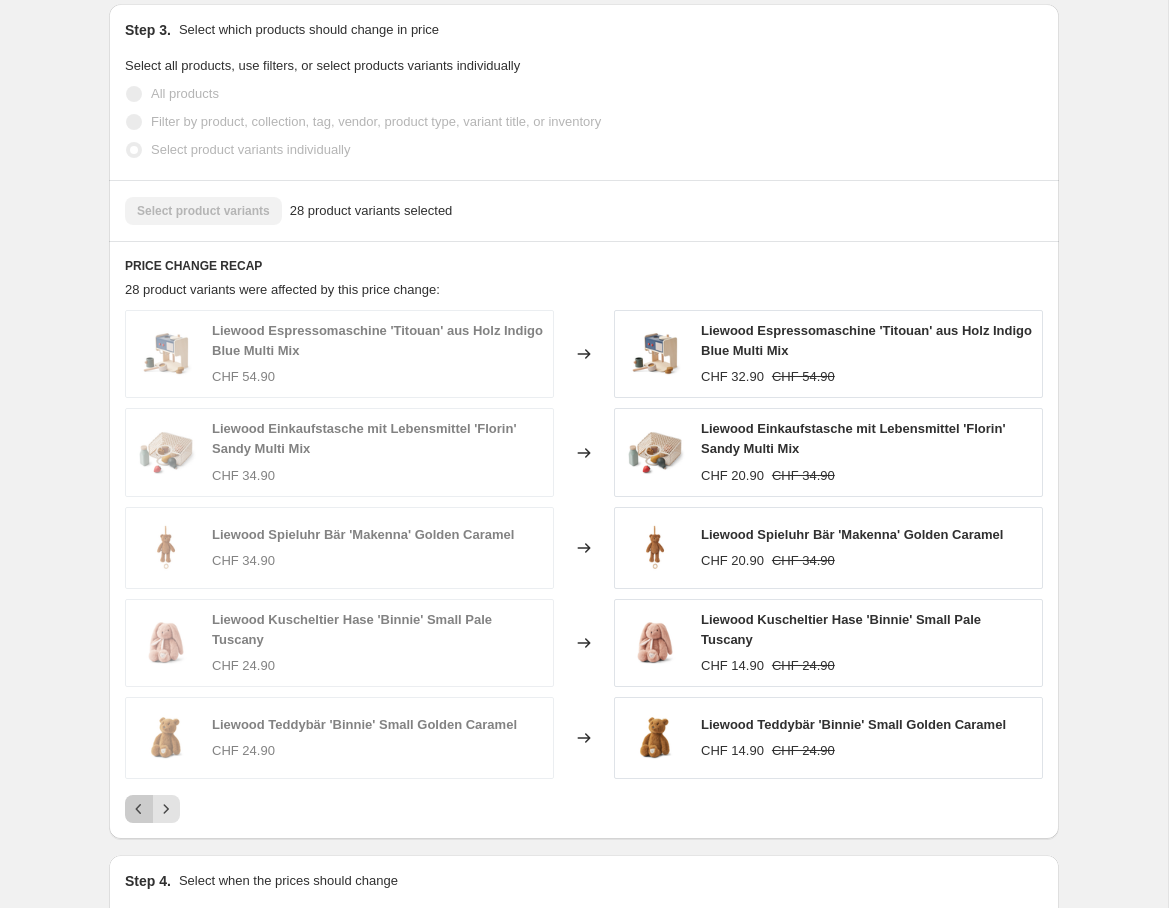 click 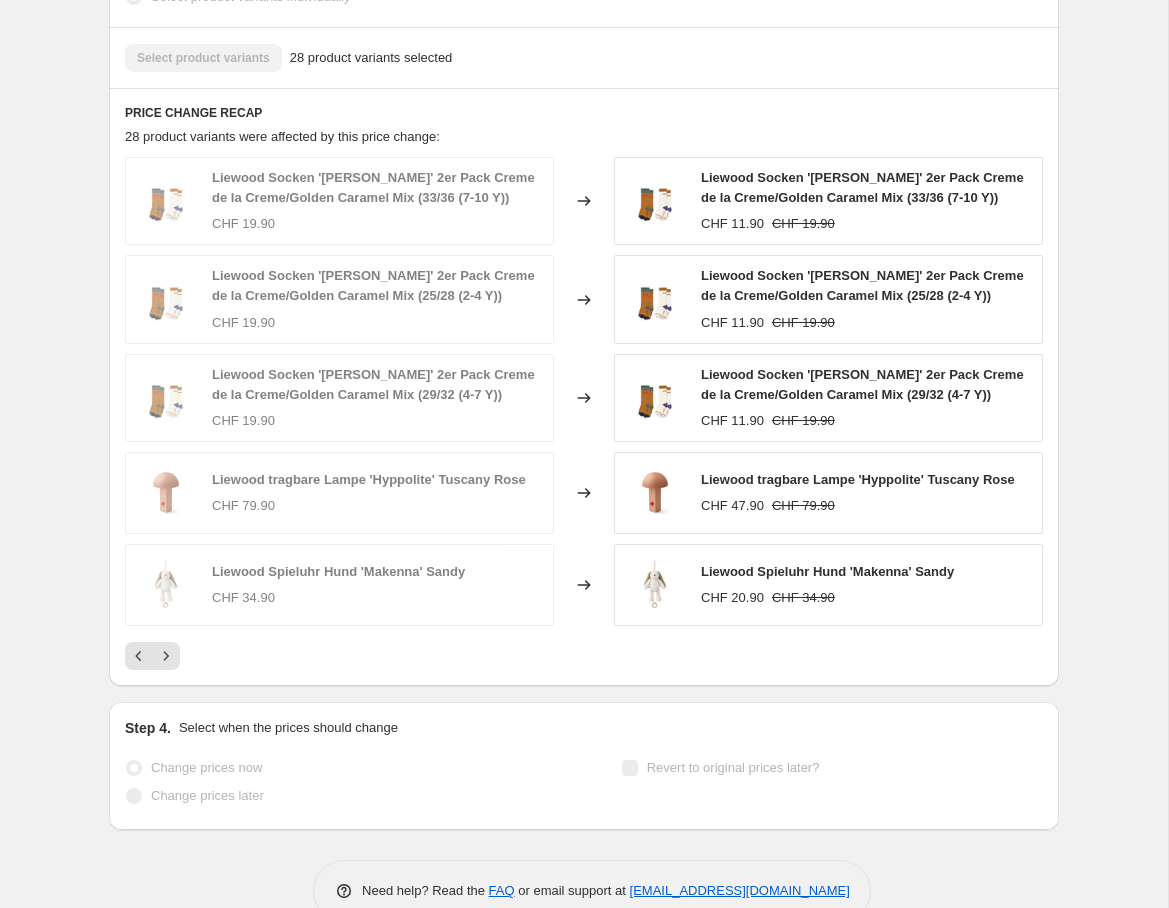 scroll, scrollTop: 1545, scrollLeft: 0, axis: vertical 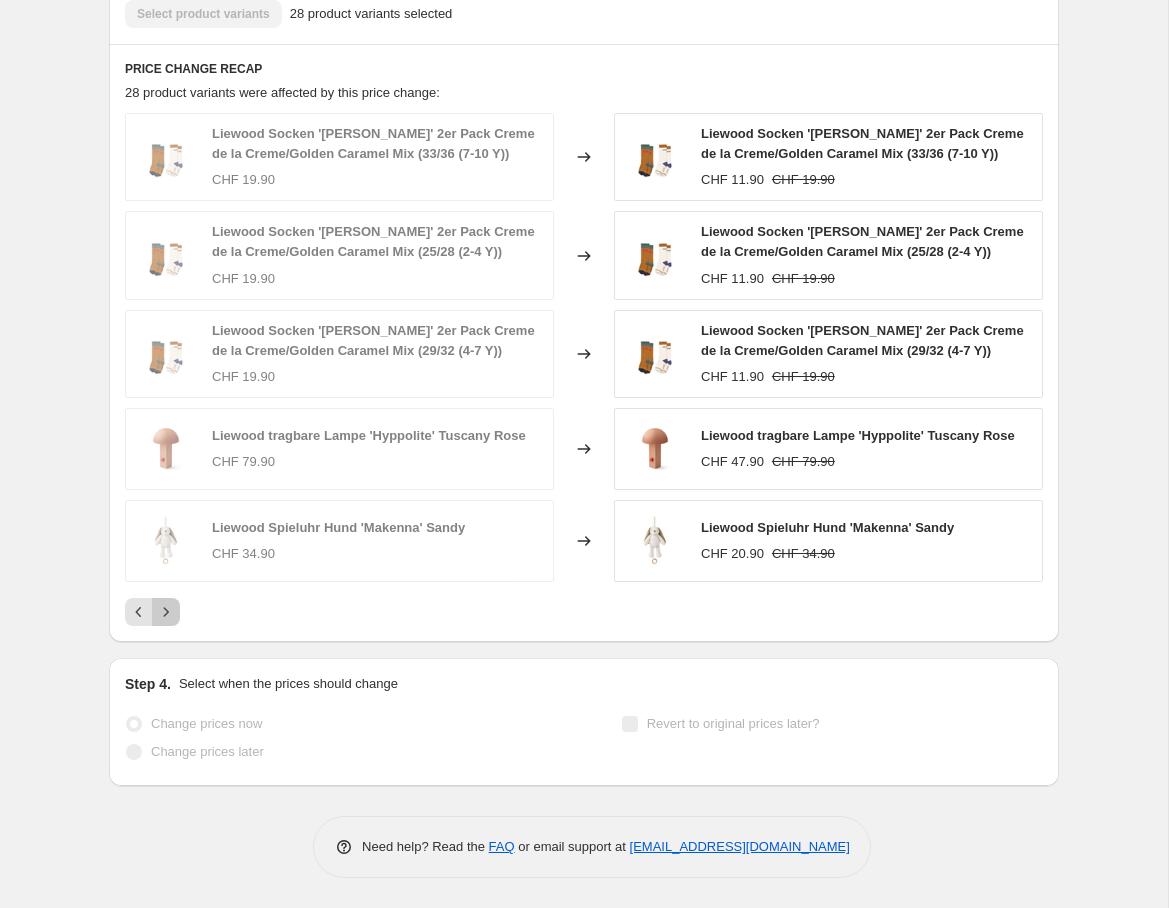 click 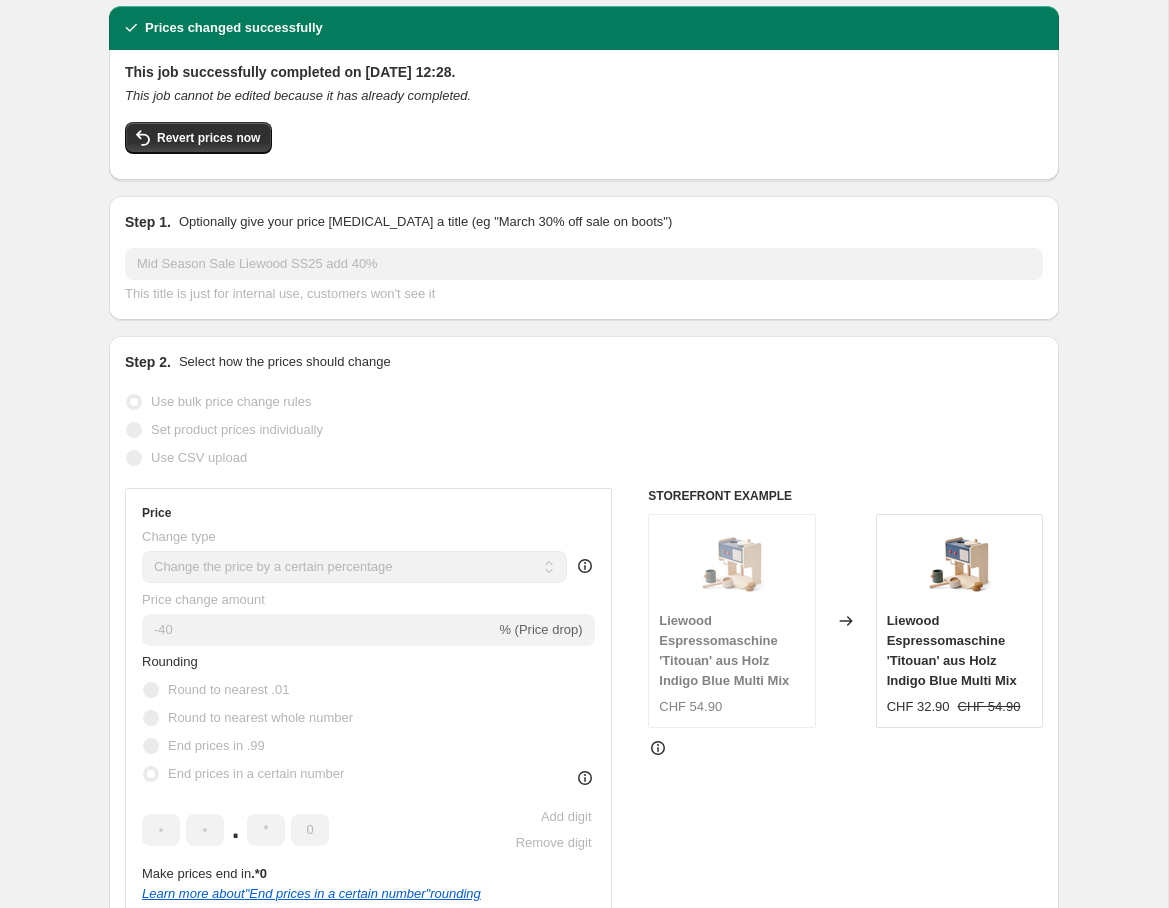 scroll, scrollTop: 0, scrollLeft: 0, axis: both 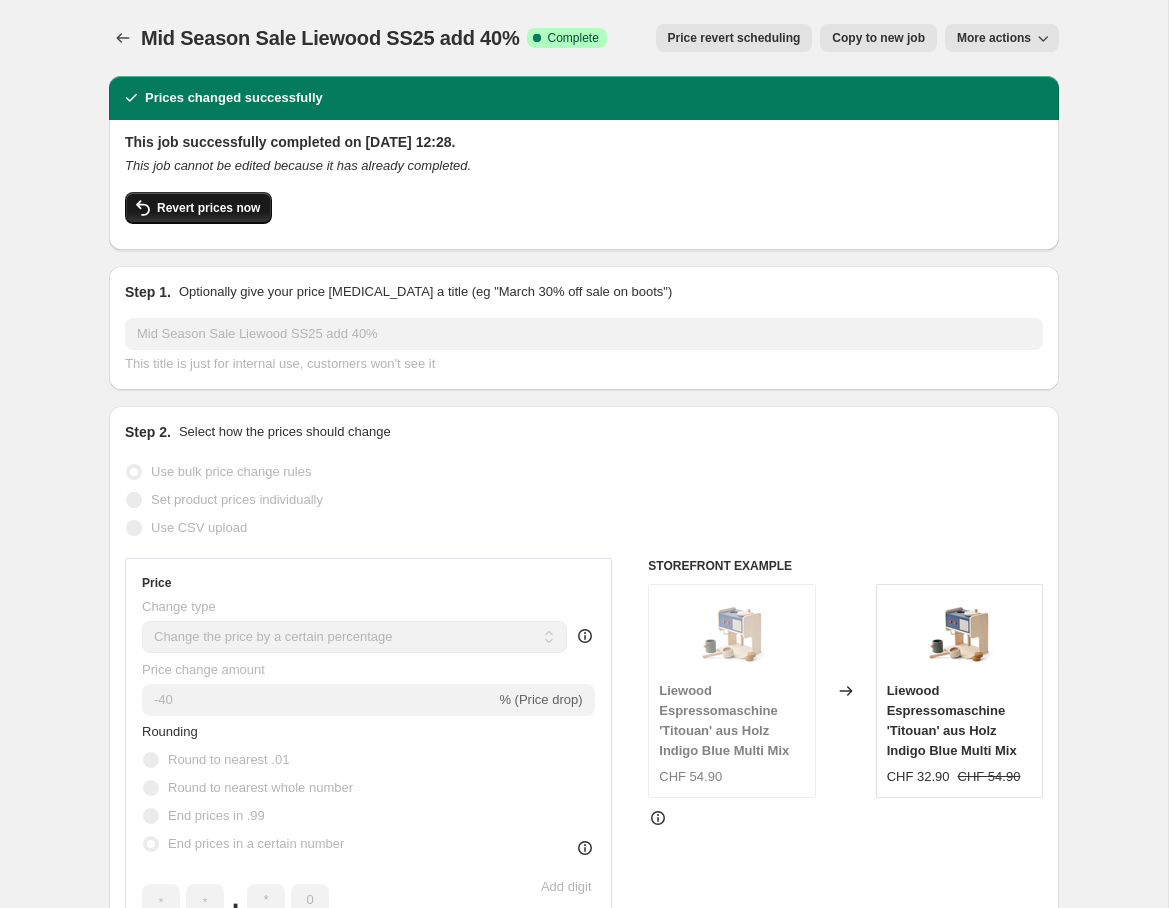 click on "Revert prices now" at bounding box center (208, 208) 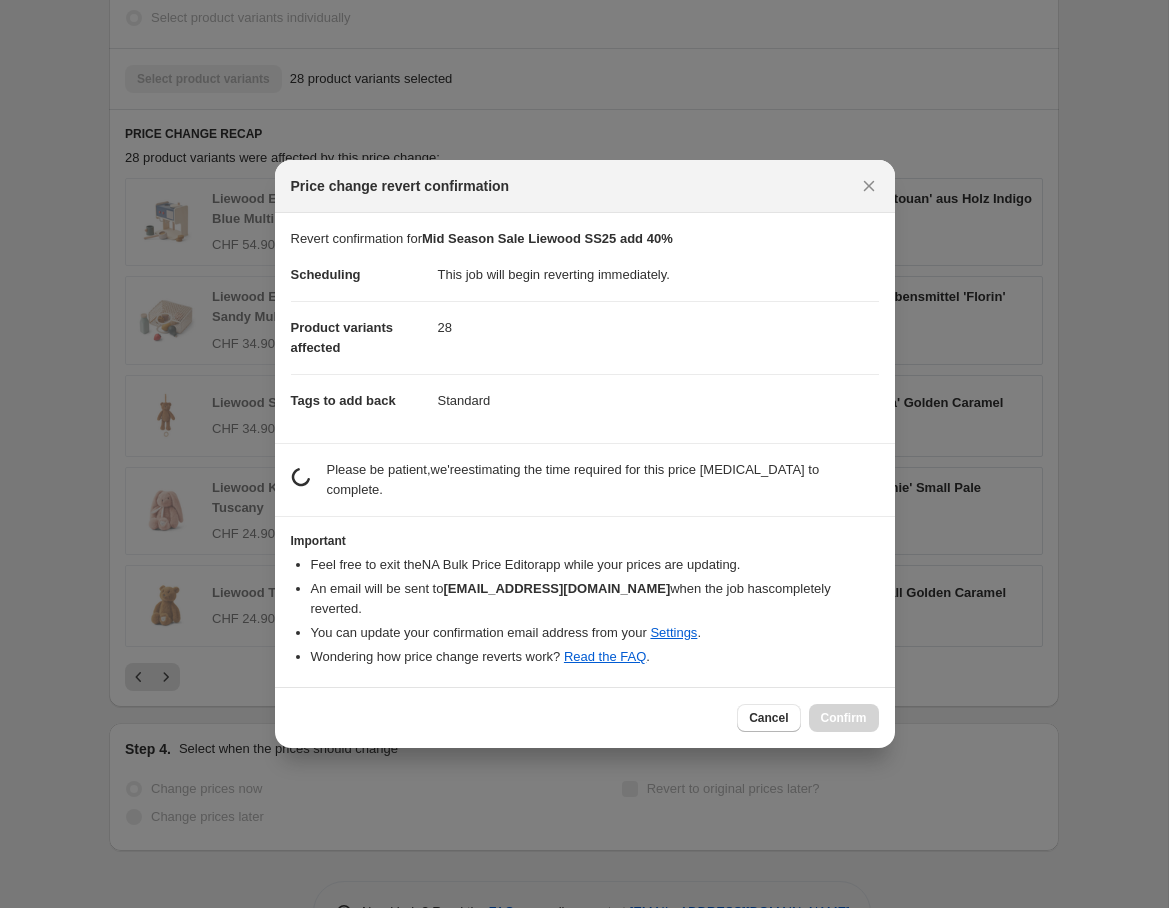scroll, scrollTop: 0, scrollLeft: 0, axis: both 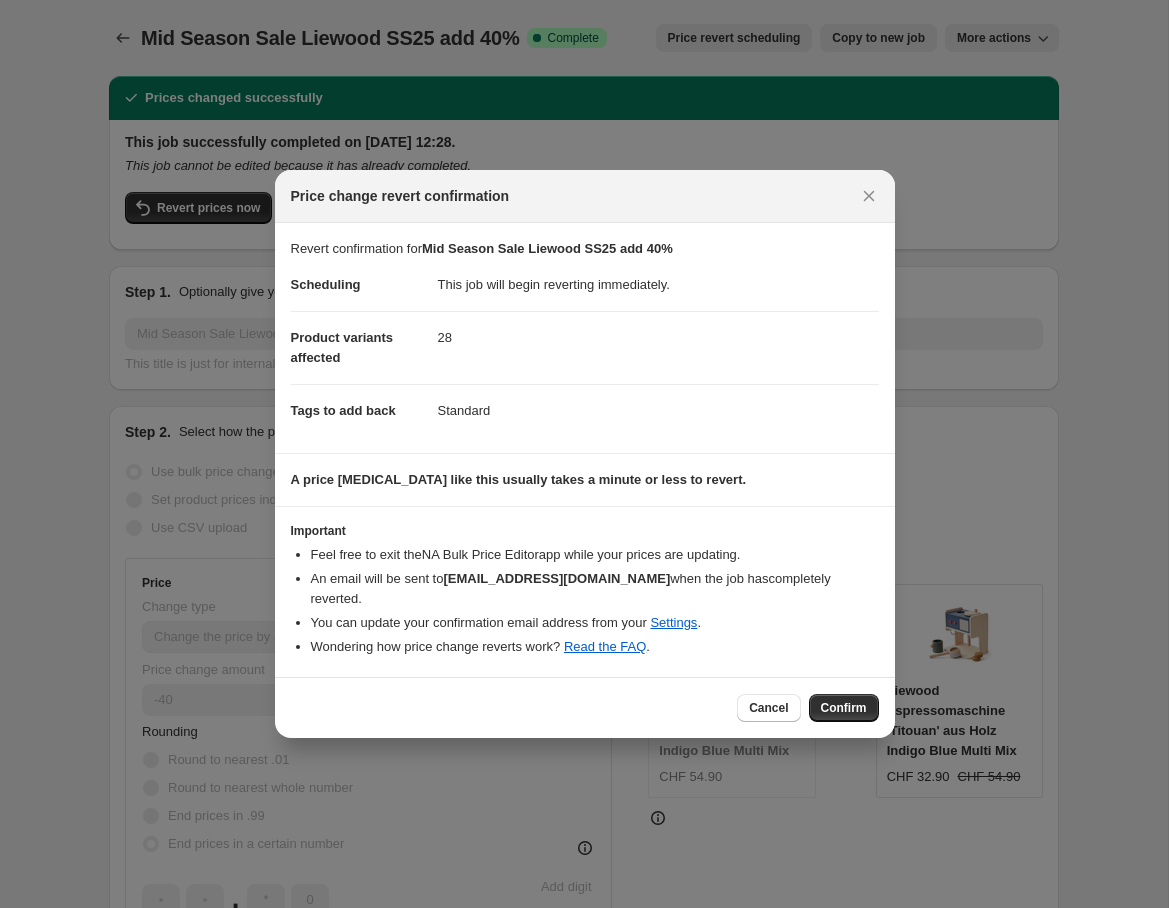 click on "Confirm" at bounding box center [844, 708] 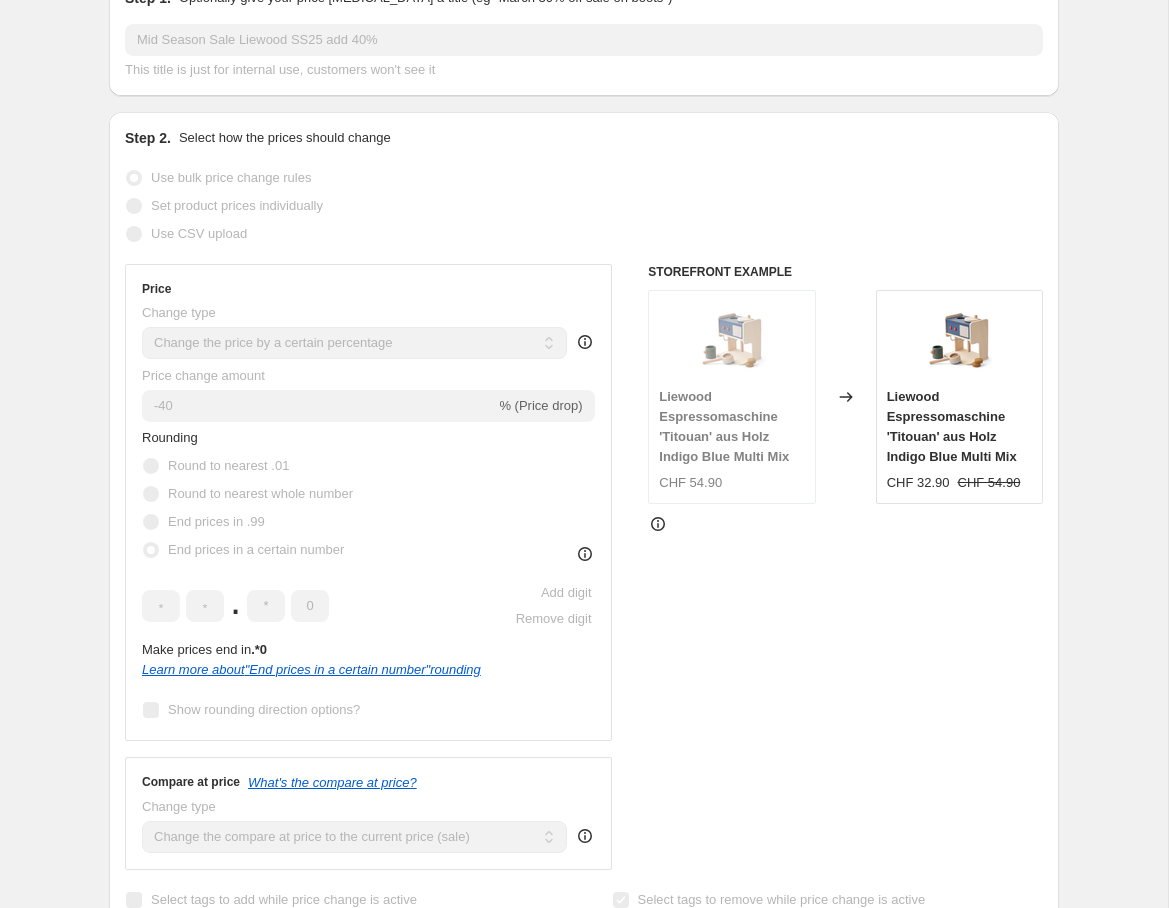 scroll, scrollTop: 0, scrollLeft: 0, axis: both 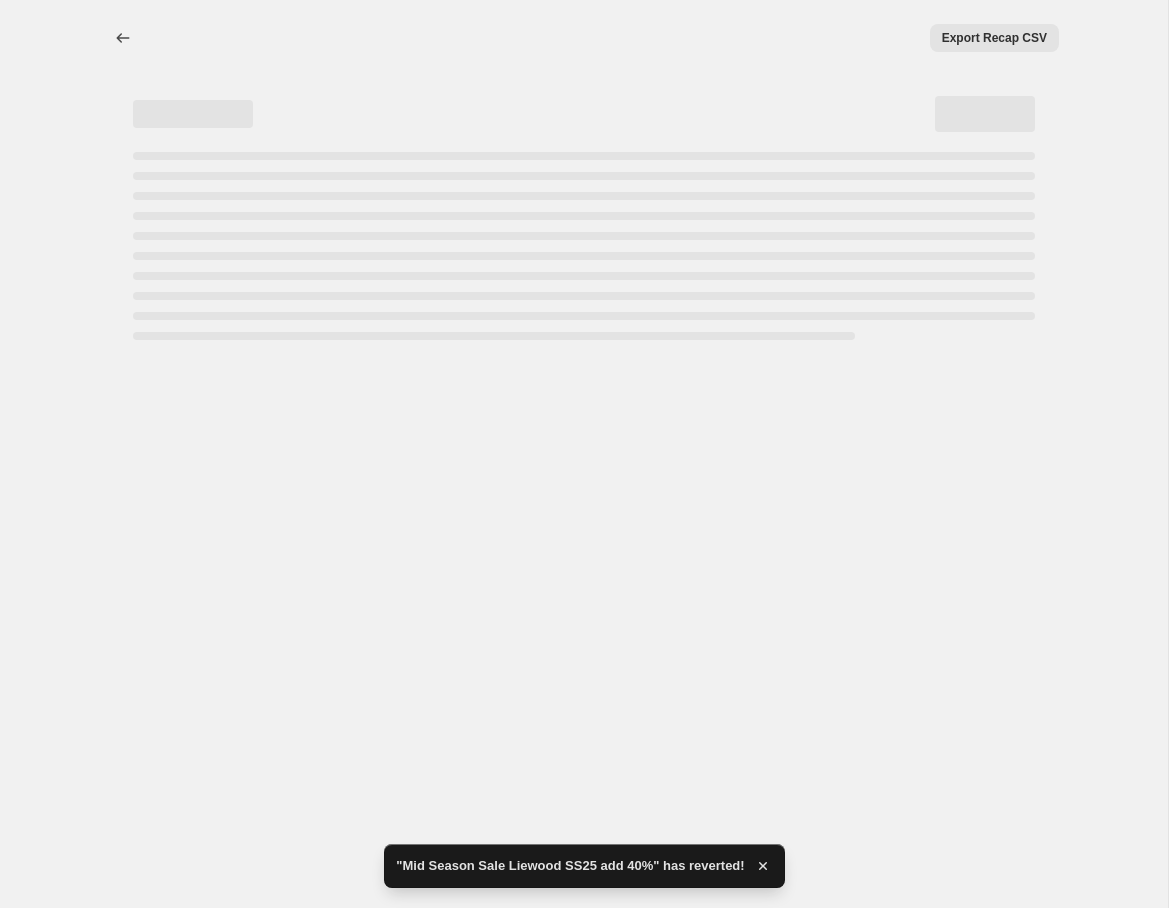 select on "percentage" 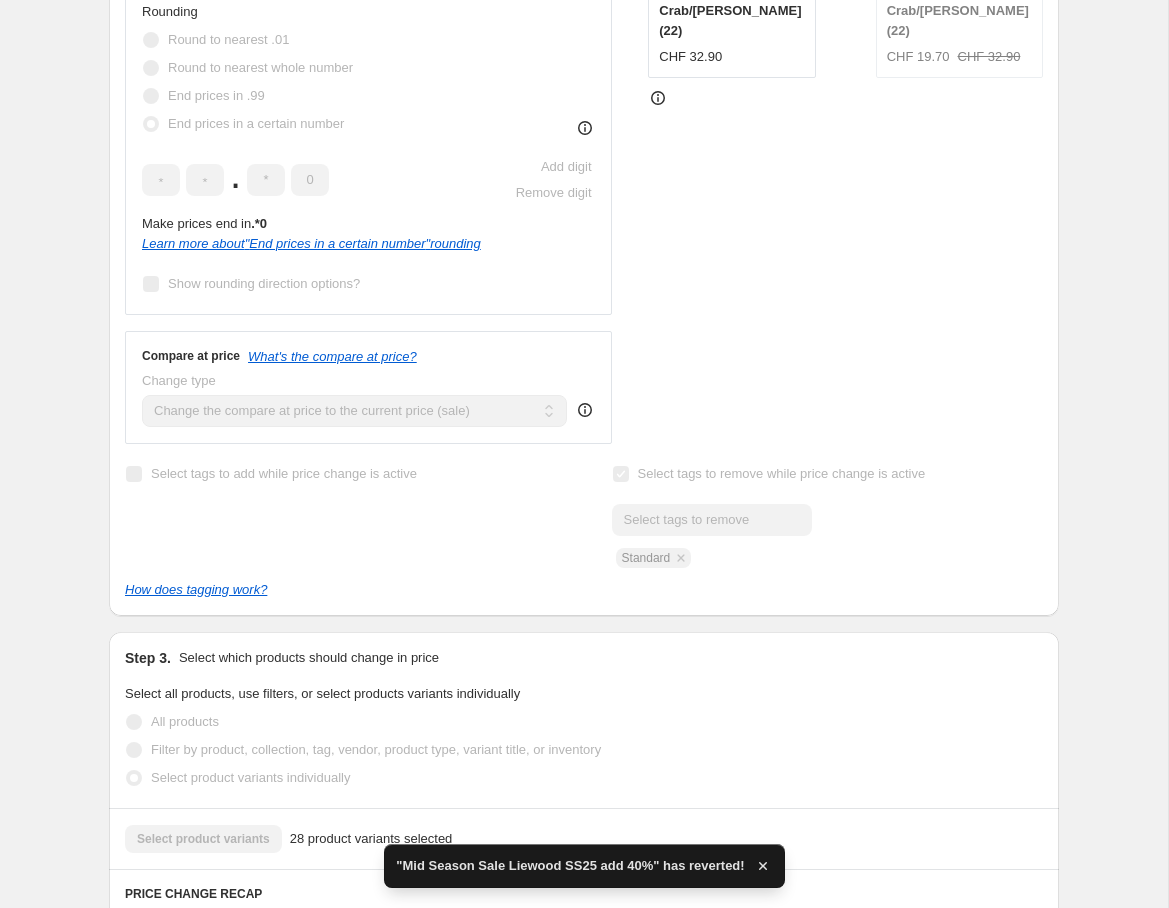 scroll, scrollTop: 0, scrollLeft: 0, axis: both 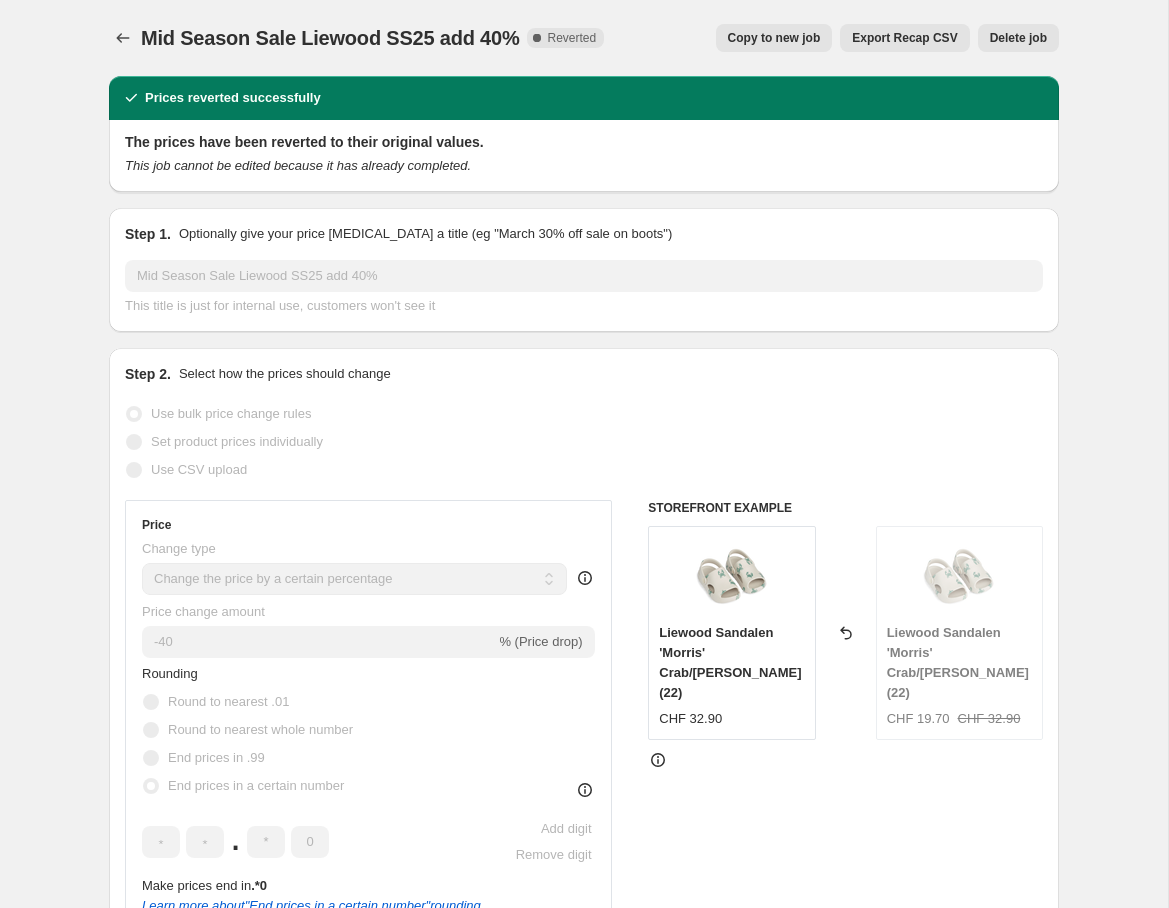 click on "Copy to new job" at bounding box center [774, 38] 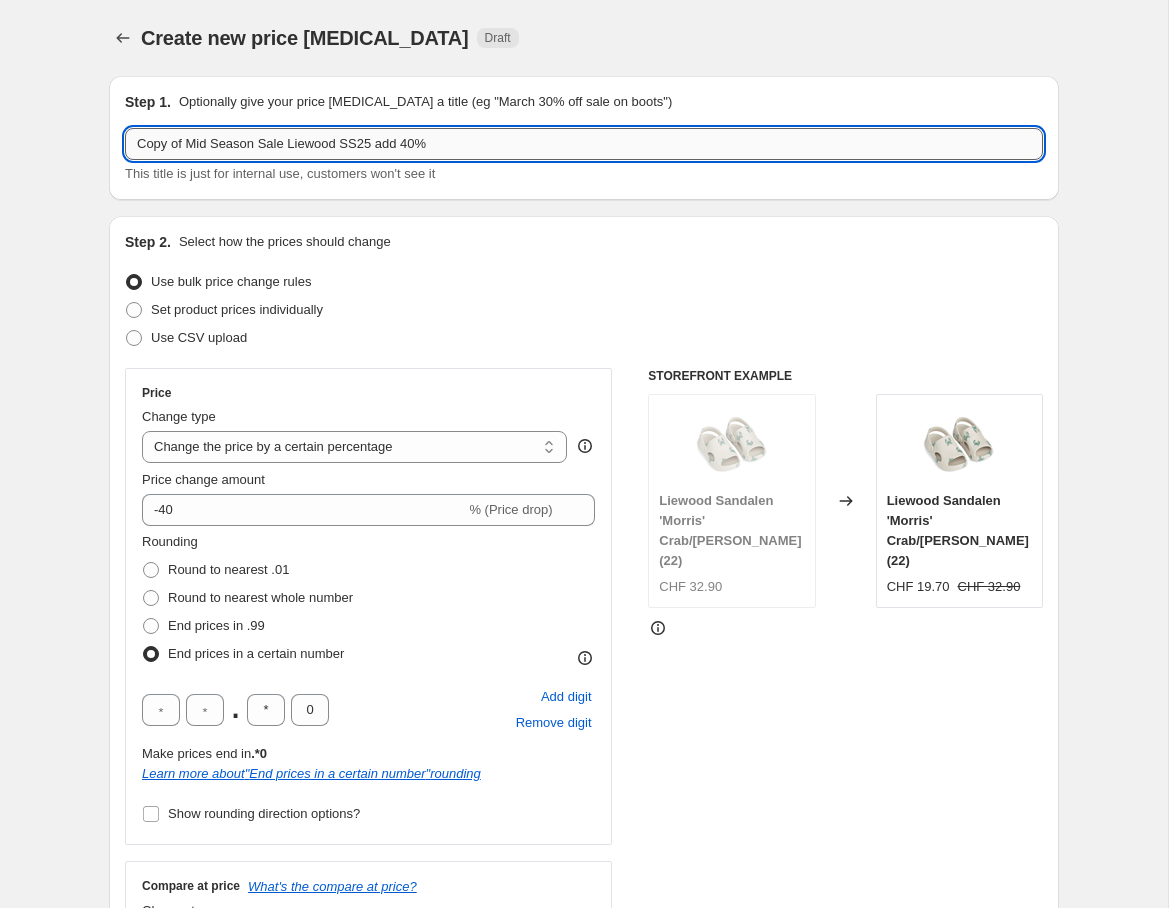 drag, startPoint x: 190, startPoint y: 143, endPoint x: 202, endPoint y: 147, distance: 12.649111 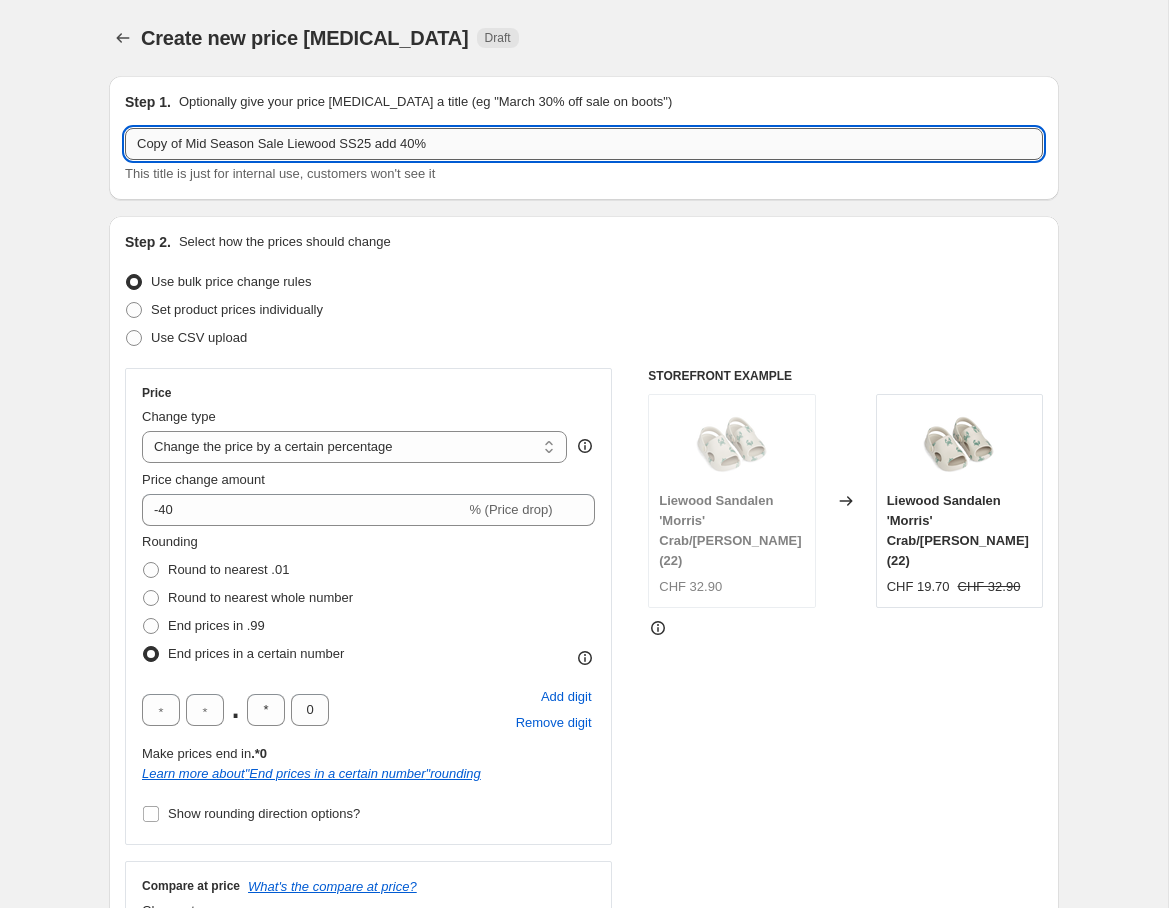 click on "Copy of Mid Season Sale Liewood SS25 add 40%" at bounding box center [584, 144] 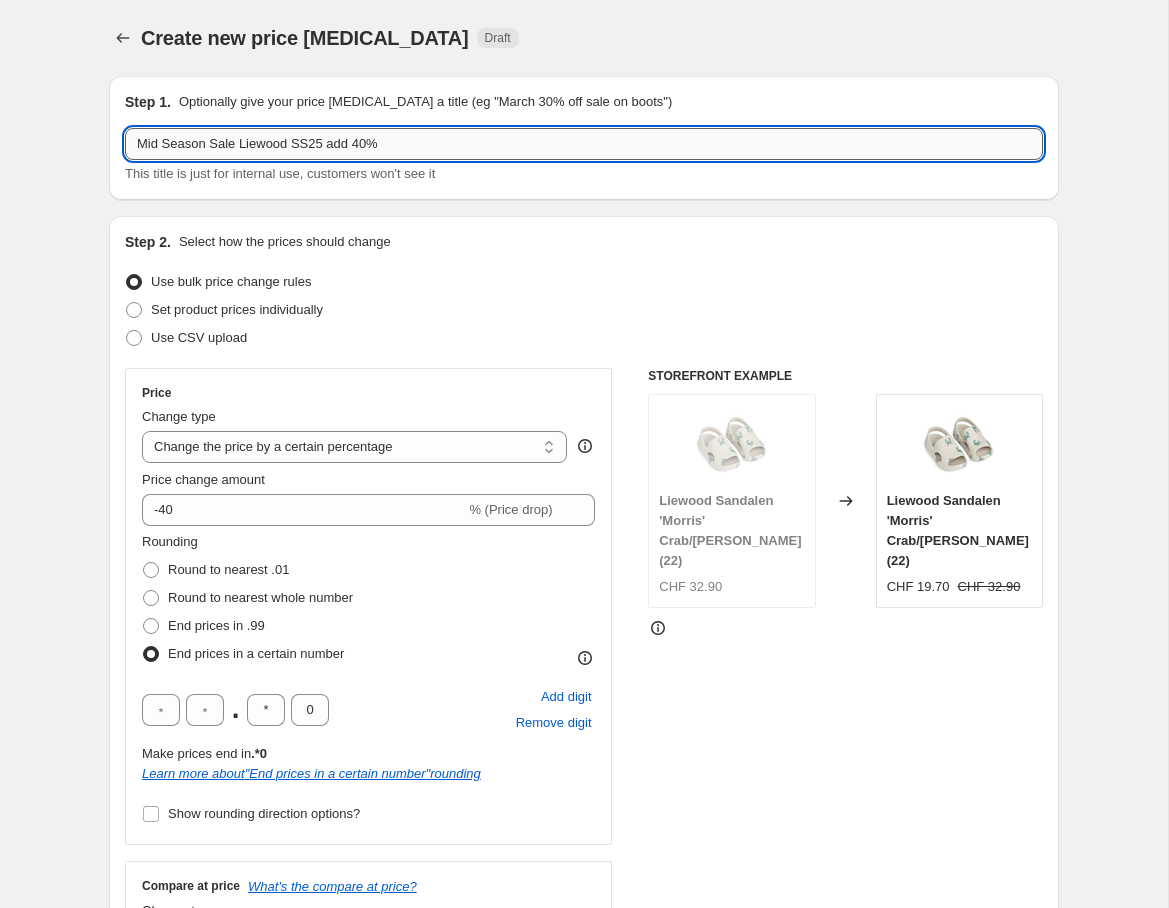 drag, startPoint x: 363, startPoint y: 141, endPoint x: 372, endPoint y: 147, distance: 10.816654 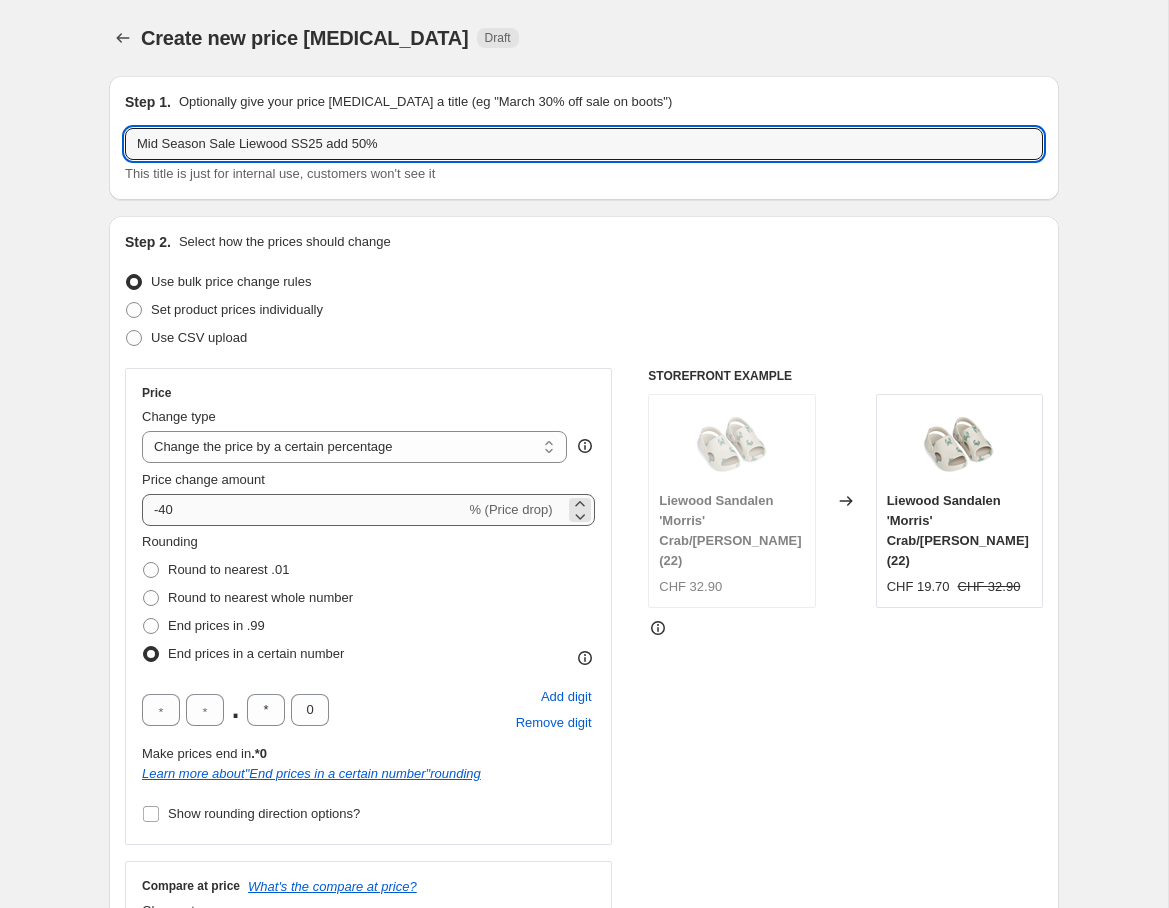 type on "Mid Season Sale Liewood SS25 add 50%" 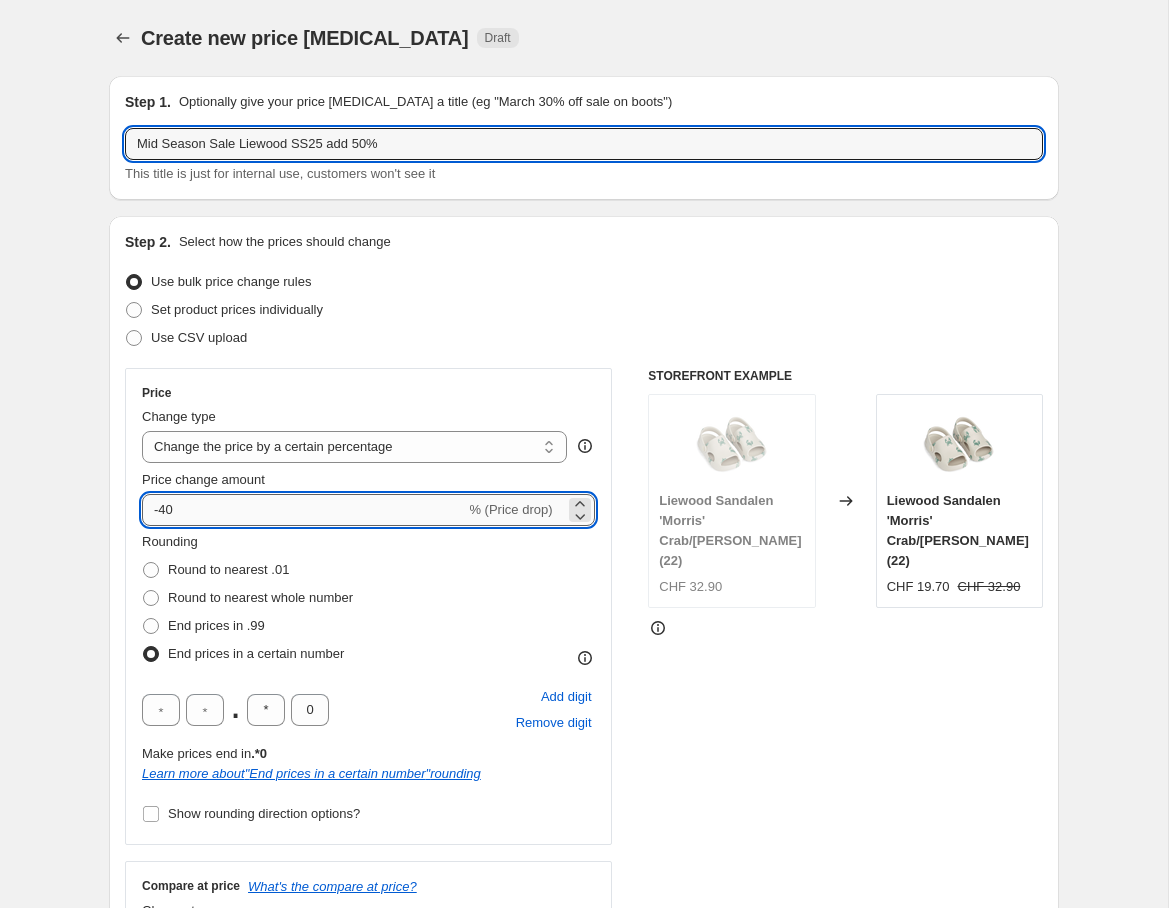 click on "-40" at bounding box center (303, 510) 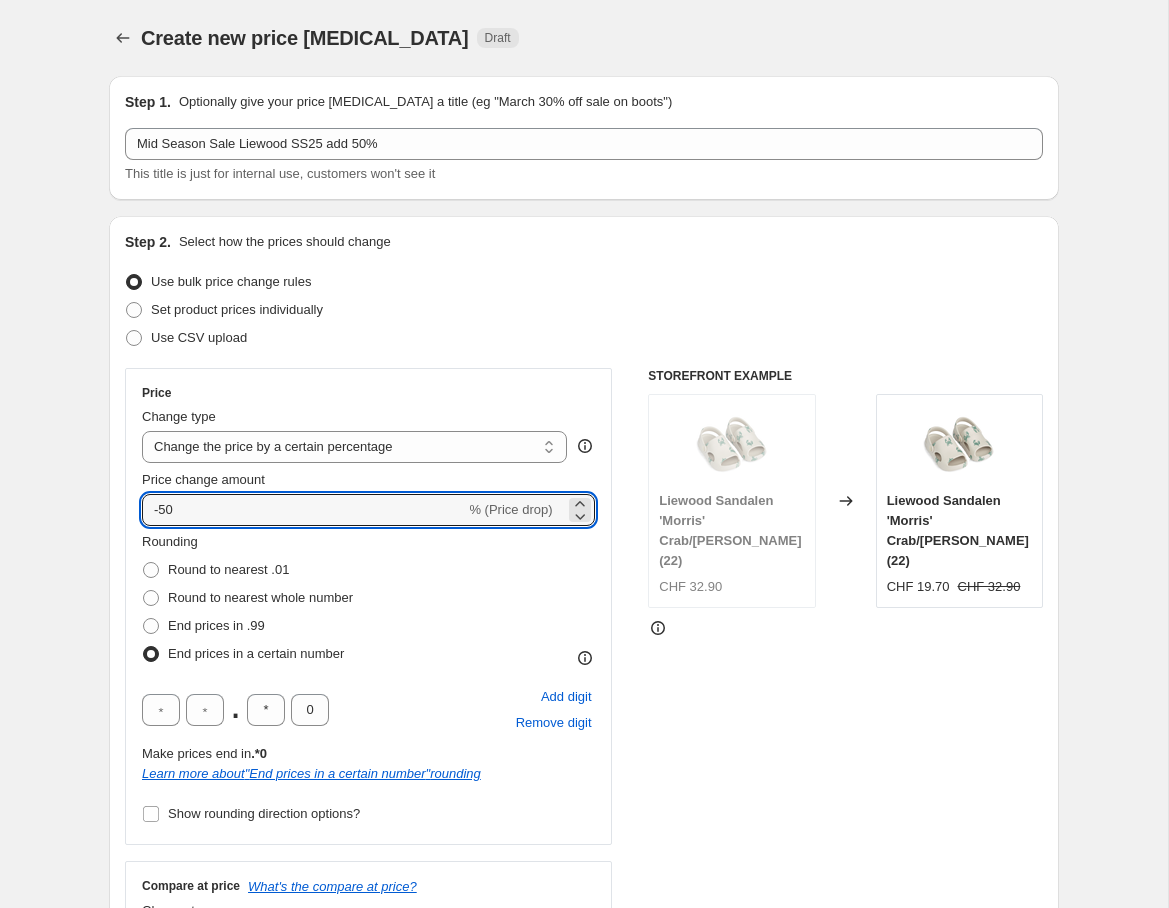 type on "-50" 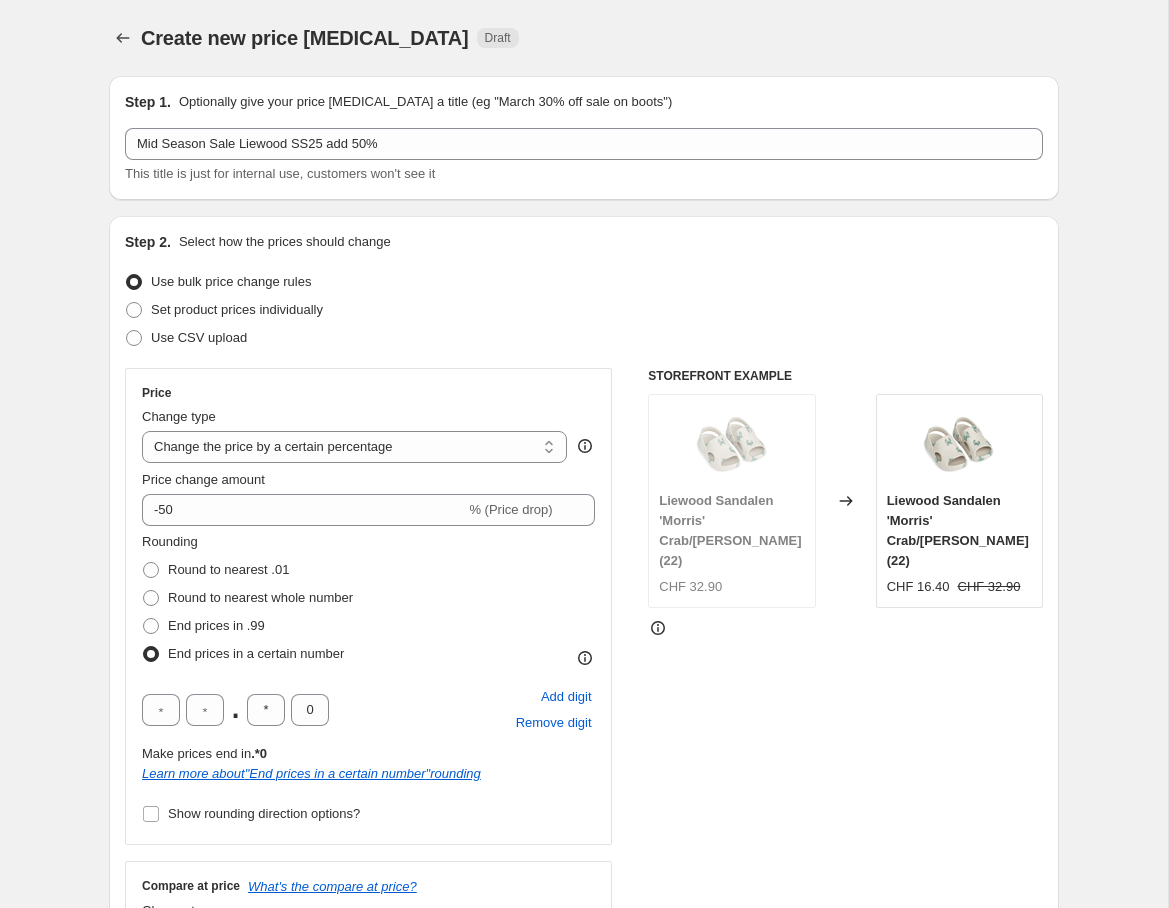 click on "STOREFRONT EXAMPLE Liewood  Sandalen 'Morris' Crab/[PERSON_NAME] (22) CHF 32.90 Changed to Liewood  Sandalen 'Morris' Crab/Sandy (22) CHF 16.40 CHF 32.90" at bounding box center (845, 671) 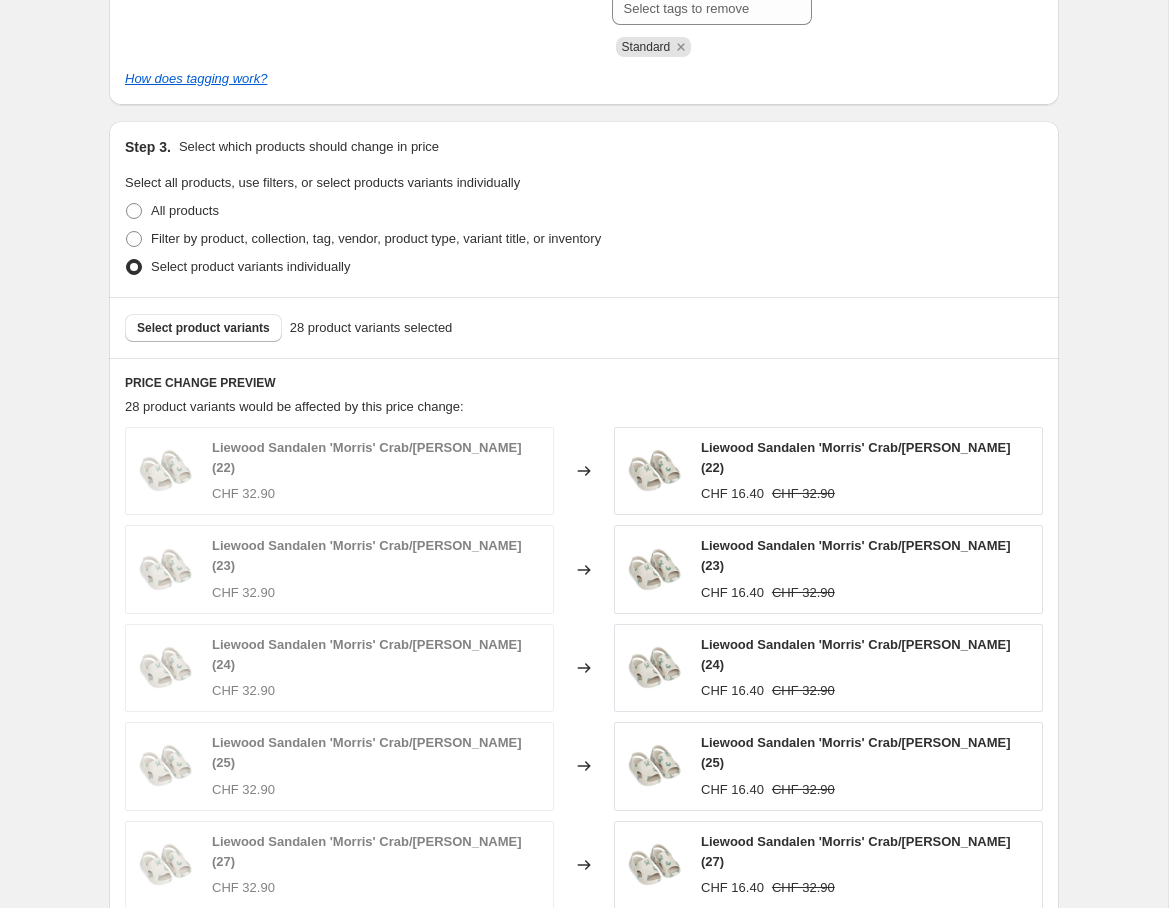 scroll, scrollTop: 1380, scrollLeft: 0, axis: vertical 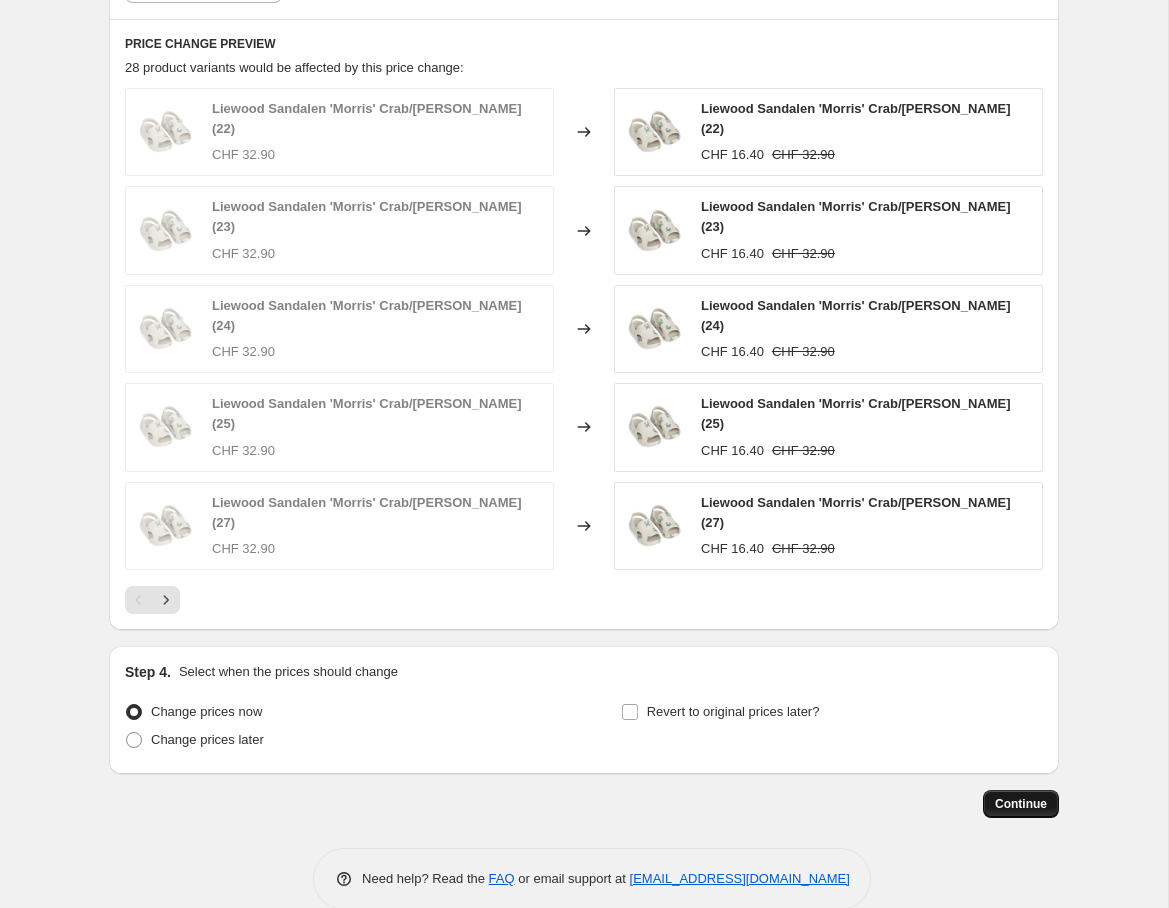 click on "Continue" at bounding box center [1021, 804] 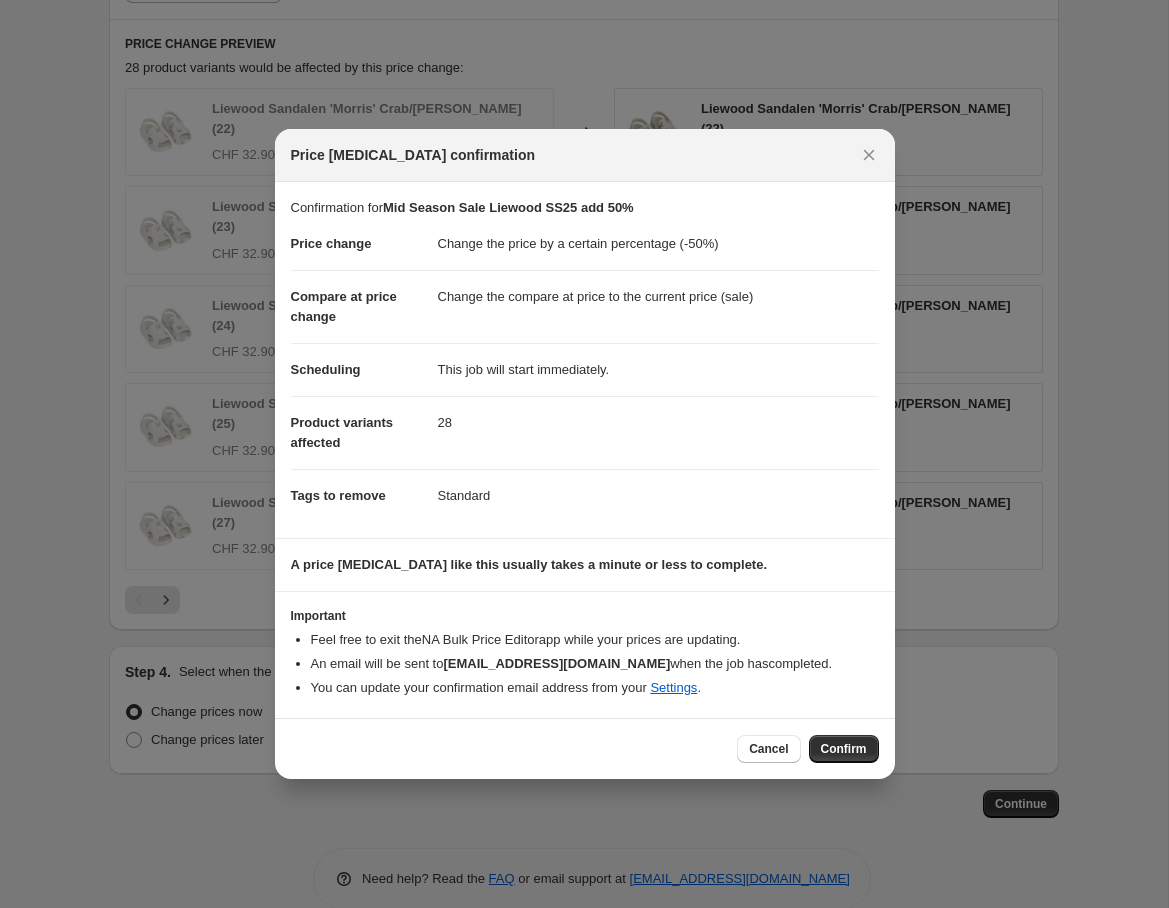 click on "Confirm" at bounding box center (844, 749) 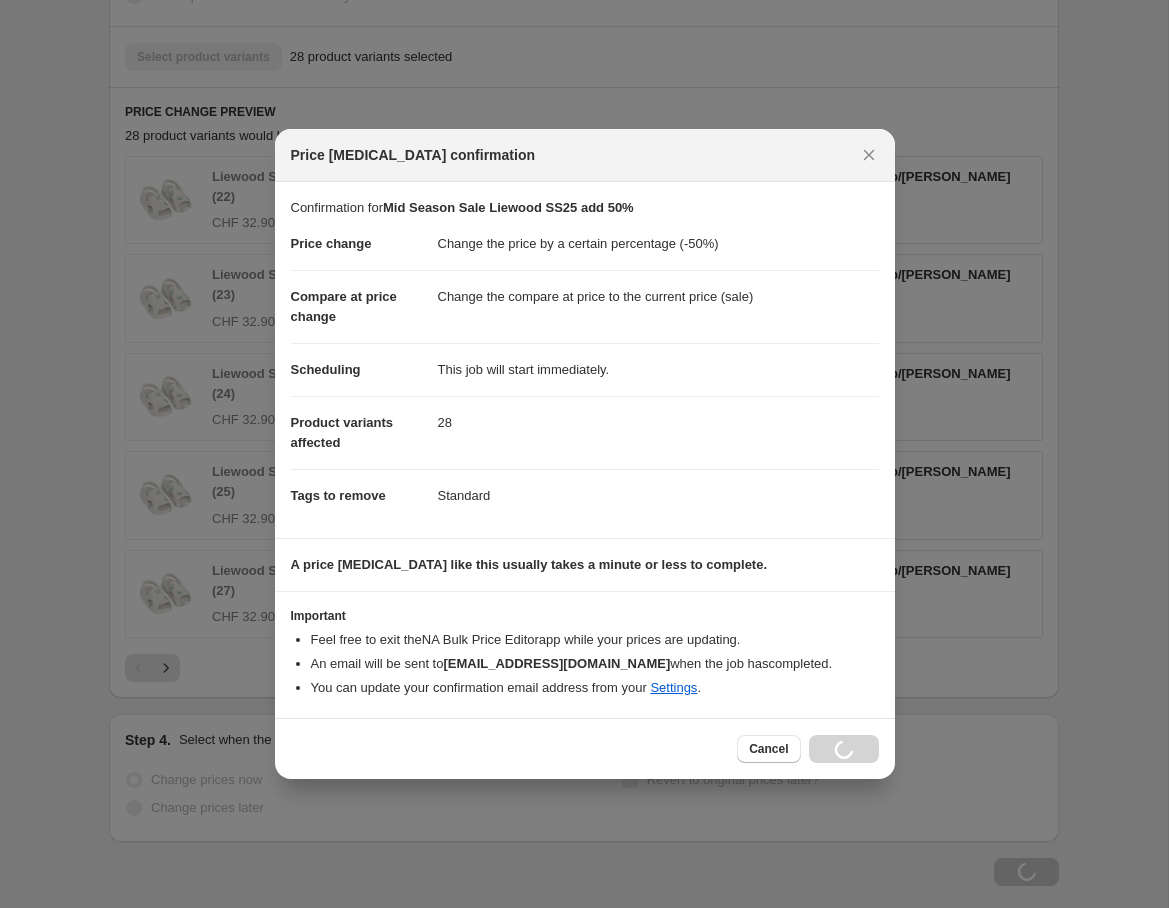 scroll, scrollTop: 1448, scrollLeft: 0, axis: vertical 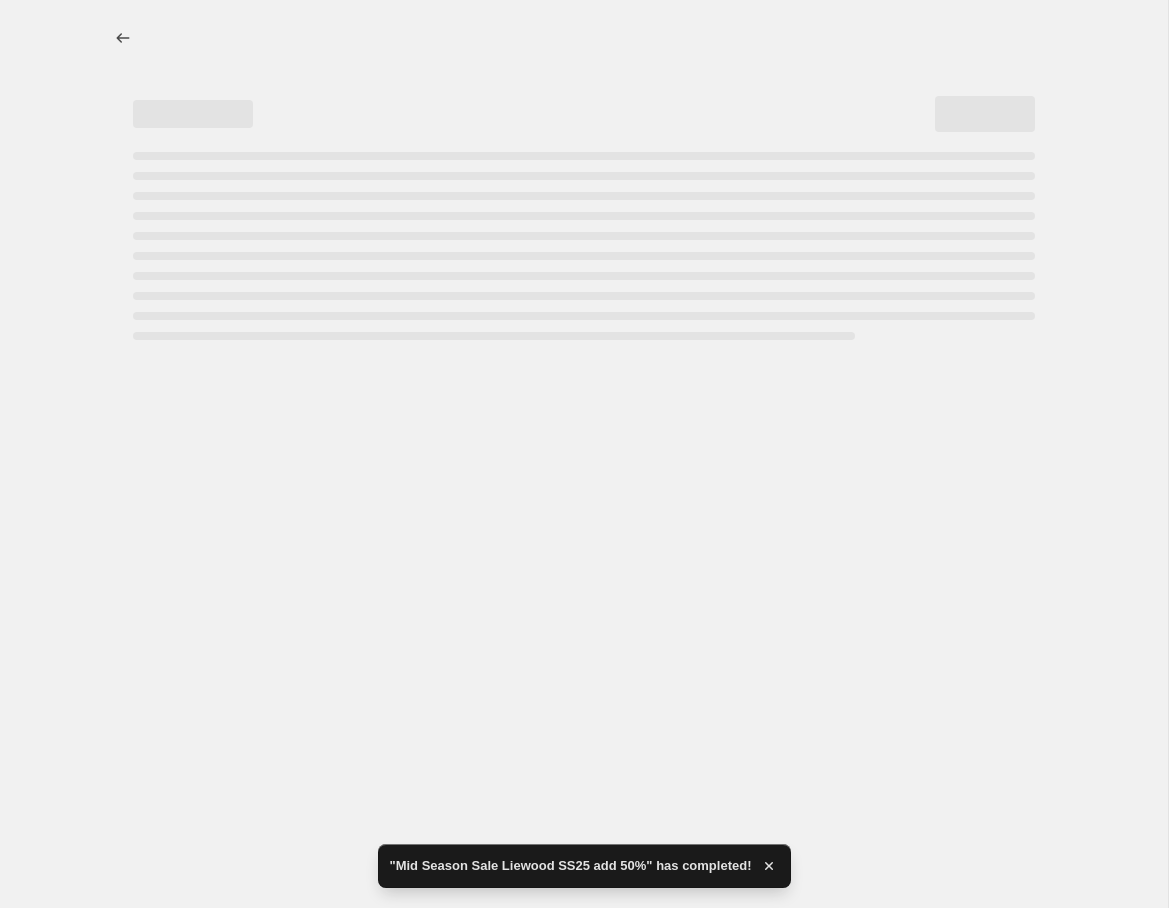 select on "percentage" 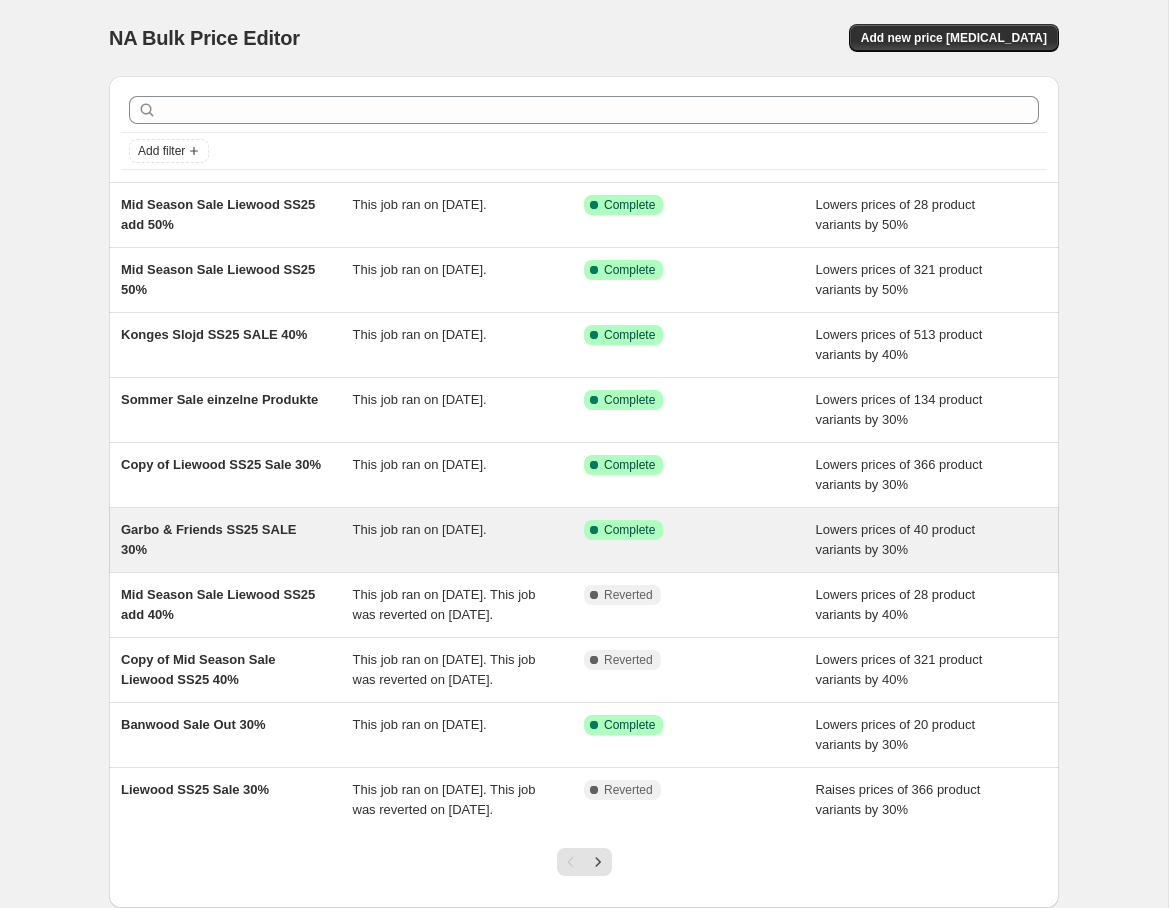 click on "Garbo & Friends SS25 SALE 30%" at bounding box center (209, 539) 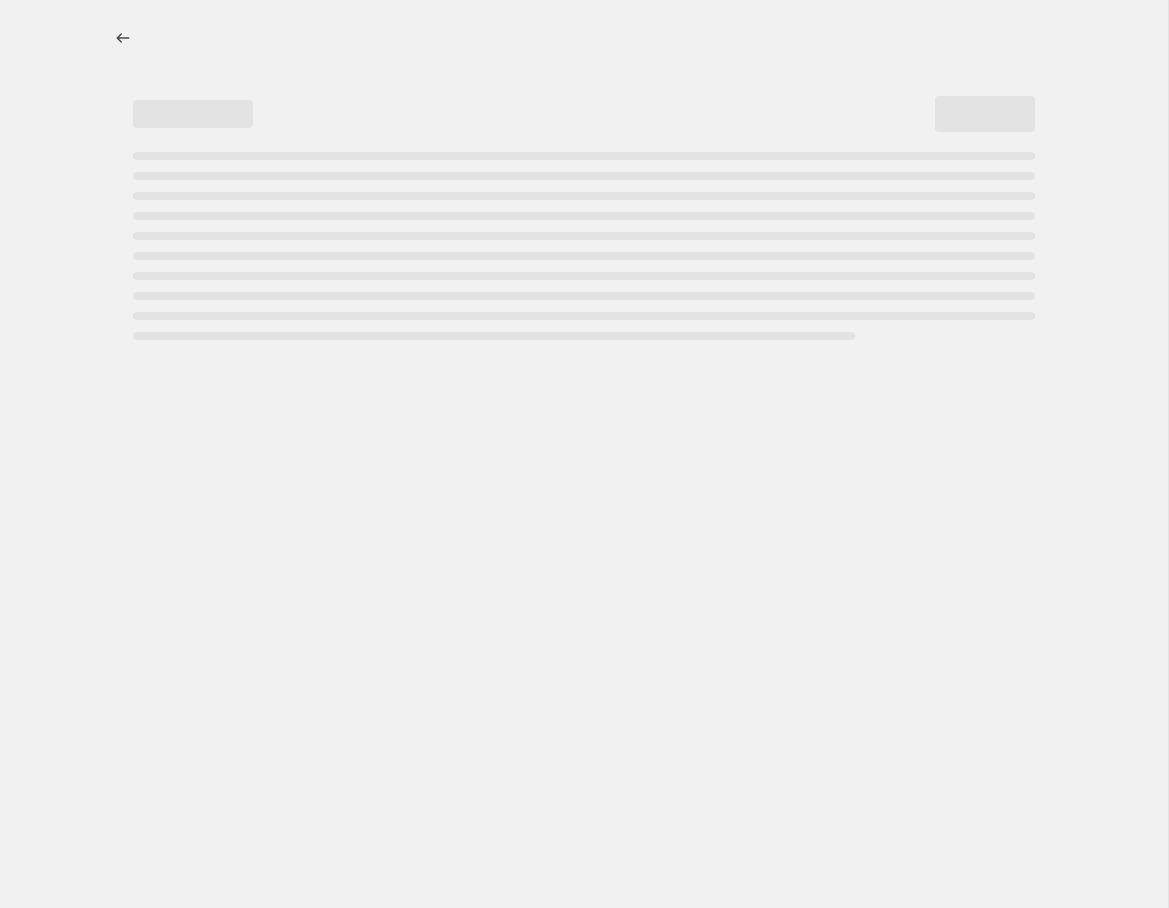 select on "percentage" 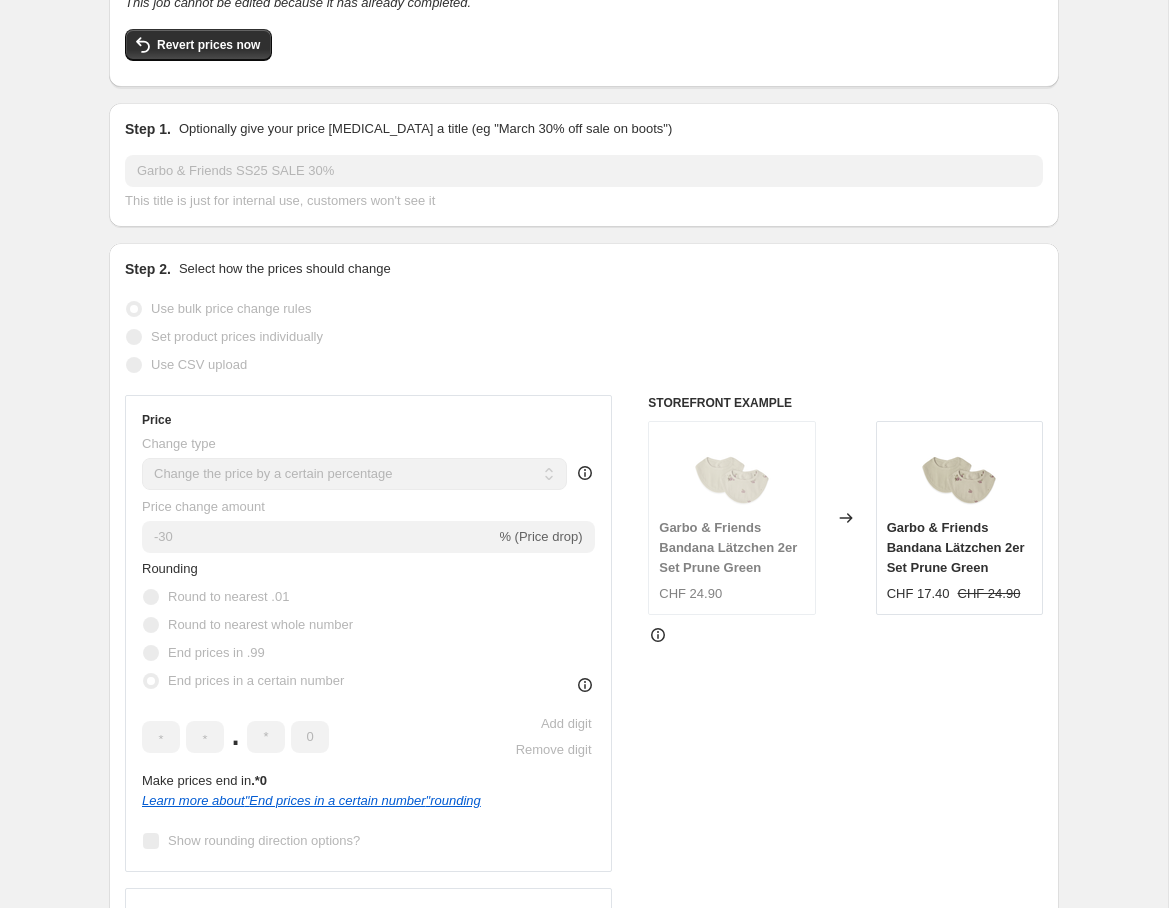 scroll, scrollTop: 0, scrollLeft: 0, axis: both 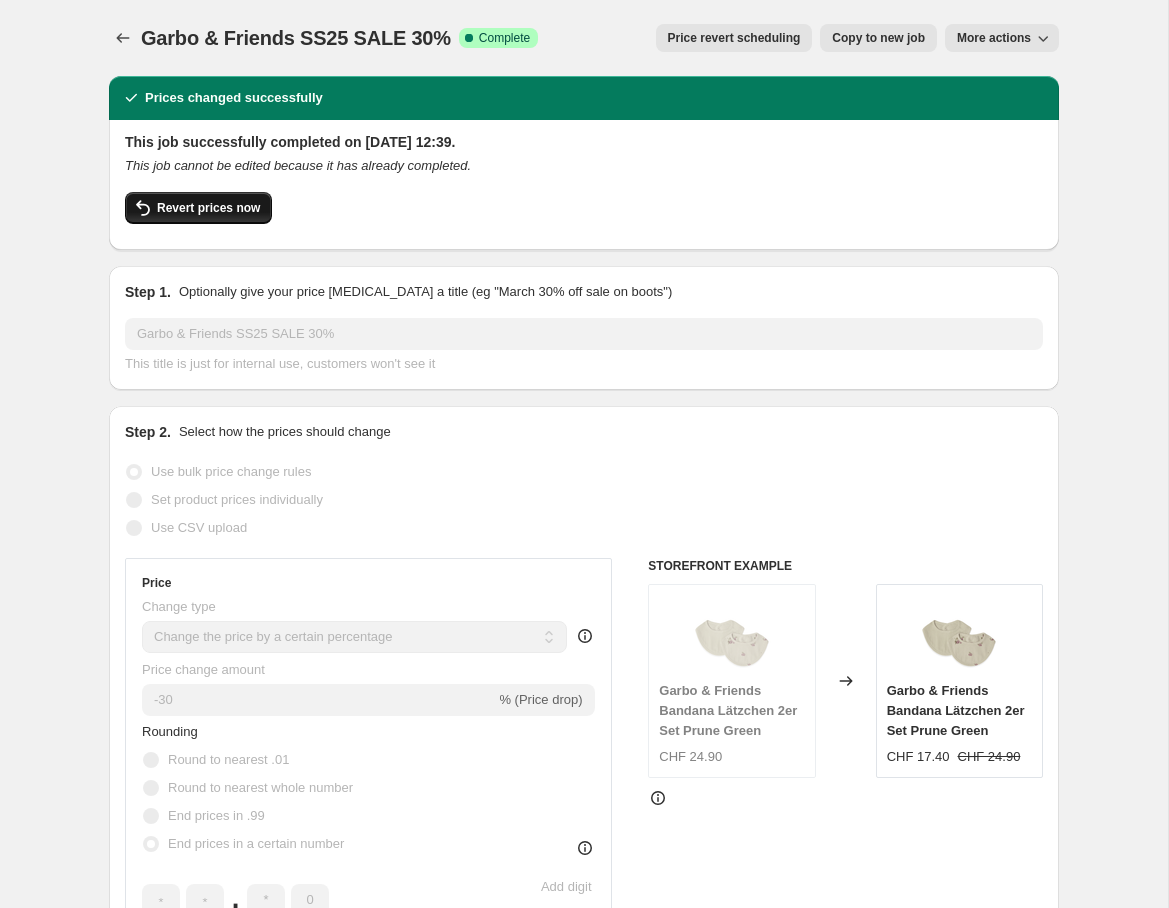 click on "Revert prices now" at bounding box center [208, 208] 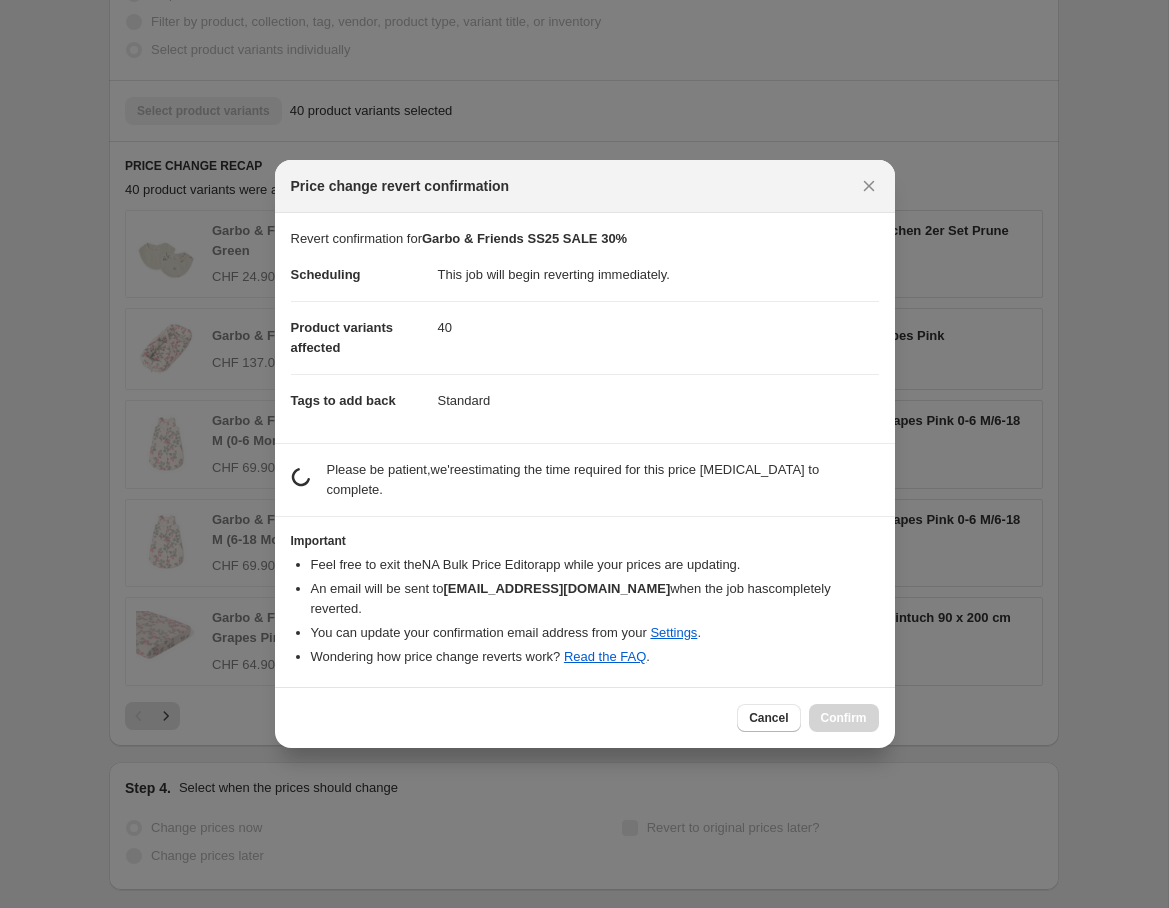 scroll, scrollTop: 0, scrollLeft: 0, axis: both 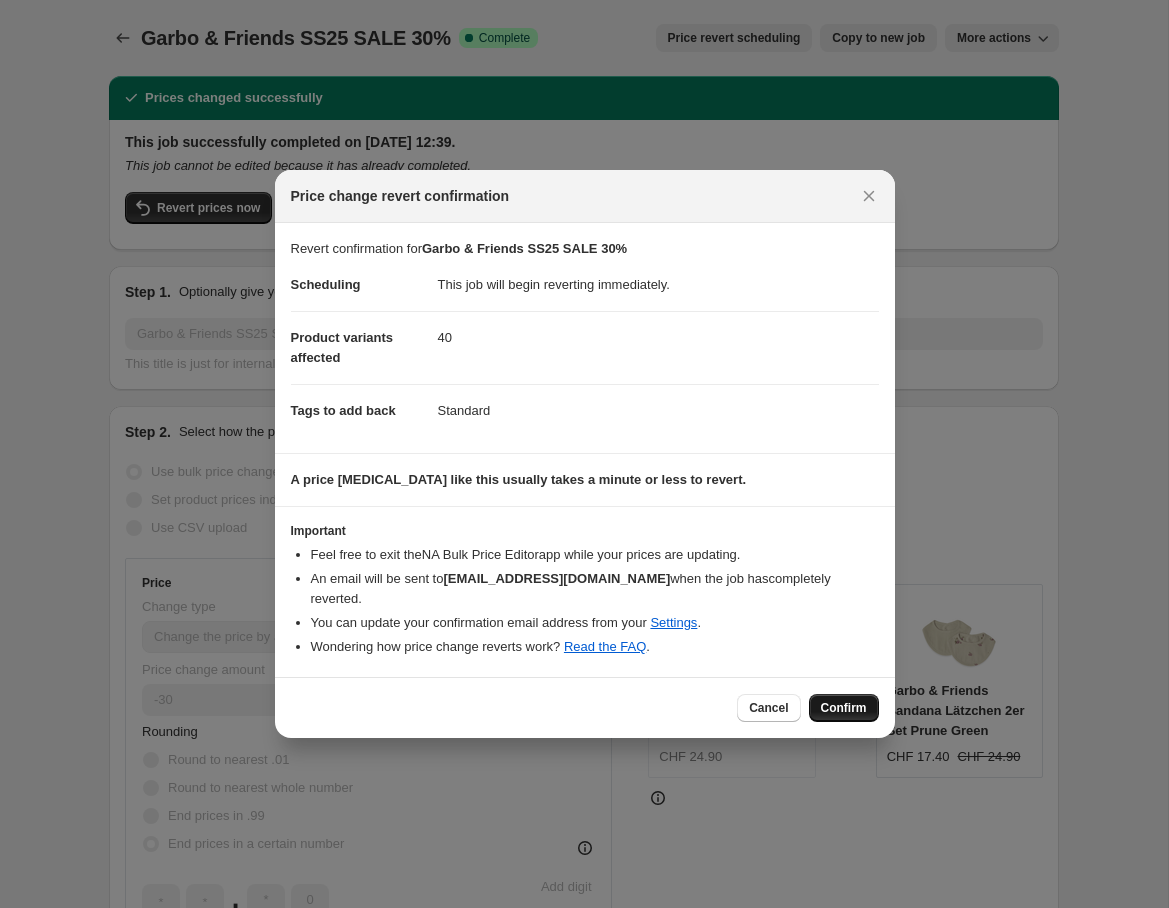 click on "Confirm" at bounding box center [844, 708] 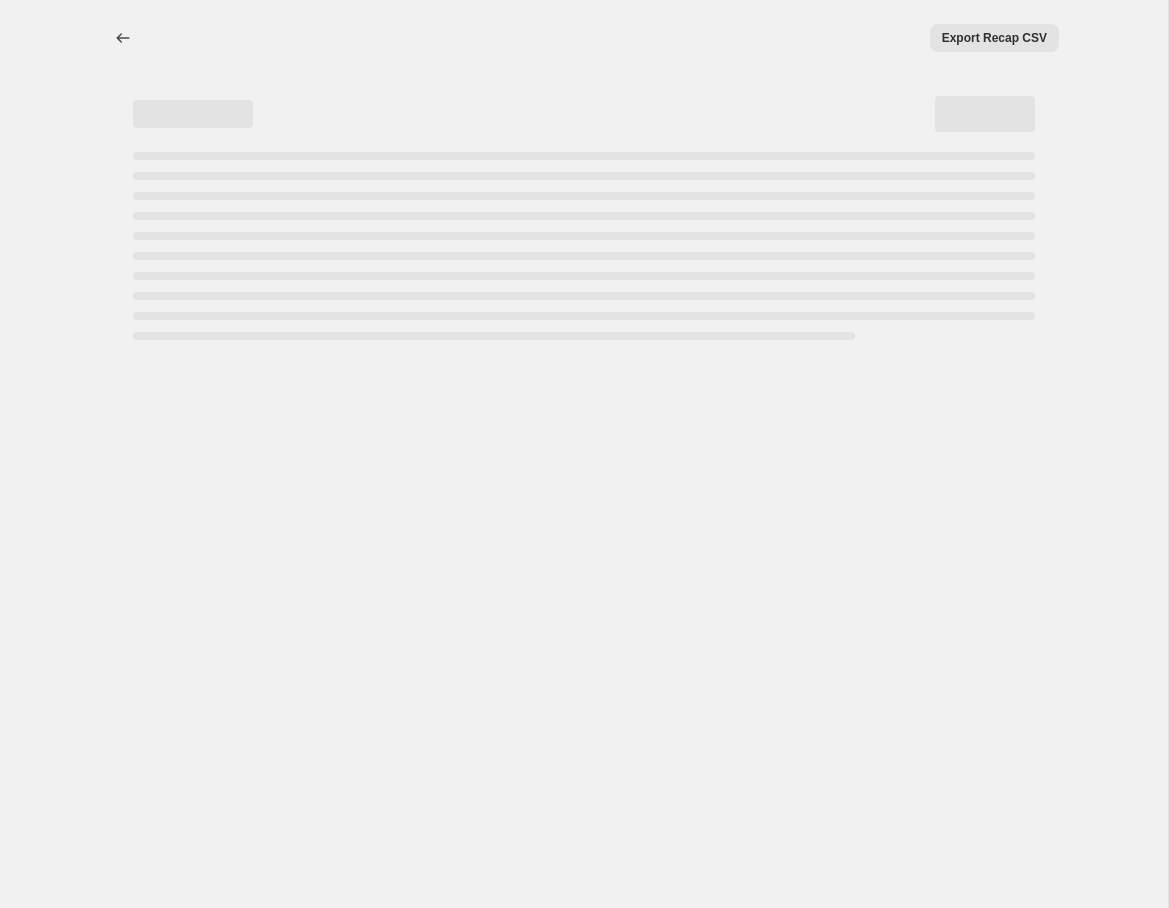 scroll, scrollTop: 0, scrollLeft: 0, axis: both 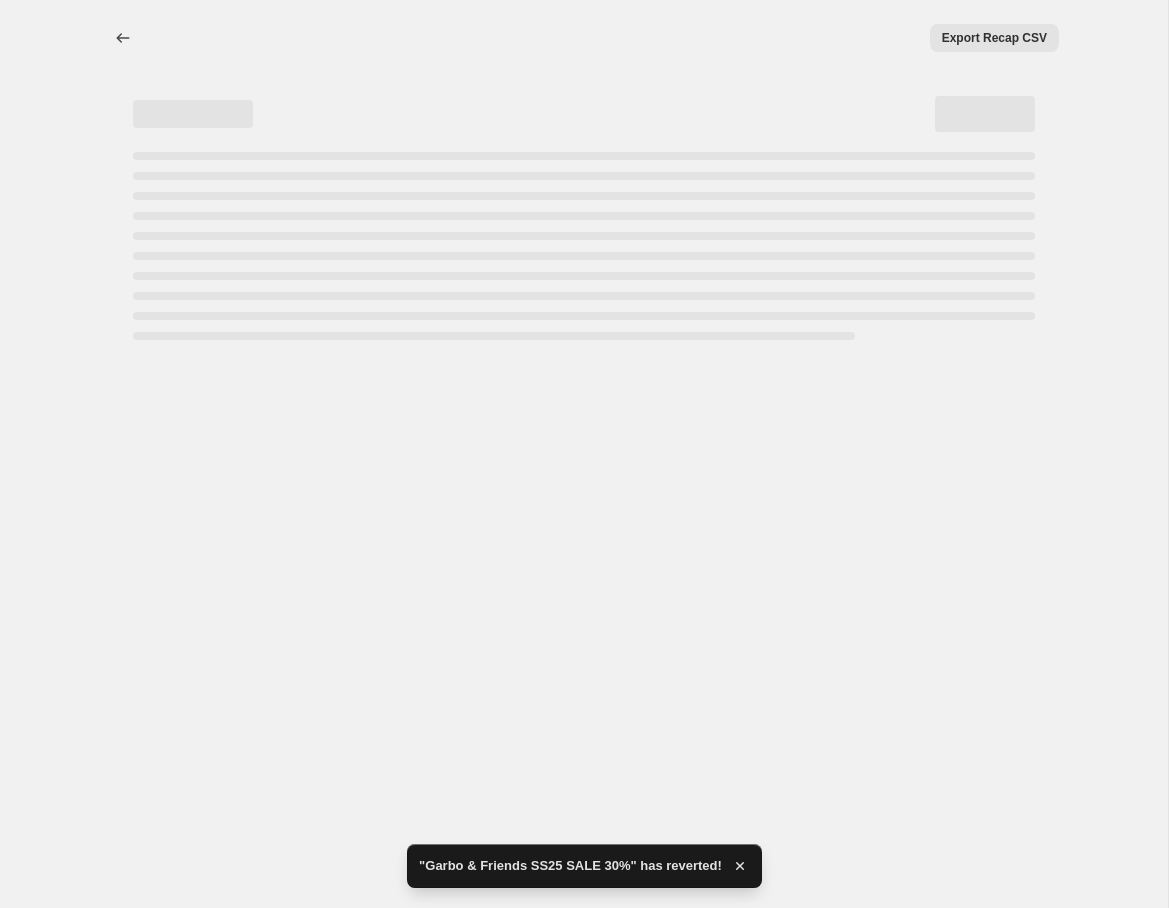 select on "percentage" 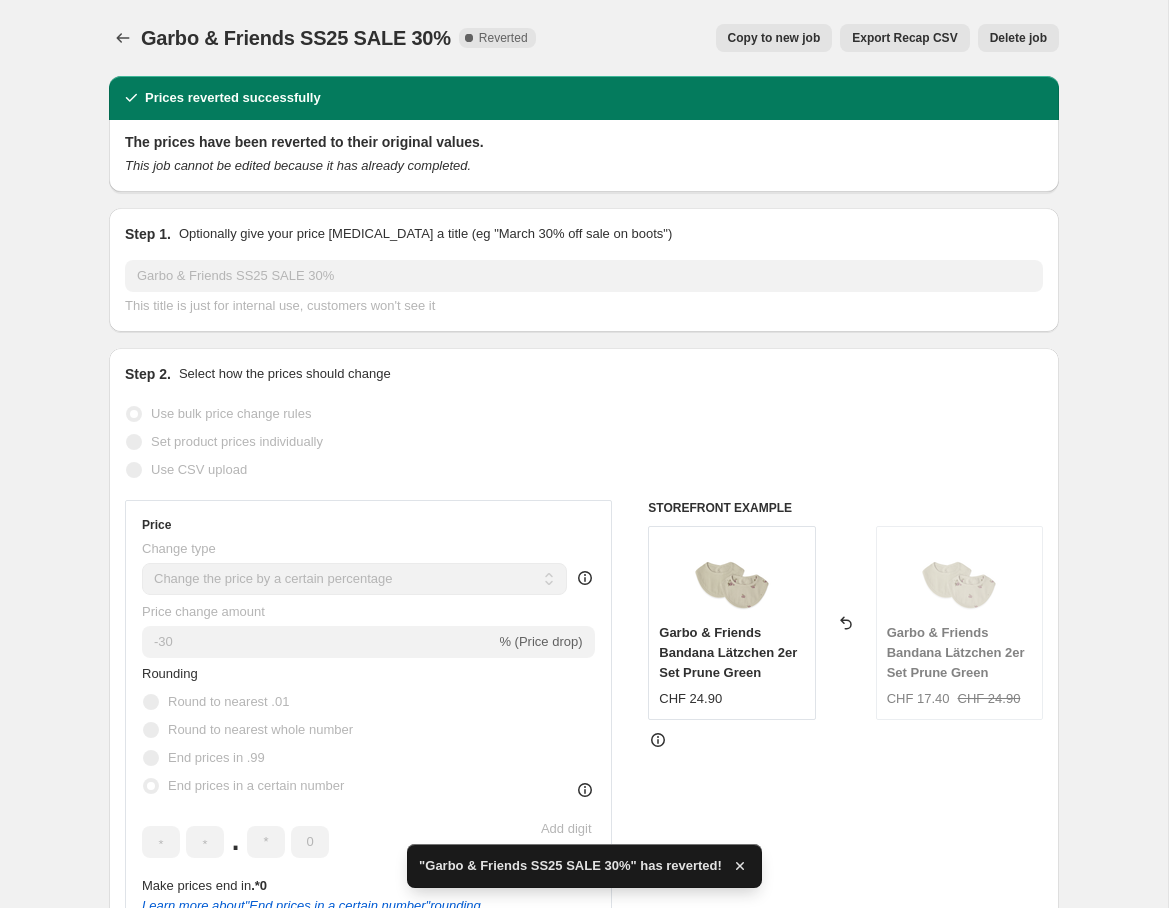 click on "Copy to new job" at bounding box center (774, 38) 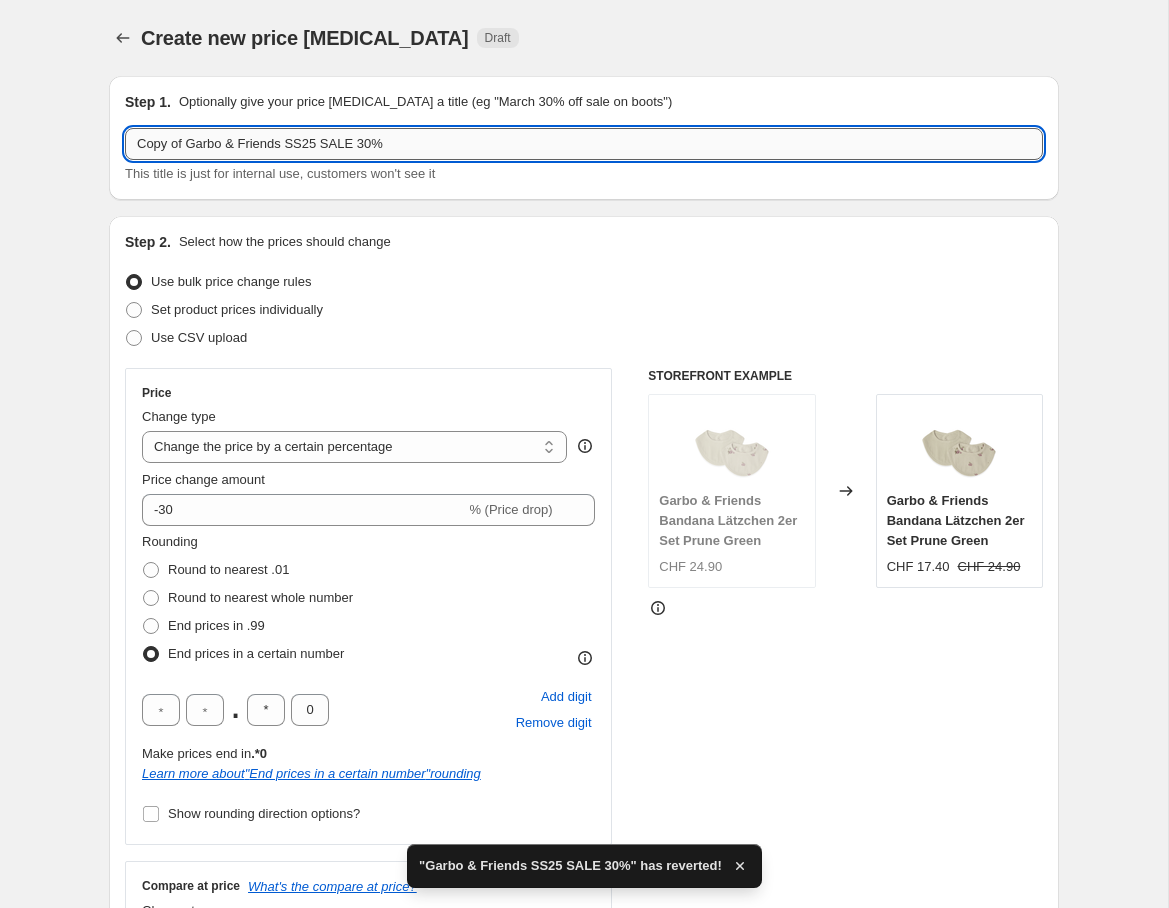 click on "Copy of Garbo & Friends SS25 SALE 30%" at bounding box center (584, 144) 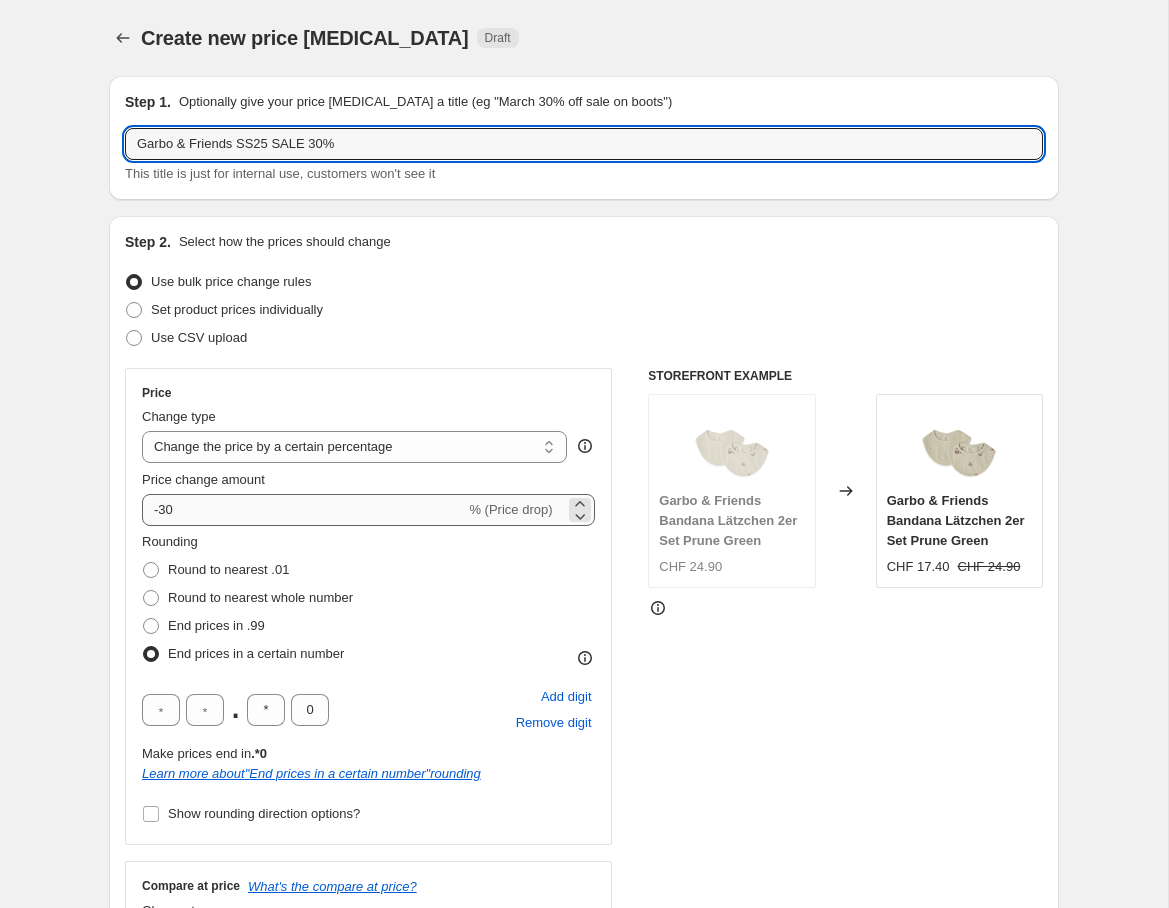 type on "Garbo & Friends SS25 SALE 30%" 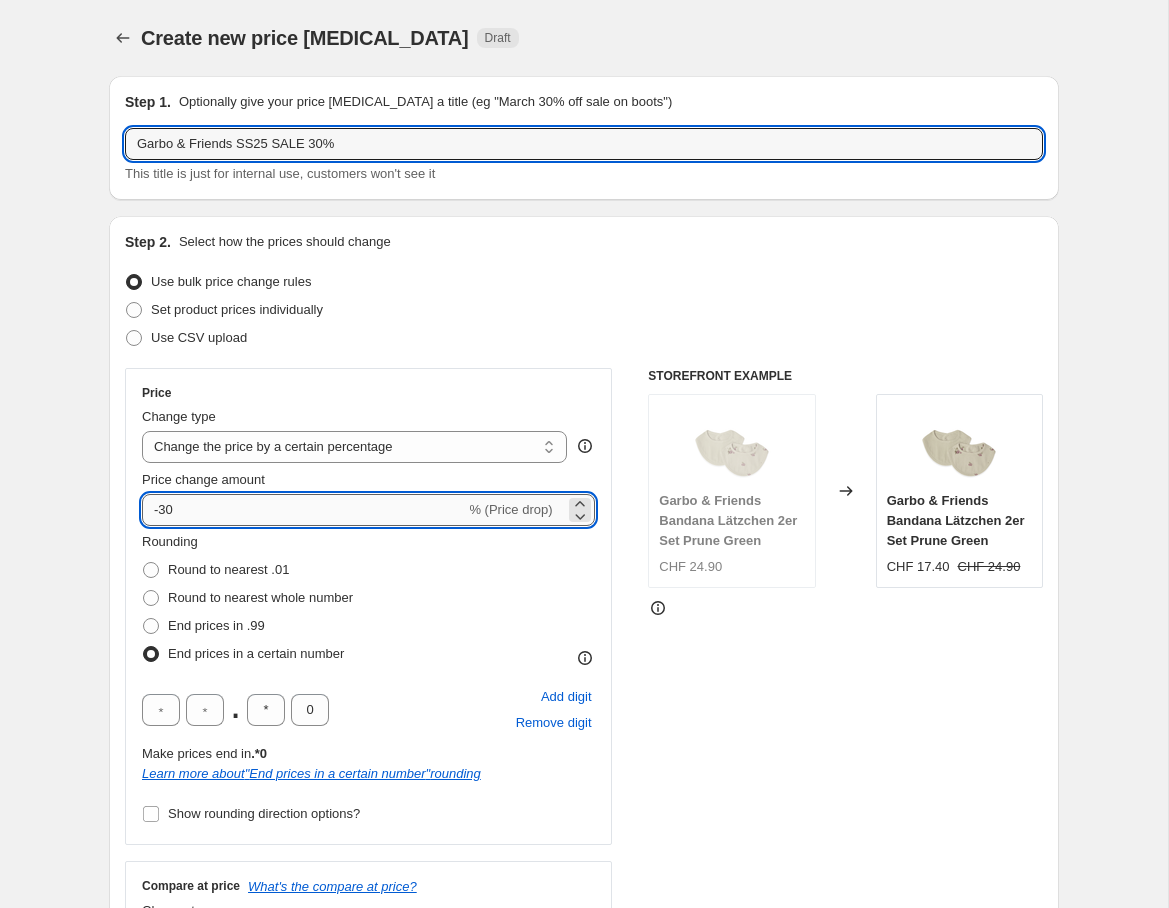 drag, startPoint x: 161, startPoint y: 503, endPoint x: 172, endPoint y: 513, distance: 14.866069 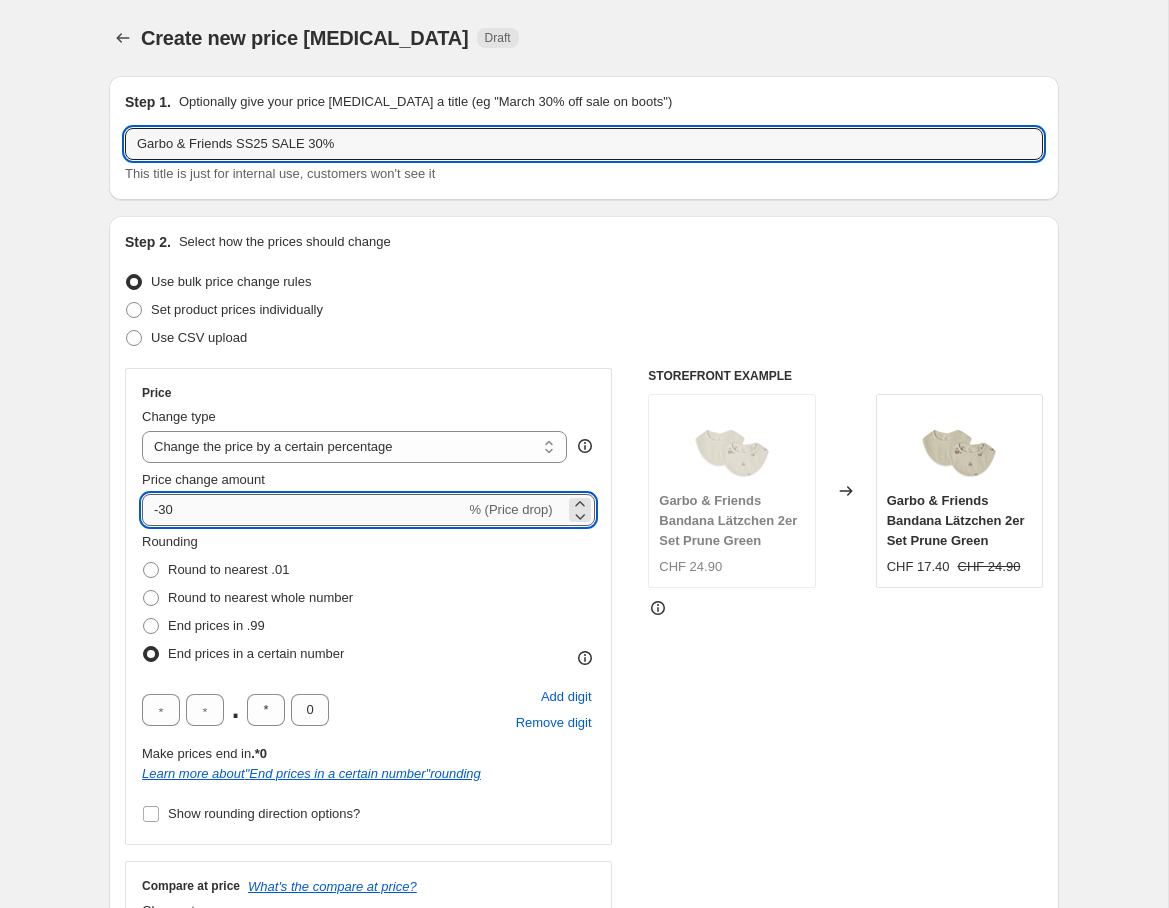 click on "-30" at bounding box center [303, 510] 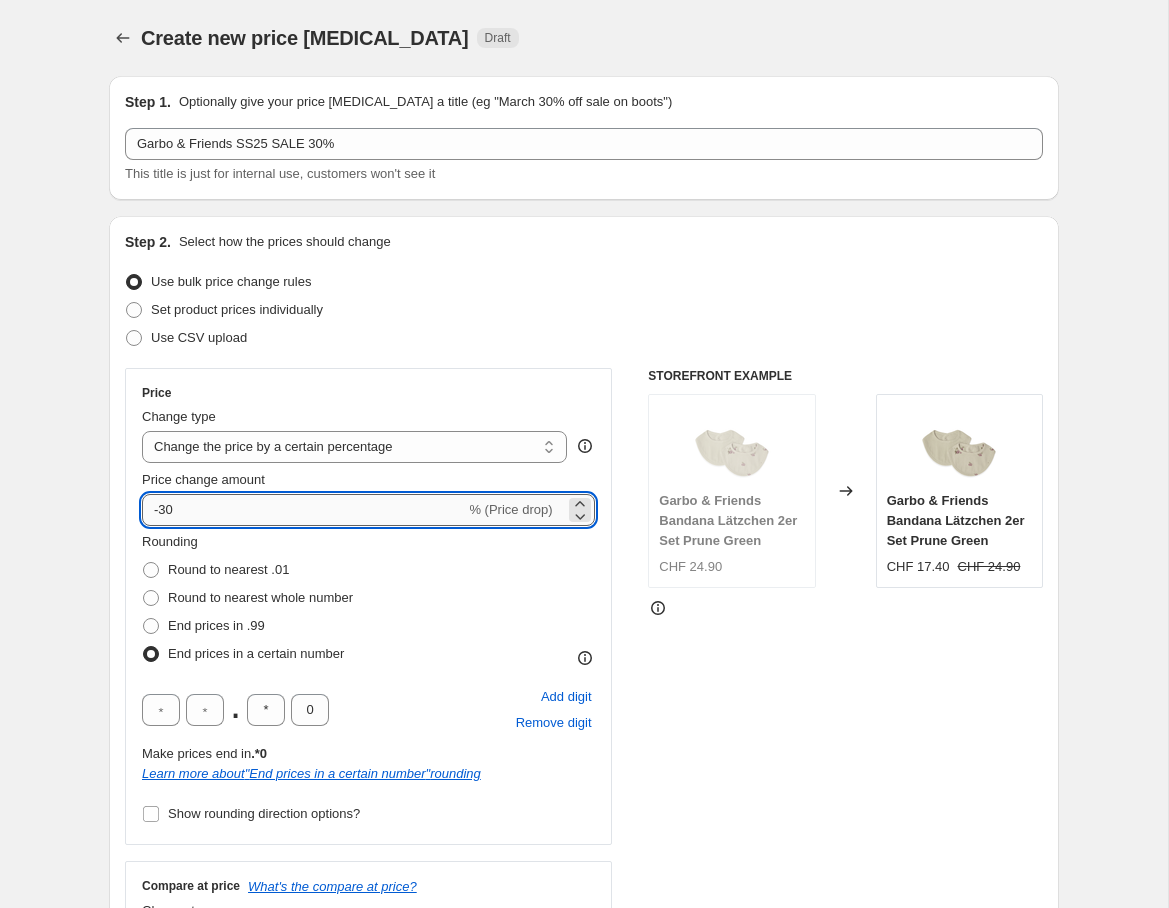 click on "-30" at bounding box center [303, 510] 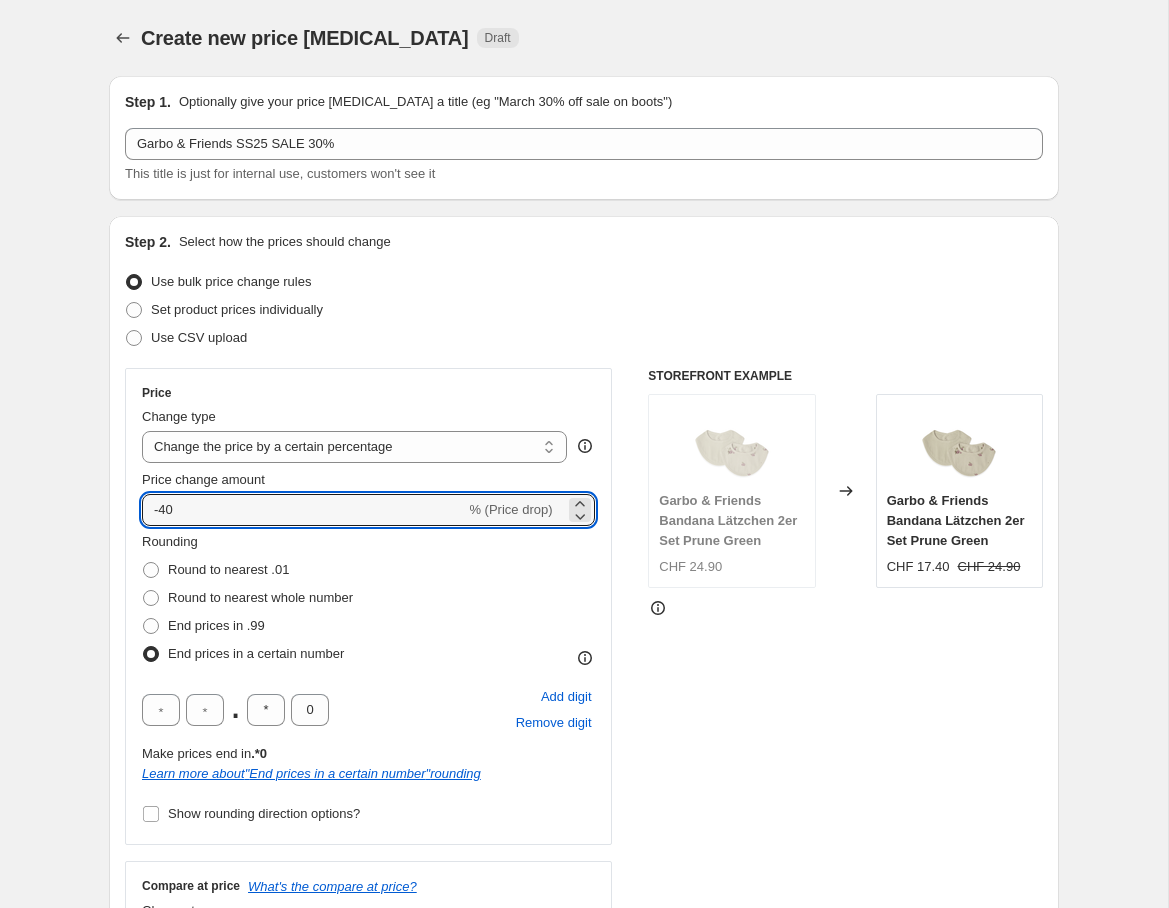 type on "-40" 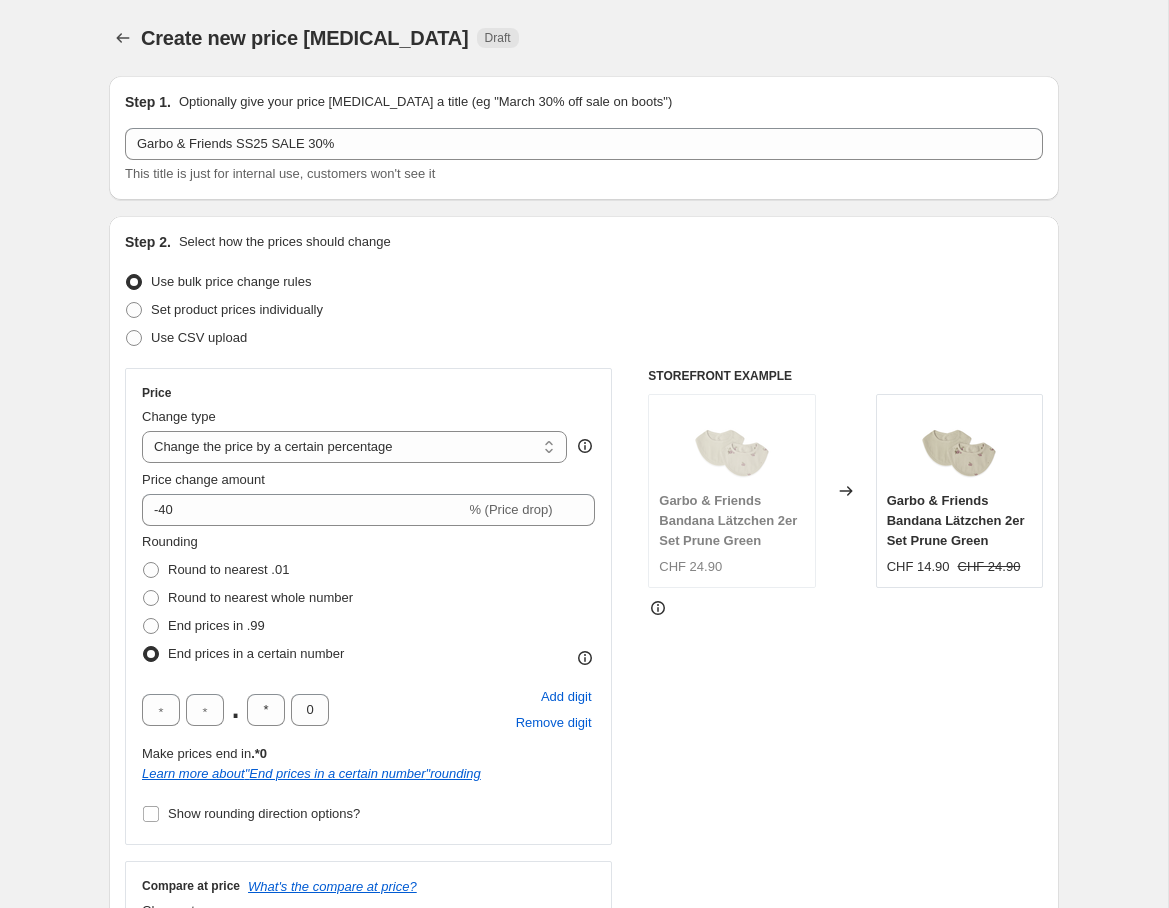 drag, startPoint x: 488, startPoint y: 565, endPoint x: 471, endPoint y: 568, distance: 17.262676 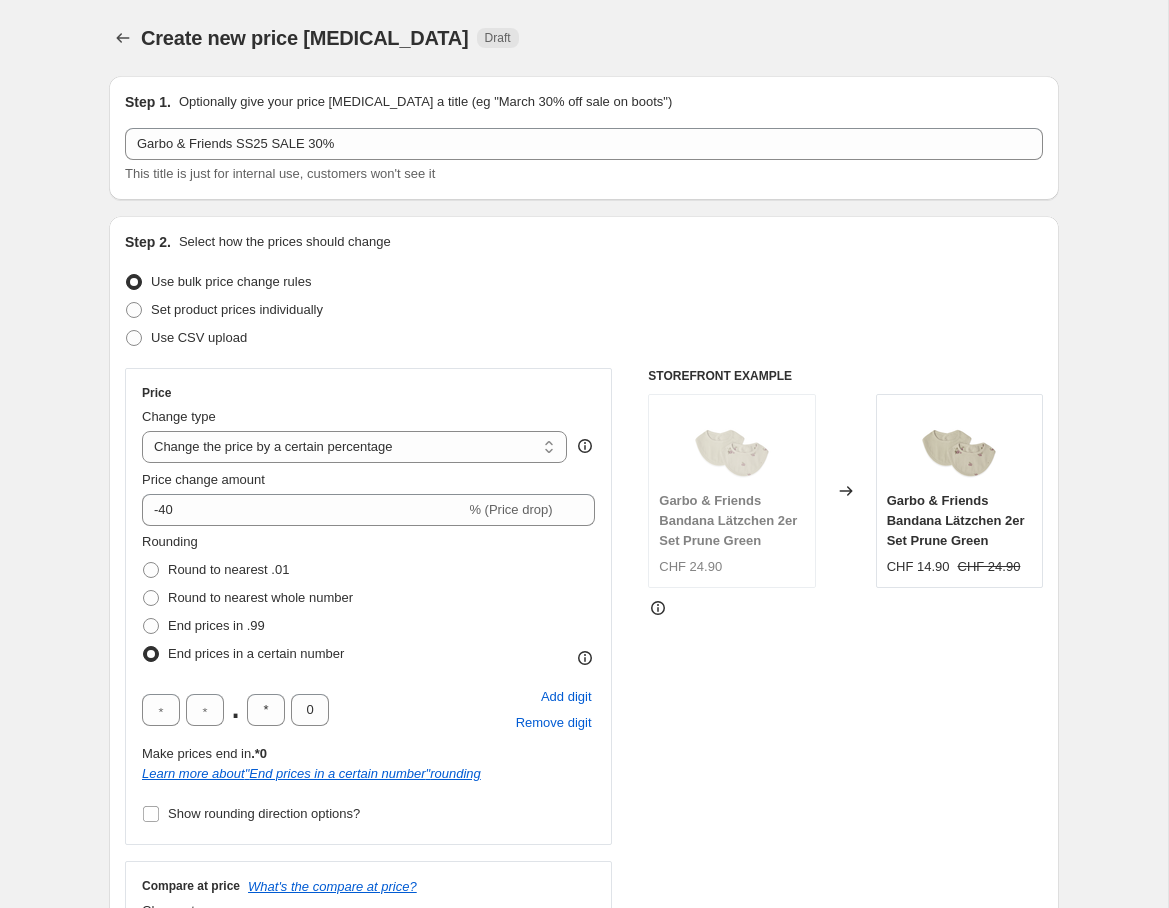 click on "Rounding Round to nearest .01 Round to nearest whole number End prices in .99 End prices in a certain number" at bounding box center [368, 600] 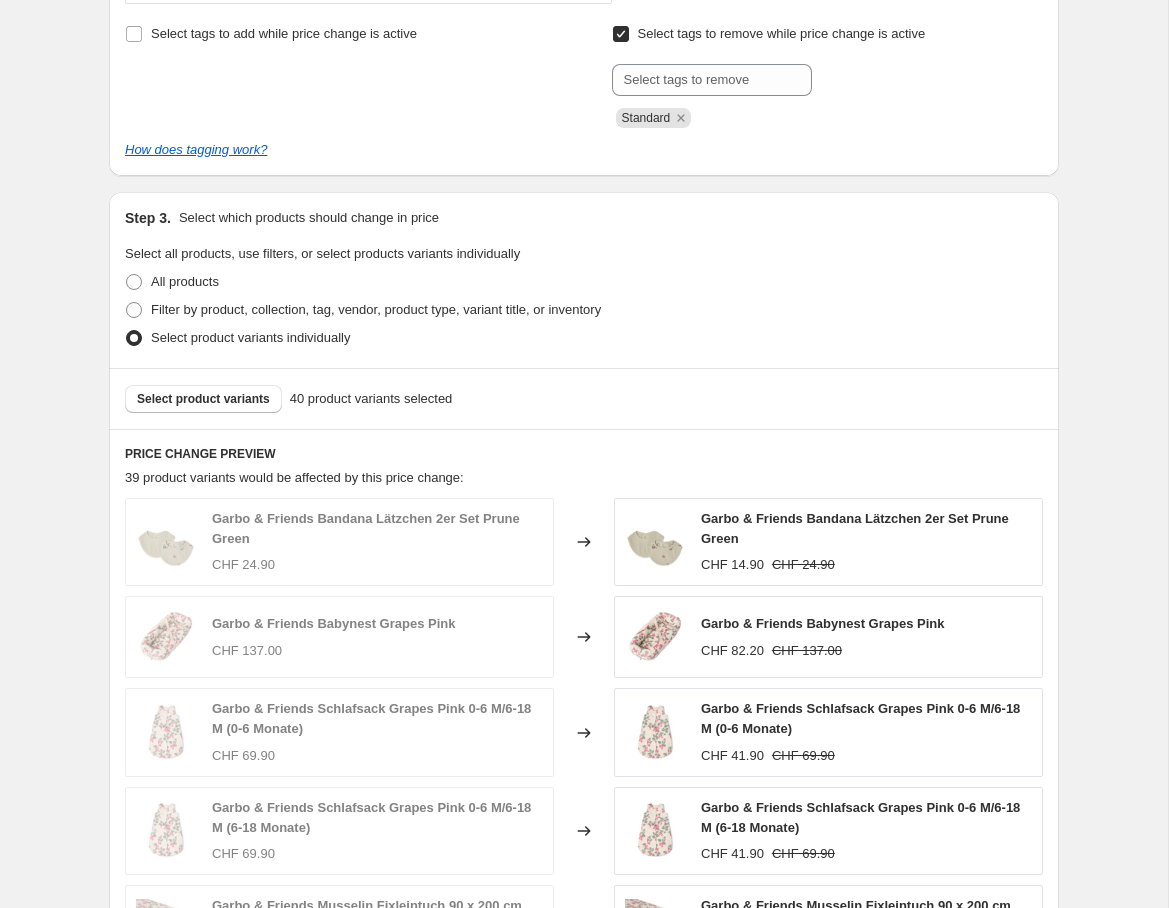 scroll, scrollTop: 1406, scrollLeft: 0, axis: vertical 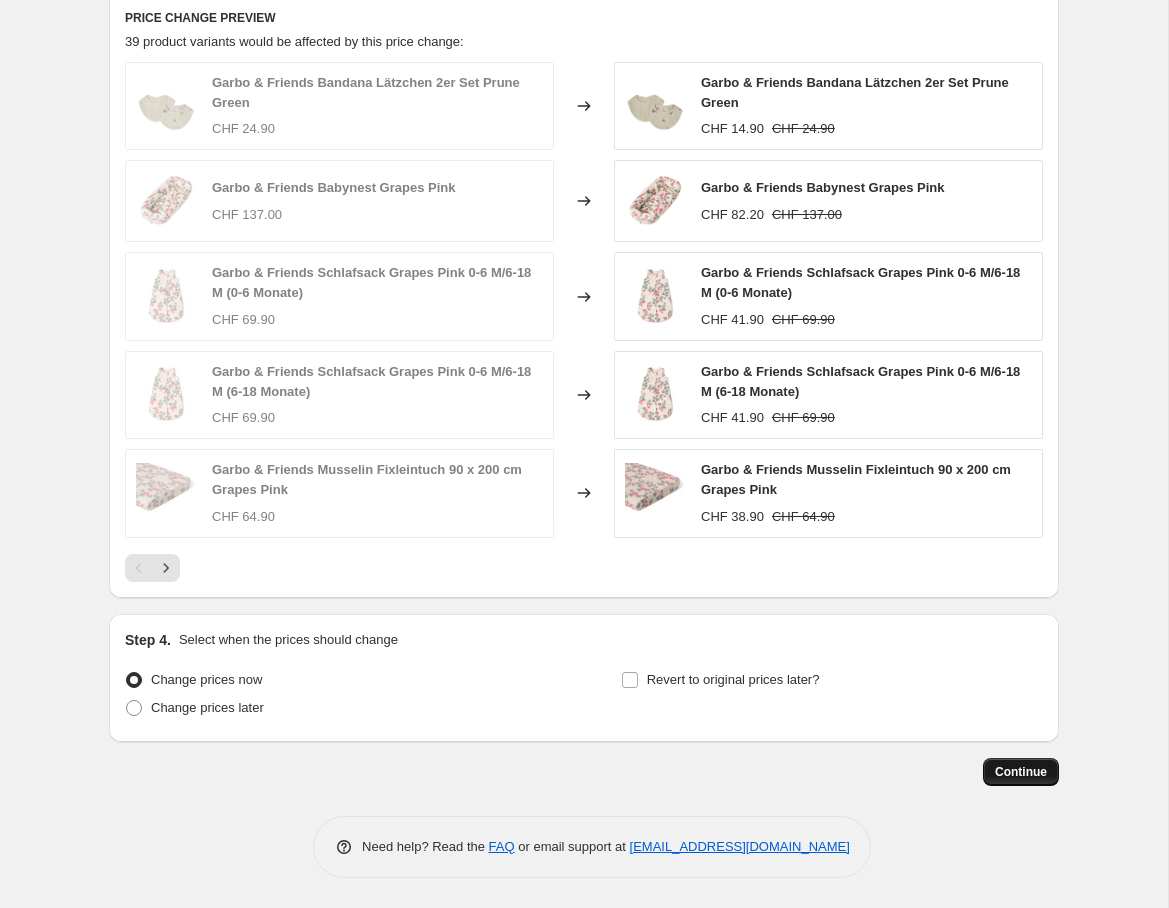 click on "Continue" at bounding box center (1021, 772) 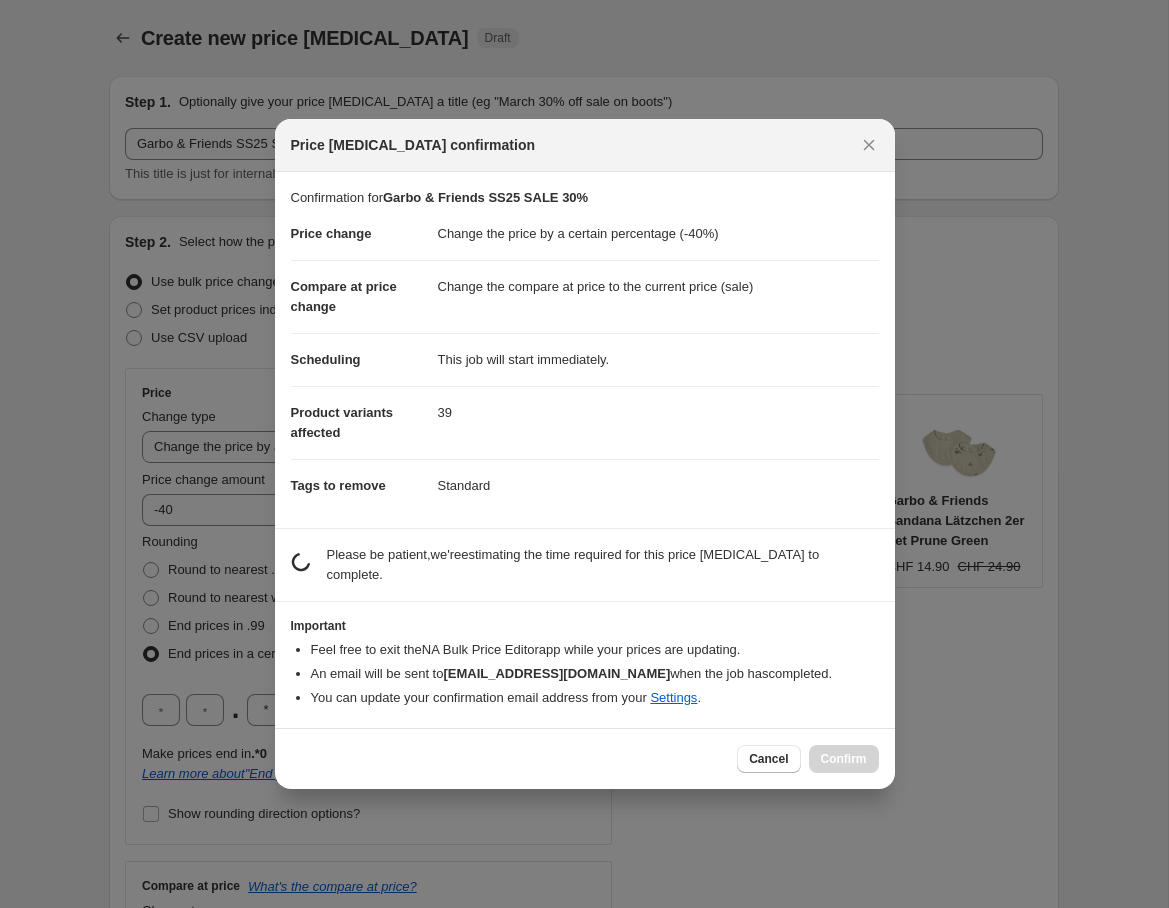 scroll, scrollTop: 0, scrollLeft: 0, axis: both 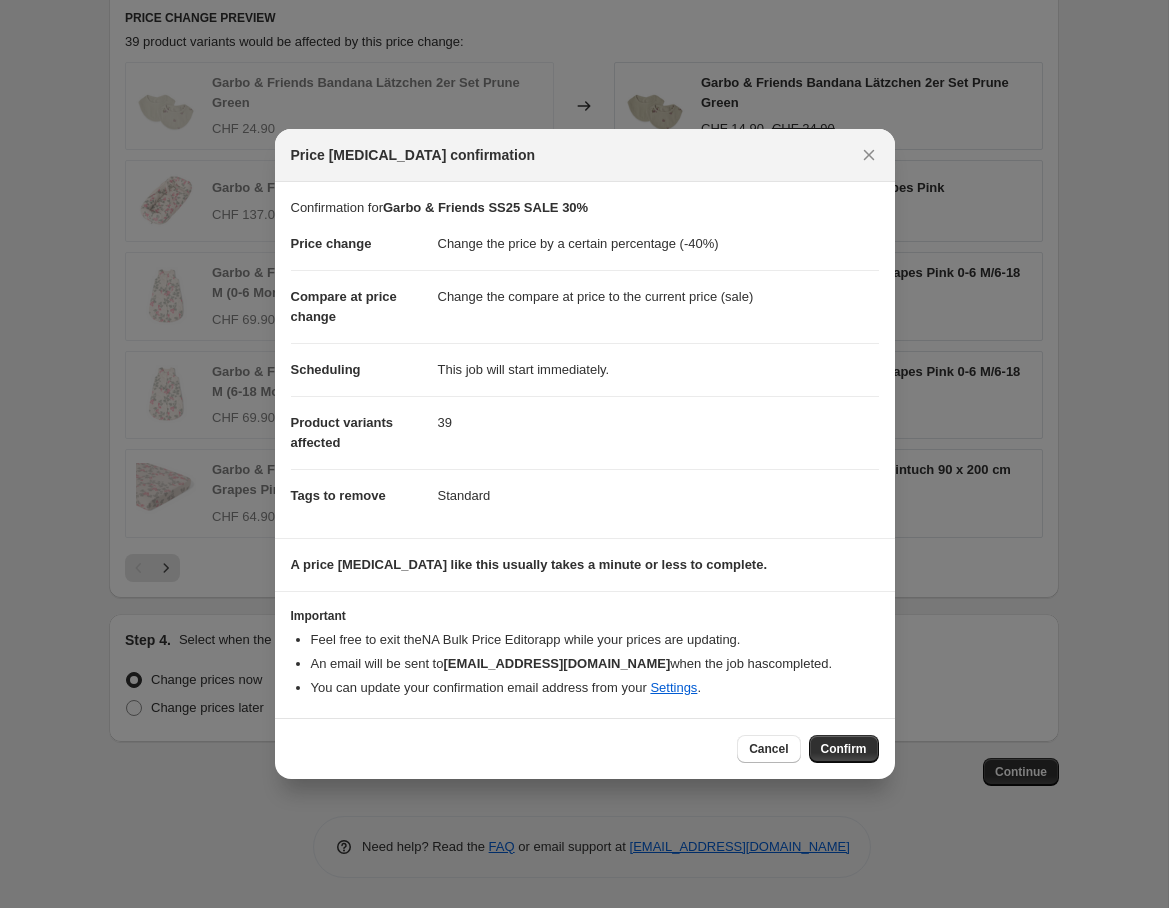 click on "Confirm" at bounding box center [844, 749] 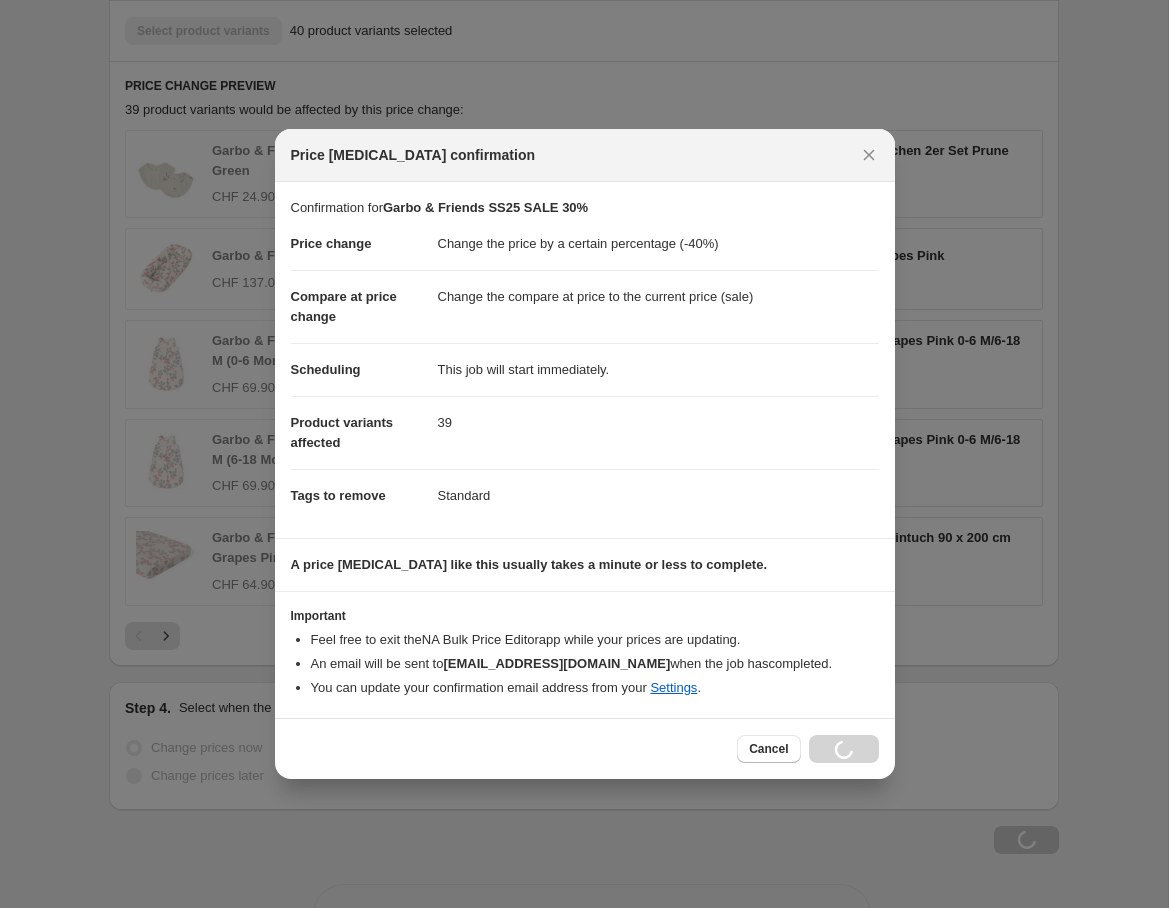 scroll, scrollTop: 1474, scrollLeft: 0, axis: vertical 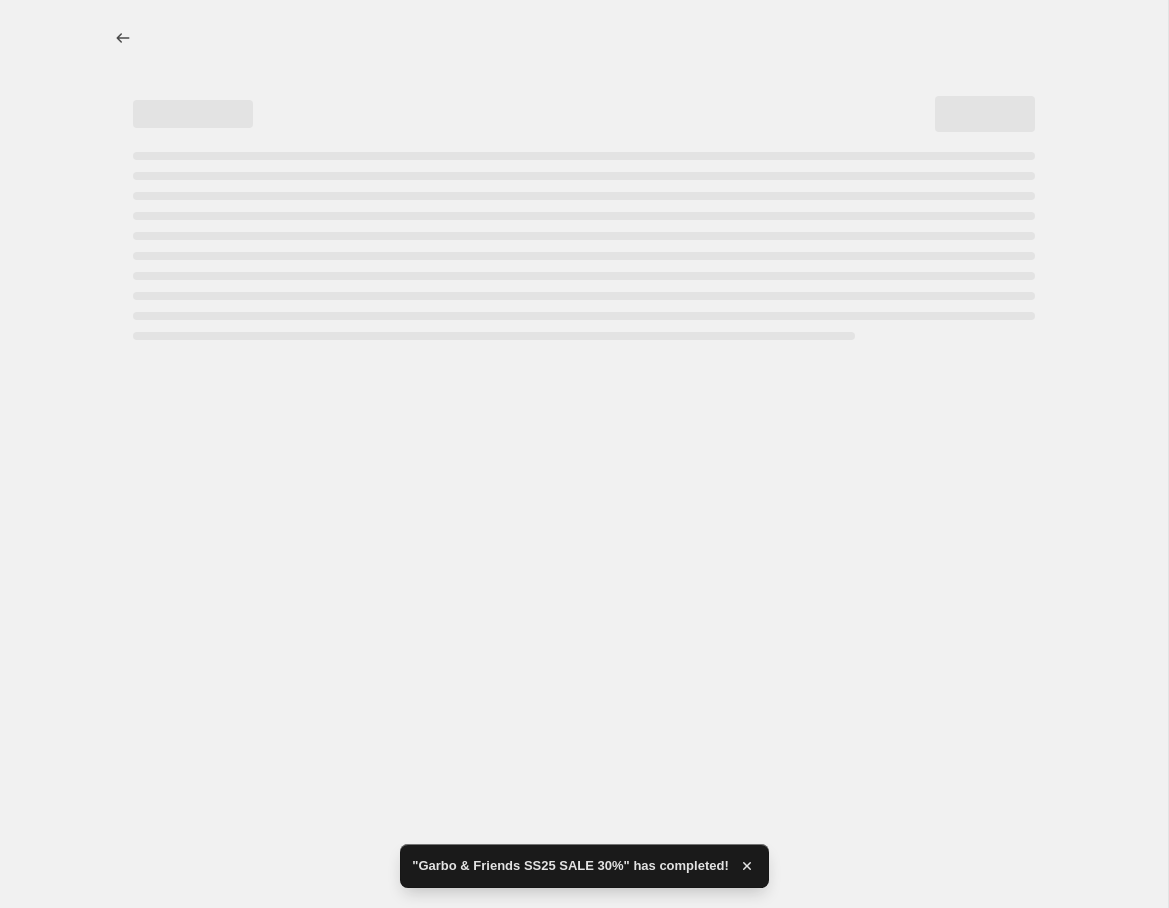 select on "percentage" 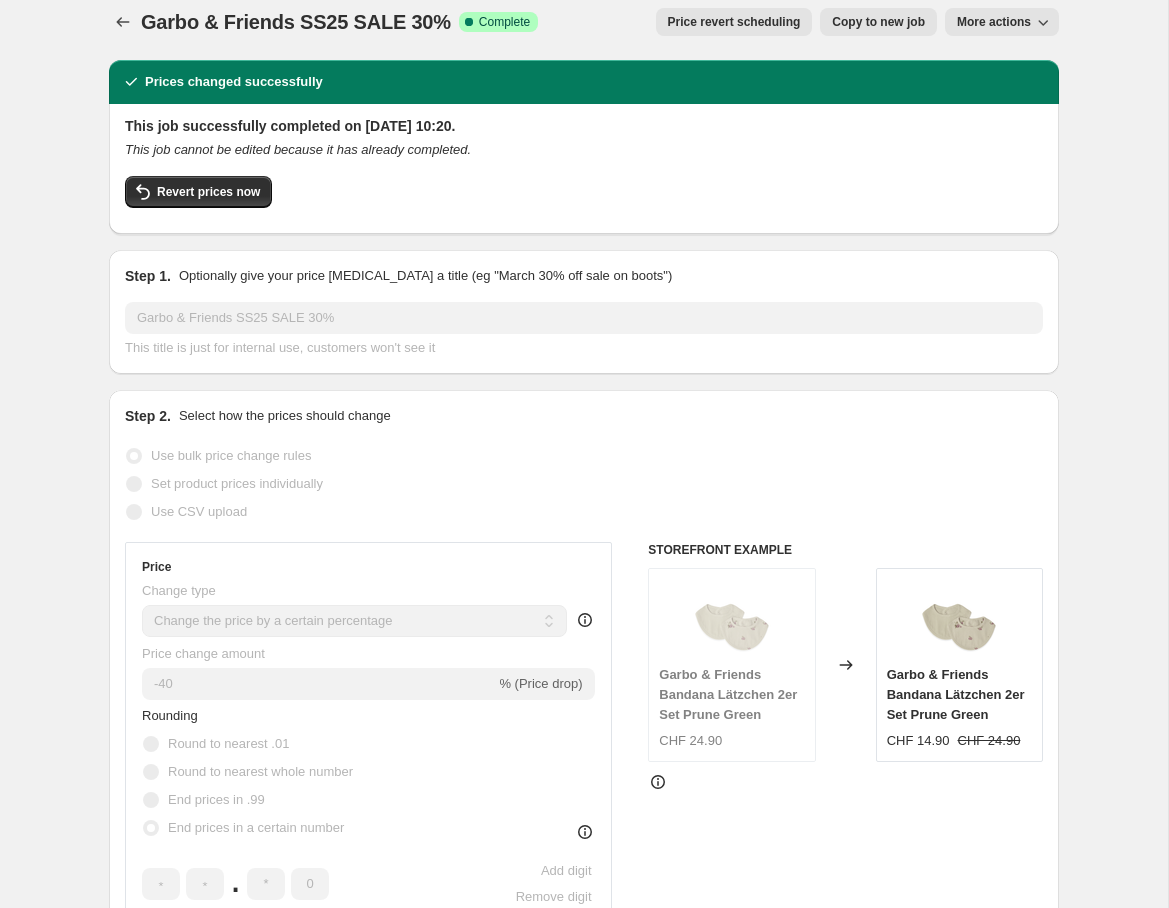 scroll, scrollTop: 0, scrollLeft: 0, axis: both 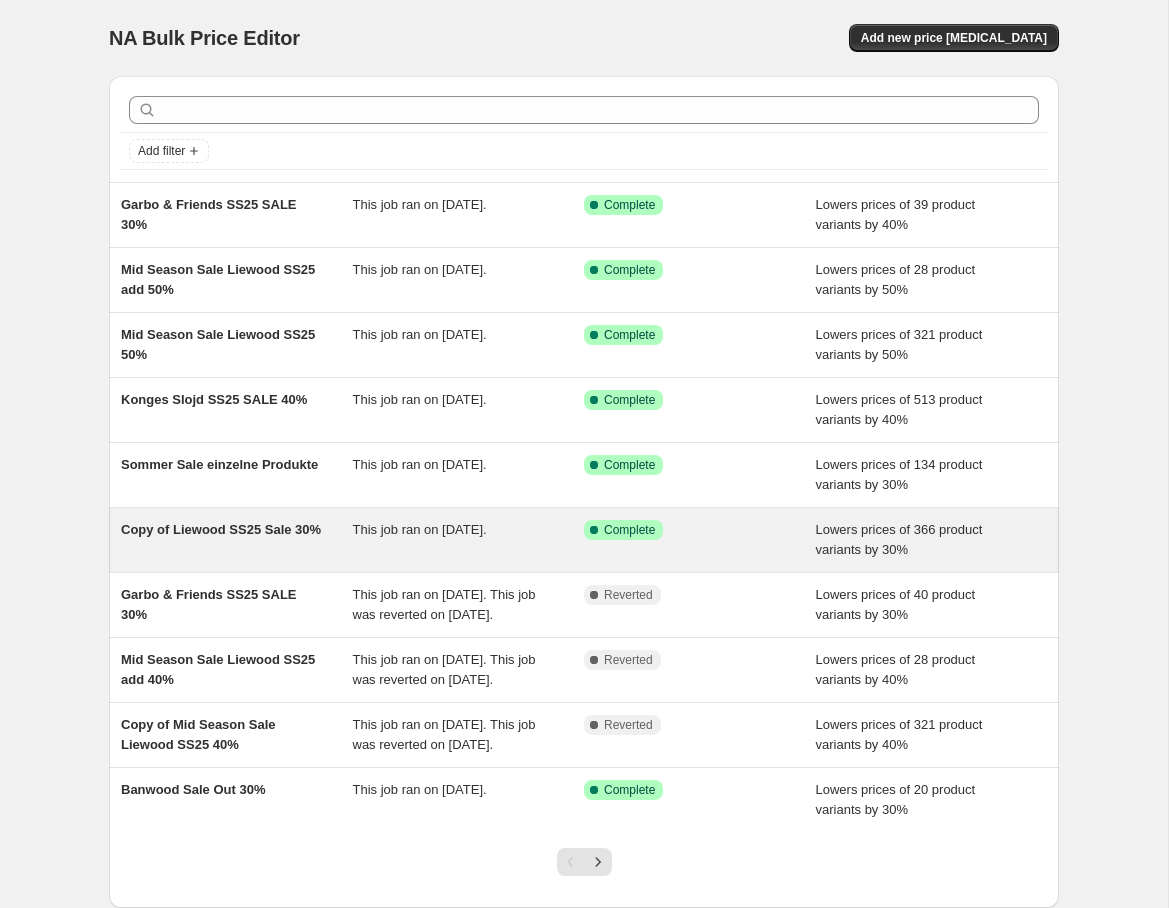 click on "Copy of Liewood SS25 Sale 30%" at bounding box center [221, 529] 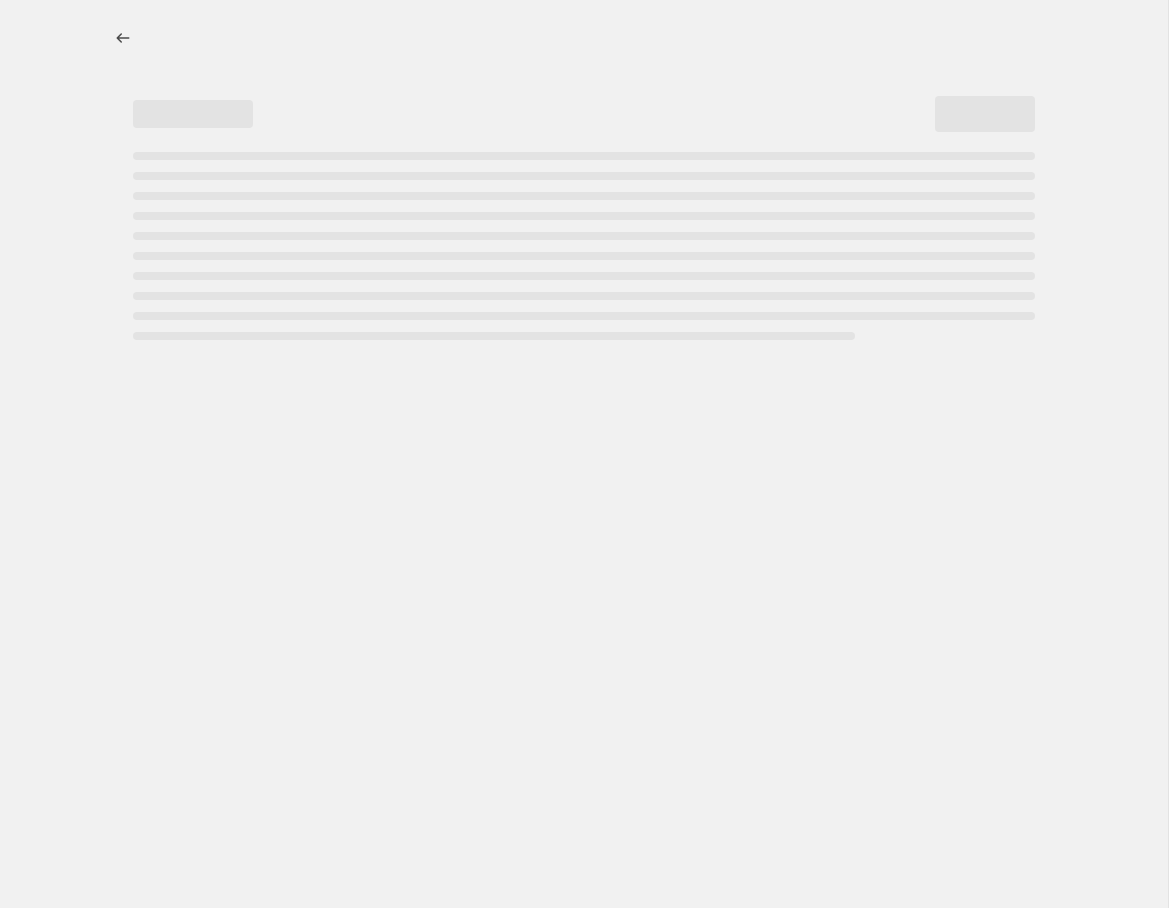 select on "percentage" 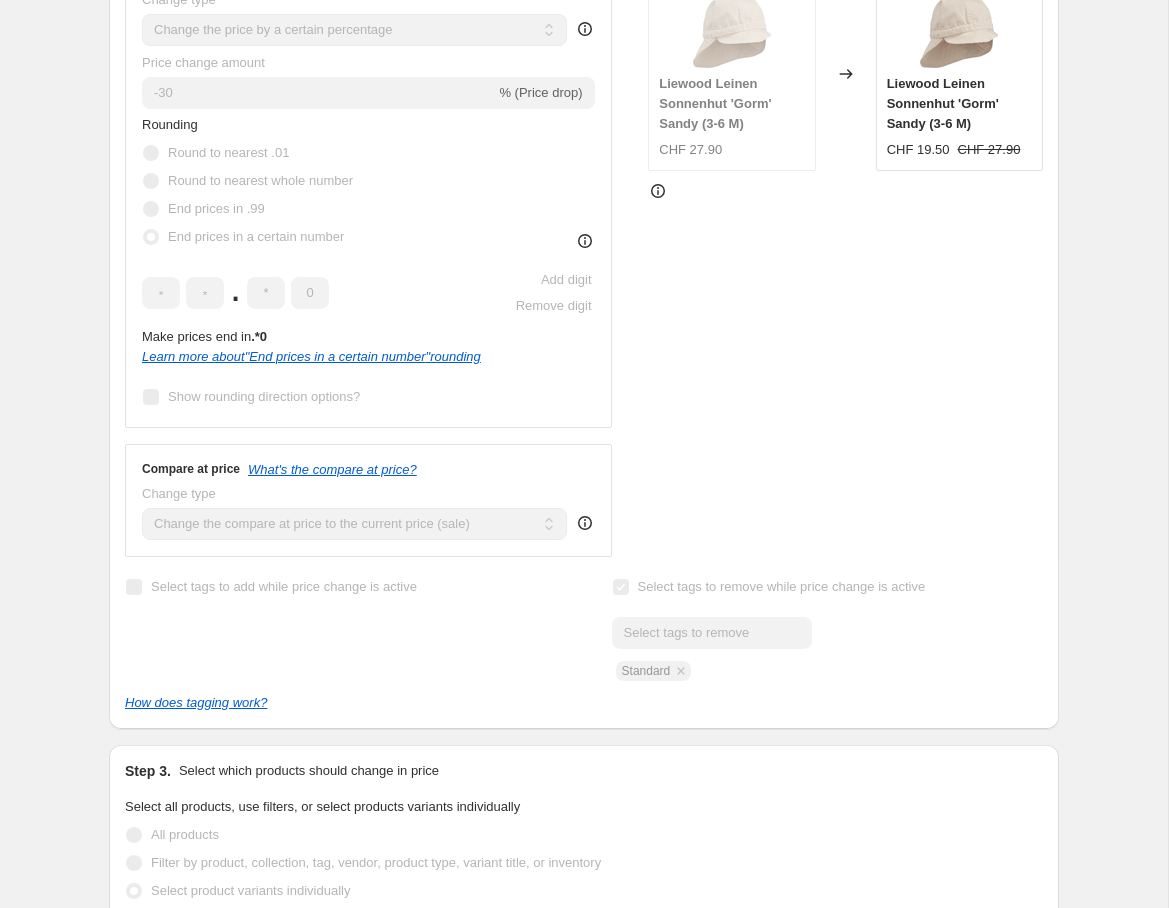 scroll, scrollTop: 0, scrollLeft: 0, axis: both 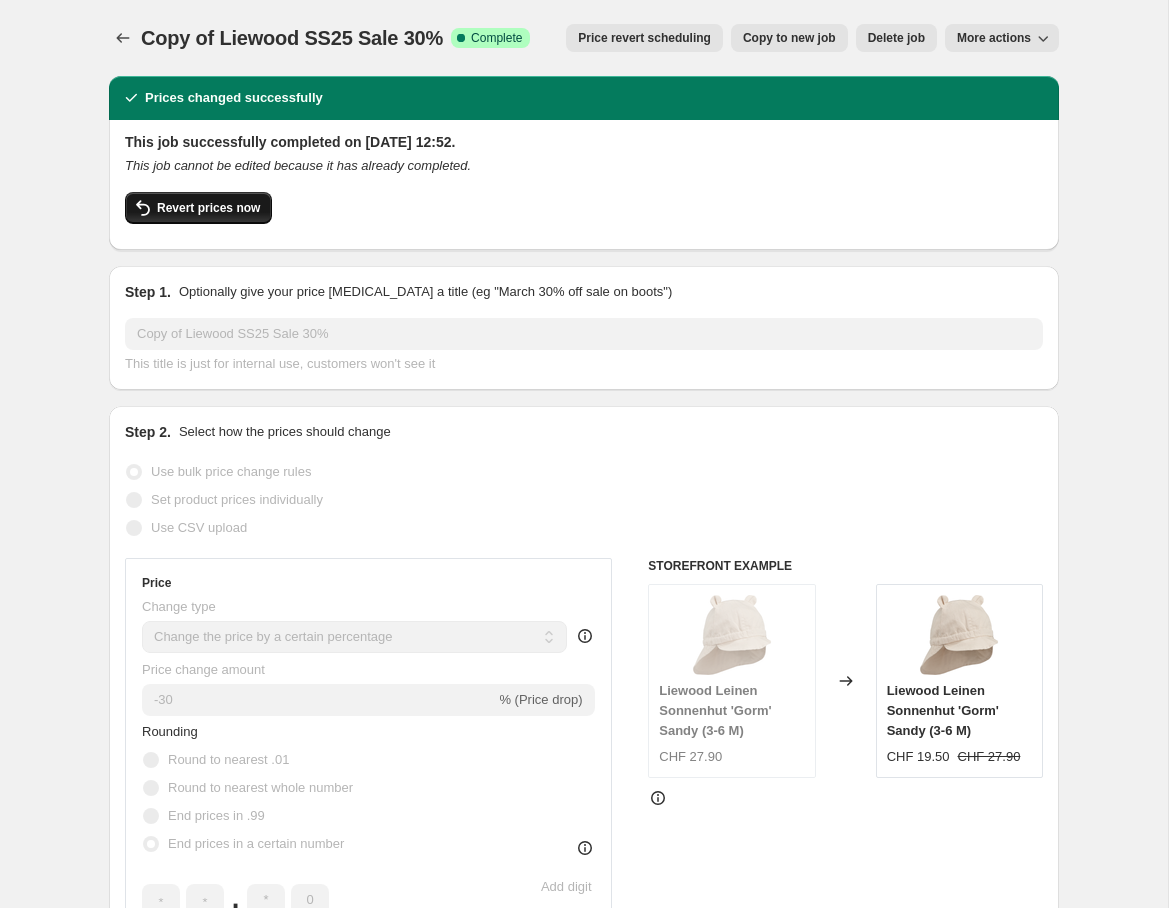 click on "Revert prices now" at bounding box center [208, 208] 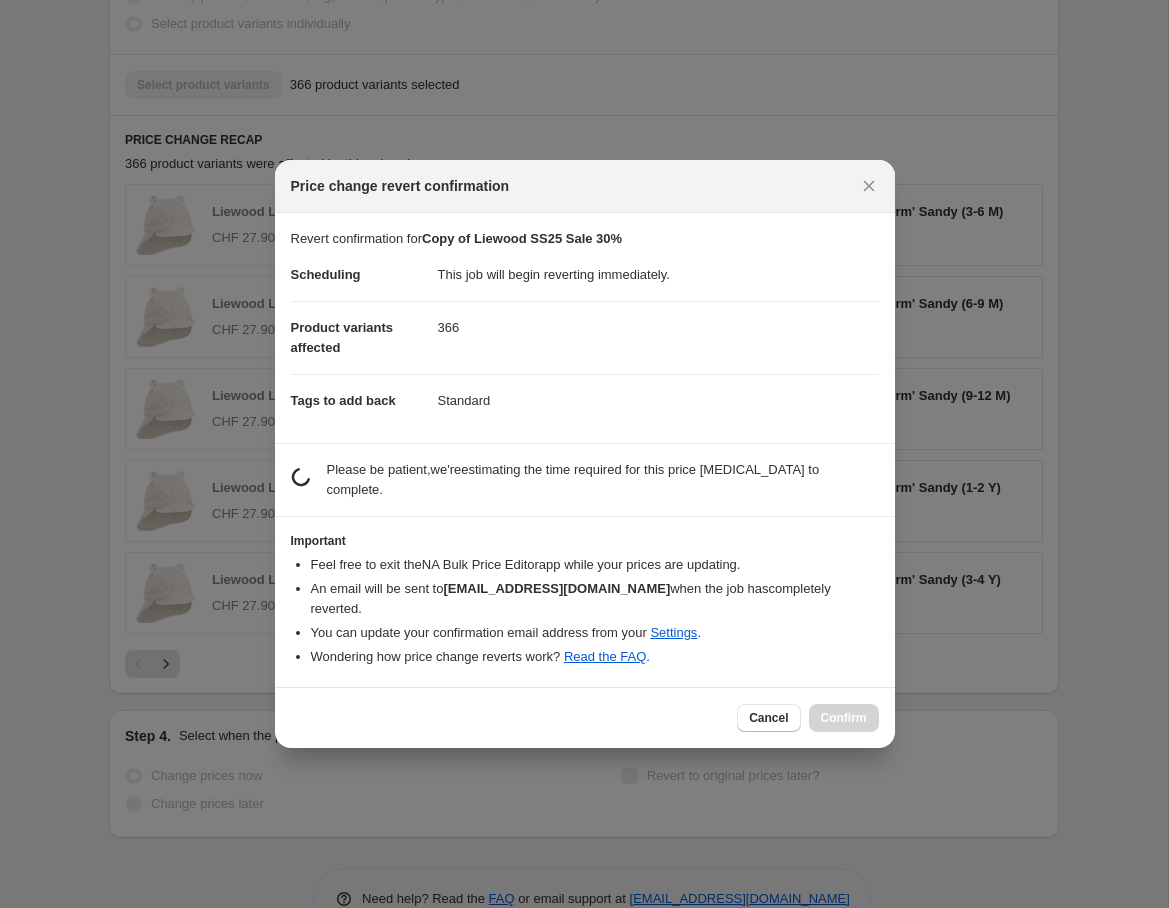scroll, scrollTop: 0, scrollLeft: 0, axis: both 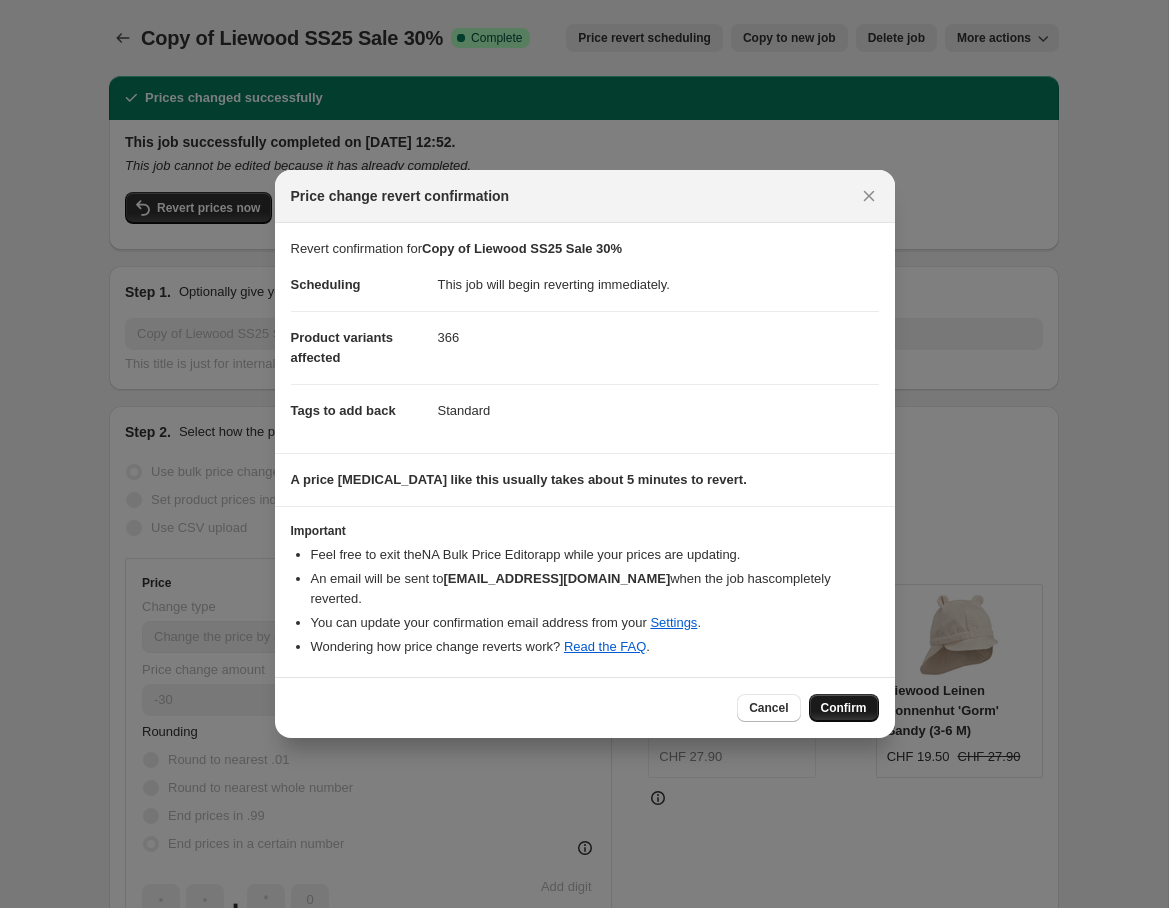 click on "Confirm" at bounding box center [844, 708] 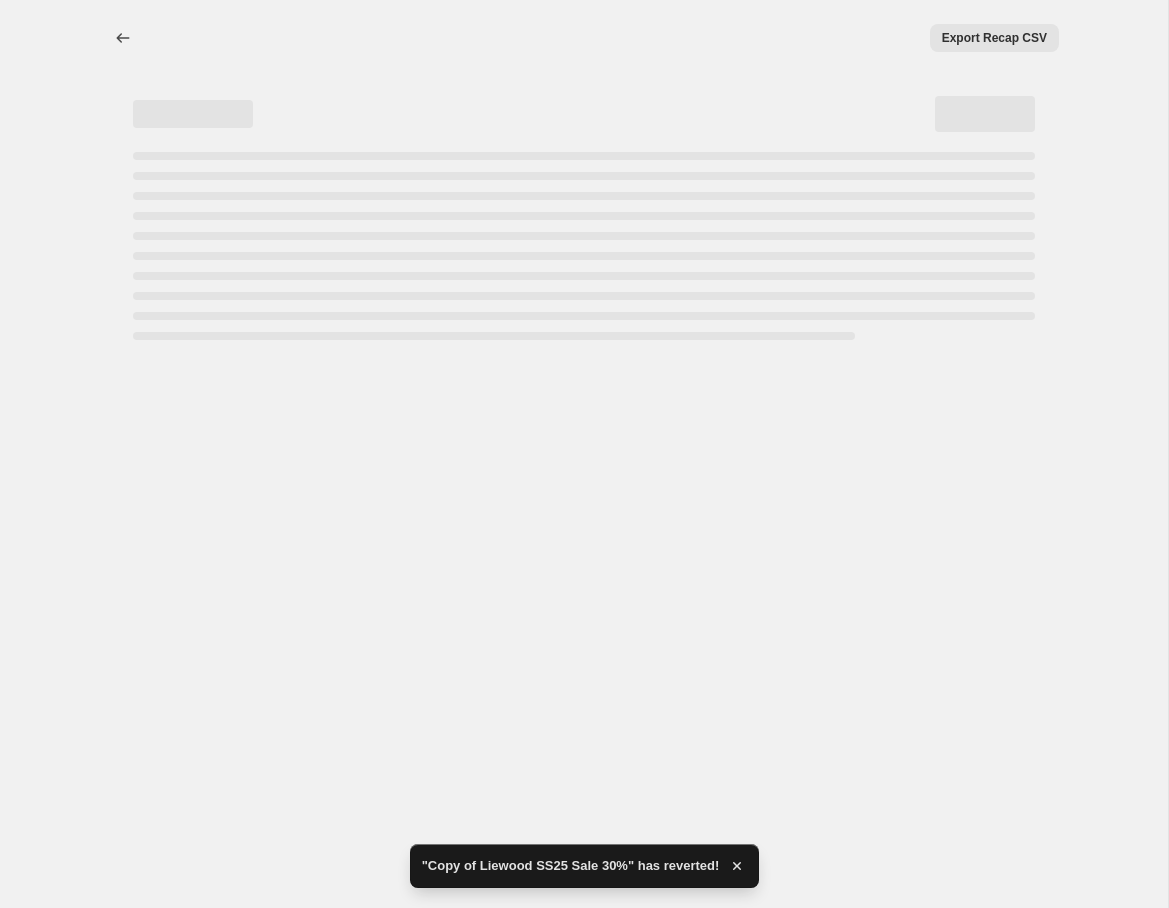 select on "percentage" 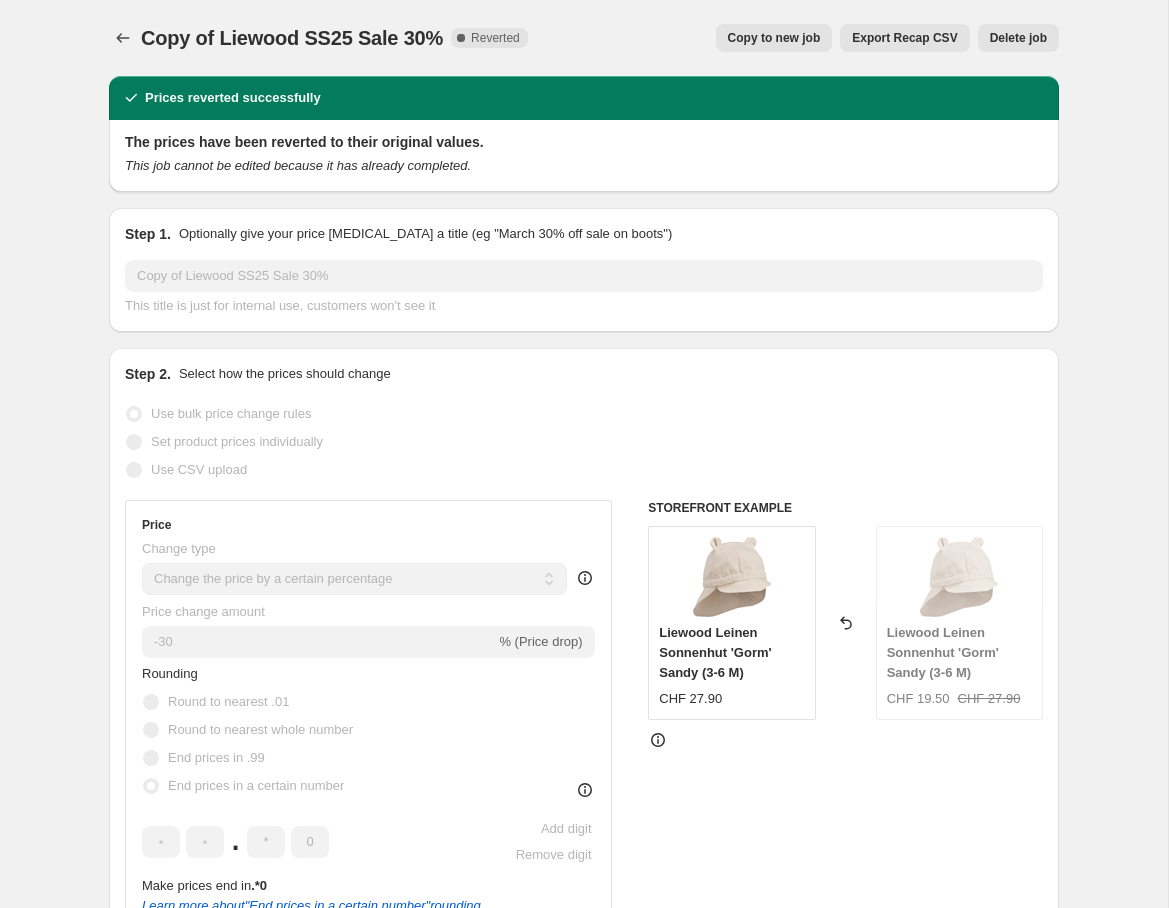 click on "Copy to new job" at bounding box center (774, 38) 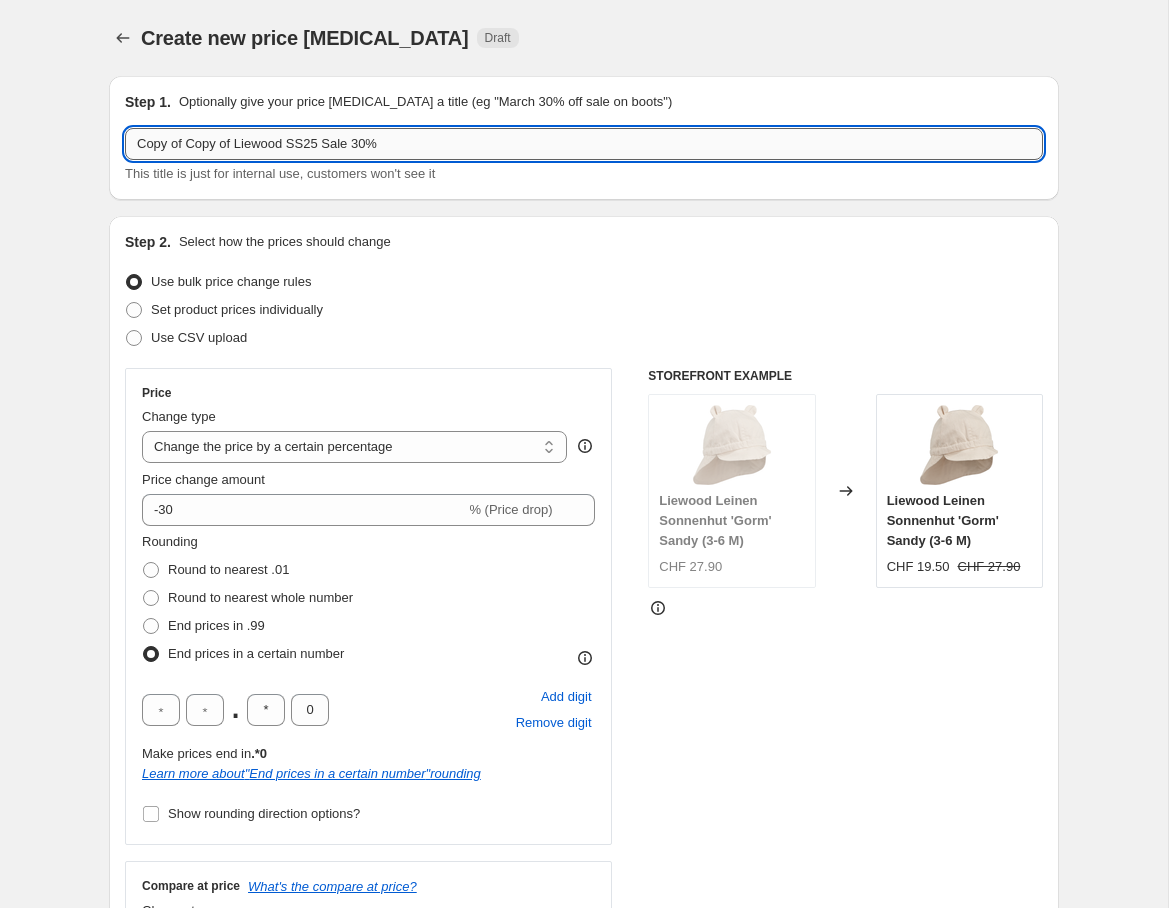 drag, startPoint x: 241, startPoint y: 142, endPoint x: 254, endPoint y: 151, distance: 15.811388 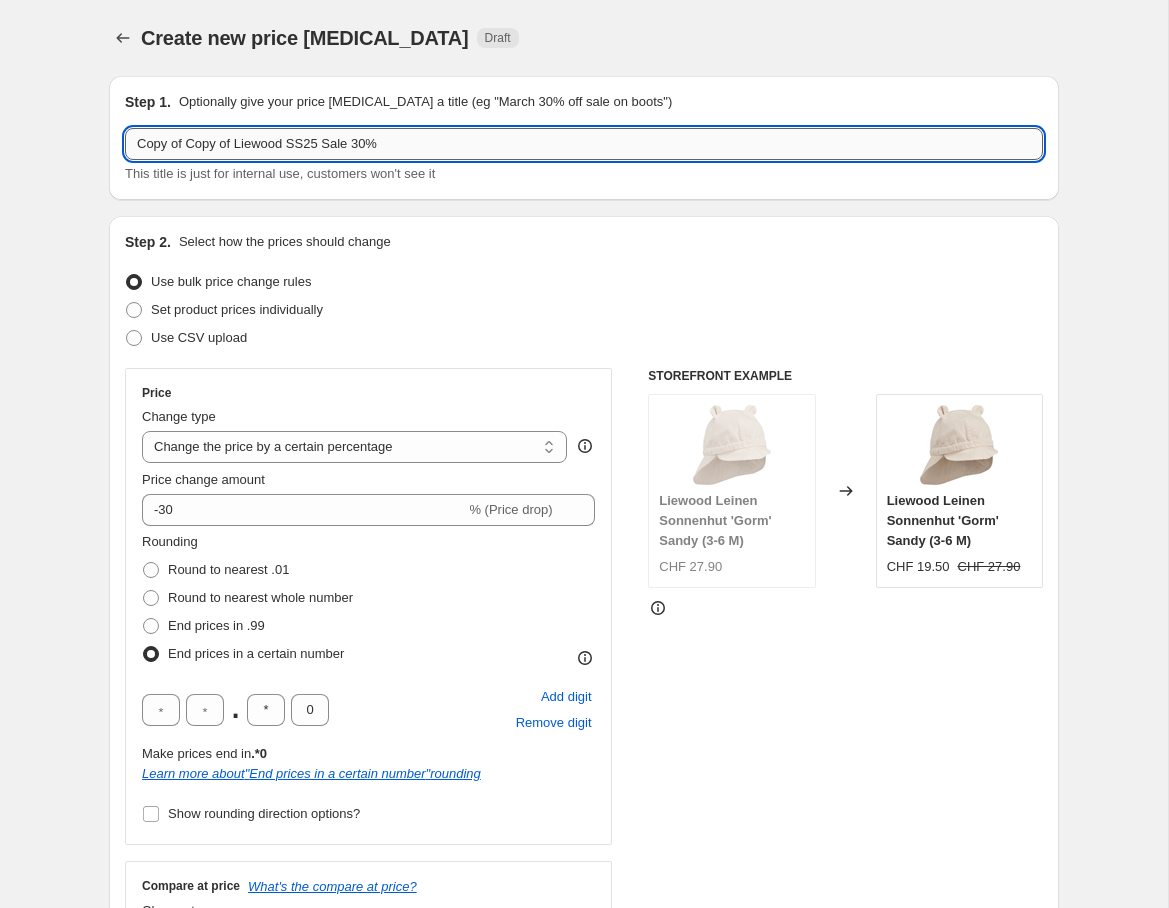 click on "Copy of Copy of Liewood SS25 Sale 30%" at bounding box center [584, 144] 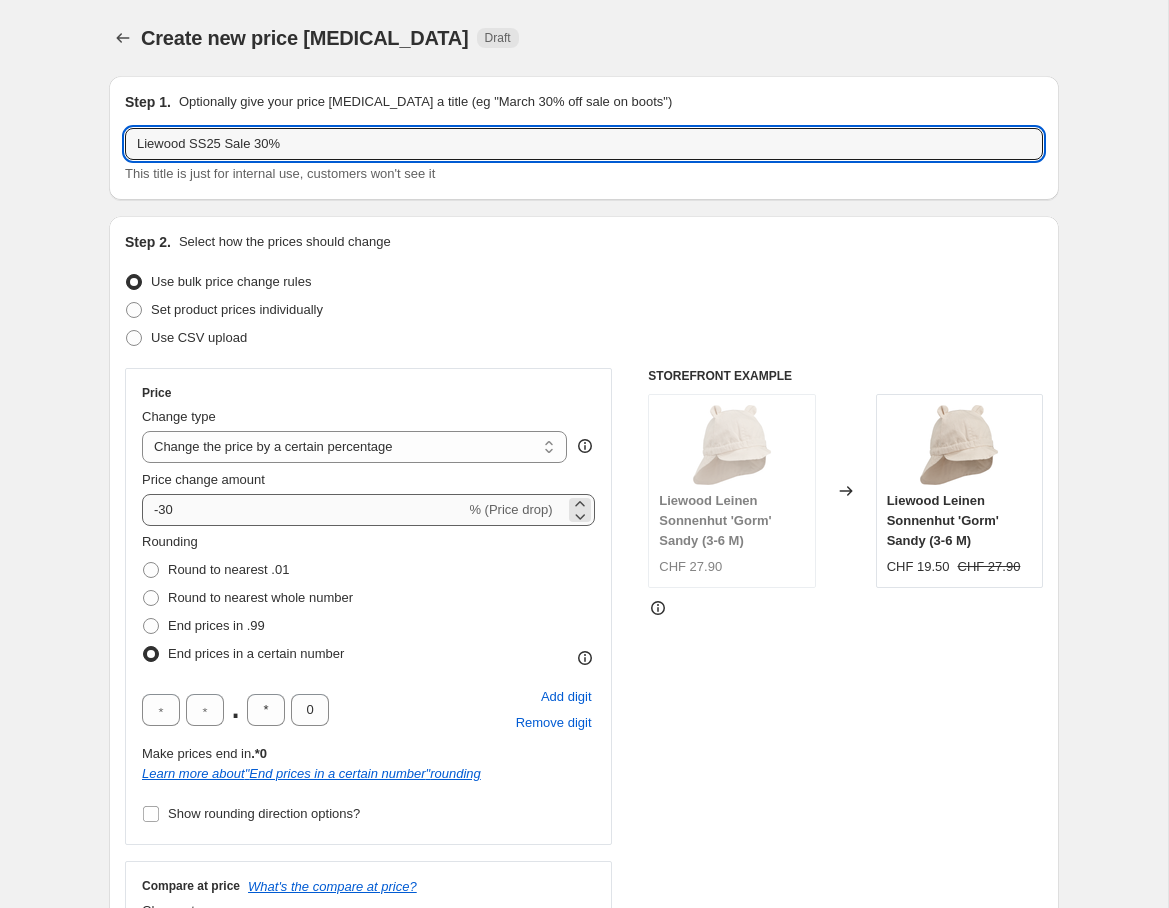 type on "Liewood SS25 Sale 30%" 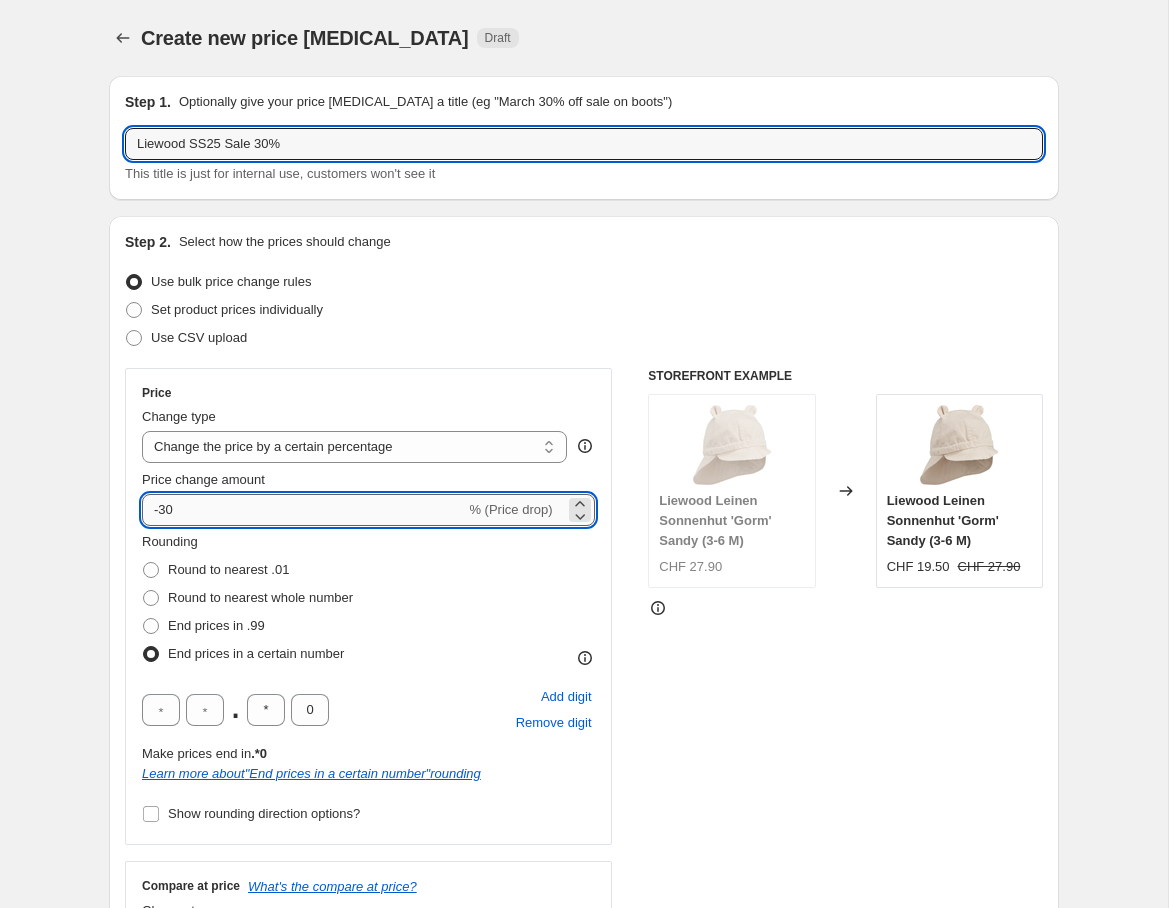 drag, startPoint x: 169, startPoint y: 507, endPoint x: 172, endPoint y: 521, distance: 14.3178215 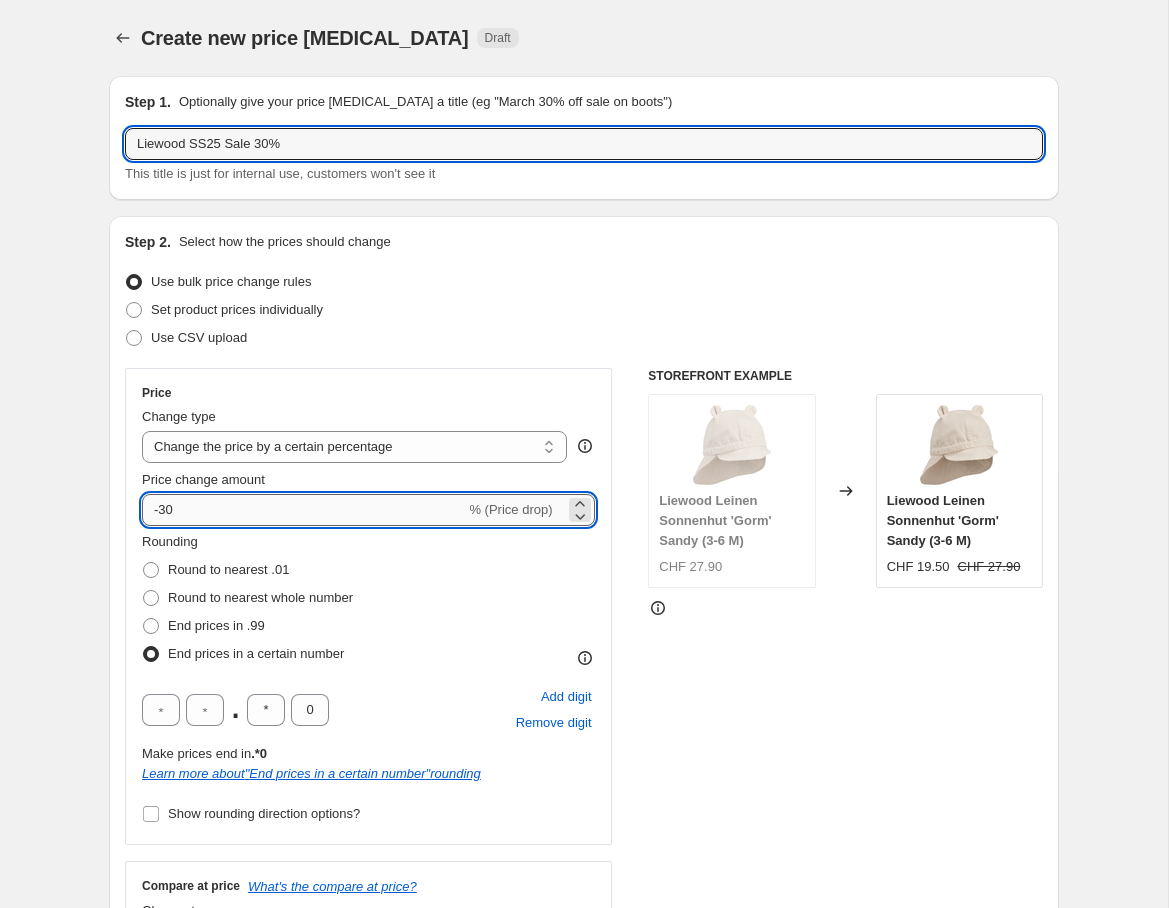 click on "-30" at bounding box center [303, 510] 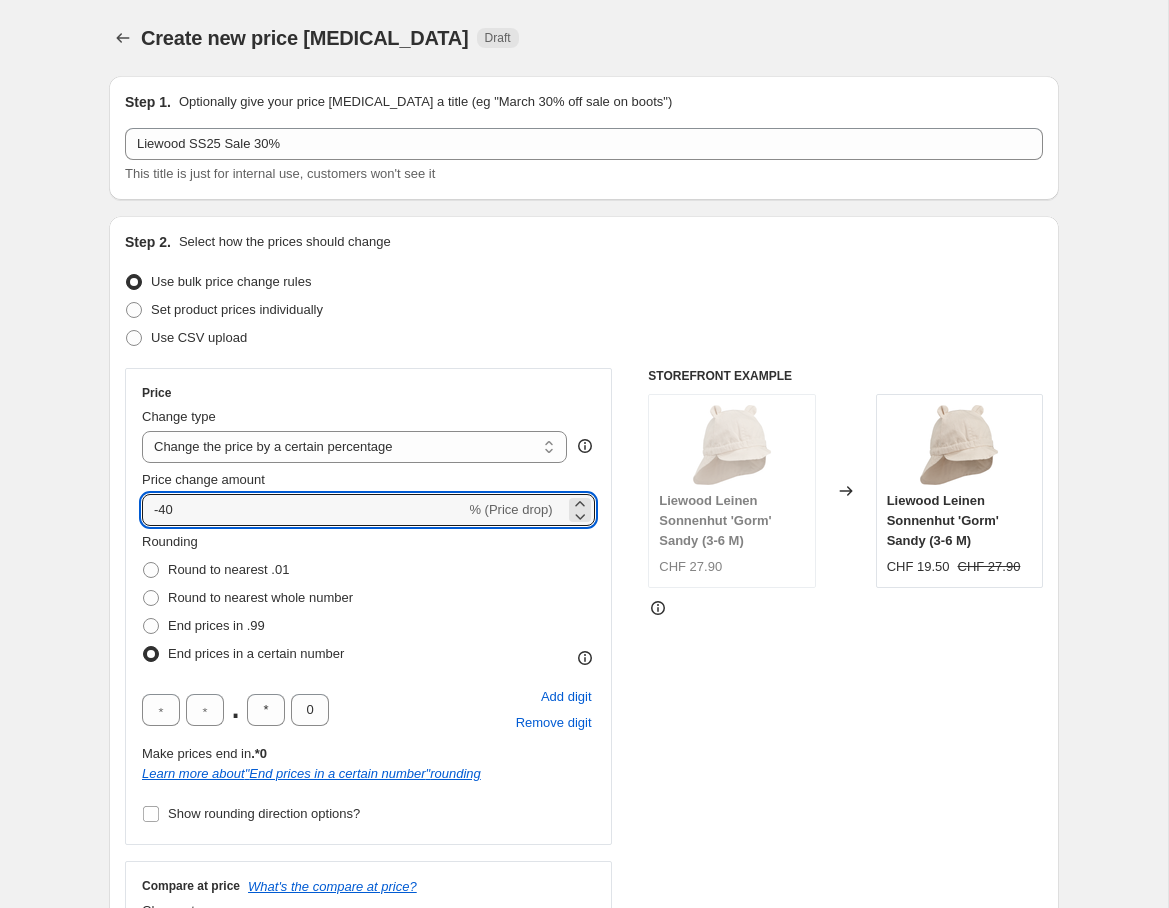 type on "-40" 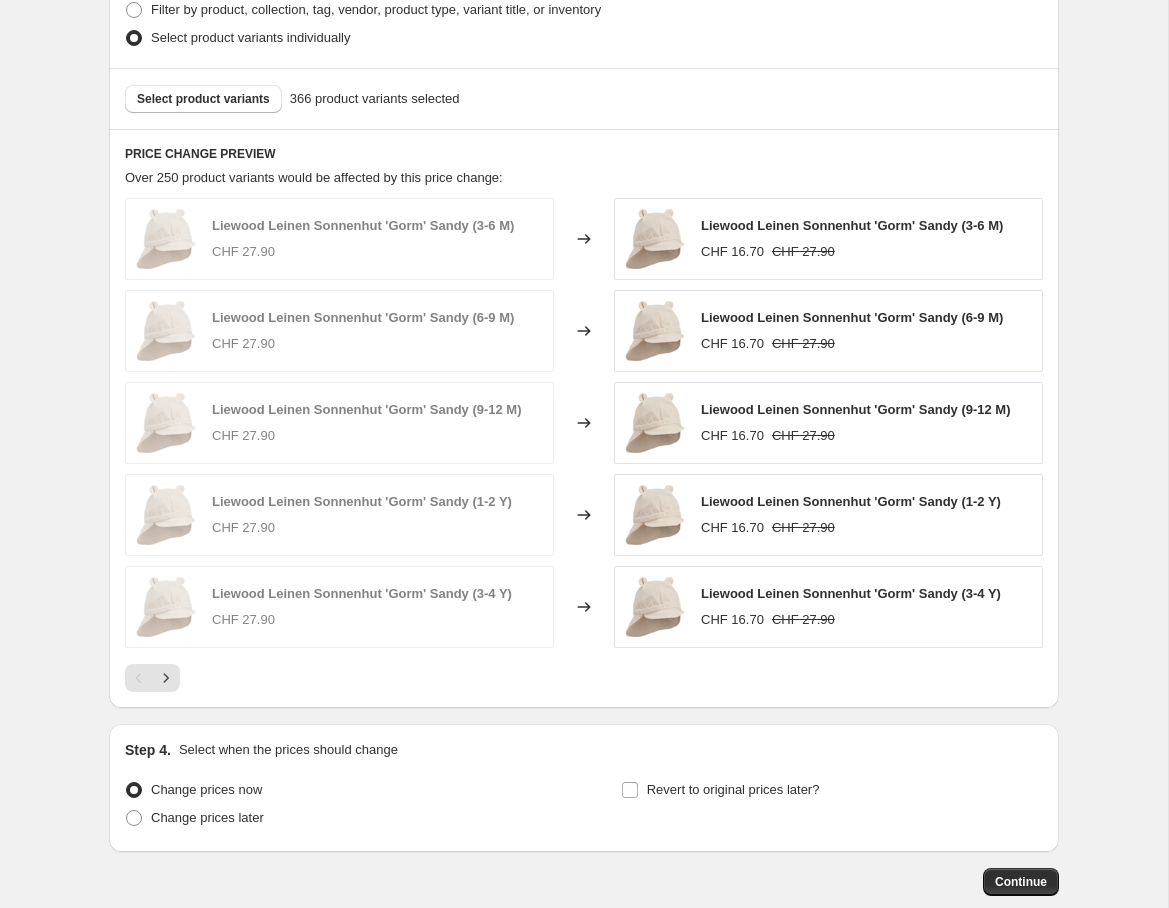 scroll, scrollTop: 1380, scrollLeft: 0, axis: vertical 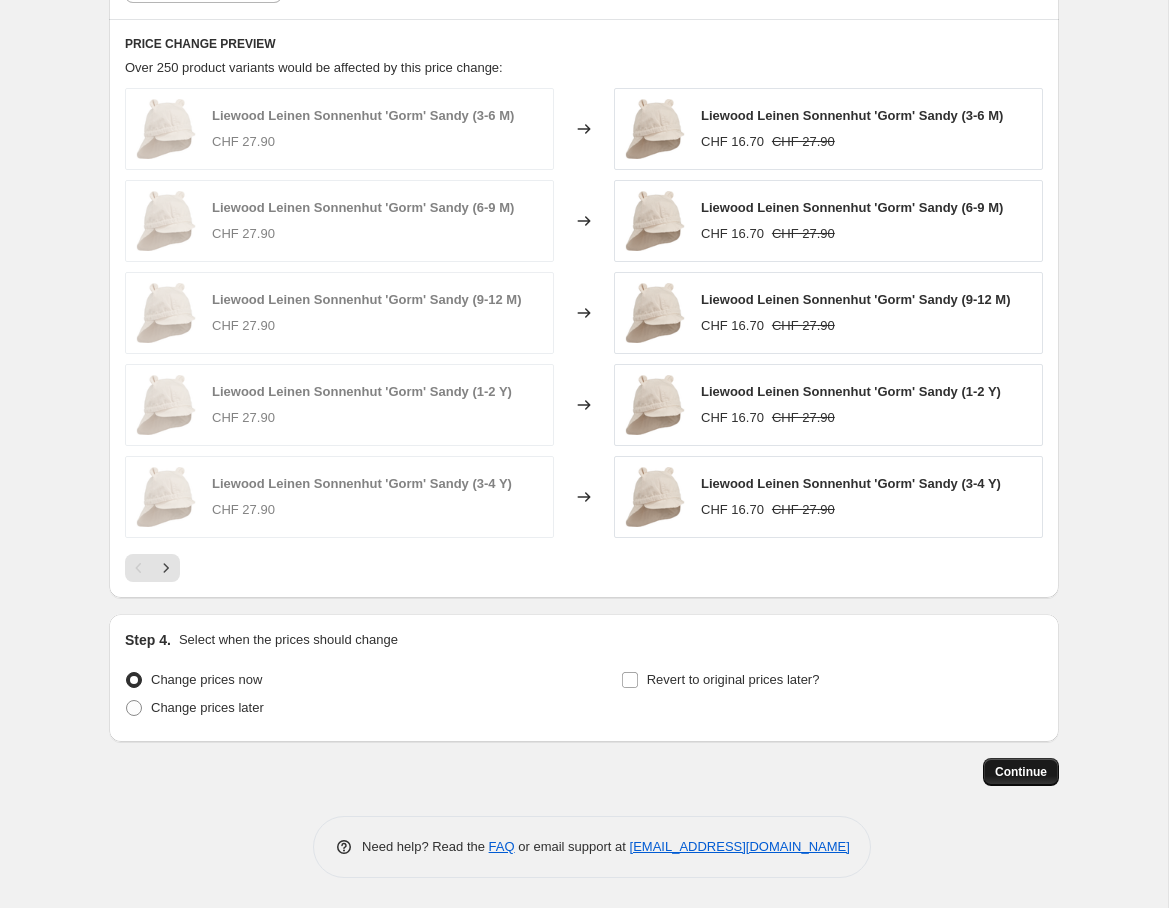 click on "Continue" at bounding box center (1021, 772) 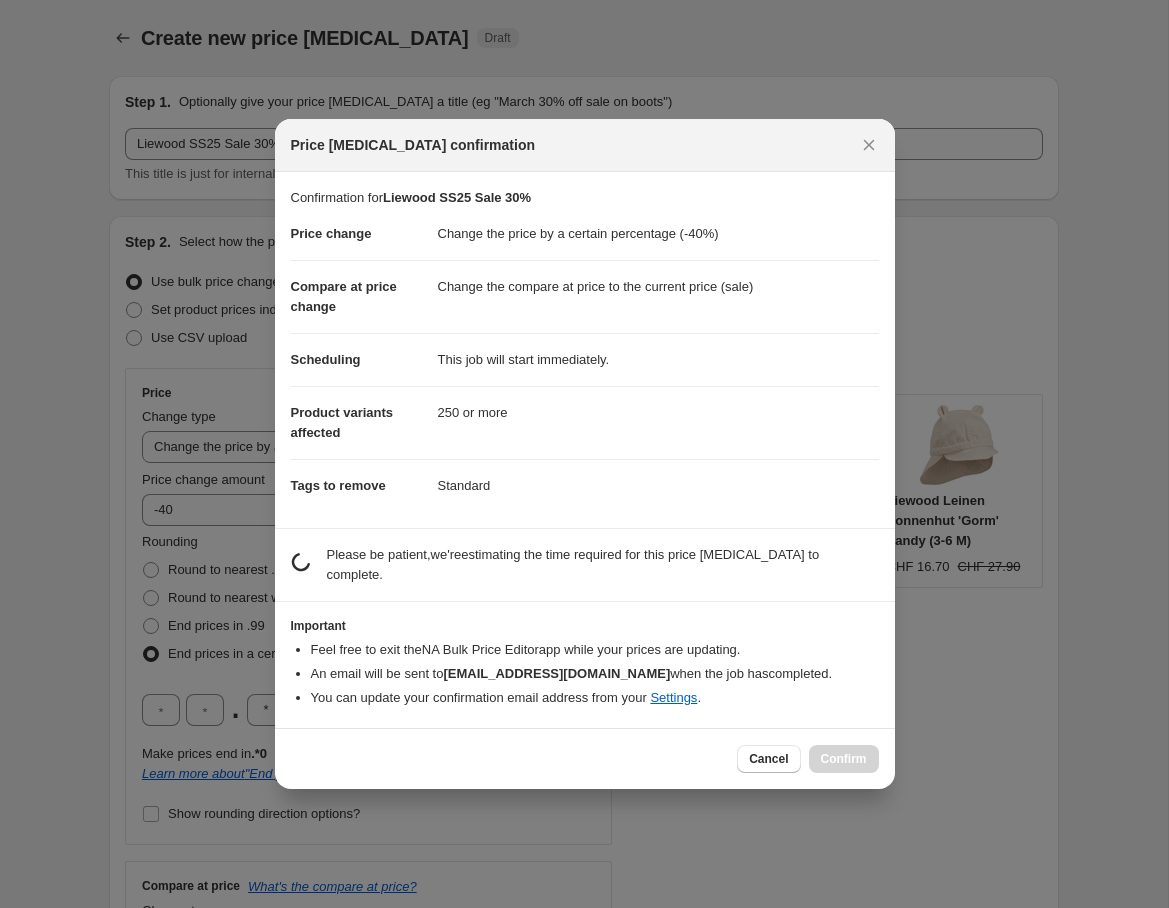 scroll, scrollTop: 0, scrollLeft: 0, axis: both 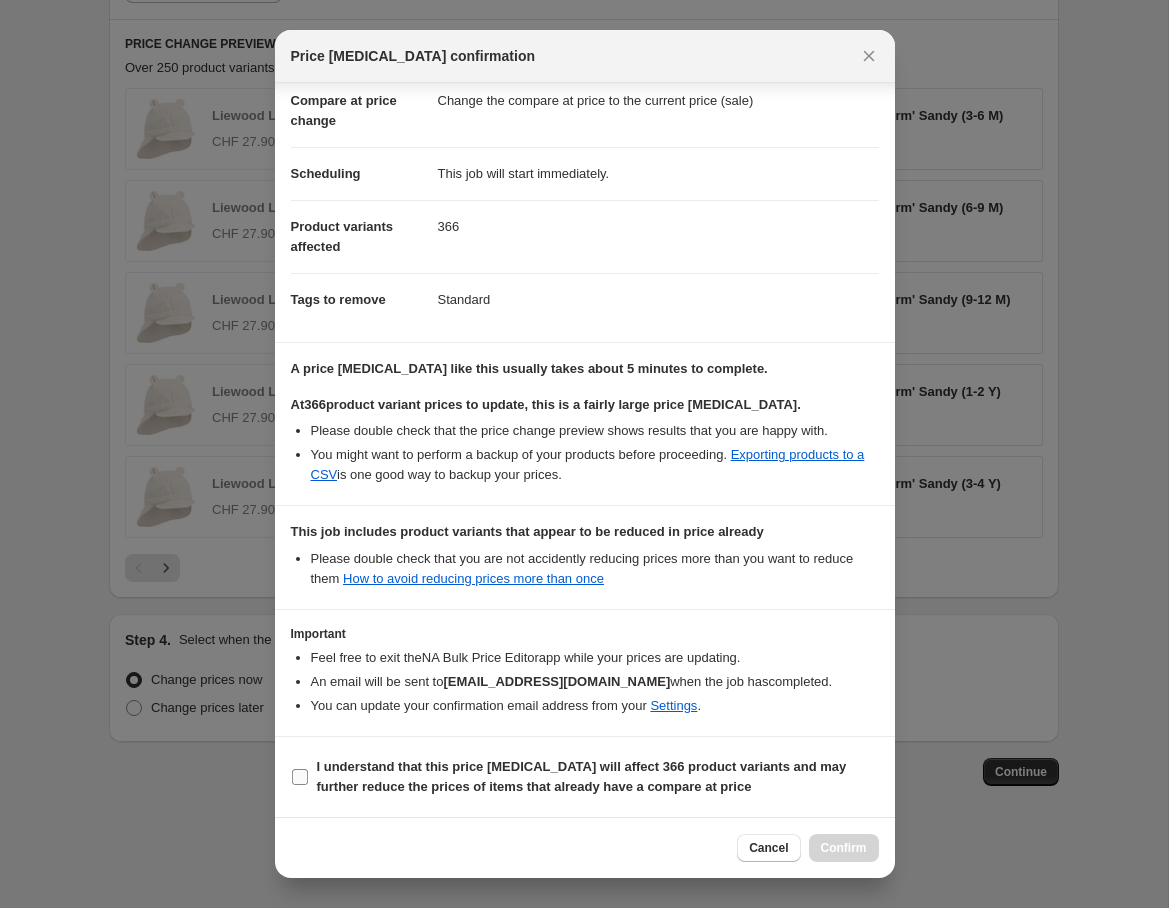 click on "I understand that this price [MEDICAL_DATA] will affect 366 product variants and may further reduce the prices of items that already have a compare at price" at bounding box center [300, 777] 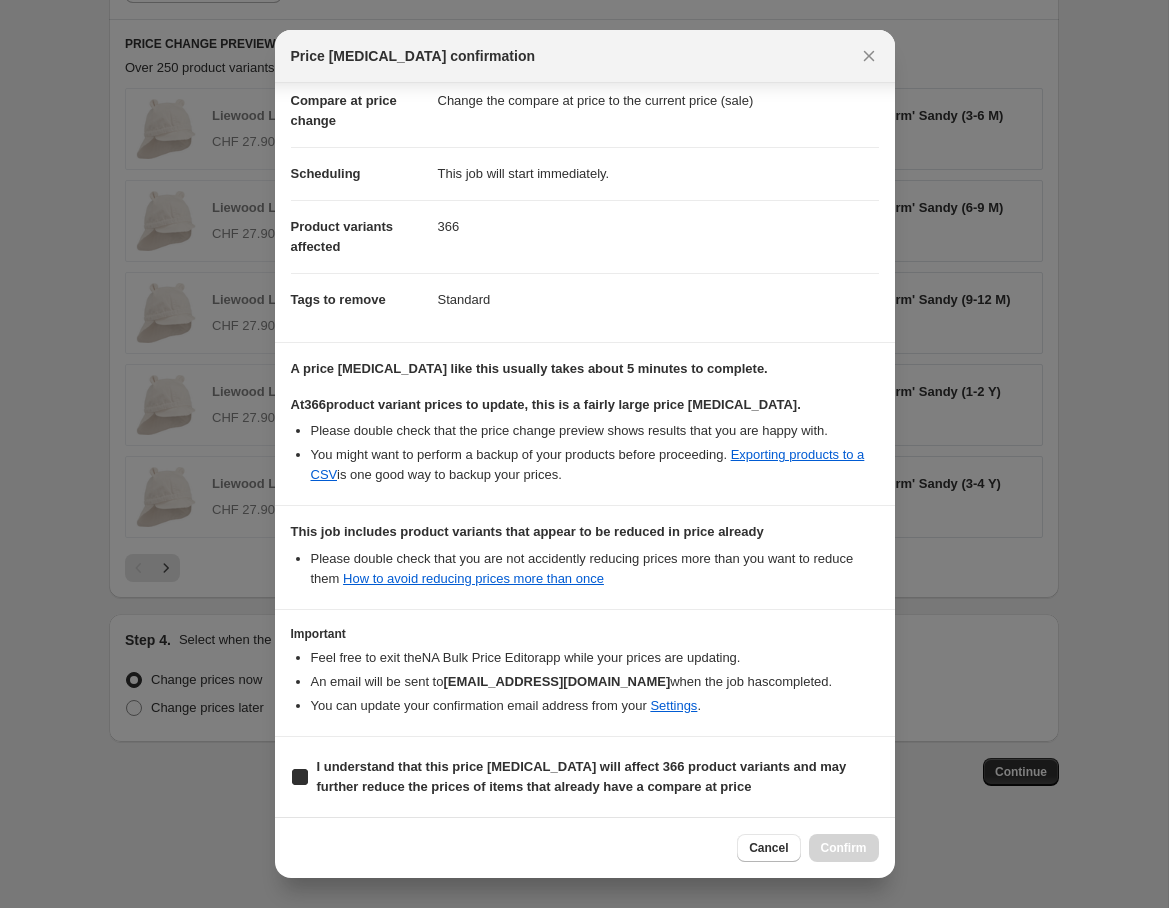 checkbox on "true" 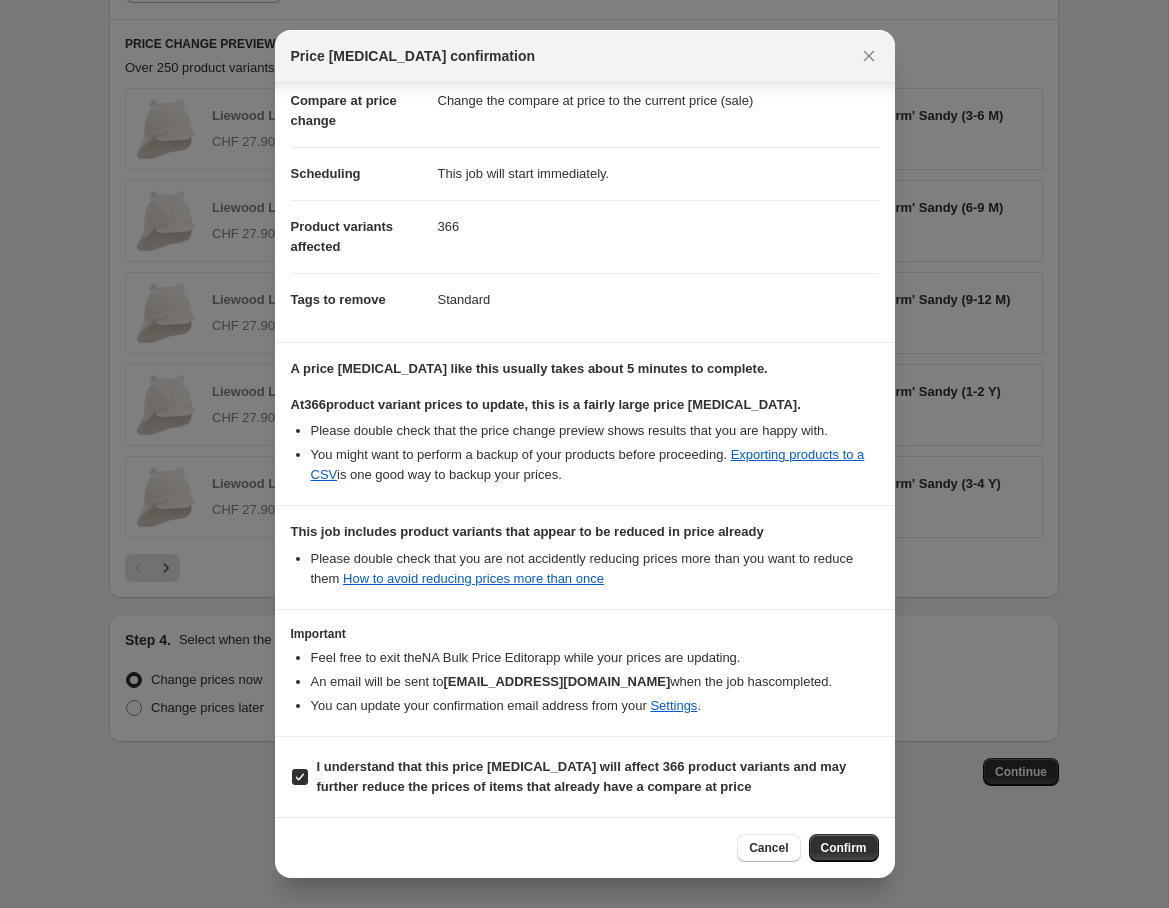 click on "Confirm" at bounding box center (844, 848) 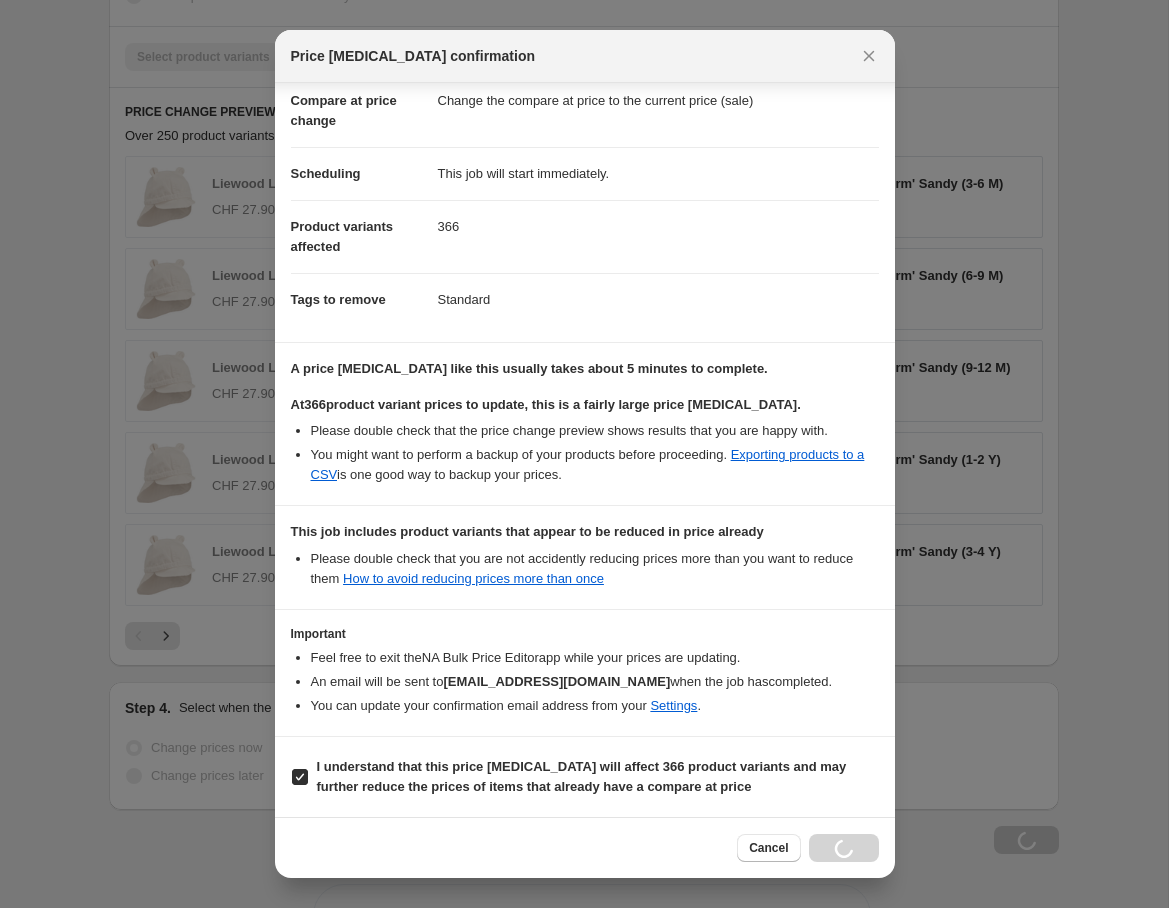 scroll, scrollTop: 1448, scrollLeft: 0, axis: vertical 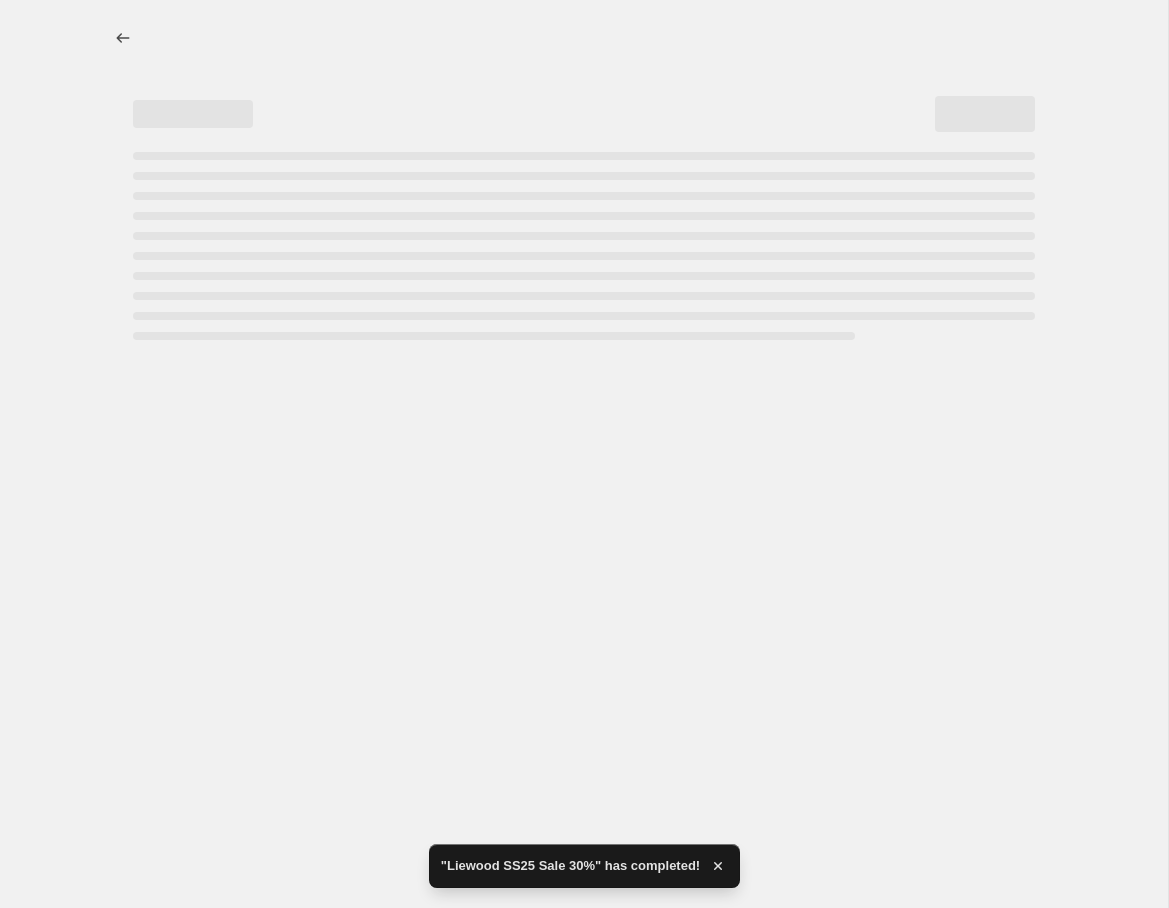 select on "percentage" 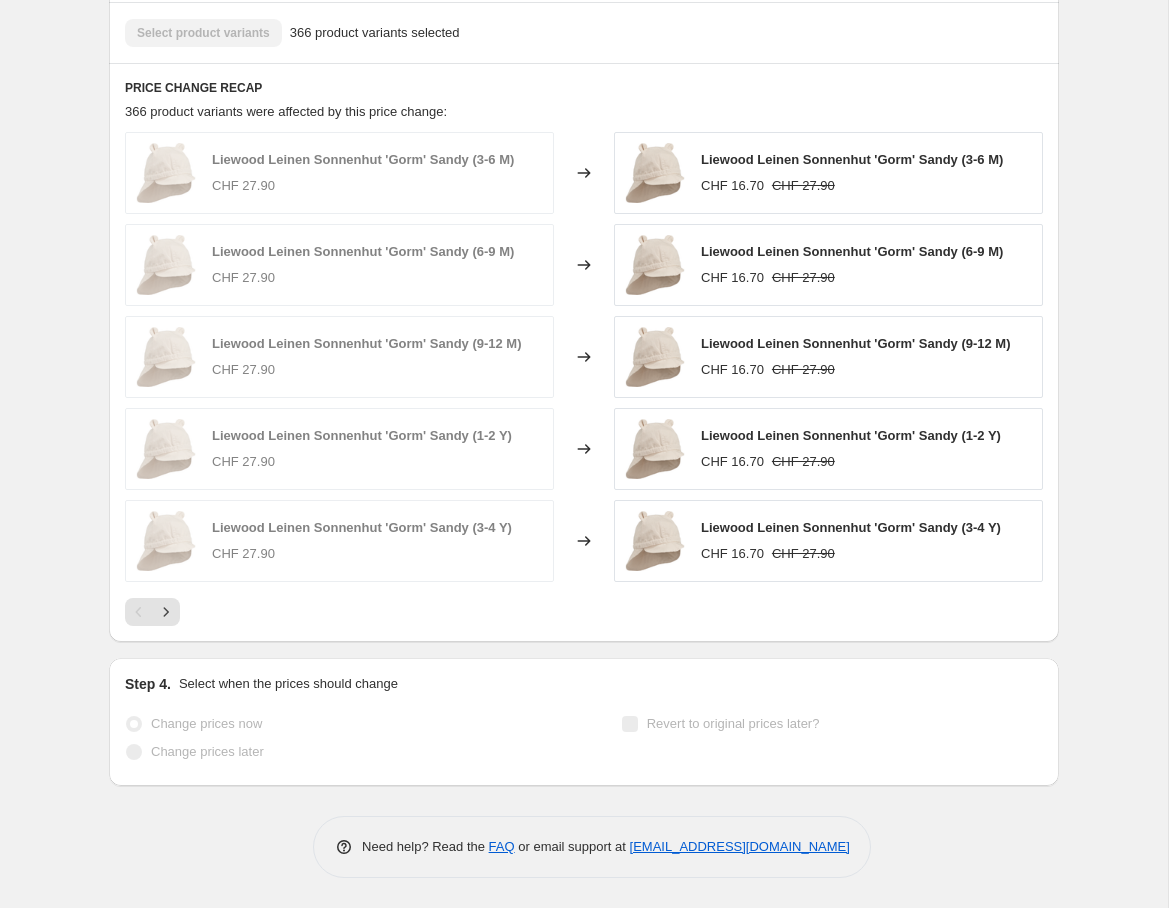 scroll, scrollTop: 0, scrollLeft: 0, axis: both 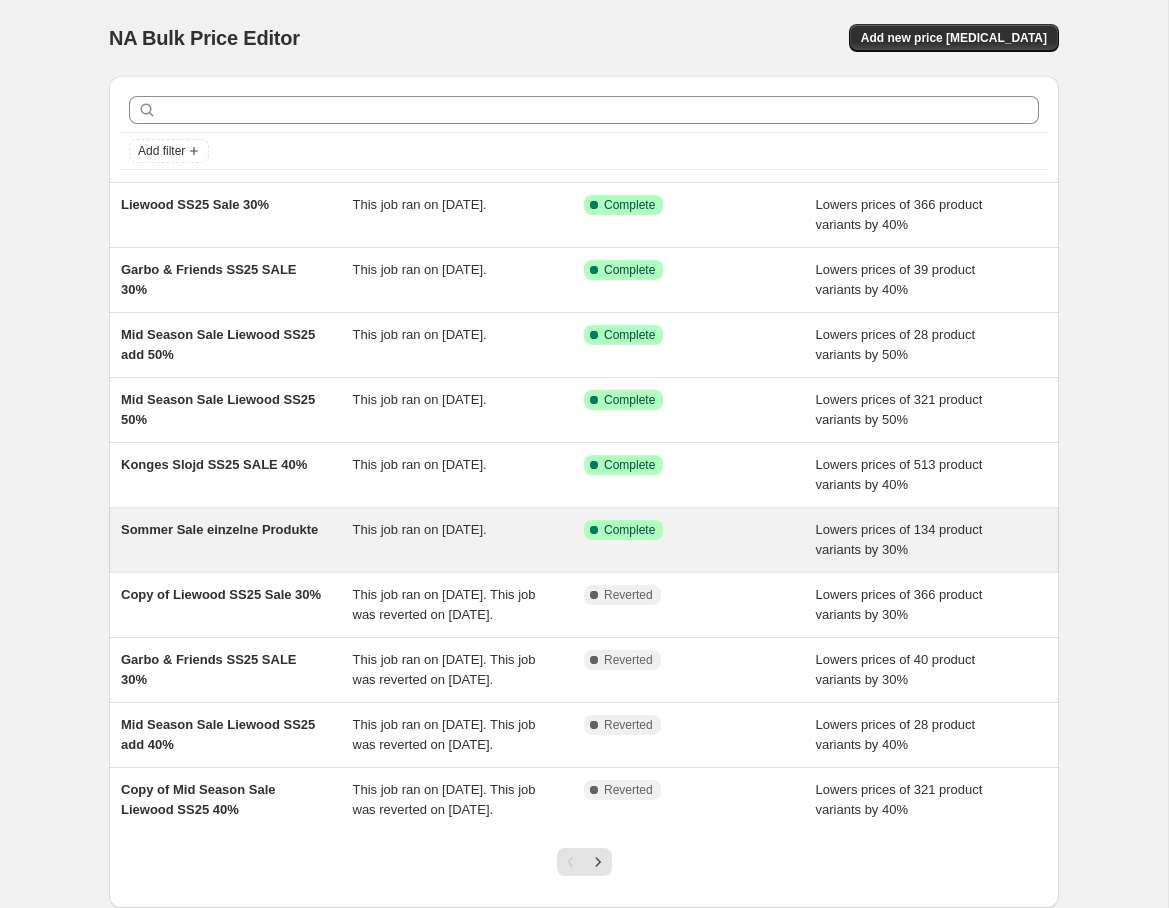click on "Sommer Sale einzelne Produkte" at bounding box center [219, 529] 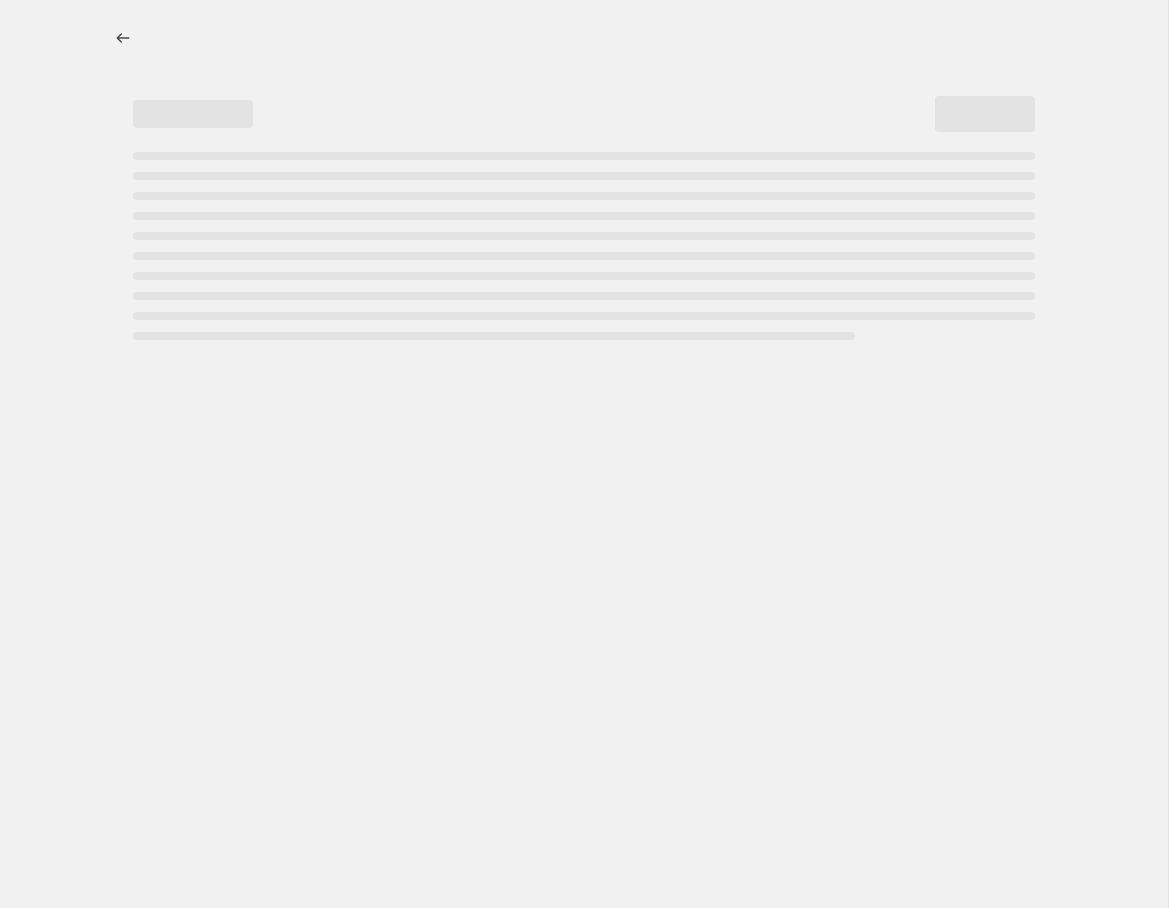 select on "percentage" 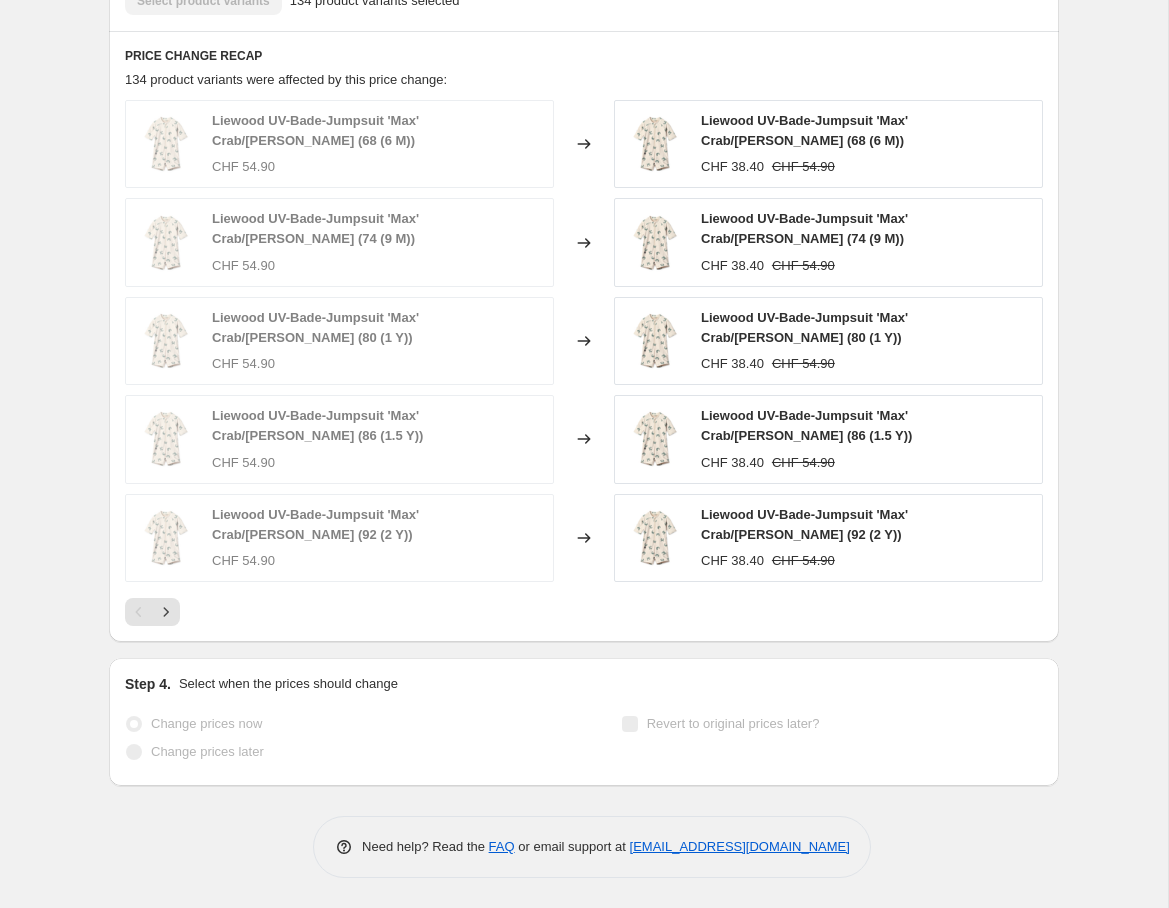 scroll, scrollTop: 0, scrollLeft: 0, axis: both 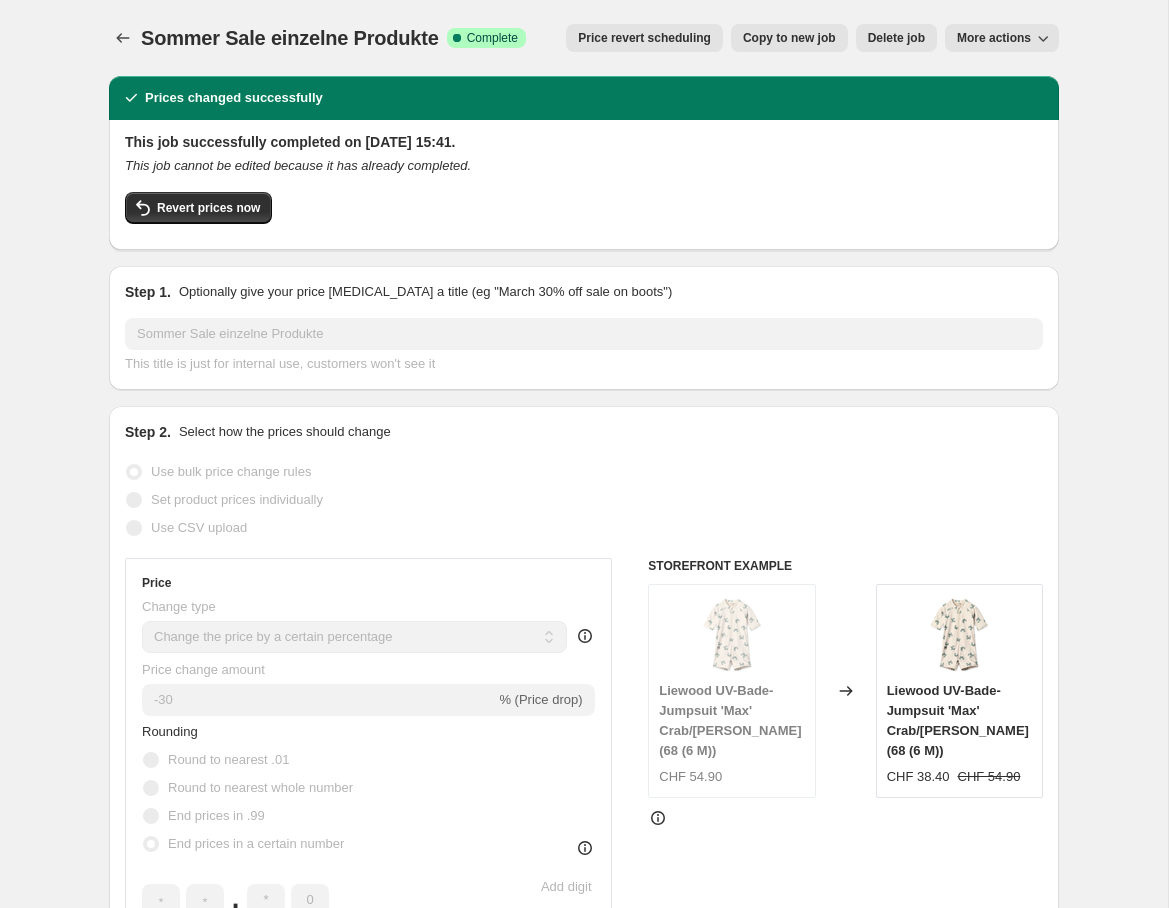 click on "Price revert scheduling" at bounding box center (644, 38) 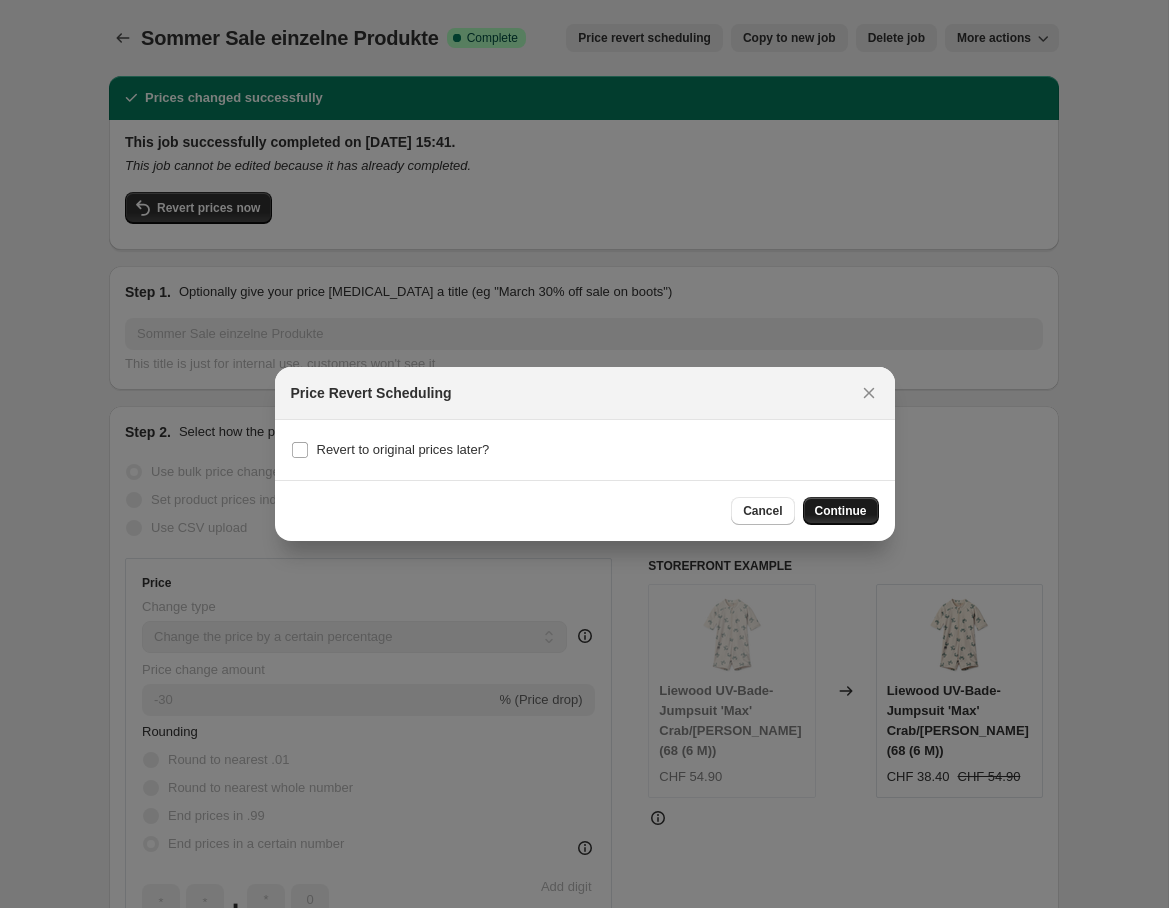 click on "Continue" at bounding box center (841, 511) 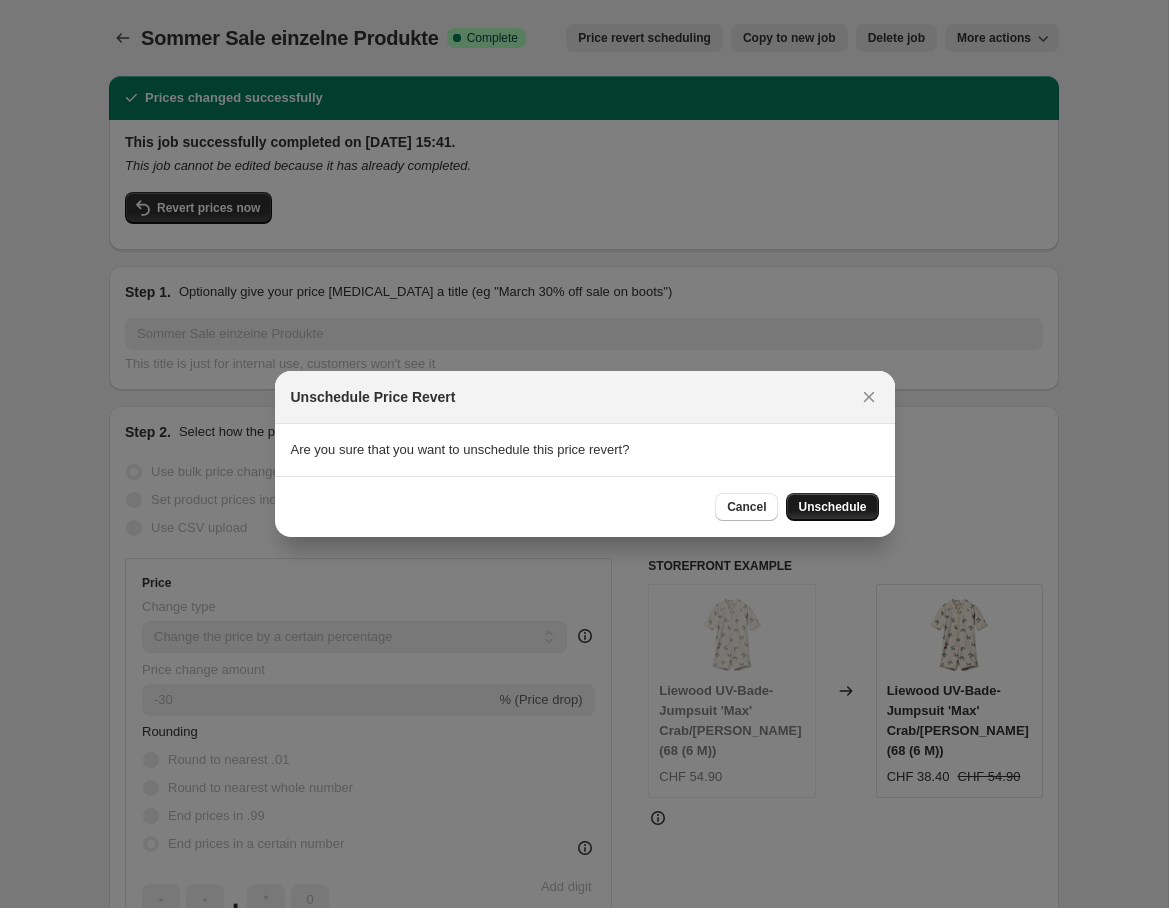 click on "Unschedule" at bounding box center (832, 507) 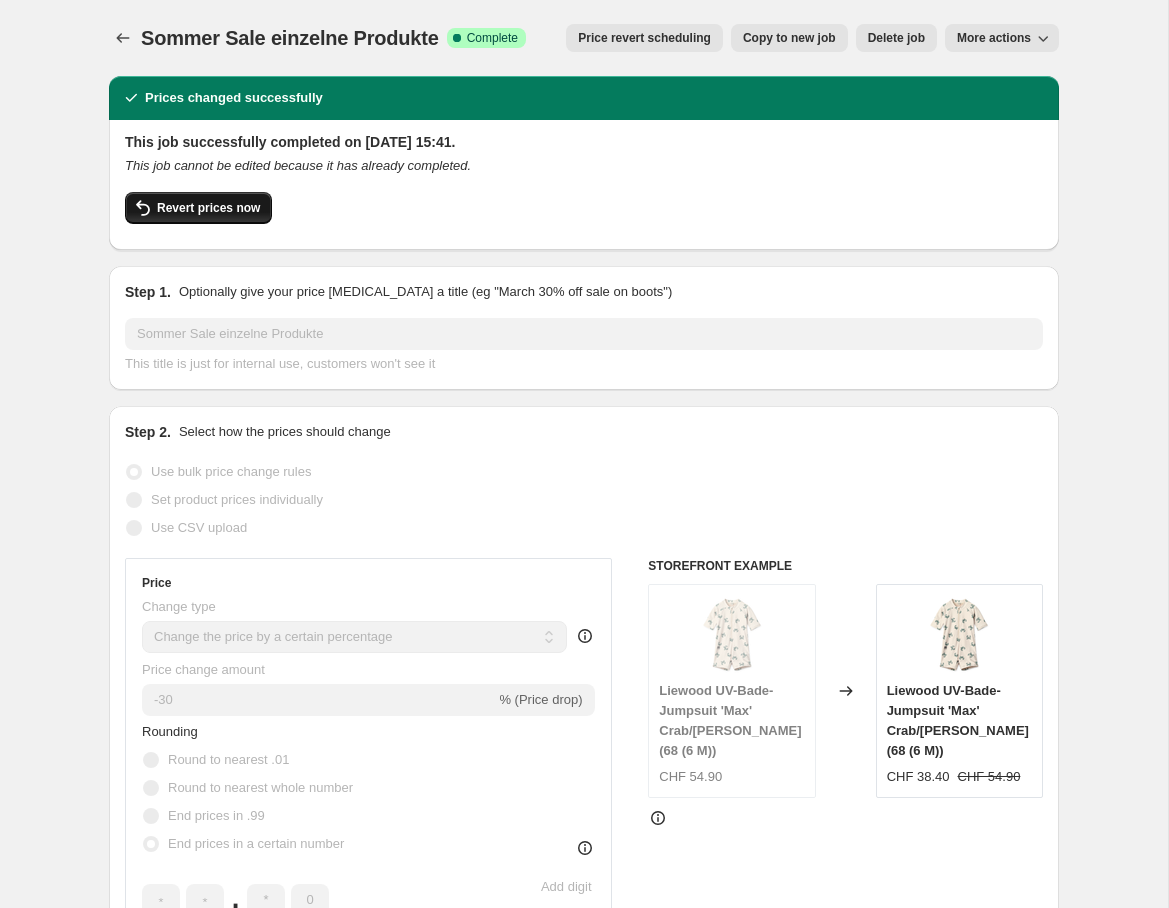 click on "Revert prices now" at bounding box center (208, 208) 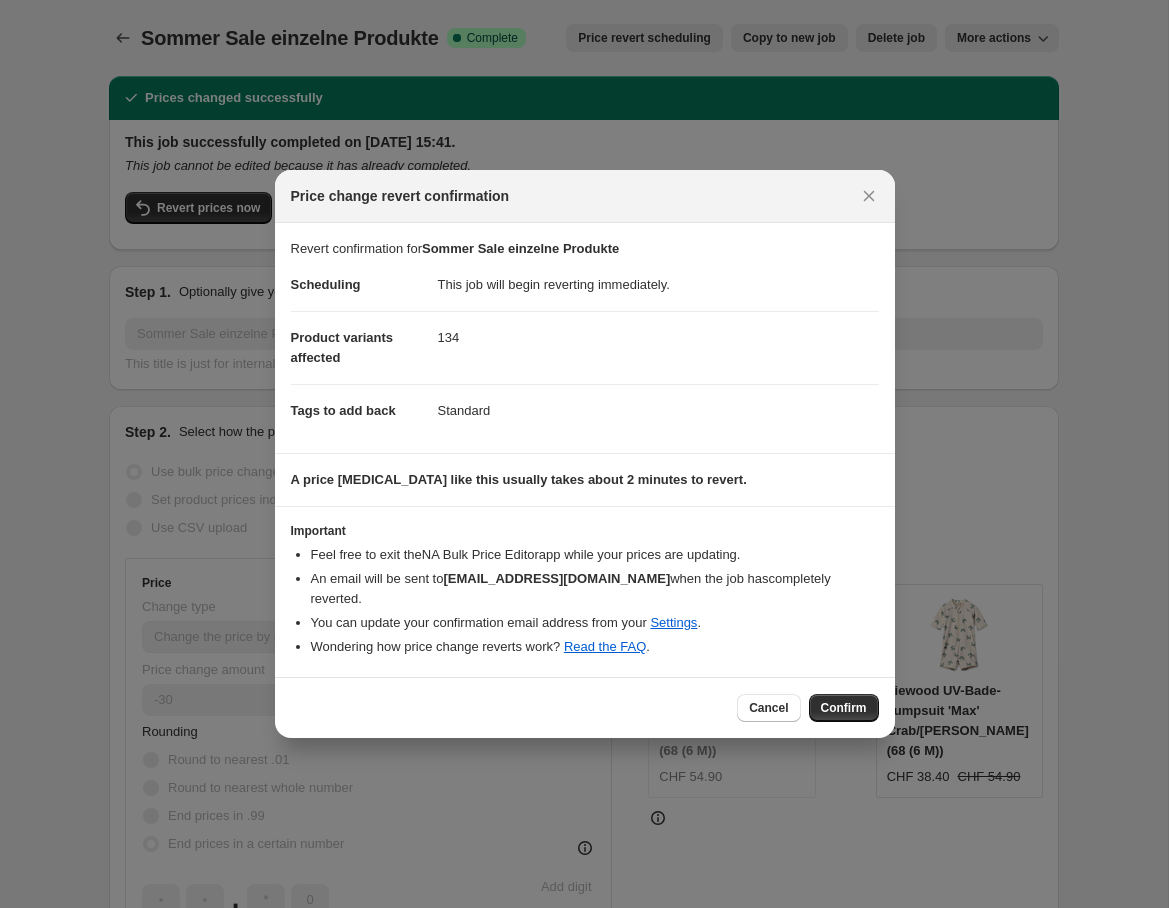 click on "Confirm" at bounding box center [844, 708] 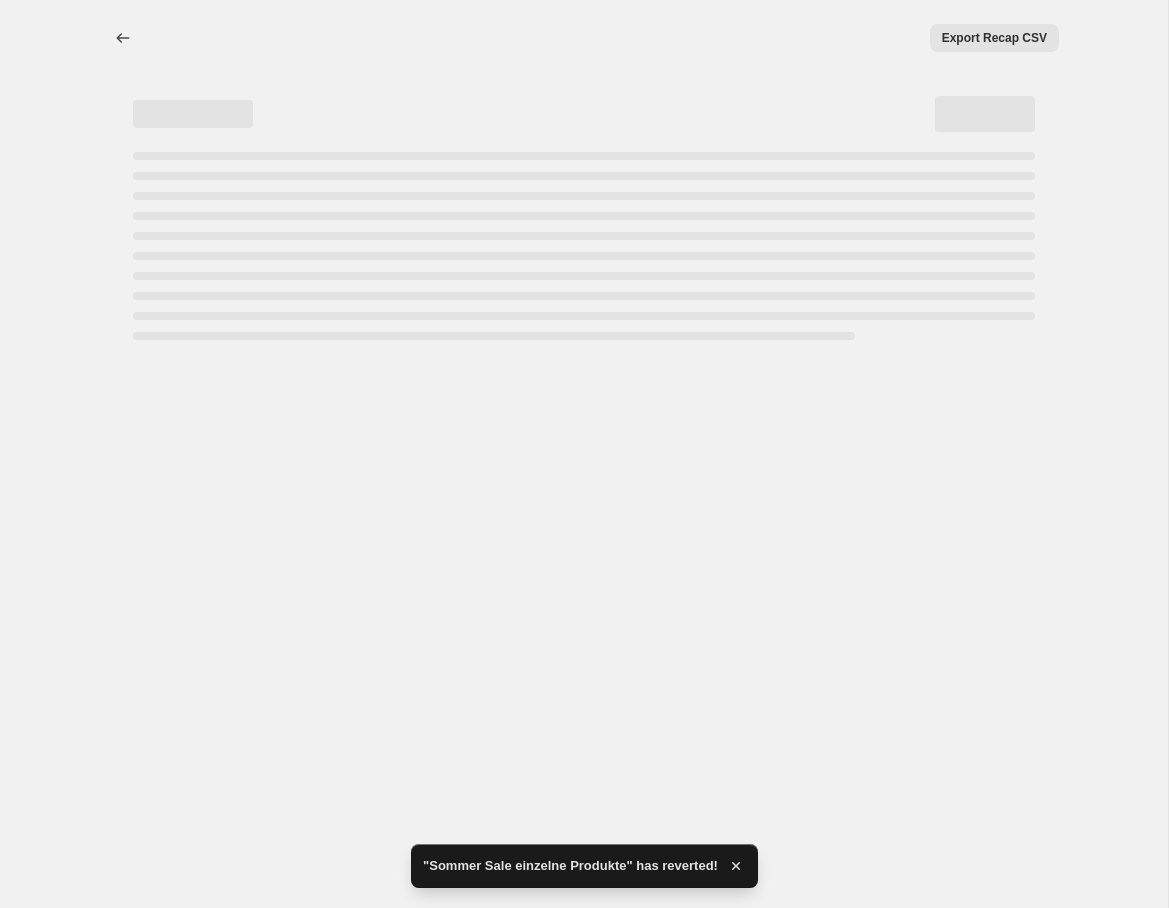 select on "percentage" 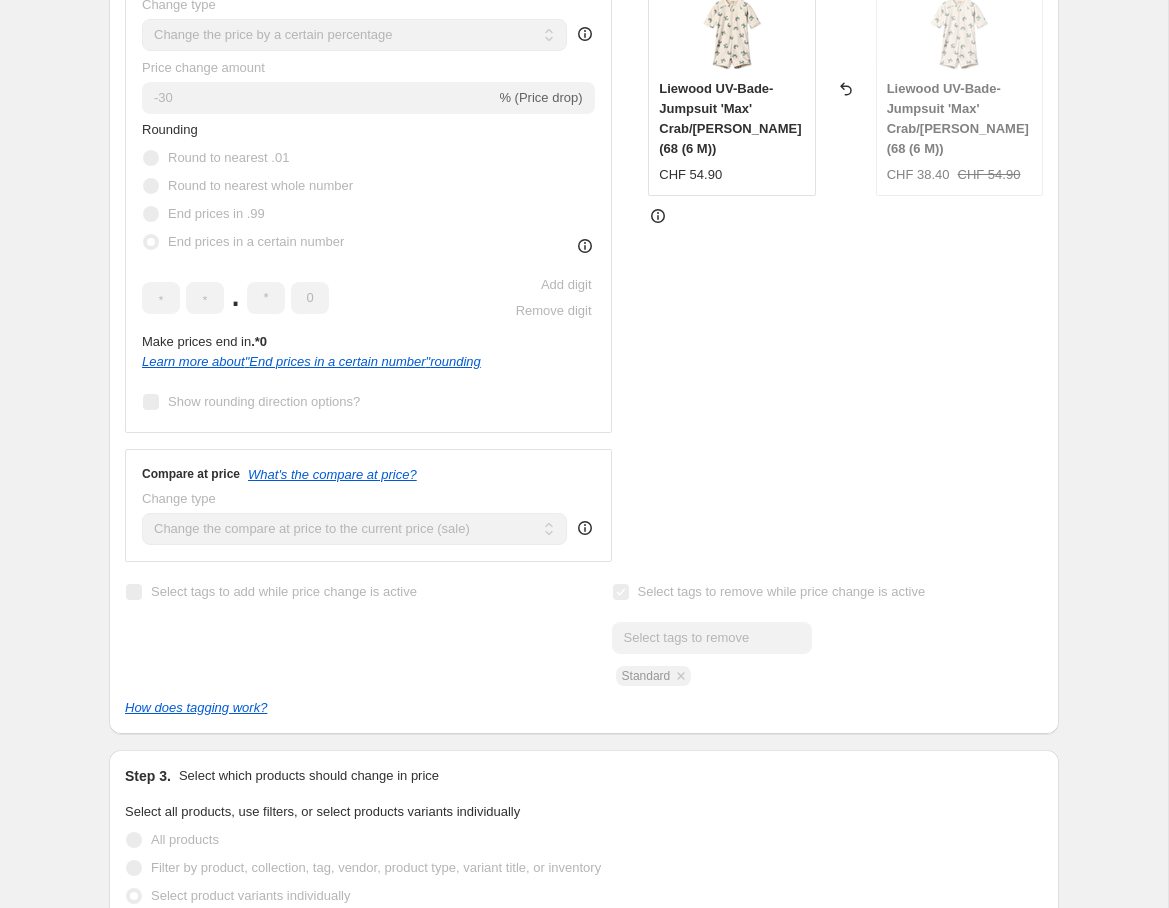 scroll, scrollTop: 0, scrollLeft: 0, axis: both 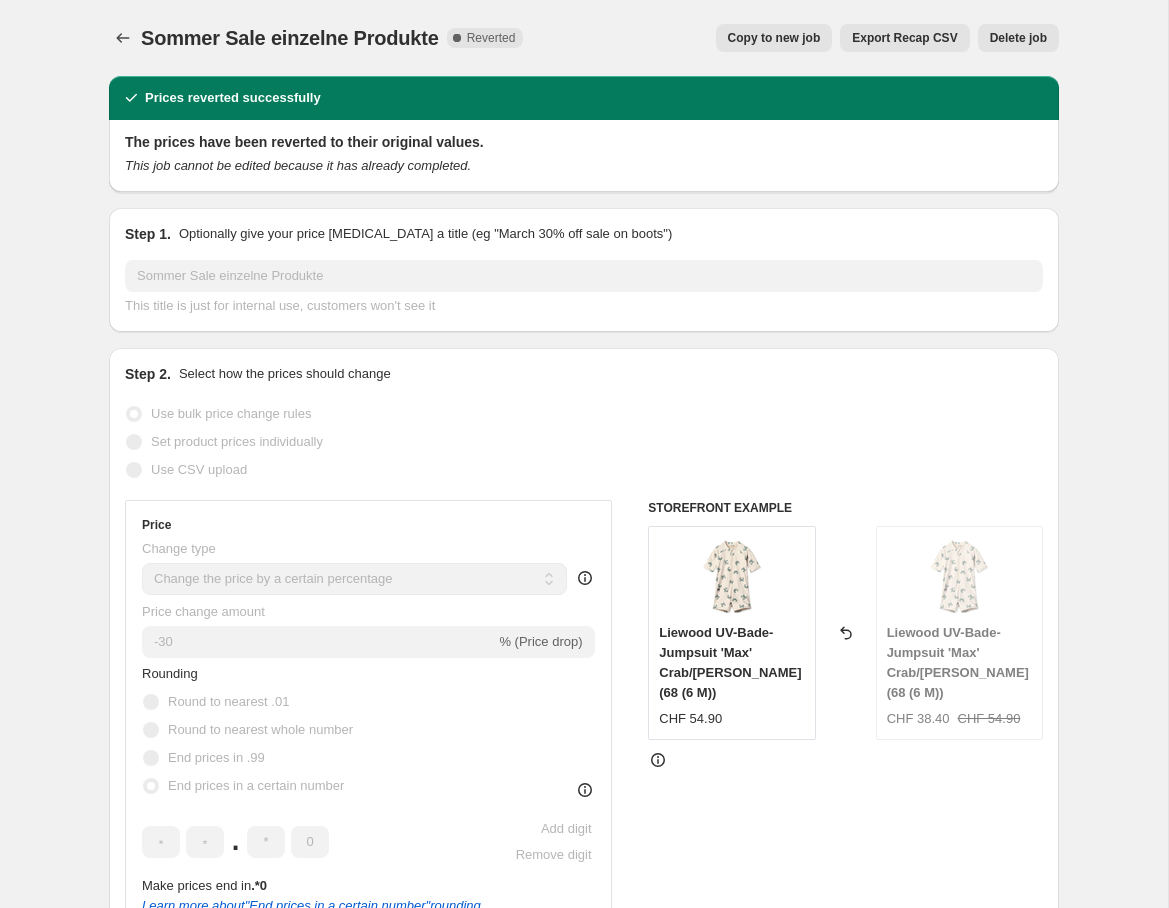 click on "Copy to new job" at bounding box center [774, 38] 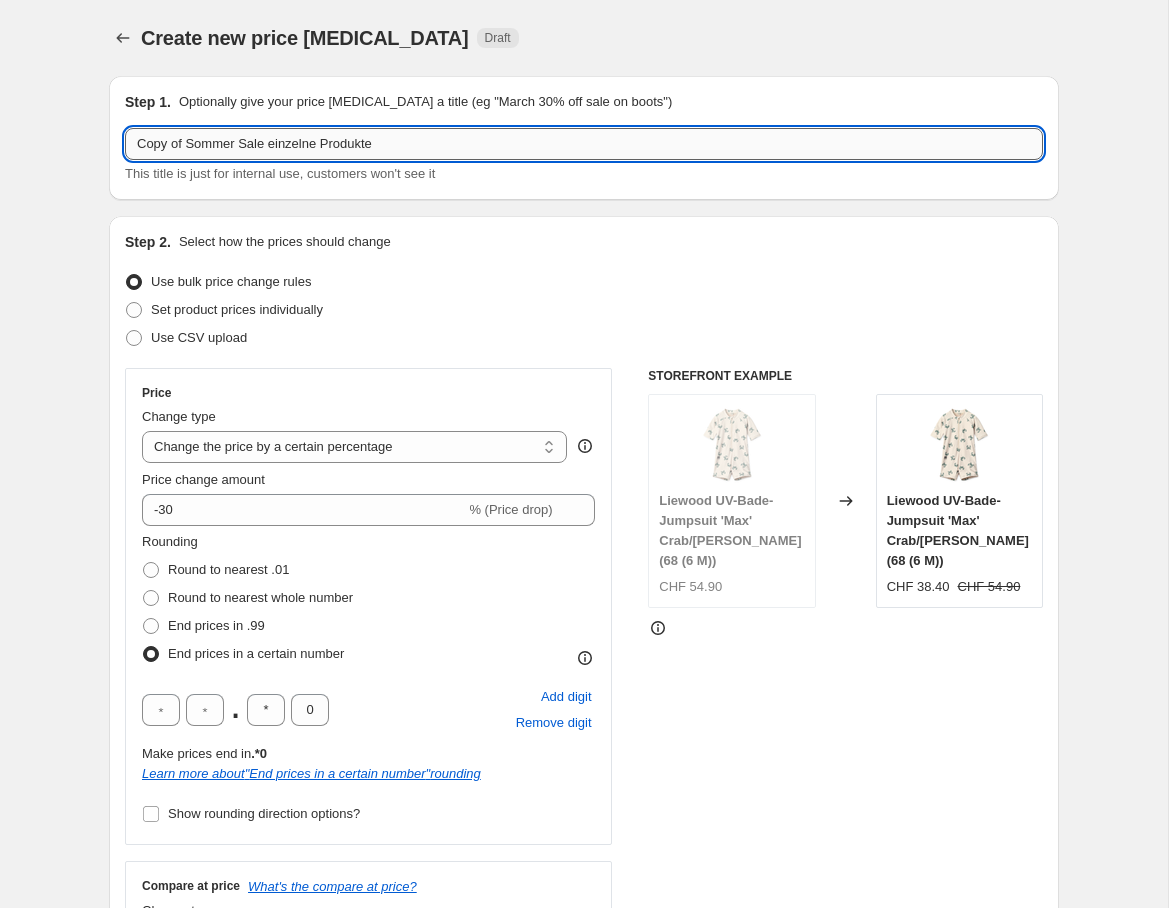 drag, startPoint x: 188, startPoint y: 140, endPoint x: 195, endPoint y: 148, distance: 10.630146 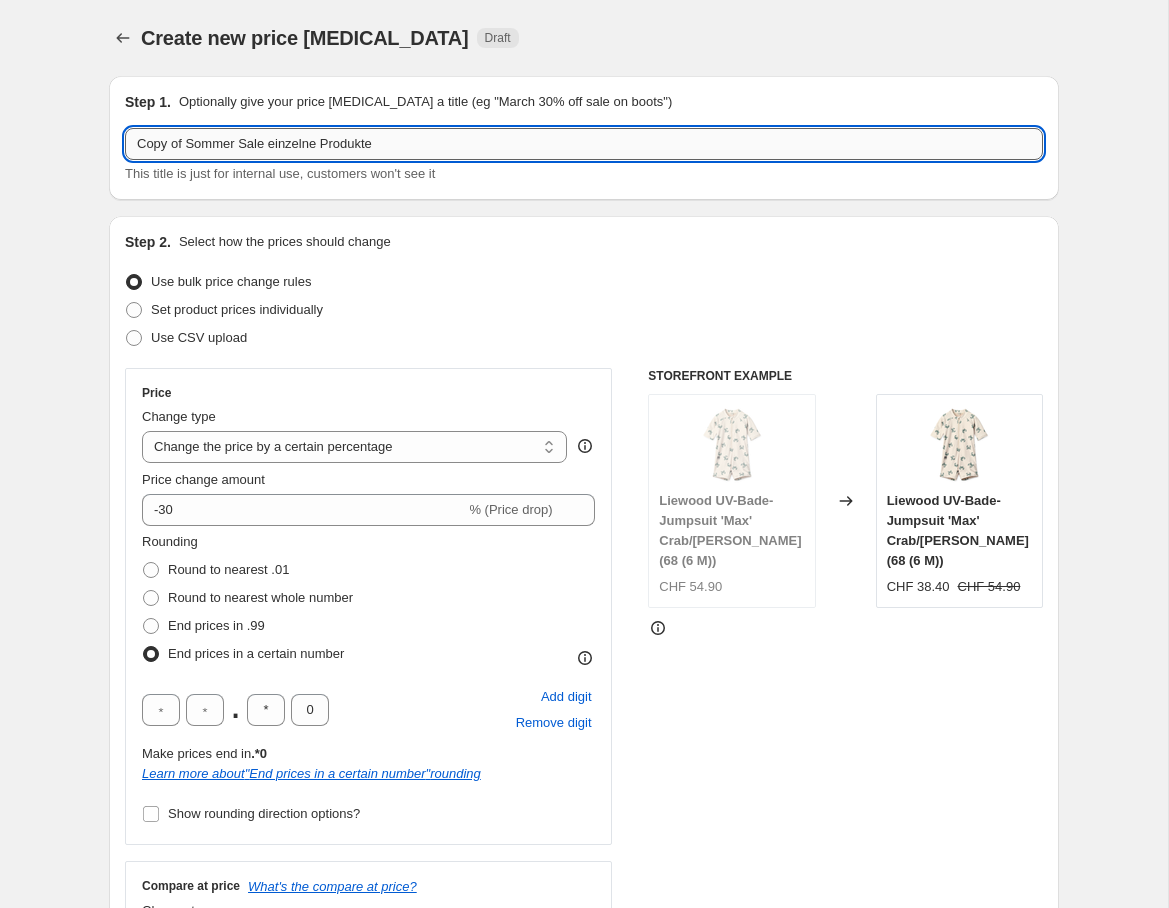 click on "Copy of Sommer Sale einzelne Produkte" at bounding box center (584, 144) 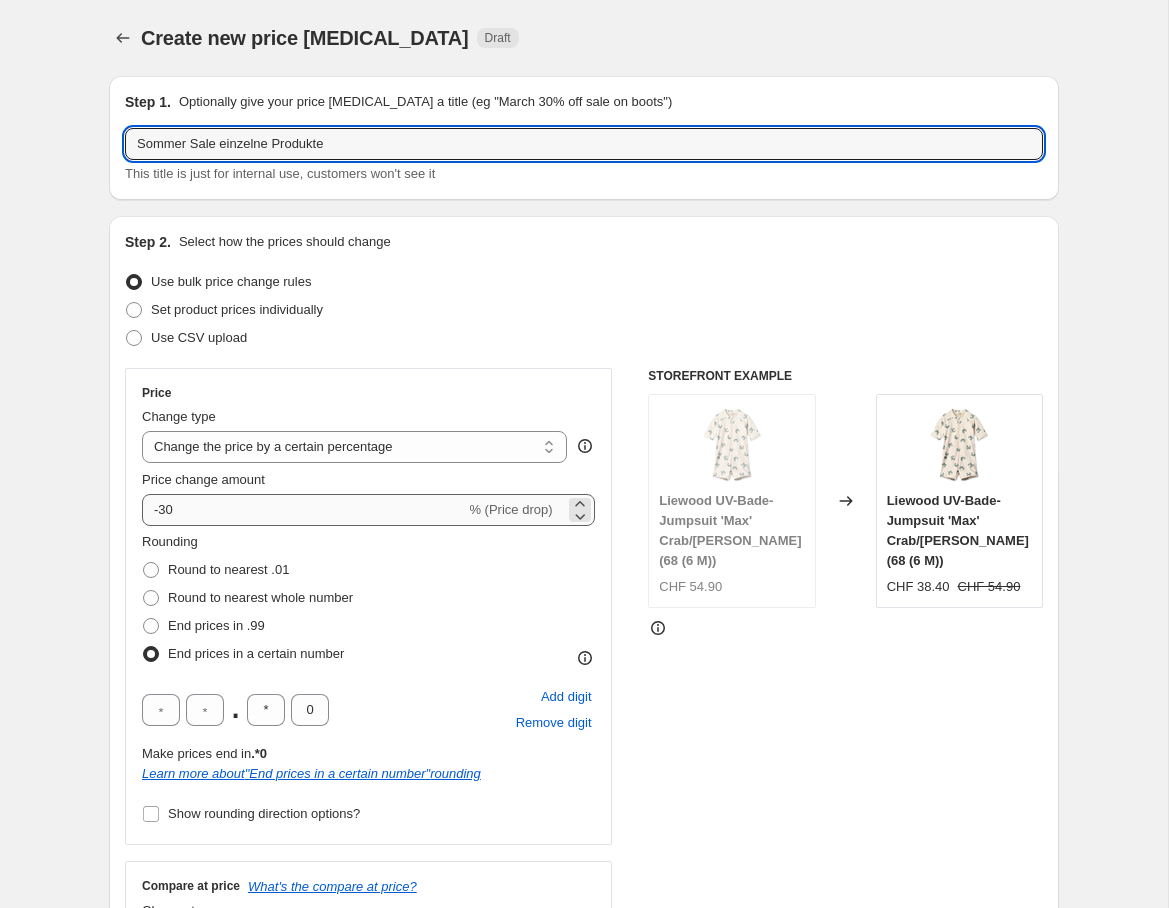 type on "Sommer Sale einzelne Produkte" 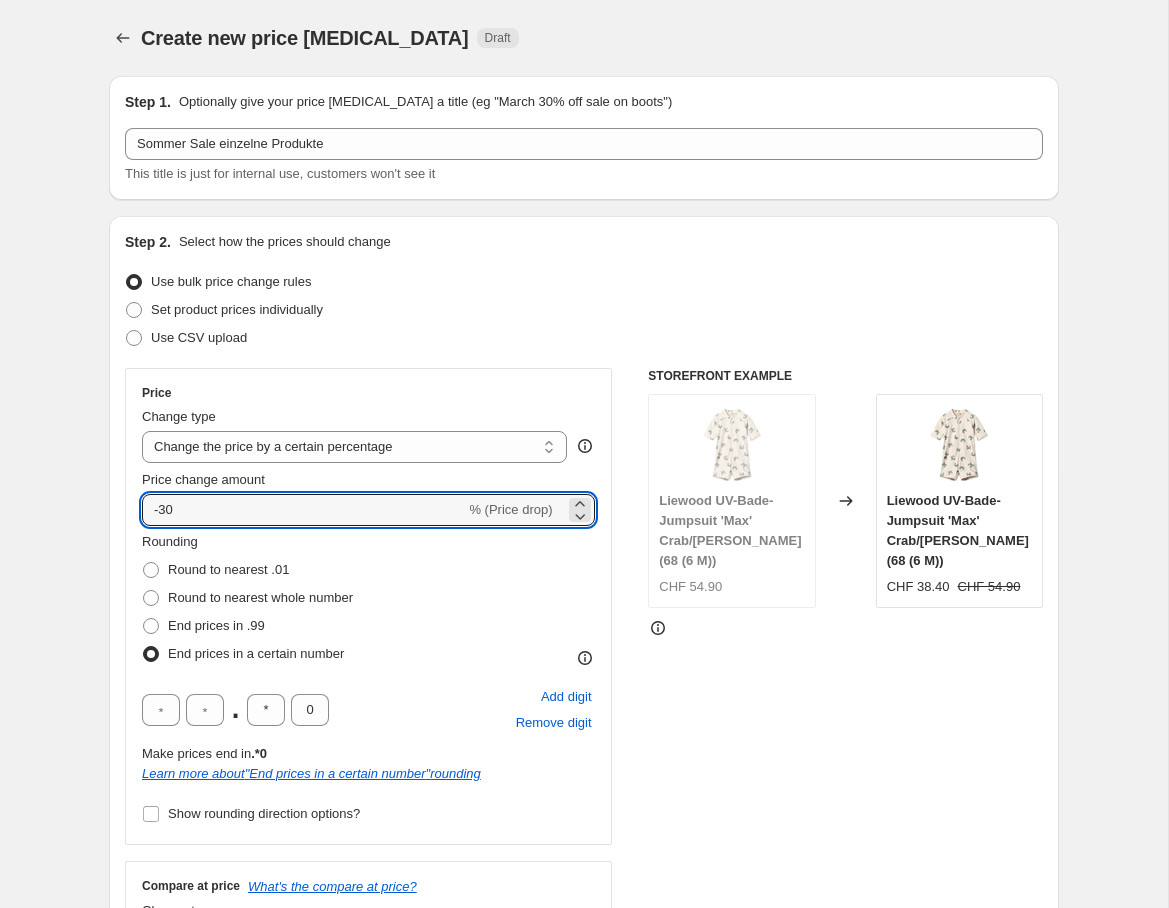 drag, startPoint x: 167, startPoint y: 508, endPoint x: 181, endPoint y: 539, distance: 34.0147 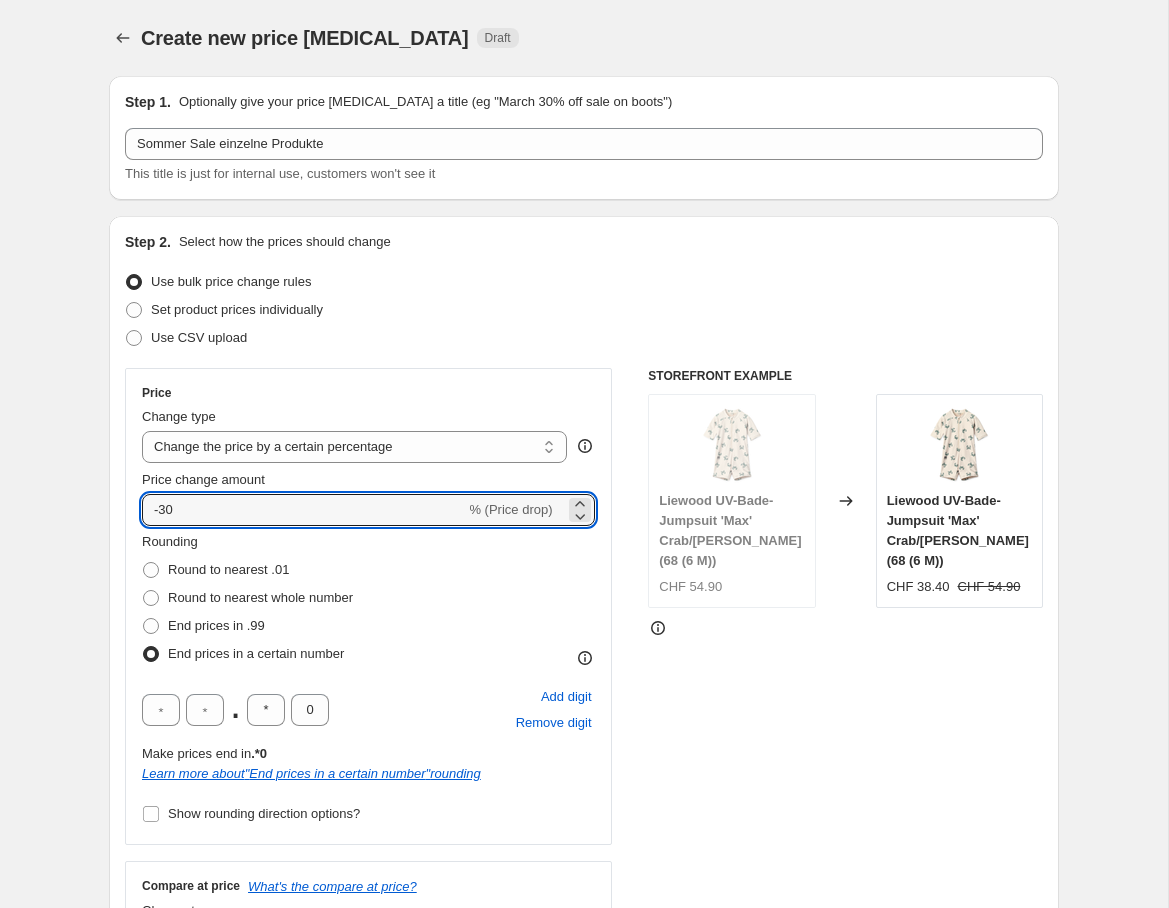 click on "-30" at bounding box center (303, 510) 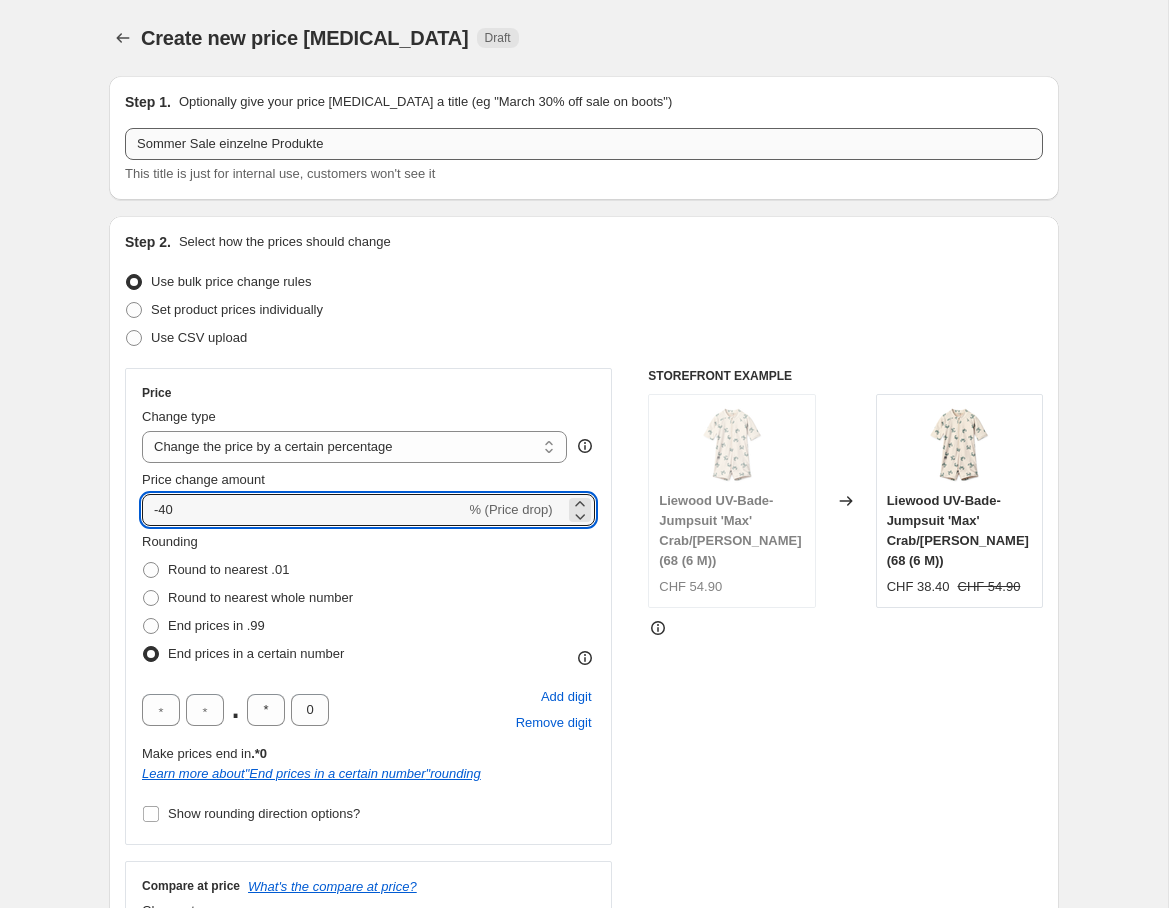 type on "-40" 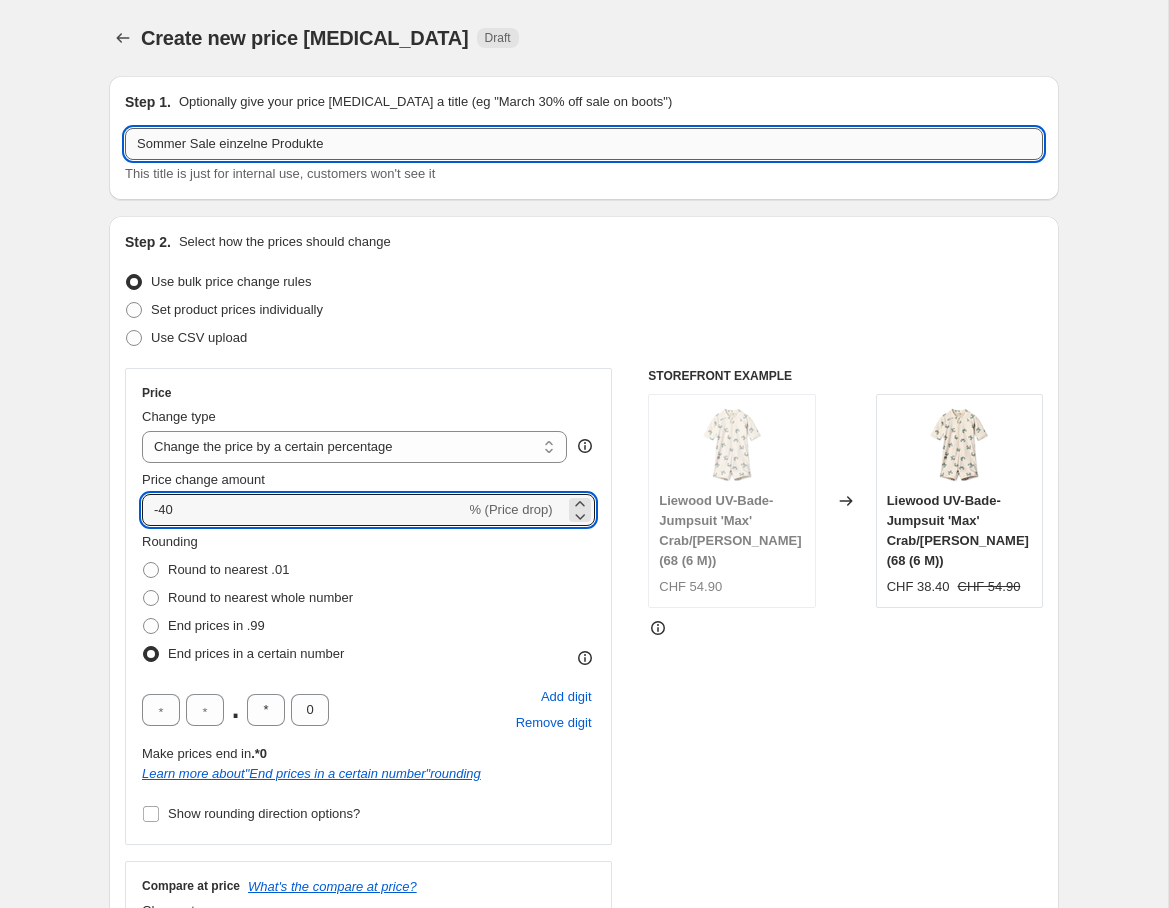 click on "Sommer Sale einzelne Produkte" at bounding box center [584, 144] 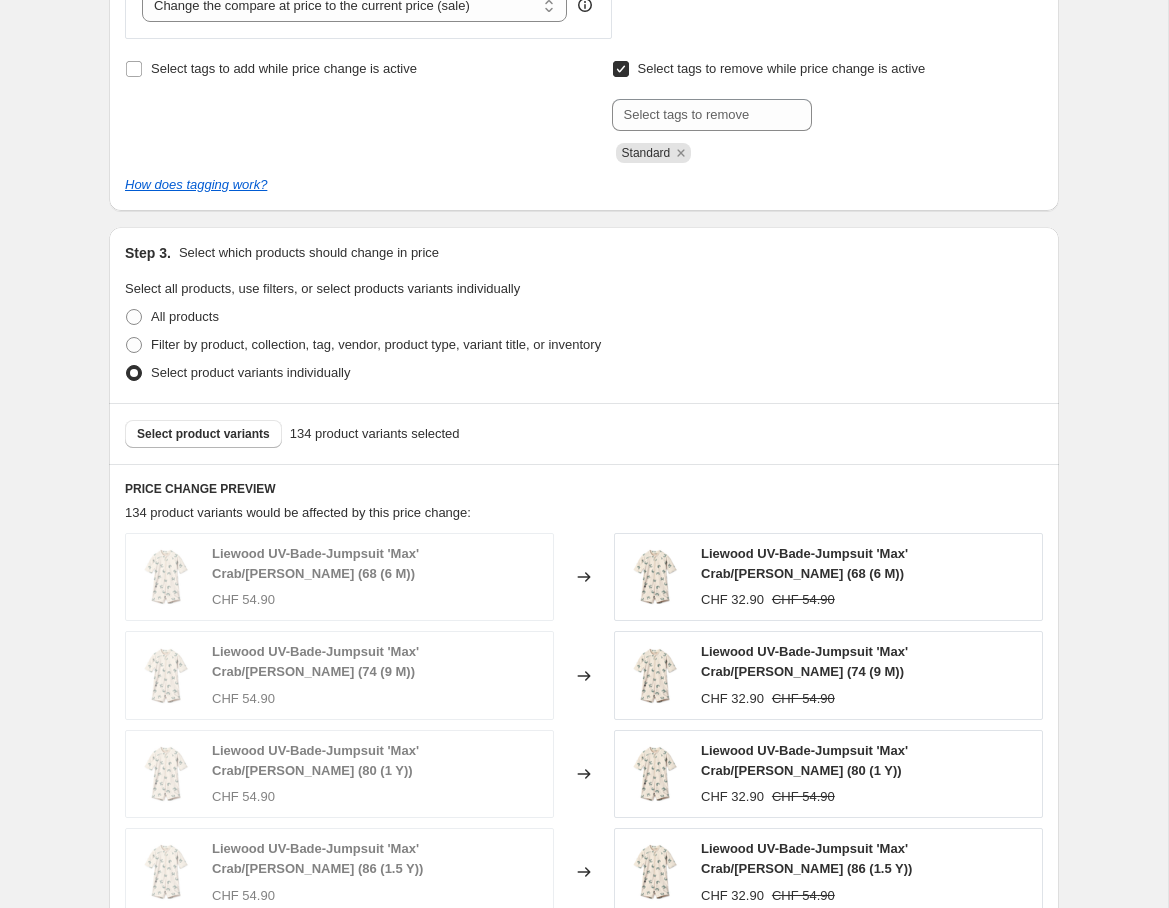 scroll, scrollTop: 1412, scrollLeft: 0, axis: vertical 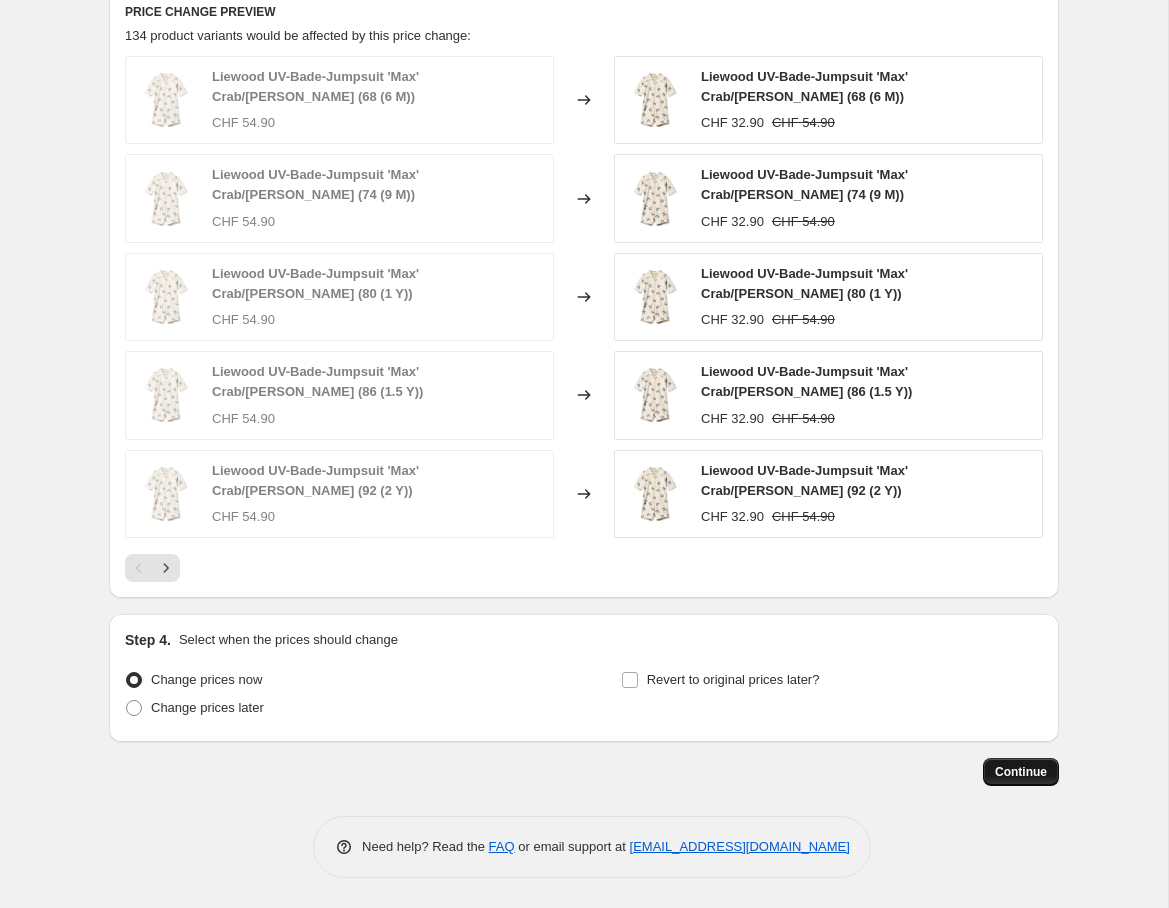 type on "Sommer Sale einzelne Produkte 40%" 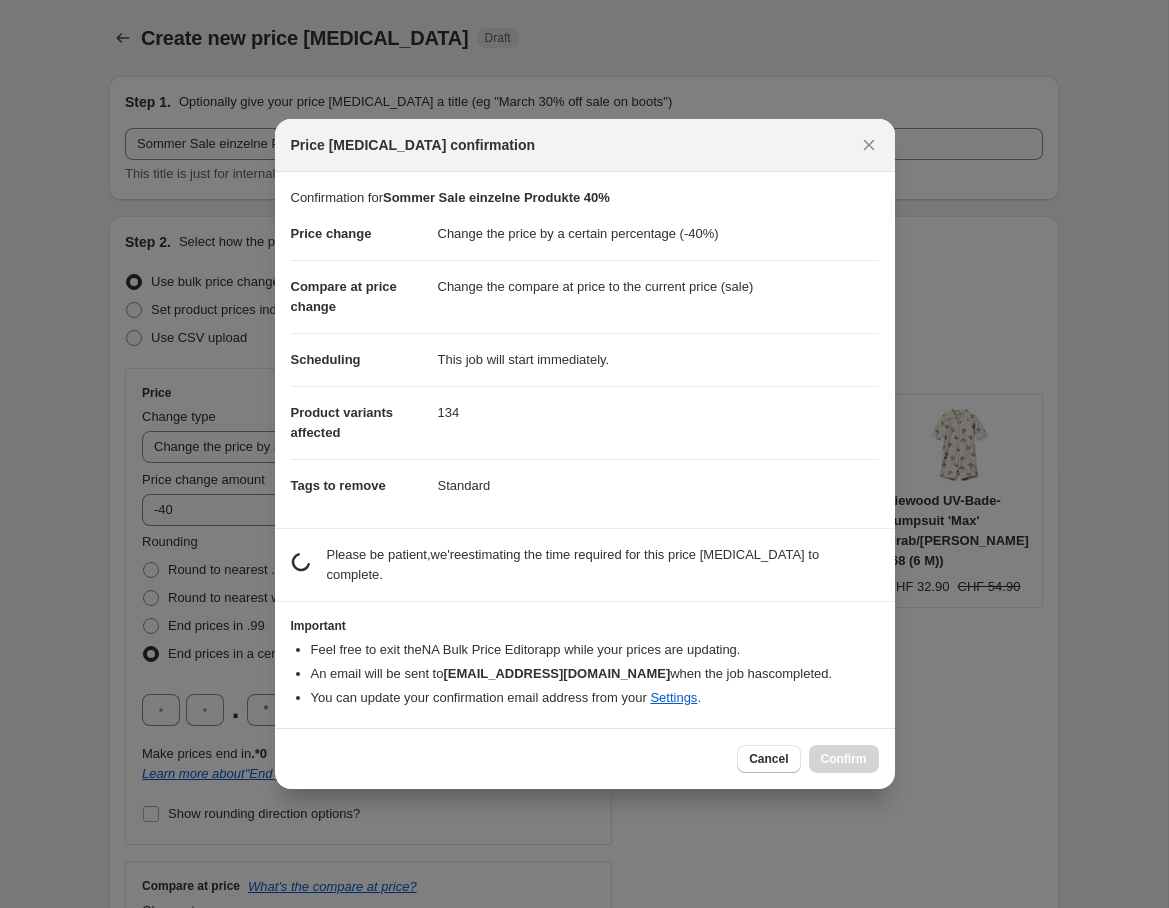 scroll, scrollTop: 1412, scrollLeft: 0, axis: vertical 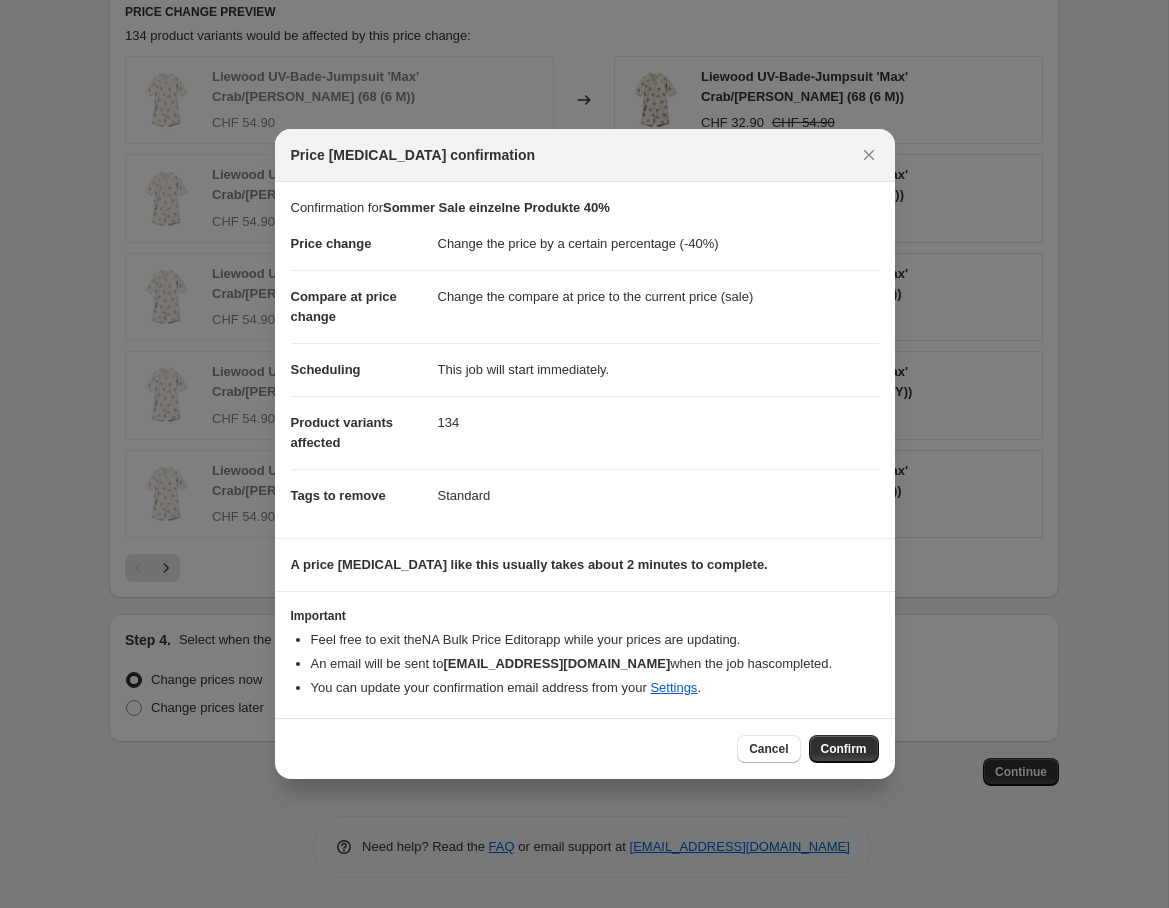 click on "Confirm" at bounding box center (844, 749) 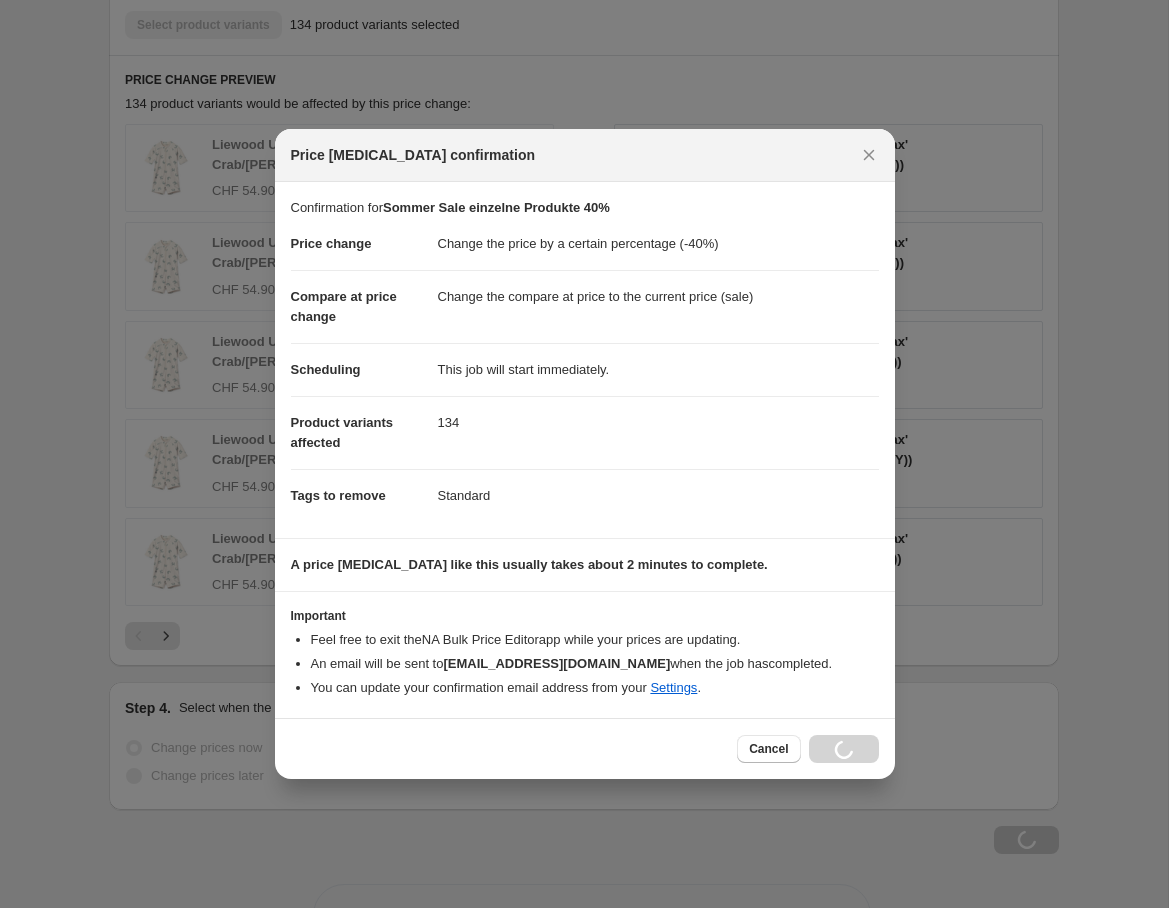 scroll, scrollTop: 1480, scrollLeft: 0, axis: vertical 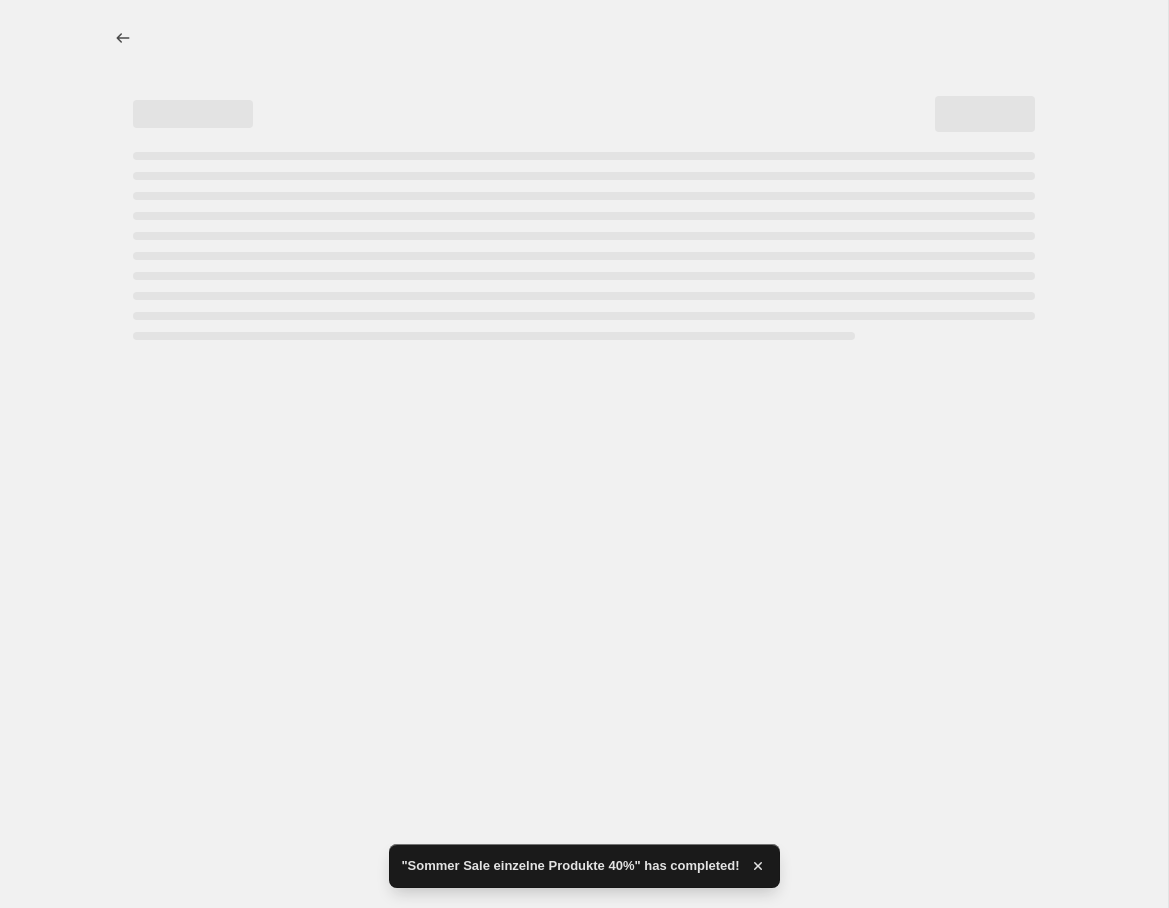 select on "percentage" 